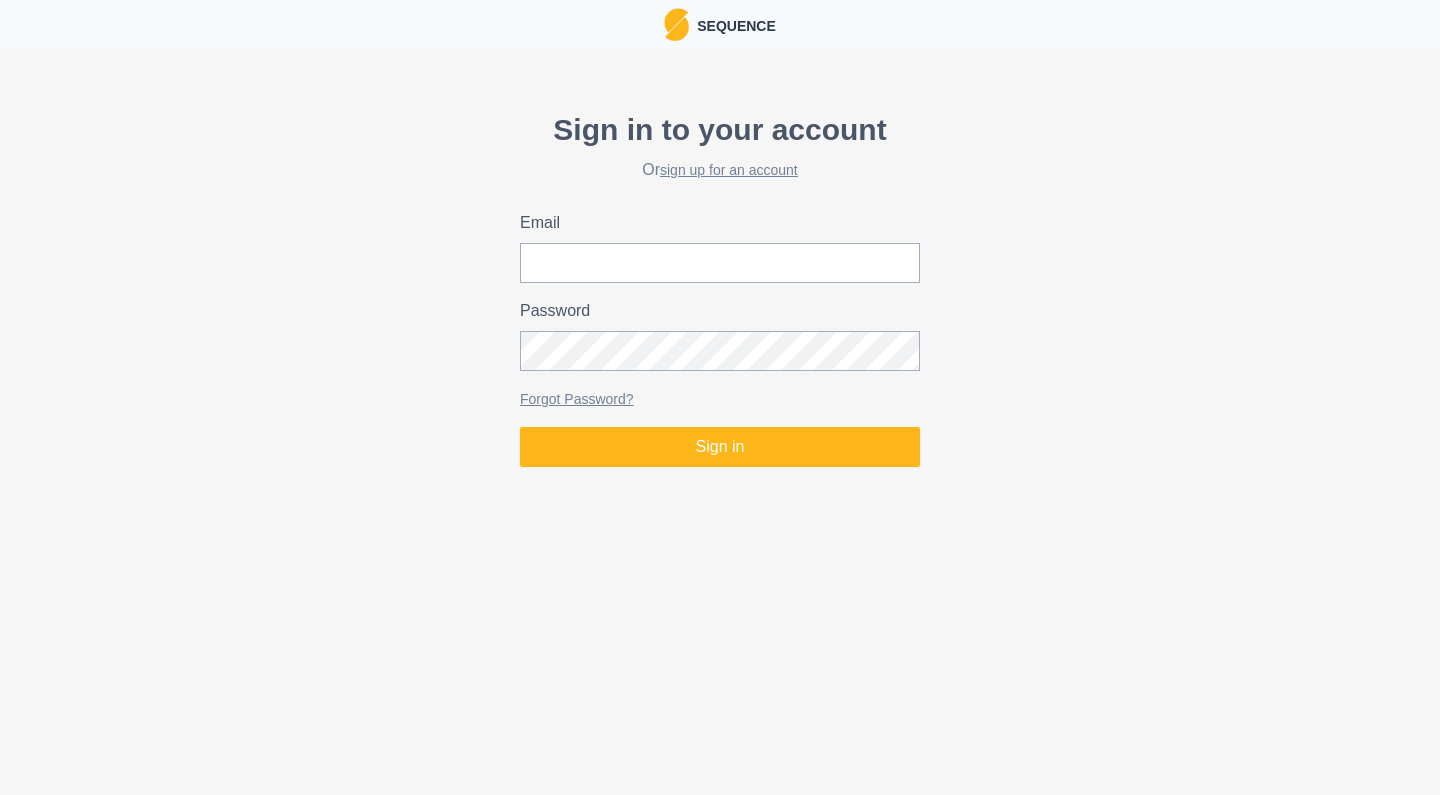 scroll, scrollTop: 0, scrollLeft: 0, axis: both 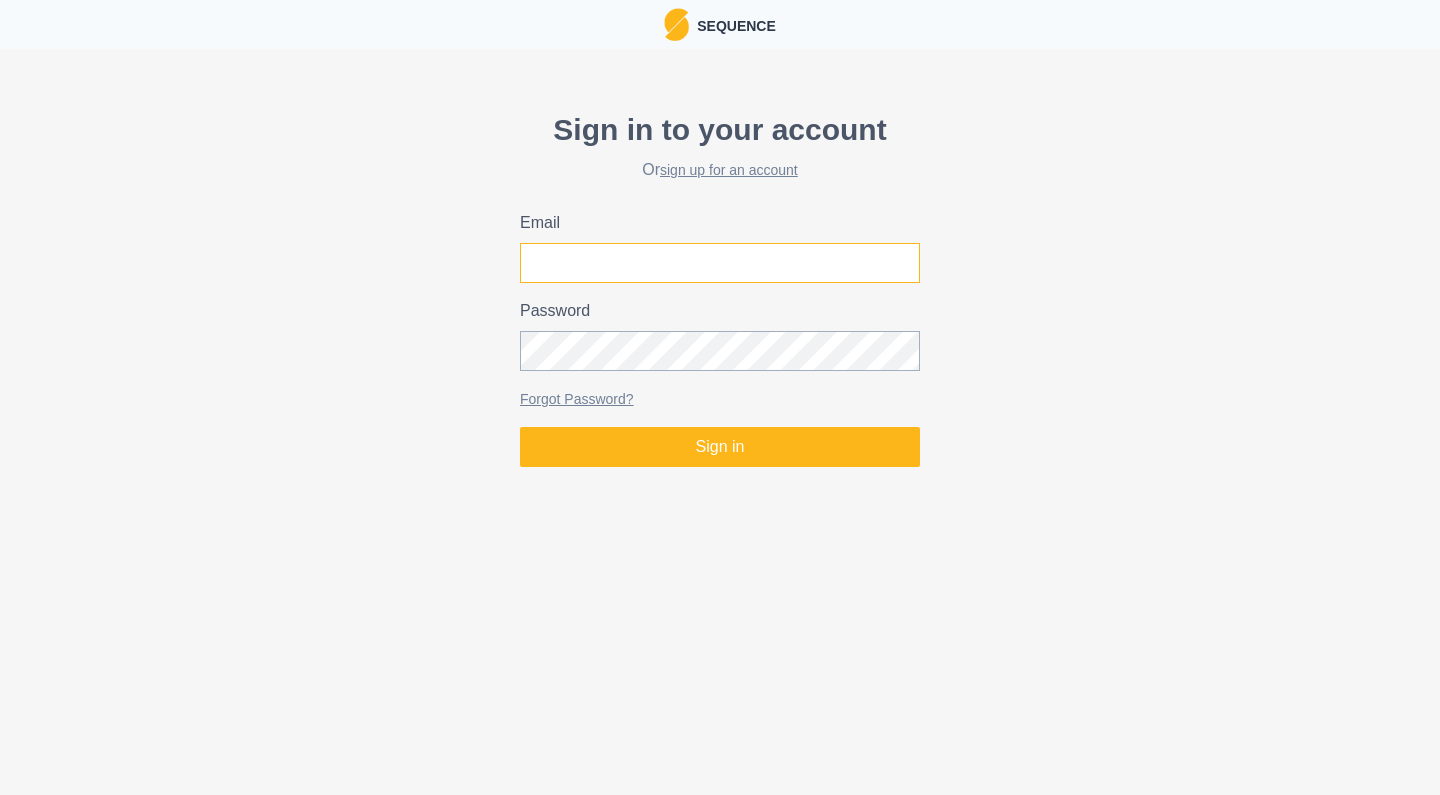 type on "[EMAIL]" 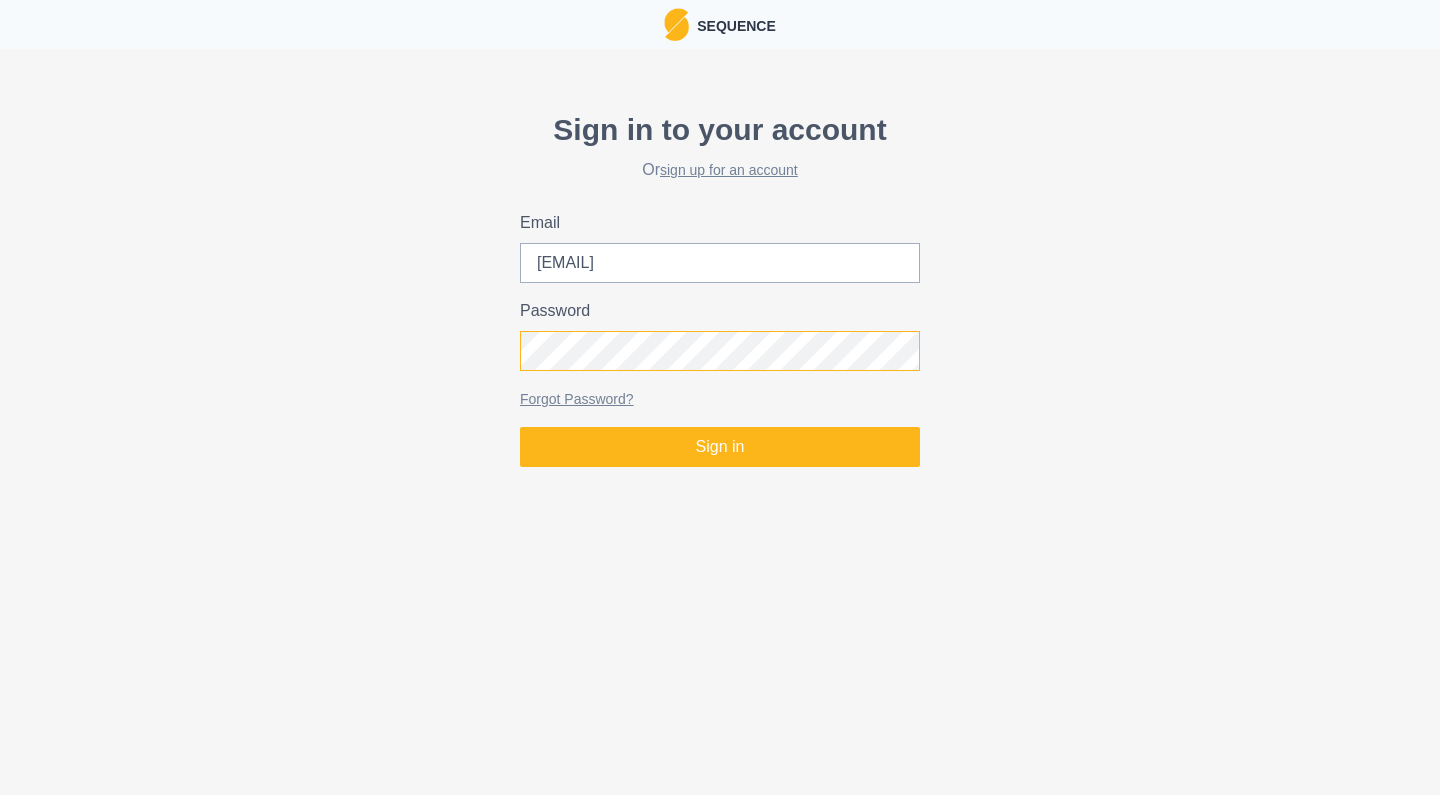 click on "Sign in" at bounding box center [720, 447] 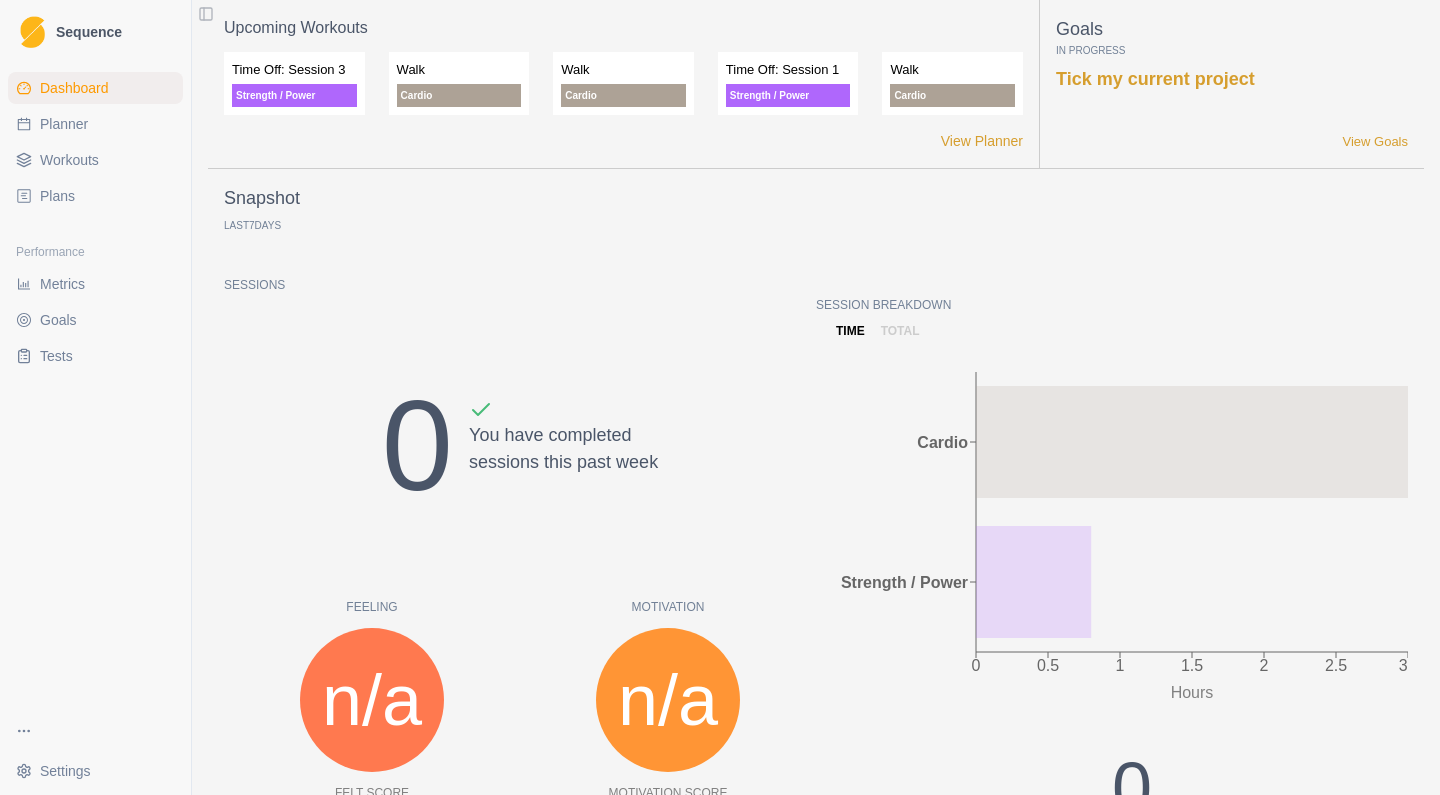 click on "Sequence Dashboard Planner Workouts Plans Performance Metrics Goals Tests Settings Toggle Sidebar Upcoming Workouts Time Off: Session 3 Strength / Power Walk Cardio Walk Cardio Time Off: Session 1 Strength / Power Walk Cardio View Planner Goals In Progress Tick my current project View Goals Snapshot Last 7 Days Sessions 0 You have completed sessions this past week Feeling n/a Felt Score n/a from last week Motivation n/a Motivation Score n/a from last week Performance n/a Performance Score n/a from last week RPE n/a RPE Score n/a from last week Session Breakdown time total 0 0.5 1 1.5 2 2.5 3 Hours Cardio Strength / Power 0 Hours no change from last week 0 Days on Rock 7 Rest days Recent Milestones You currently haven't recorded any Milestones. Learn more about Milestones View Milestones Recent Notes Start Here: About the Plan What's Next? Start Here: About the Plan Optional Optional View Notes Recent Comments No comments in the last 7 days View Planner Cardio Settings Settings" at bounding box center (720, 397) 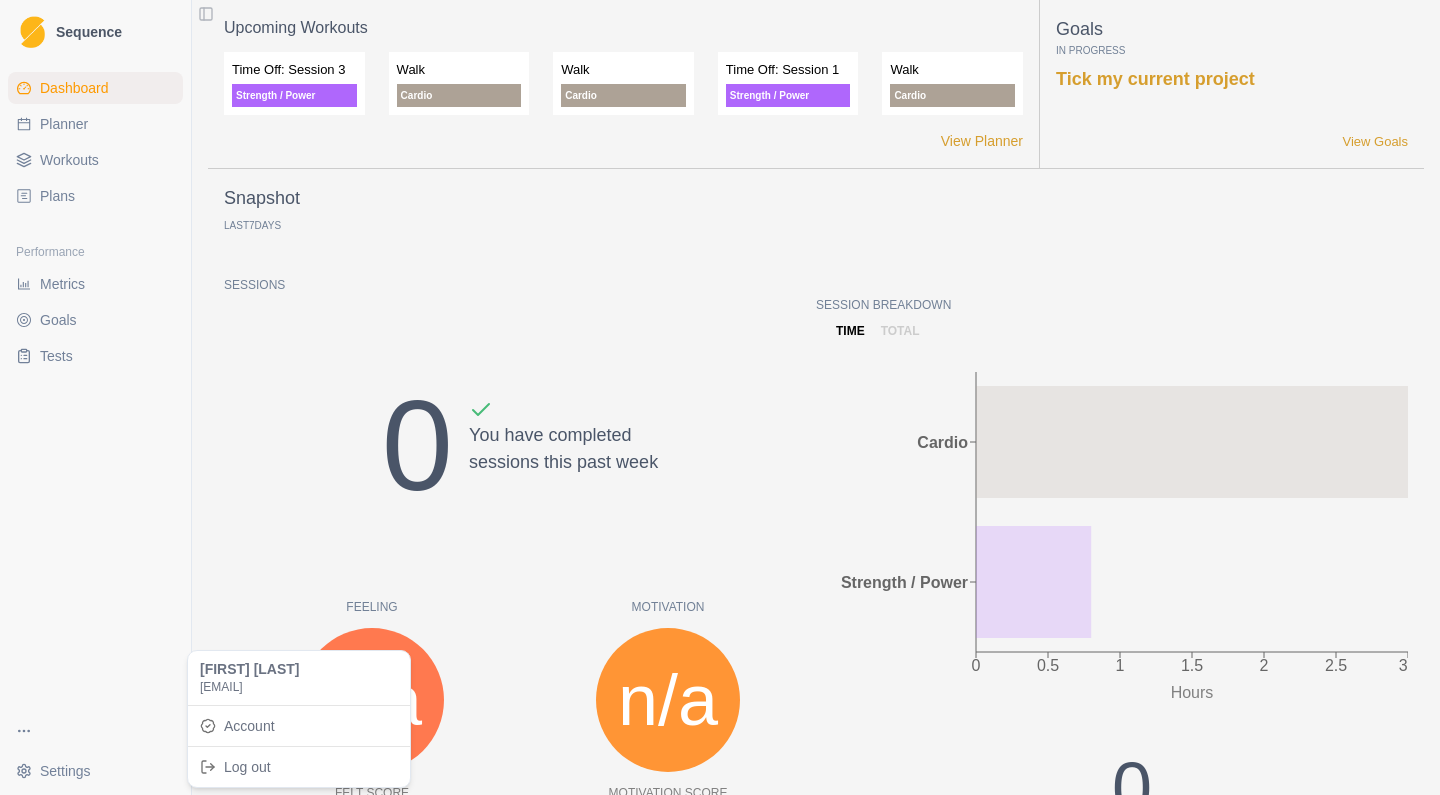 click on "Sequence Dashboard Planner Workouts Plans Performance Metrics Goals Tests Settings Toggle Sidebar Upcoming Workouts Time Off: Session 3 Strength / Power Walk Cardio Walk Cardio Time Off: Session 1 Strength / Power Walk Cardio View Planner Goals In Progress Tick my current project View Goals Snapshot Last 7 Days Sessions 0 You have completed sessions this past week Feeling n/a Felt Score n/a from last week Motivation n/a Motivation Score n/a from last week Performance n/a Performance Score n/a from last week RPE n/a RPE Score n/a from last week Session Breakdown time total 0 0.5 1 1.5 2 2.5 3 Hours Cardio Strength / Power 0 Hours no change from last week 0 Days on Rock 7 Rest days Recent Milestones You currently haven't recorded any Milestones. Learn more about Milestones View Milestones Recent Notes Start Here: About the Plan What's Next? Start Here: About the Plan Optional Optional View Notes Recent Comments No comments in the last 7 days View Planner Cardio Paula Bock" at bounding box center [720, 397] 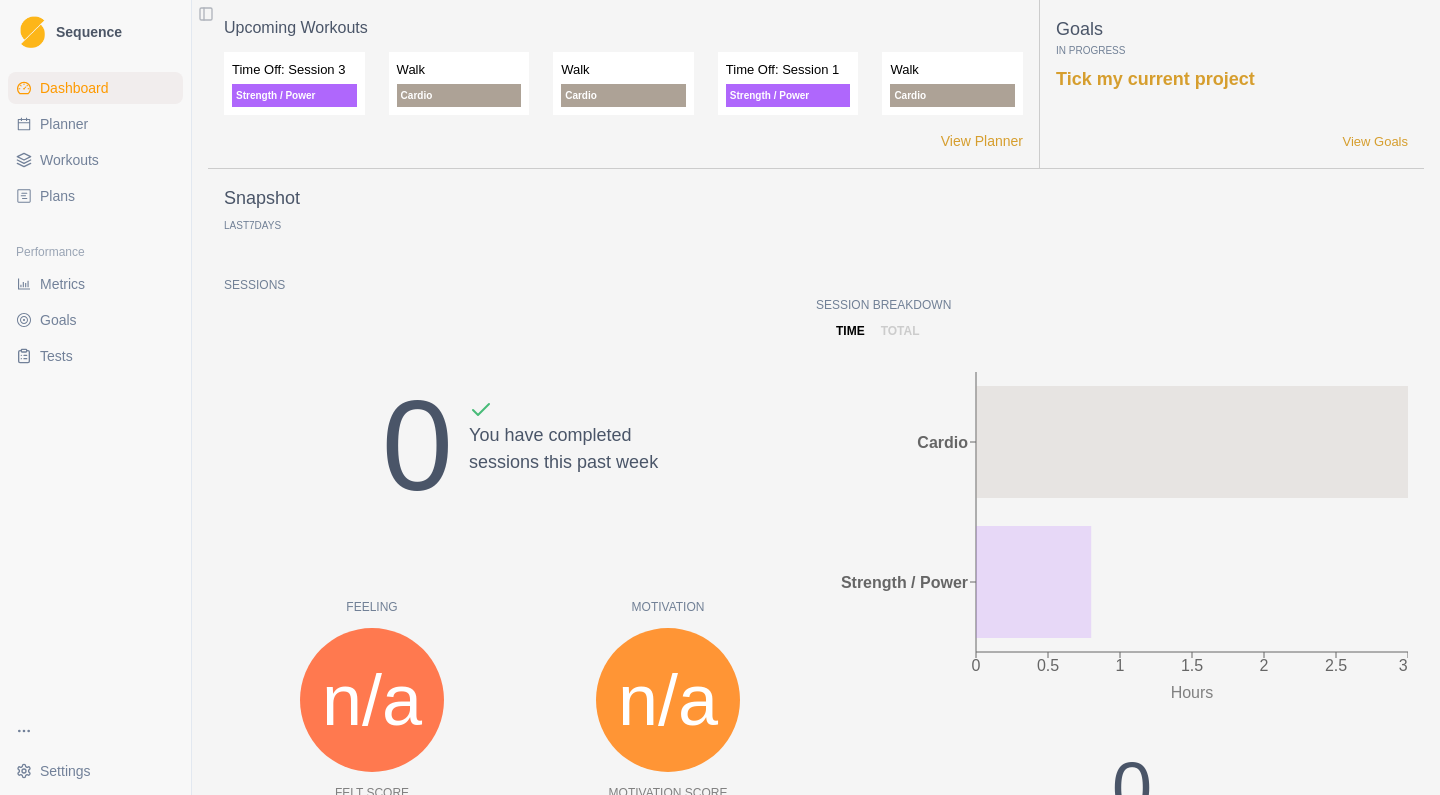 click on "Sequence Dashboard Planner Workouts Plans Performance Metrics Goals Tests Settings Toggle Sidebar Upcoming Workouts Time Off: Session 3 Strength / Power Walk Cardio Walk Cardio Time Off: Session 1 Strength / Power Walk Cardio View Planner Goals In Progress Tick my current project View Goals Snapshot Last 7 Days Sessions 0 You have completed sessions this past week Feeling n/a Felt Score n/a from last week Motivation n/a Motivation Score n/a from last week Performance n/a Performance Score n/a from last week RPE n/a RPE Score n/a from last week Session Breakdown time total 0 0.5 1 1.5 2 2.5 3 Hours Cardio Strength / Power 0 Hours no change from last week 0 Days on Rock 7 Rest days Recent Milestones You currently haven't recorded any Milestones. Learn more about Milestones View Milestones Recent Notes Start Here: About the Plan What's Next? Start Here: About the Plan Optional Optional View Notes Recent Comments No comments in the last 7 days View Planner Cardio Extras Extras" at bounding box center [720, 397] 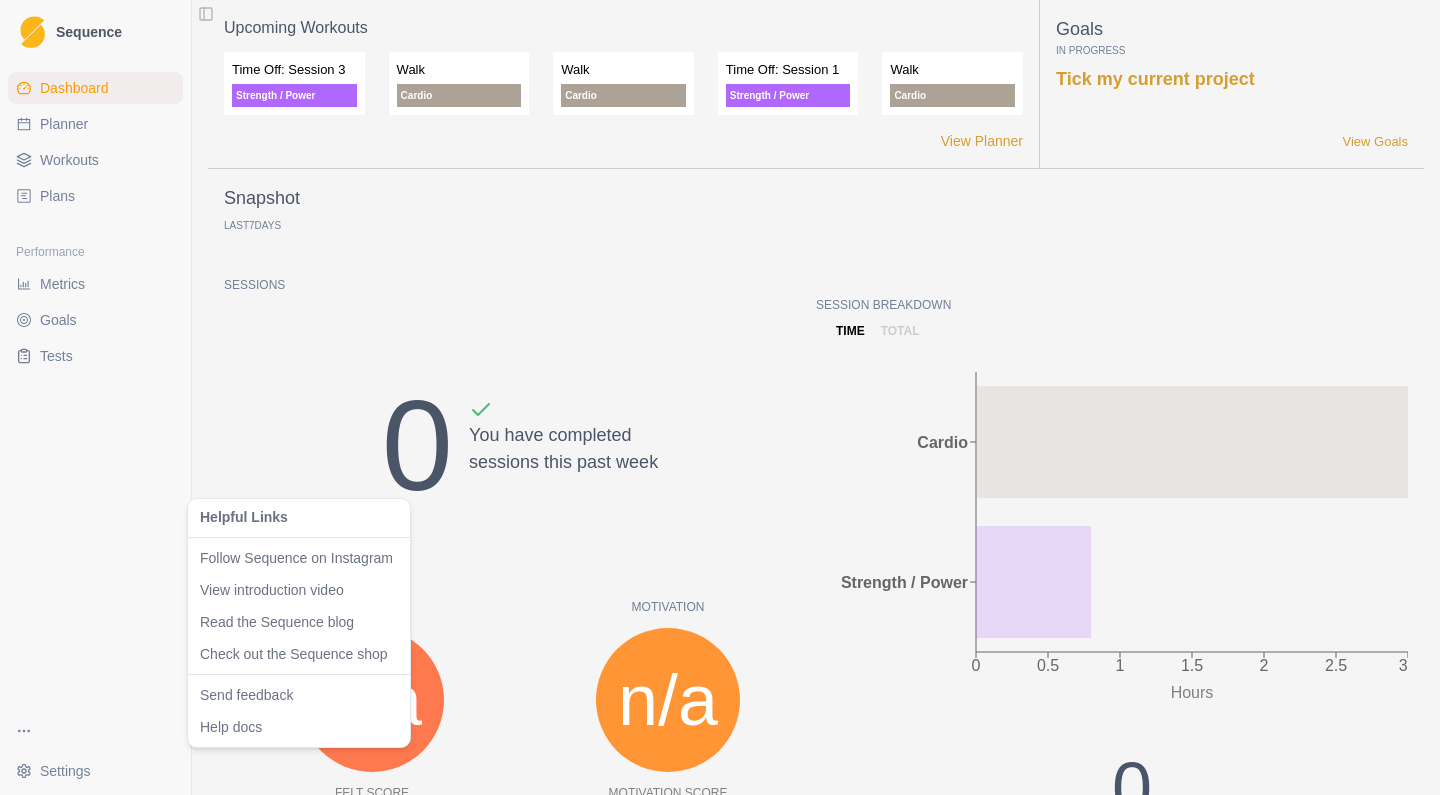 click on "Sequence Dashboard Planner Workouts Plans Performance Metrics Goals Tests Settings Toggle Sidebar Upcoming Workouts Time Off: Session 3 Strength / Power Walk Cardio Walk Cardio Time Off: Session 1 Strength / Power Walk Cardio View Planner Goals In Progress Tick my current project View Goals Snapshot Last 7 Days Sessions 0 You have completed sessions this past week Feeling n/a Felt Score n/a from last week Motivation n/a Motivation Score n/a from last week Performance n/a Performance Score n/a from last week RPE n/a RPE Score n/a from last week Session Breakdown time total 0 0.5 1 1.5 2 2.5 3 Hours Cardio Strength / Power 0 Hours no change from last week 0 Days on Rock 7 Rest days Recent Milestones You currently haven't recorded any Milestones. Learn more about Milestones View Milestones Recent Notes Start Here: About the Plan What's Next? Start Here: About the Plan Optional Optional View Notes Recent Comments No comments in the last 7 days View Planner Cardio" at bounding box center (720, 397) 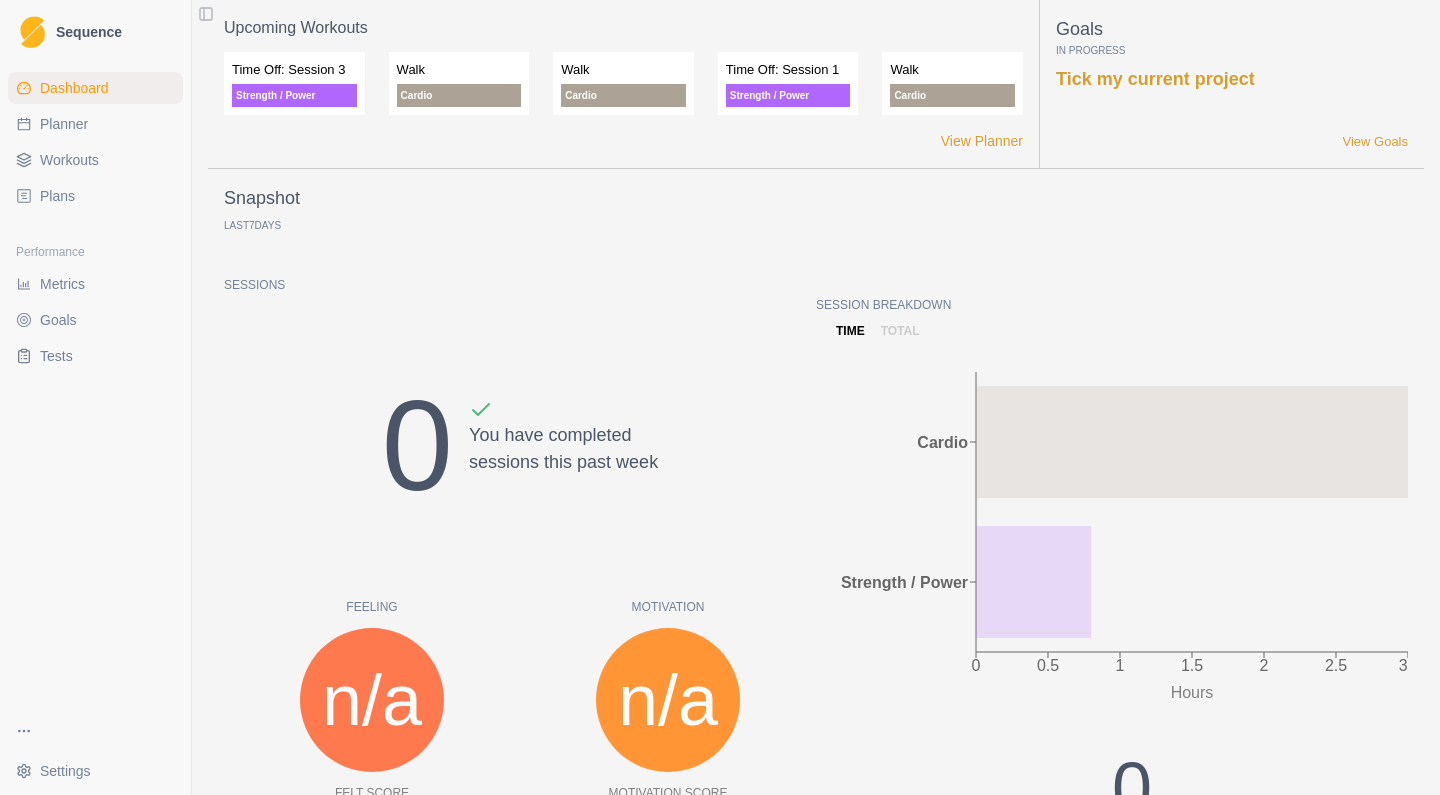 click on "Sequence Dashboard Planner Workouts Plans Performance Metrics Goals Tests Settings Toggle Sidebar Upcoming Workouts Time Off: Session 3 Strength / Power Walk Cardio Walk Cardio Time Off: Session 1 Strength / Power Walk Cardio View Planner Goals In Progress Tick my current project View Goals Snapshot Last 7 Days Sessions 0 You have completed sessions this past week Feeling n/a Felt Score n/a from last week Motivation n/a Motivation Score n/a from last week Performance n/a Performance Score n/a from last week RPE n/a RPE Score n/a from last week Session Breakdown time total 0 0.5 1 1.5 2 2.5 3 Hours Cardio Strength / Power 0 Hours no change from last week 0 Days on Rock 7 Rest days Recent Milestones You currently haven't recorded any Milestones. Learn more about Milestones View Milestones Recent Notes Start Here: About the Plan What's Next? Start Here: About the Plan Optional Optional View Notes Recent Comments No comments in the last 7 days View Planner Cardio Settings Settings" at bounding box center (720, 397) 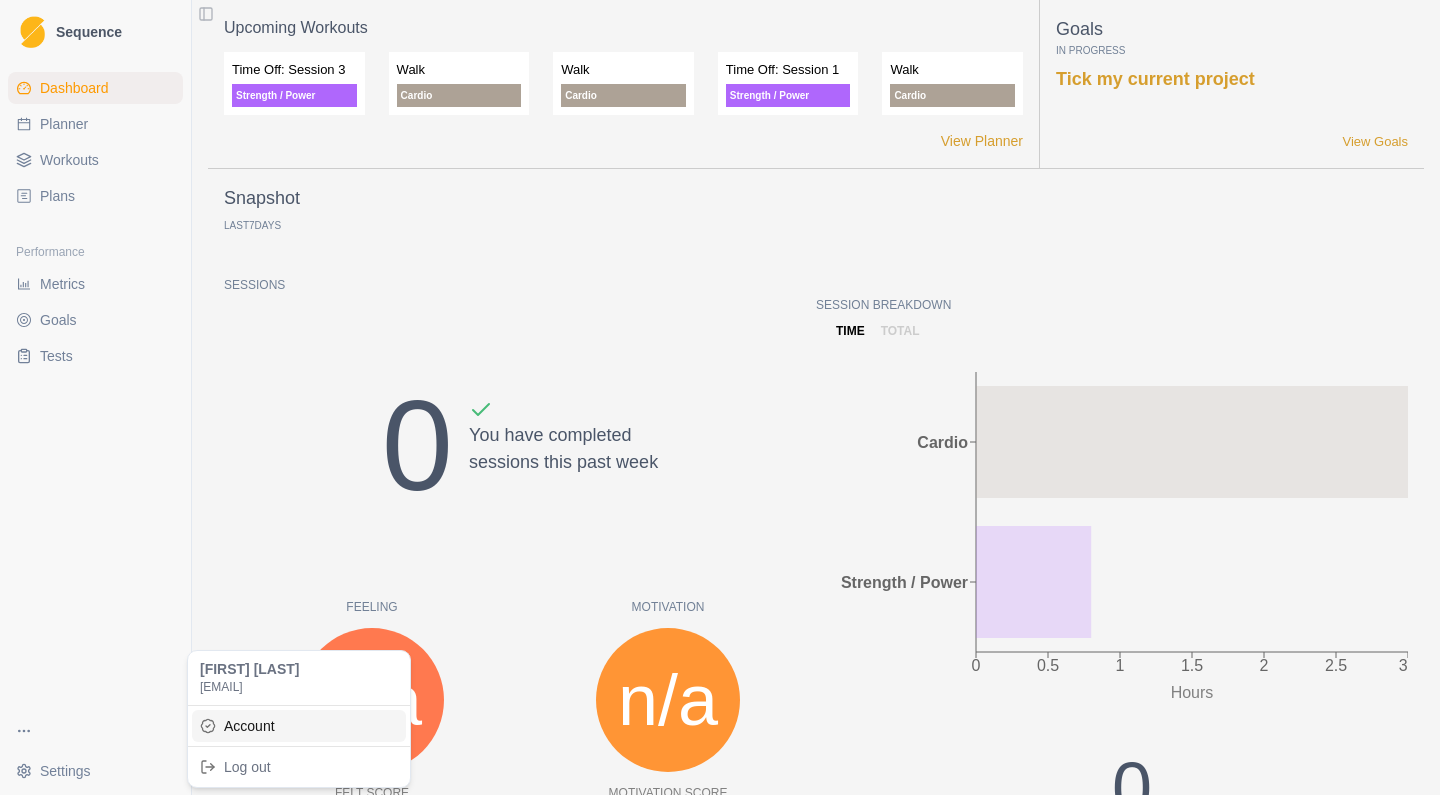 click on "Account" at bounding box center [299, 726] 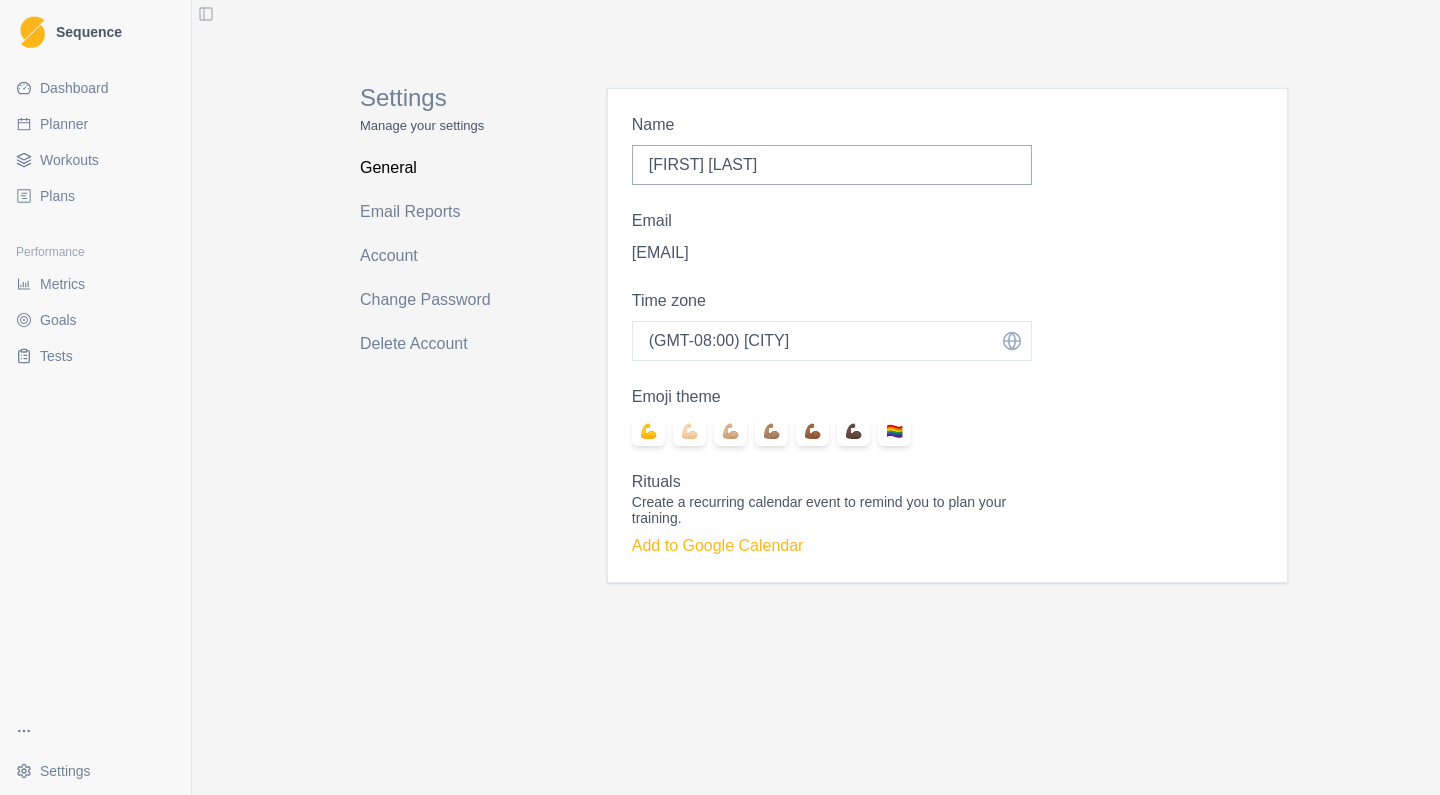 click on "Goals" at bounding box center [58, 320] 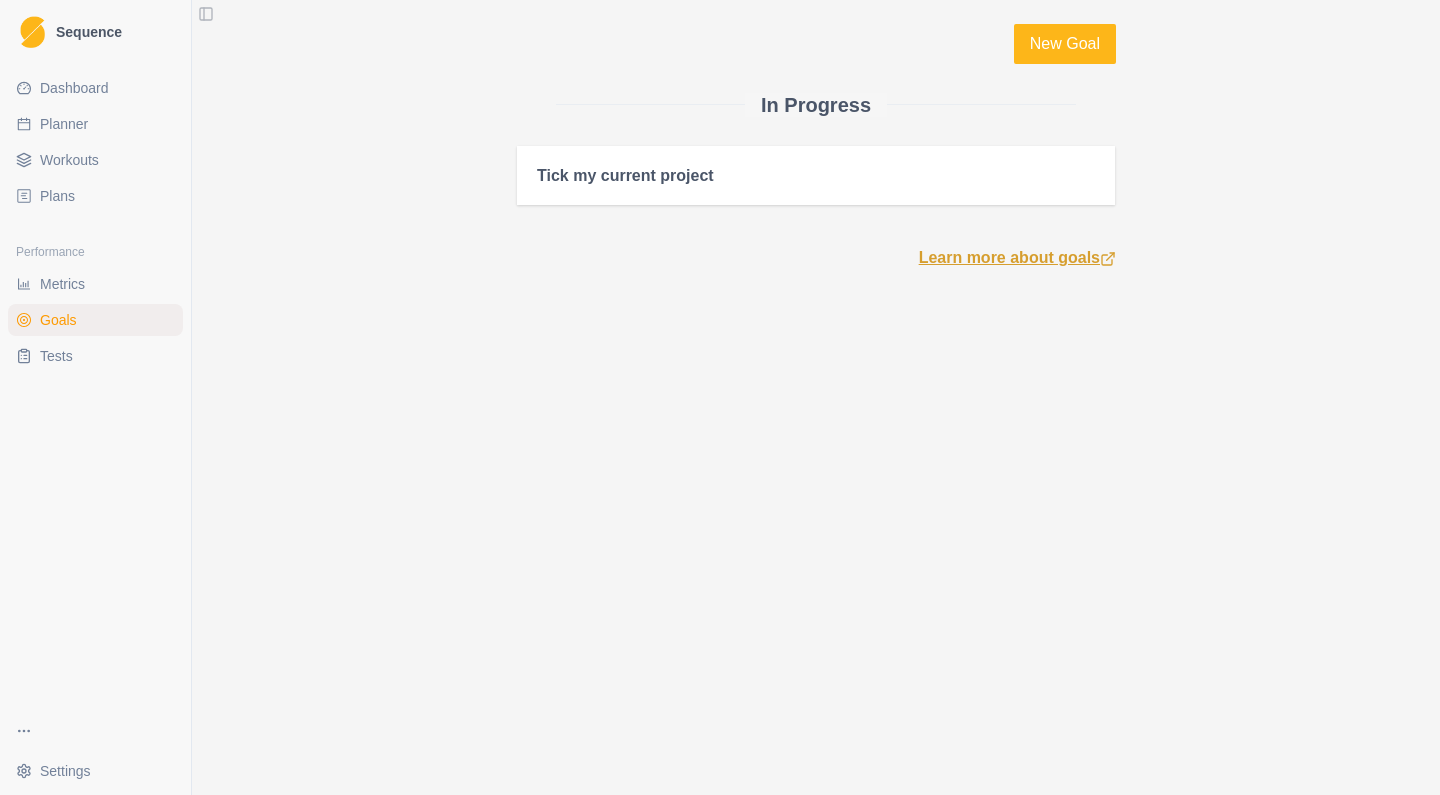 click on "Learn more about goals" at bounding box center [1017, 258] 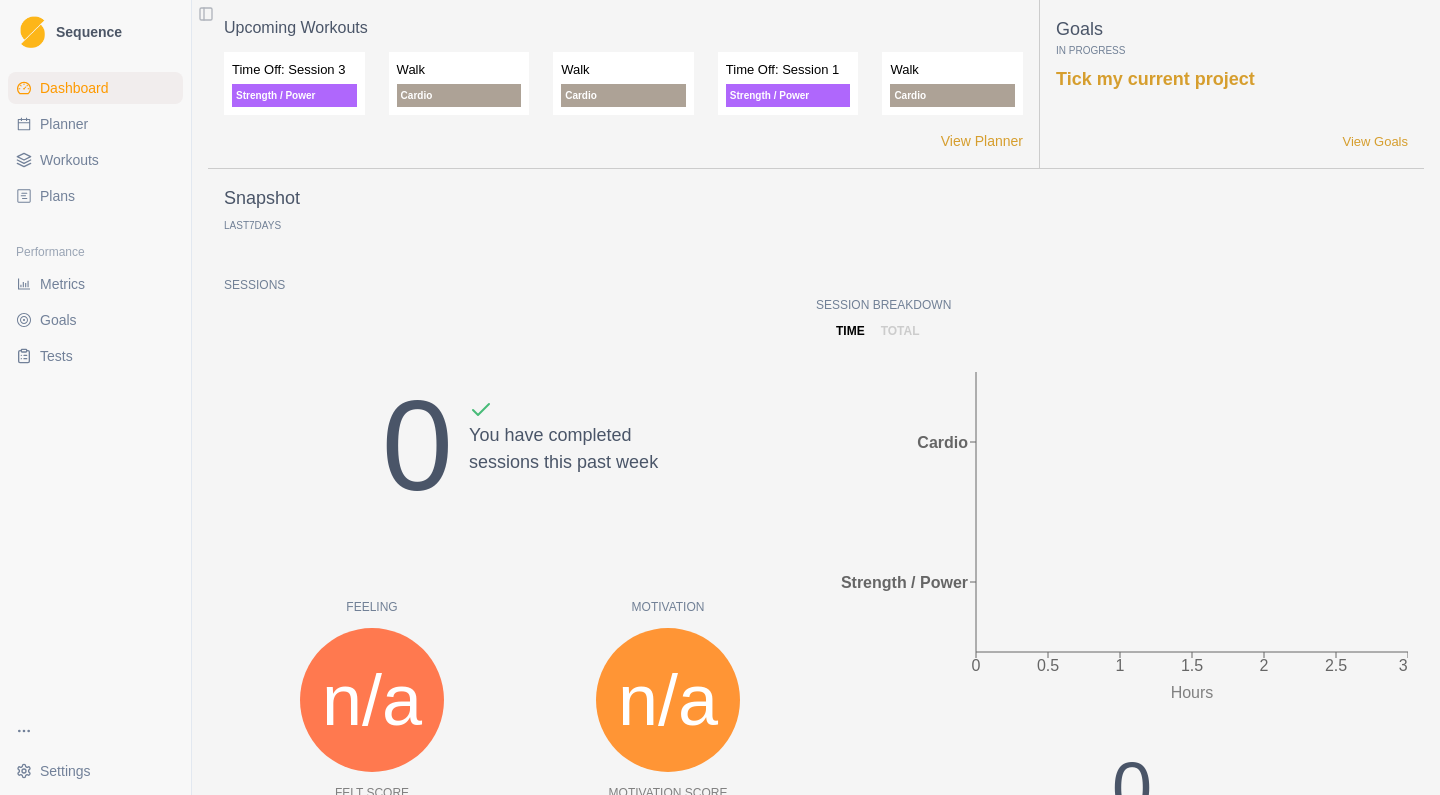 scroll, scrollTop: 0, scrollLeft: 0, axis: both 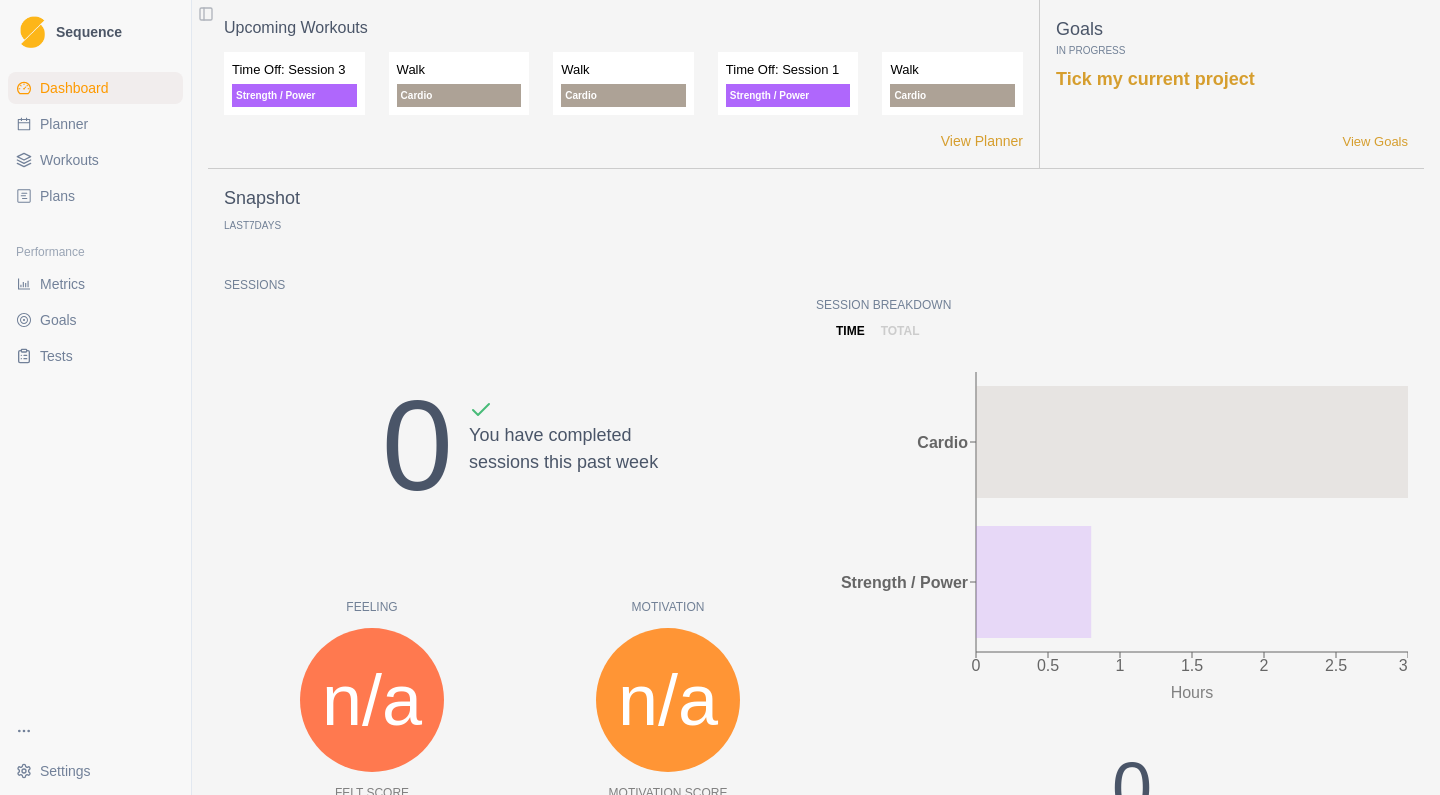 click on "Toggle Sidebar" at bounding box center (206, 14) 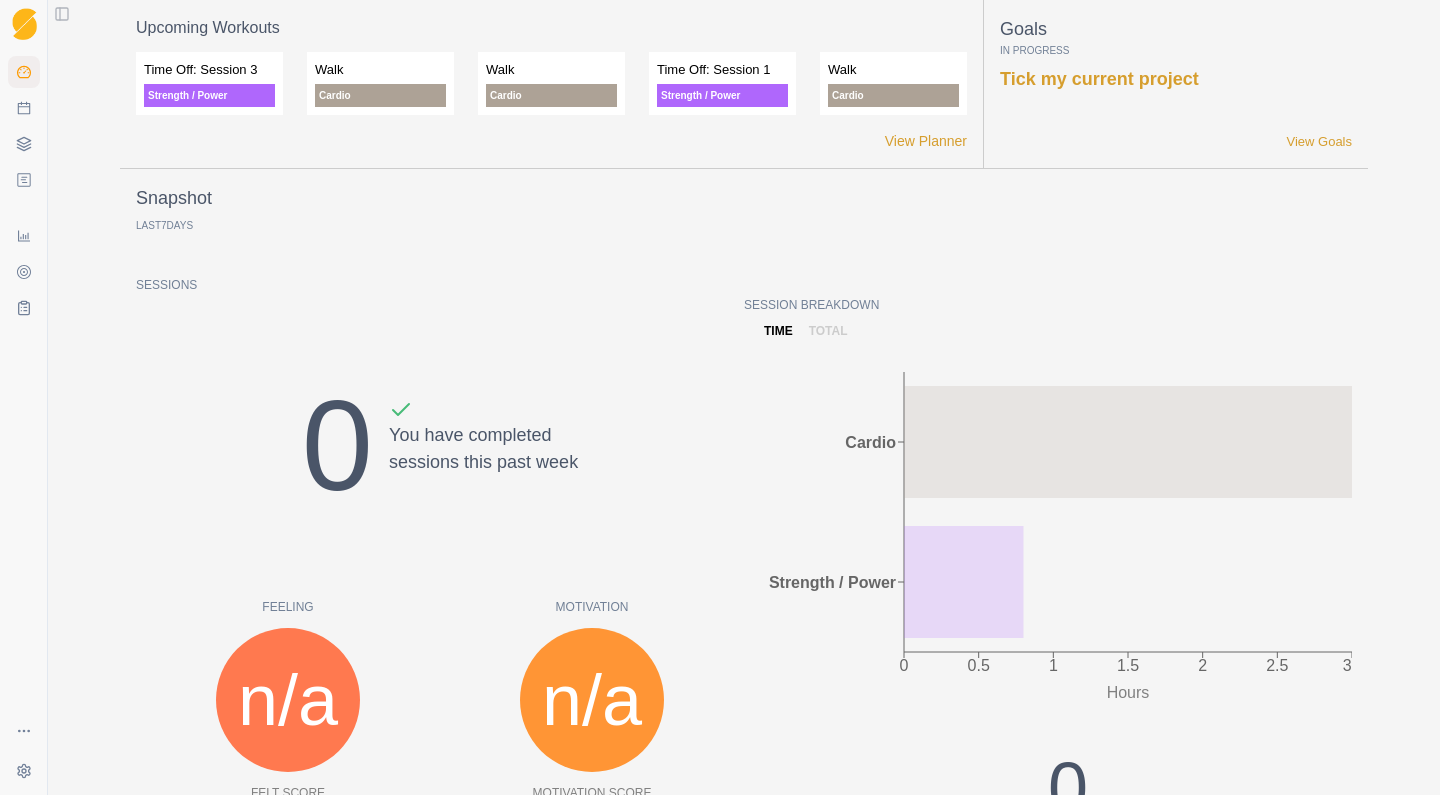 click on "Toggle Sidebar" at bounding box center [62, 14] 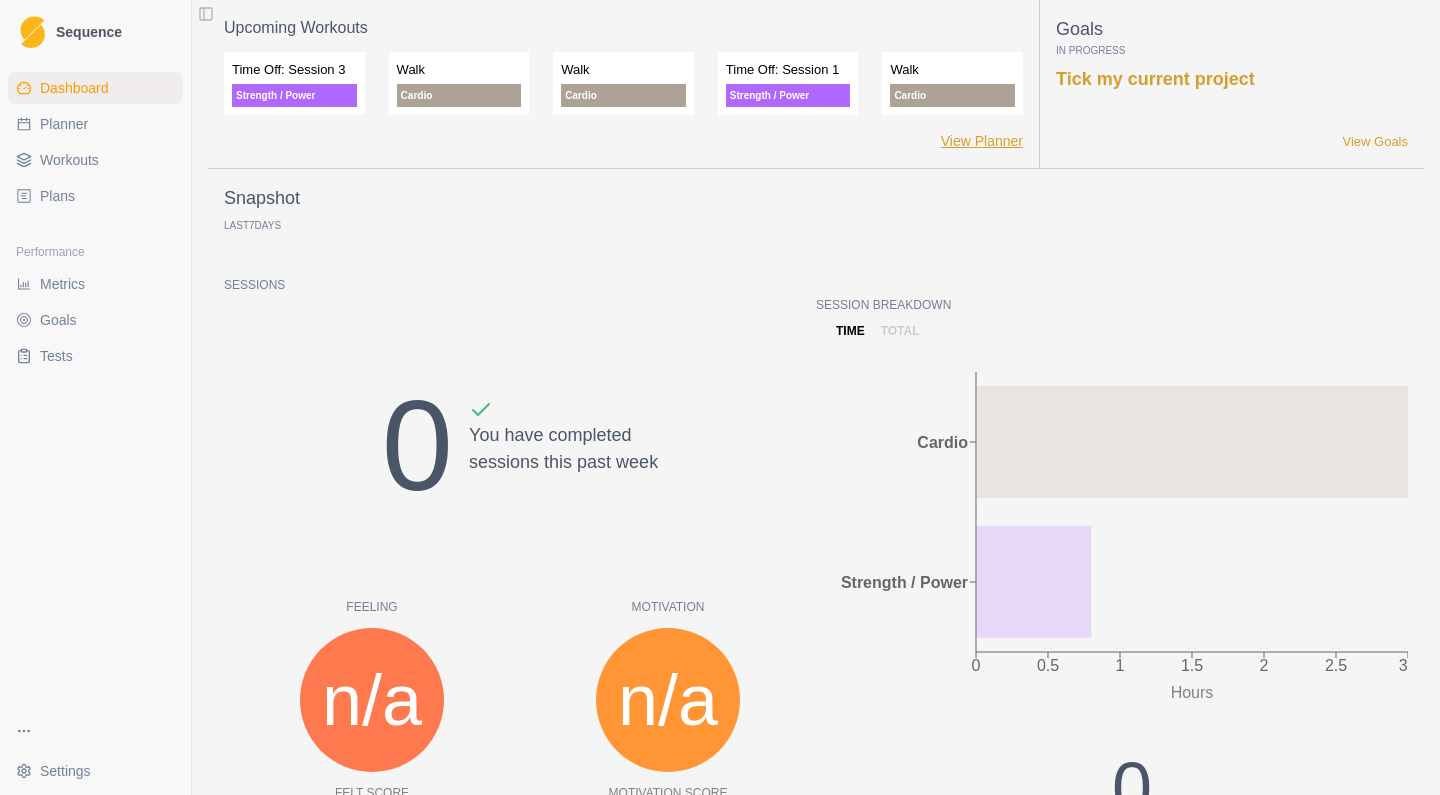 click on "View Planner" at bounding box center [982, 141] 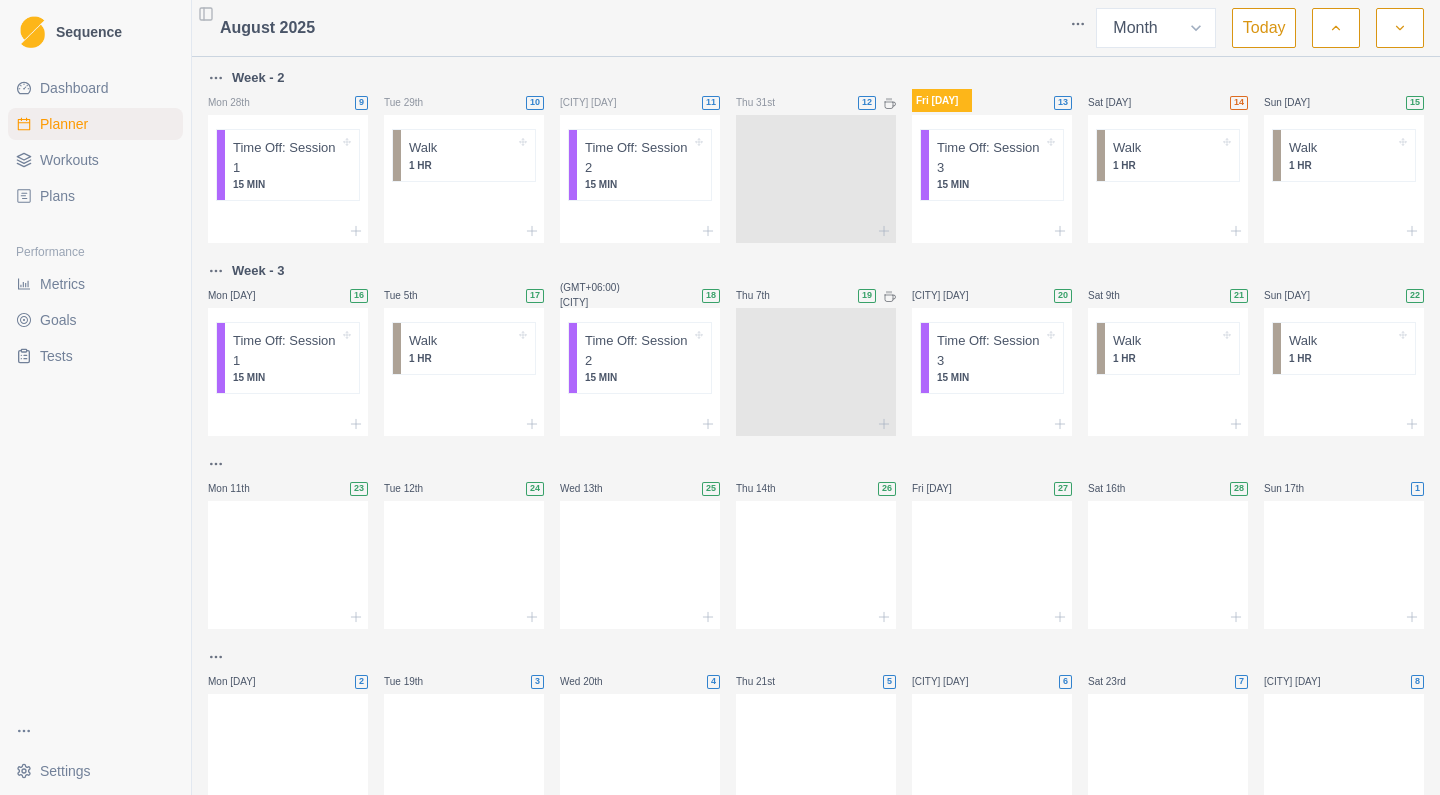 scroll, scrollTop: 0, scrollLeft: 0, axis: both 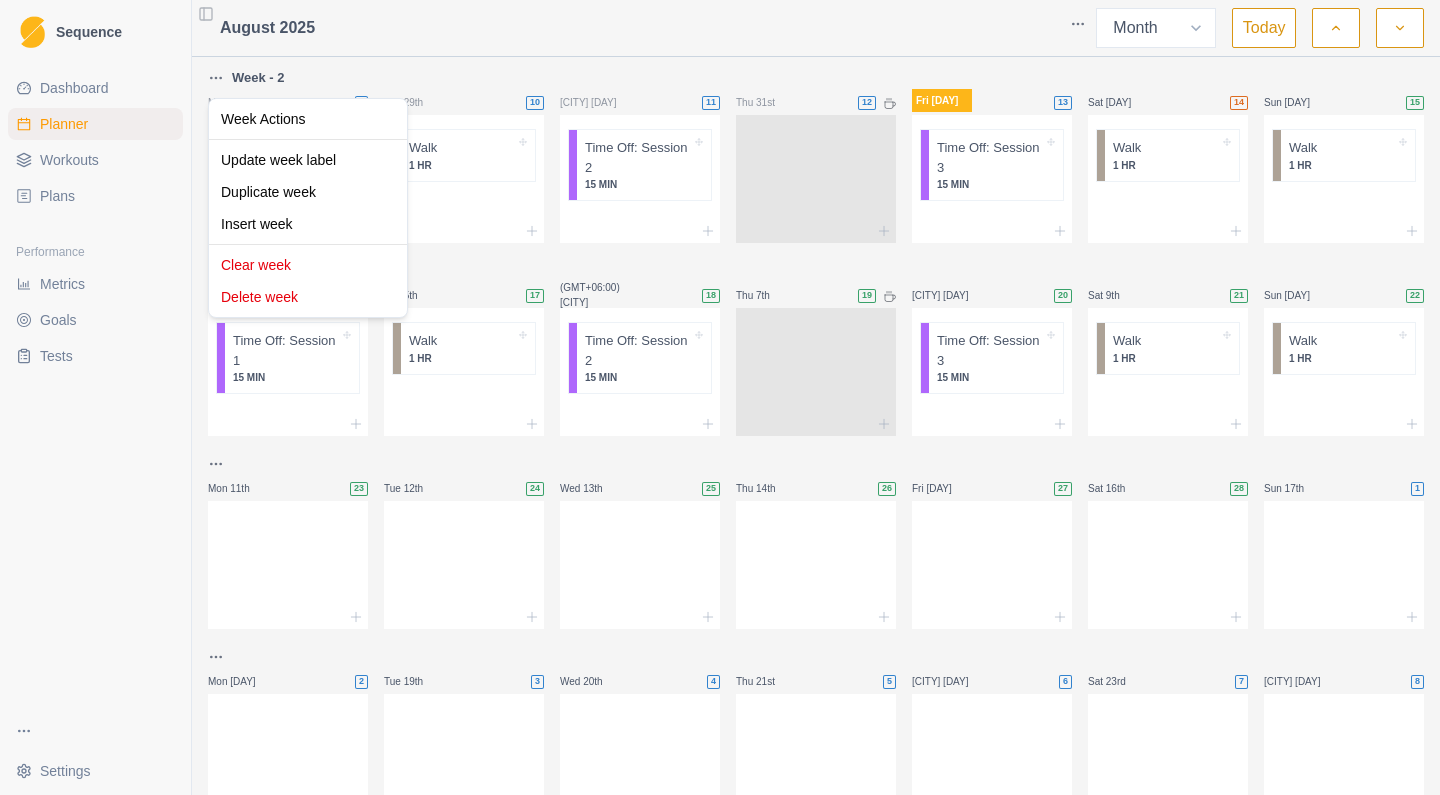click on "August 2025" at bounding box center [720, 397] 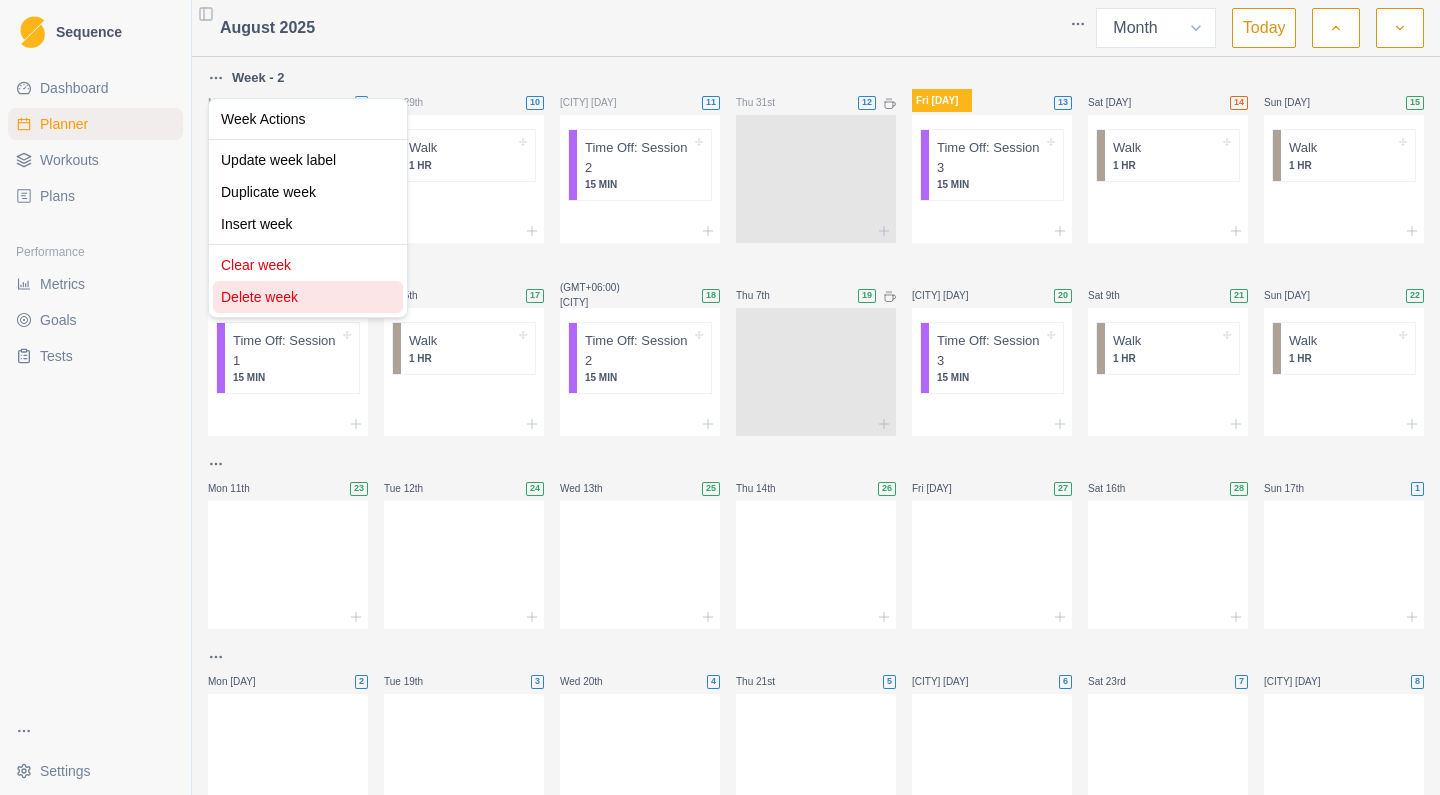click on "Delete week" at bounding box center (308, 297) 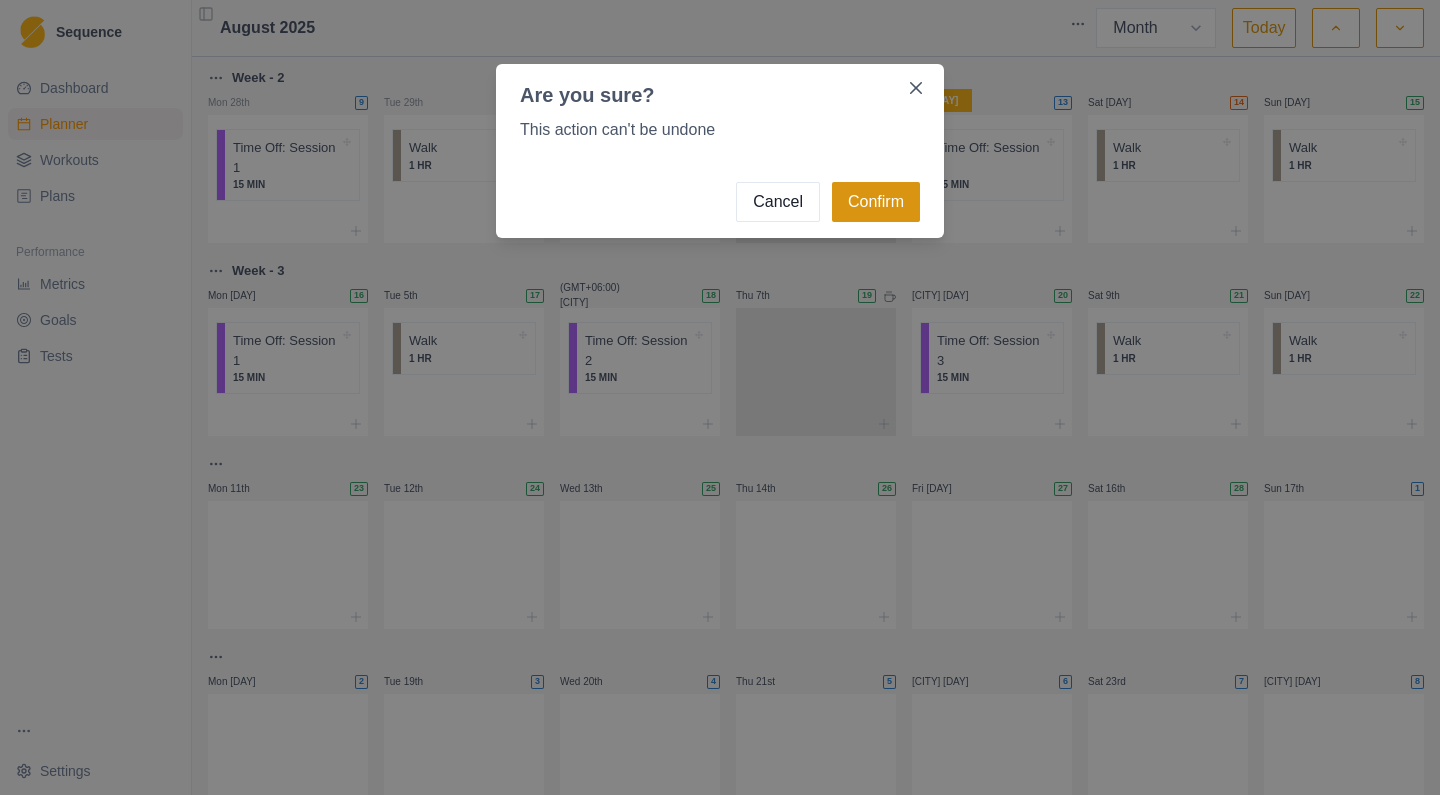 click on "Confirm" at bounding box center (876, 202) 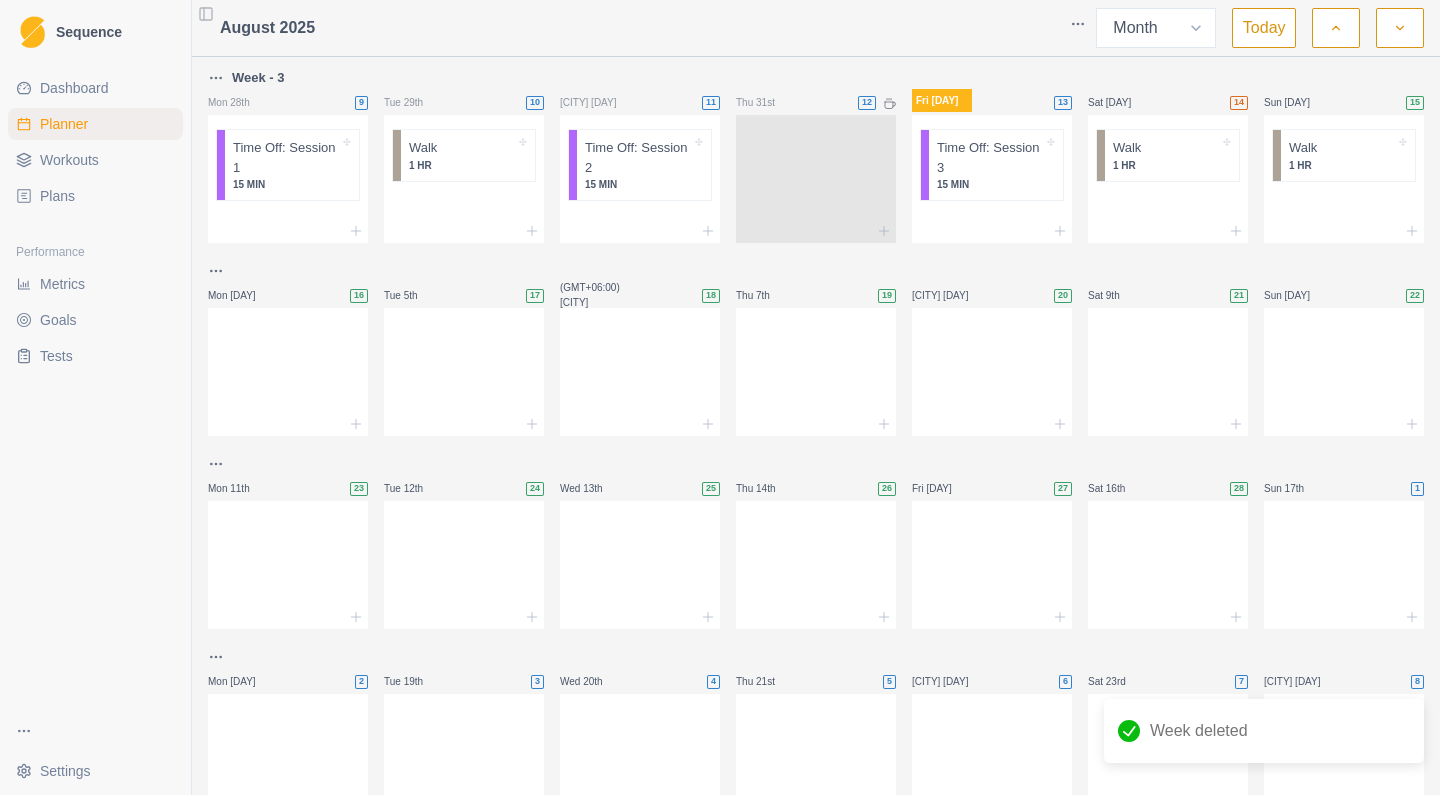 click on "Sequence Dashboard Planner Workouts Plans Performance Metrics Goals Tests Settings Toggle Sidebar August 2025 Week Month Today Week - 3 Mon 28th 9 Time Off: Session 1 15 MIN Tue 29th 10 Walk 1 HR Wed 30th 11 Time Off: Session 2 15 MIN Thu 31st 12 Fri 1st 13 Time Off: Session 3 15 MIN Sat 2nd 14 Walk 1 HR Sun 3rd 15 Walk 1 HR Mon 4th 16 Tue 5th 17 Wed 6th 18 Thu 7th 19 Fri 8th 20 Sat 9th 21 Sun 10th 22 Mon 11th 23 Tue 12th 24 Wed 13th 25 Thu 14th 26 Fri 15th 27 Sat 16th 28 Sun 17th 1 Mon 18th 2 Tue 19th 3 Wed 20th 4 Thu 21st 5 Fri 22nd 6 Sat 23rd 7 Sun 24th 8 Mon 25th 9 Tue 26th 10 Wed 27th 11 Thu 28th 12 Fri 29th 13 Sat 30th 14 Sun 31st 15 Week deleted
Cardio
Press space bar to start a drag.
When dragging you can use the arrow keys to move the item around and escape to cancel.
Some screen readers may require you to be in focus mode or to use your pass through key" at bounding box center (720, 397) 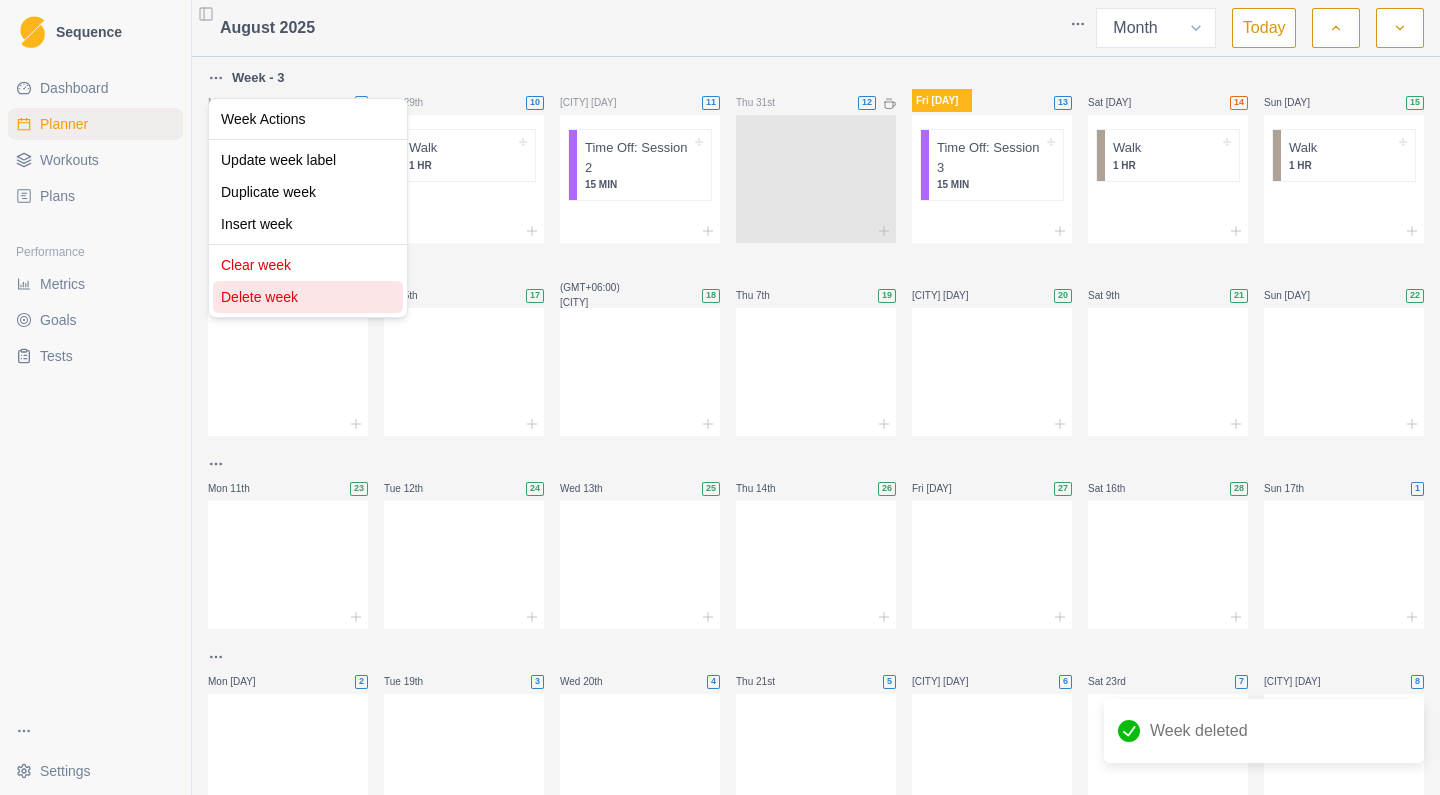 click on "Delete week" at bounding box center (308, 297) 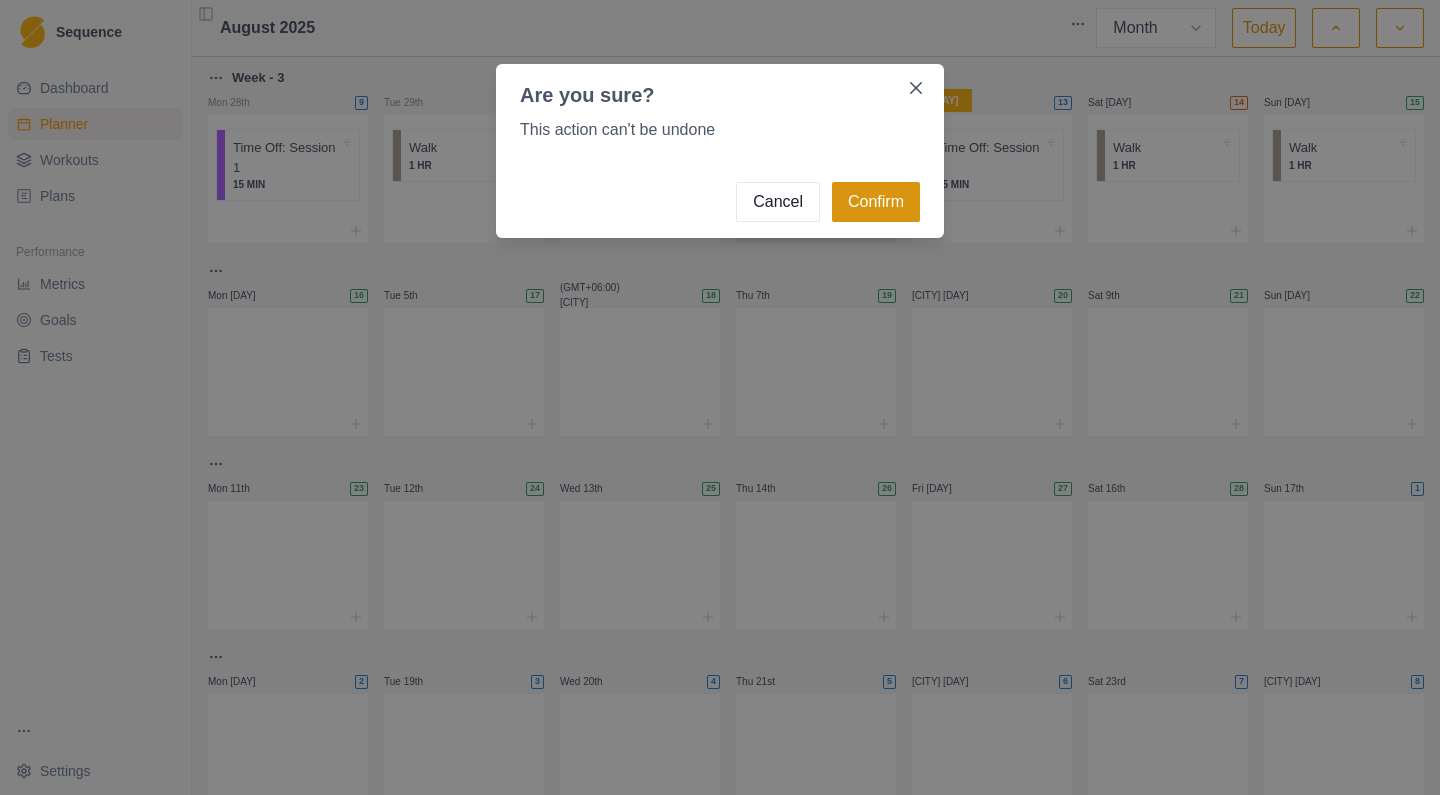click on "Confirm" at bounding box center (876, 202) 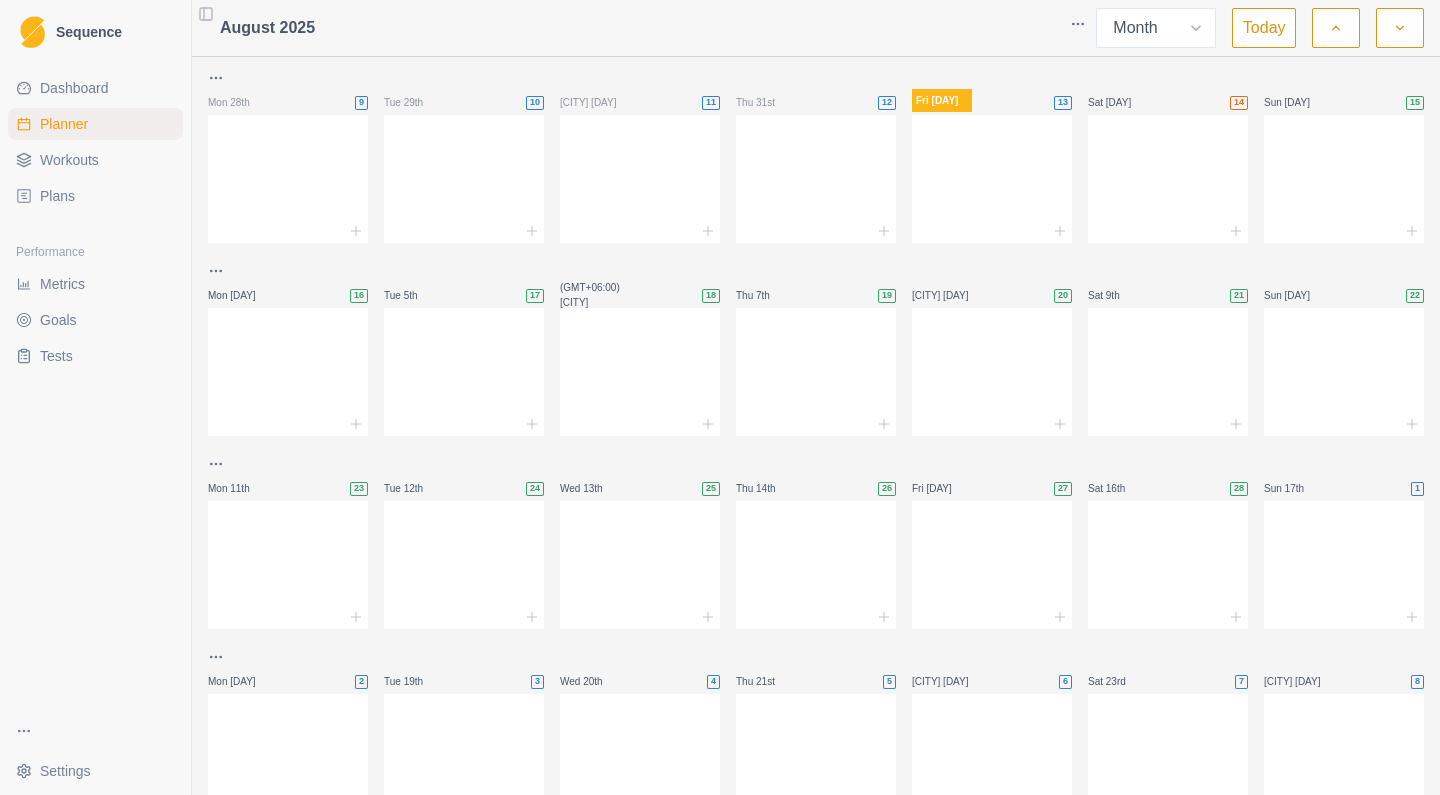 click 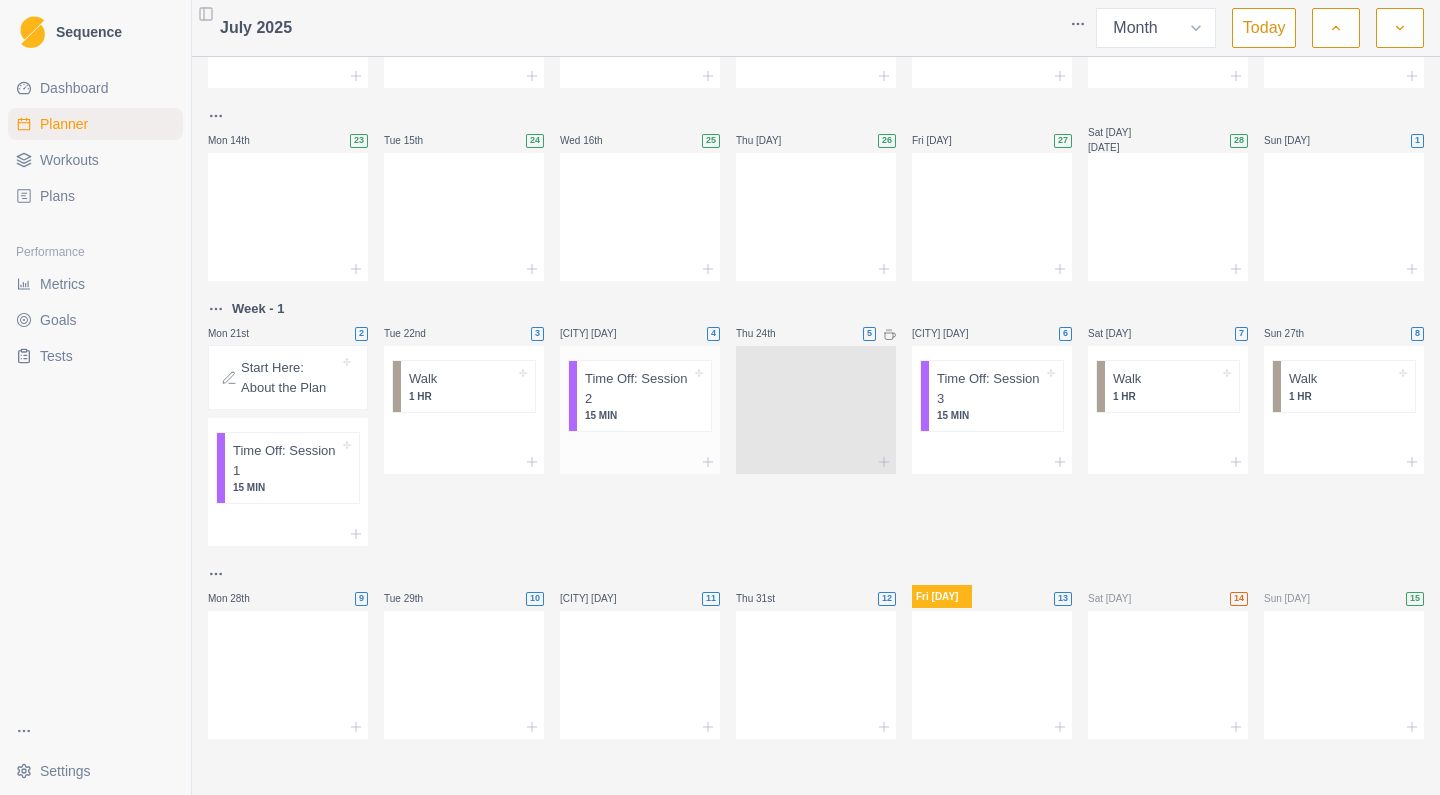 scroll, scrollTop: 347, scrollLeft: 0, axis: vertical 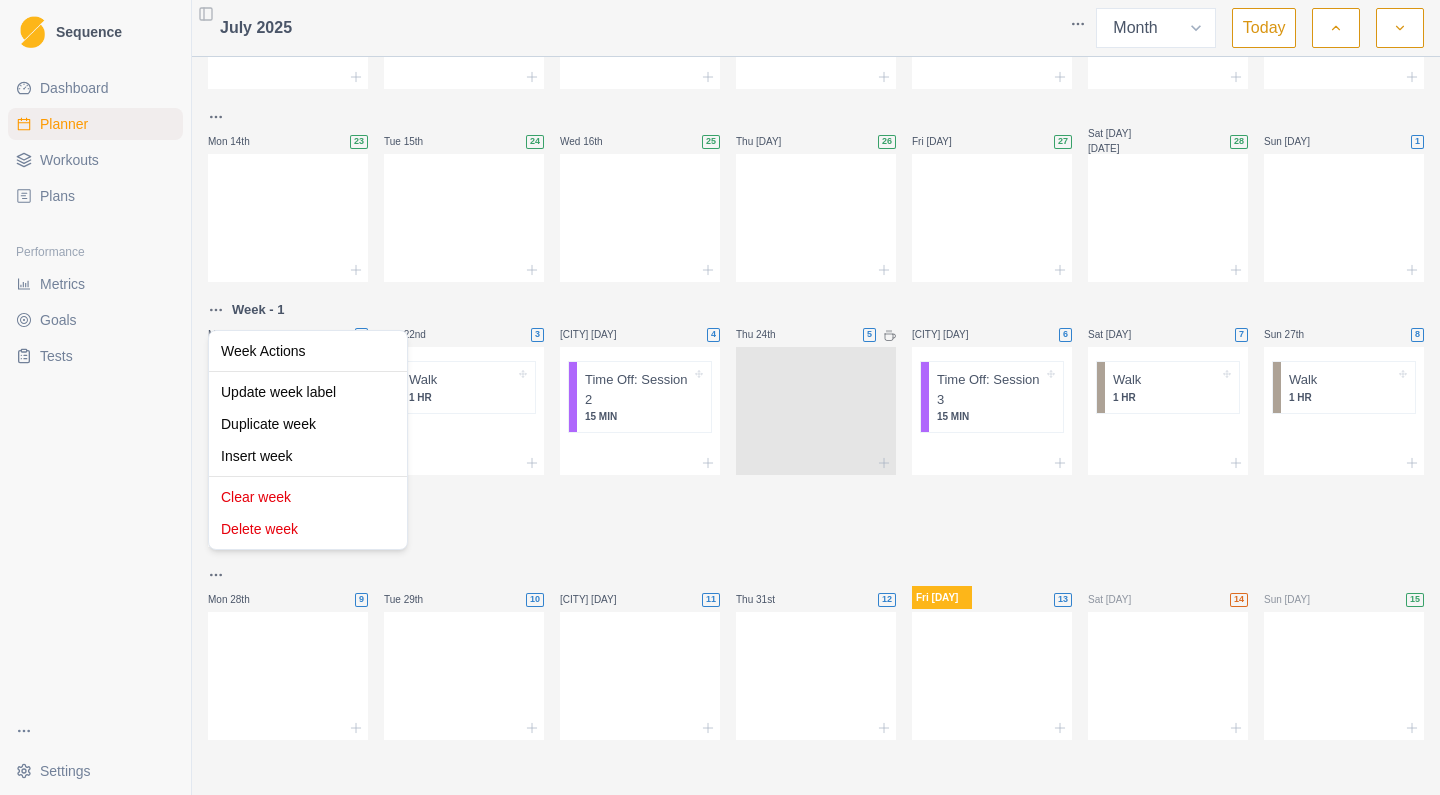 click on "Sequence Dashboard Planner Workouts Plans Performance Metrics Goals Tests Settings Toggle Sidebar July 2025 Week Month Today Mon 30th 9 Tue 1st 10 Wed 2nd 11 Thu 3rd 12 Fri 4th 13 Sat 5th 14 Sun 6th 15 Mon 7th 16 Tue 8th 17 Wed 9th 18 Thu 10th 19 Fri 11th 20 Sat 12th 21 Sun 13th 22 Mon 14th 23 Tue 15th 24 Wed 16th 25 Thu 17th 26 Fri 18th 27 Sat 19th 28 Sun 20th 1 Week - 1 Mon 21st 2 Start Here: About the Plan Time Off: Session 1 15 MIN Tue 22nd 3 Walk 1 HR Wed 23rd 4 Time Off: Session 2 15 MIN Thu 24th 5 Fri 25th 6 Time Off: Session 3 15 MIN Sat 26th 7 Walk 1 HR Sun 27th 8 Walk 1 HR Mon 28th 9 Tue 29th 10 Wed 30th 11 Thu 31st 12 Fri 1st 13 Sat 2nd 14 Sun 3rd 15
Cardio
Press space bar to start a drag.
When dragging you can use the arrow keys to move the item around and escape to cancel.
Some screen readers may require you to be in focus mode or to use your pass through key
Week Actions Update week label  Duplicate week Insert week Clear week Delete week" at bounding box center [720, 397] 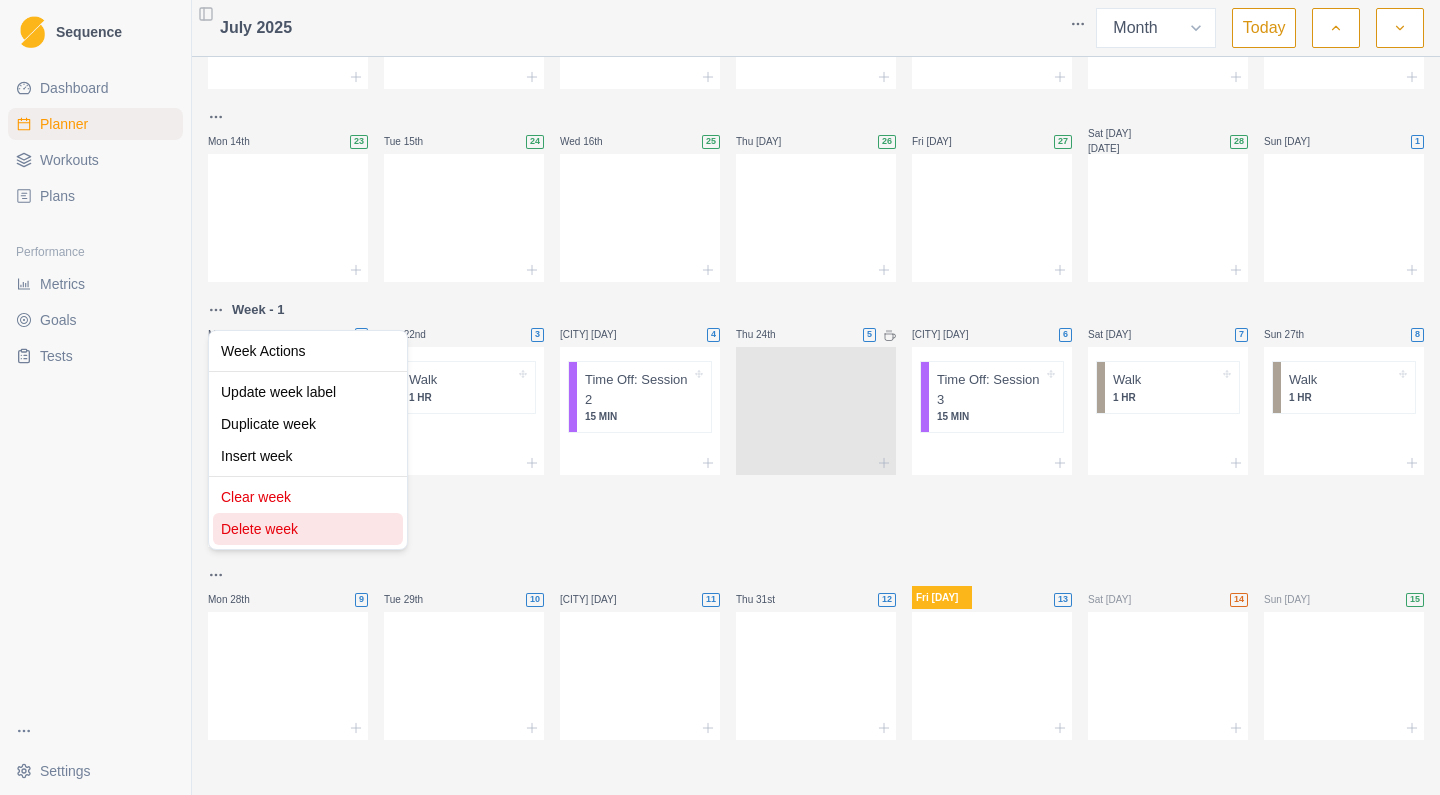 click on "Delete week" at bounding box center (308, 529) 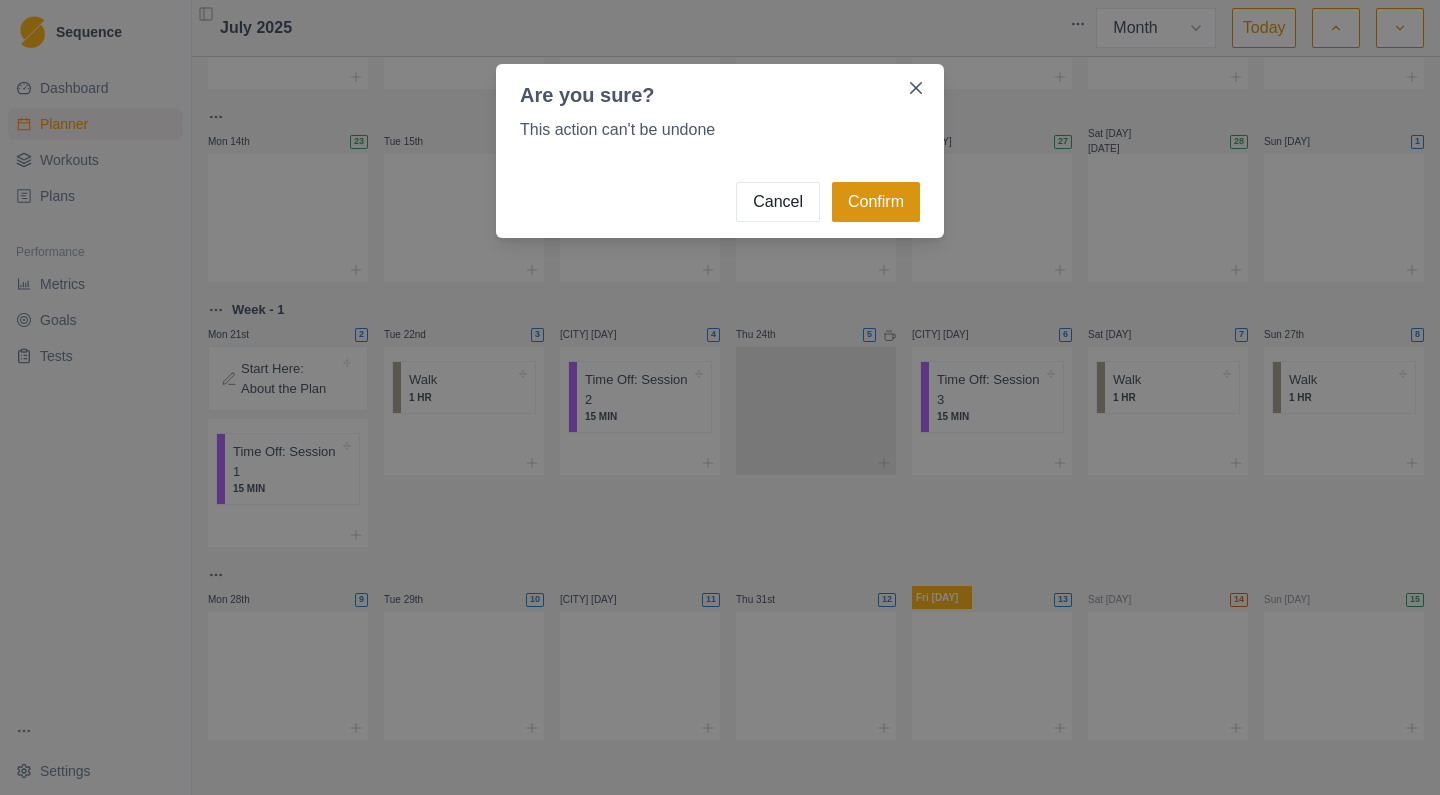 click on "Confirm" at bounding box center (876, 202) 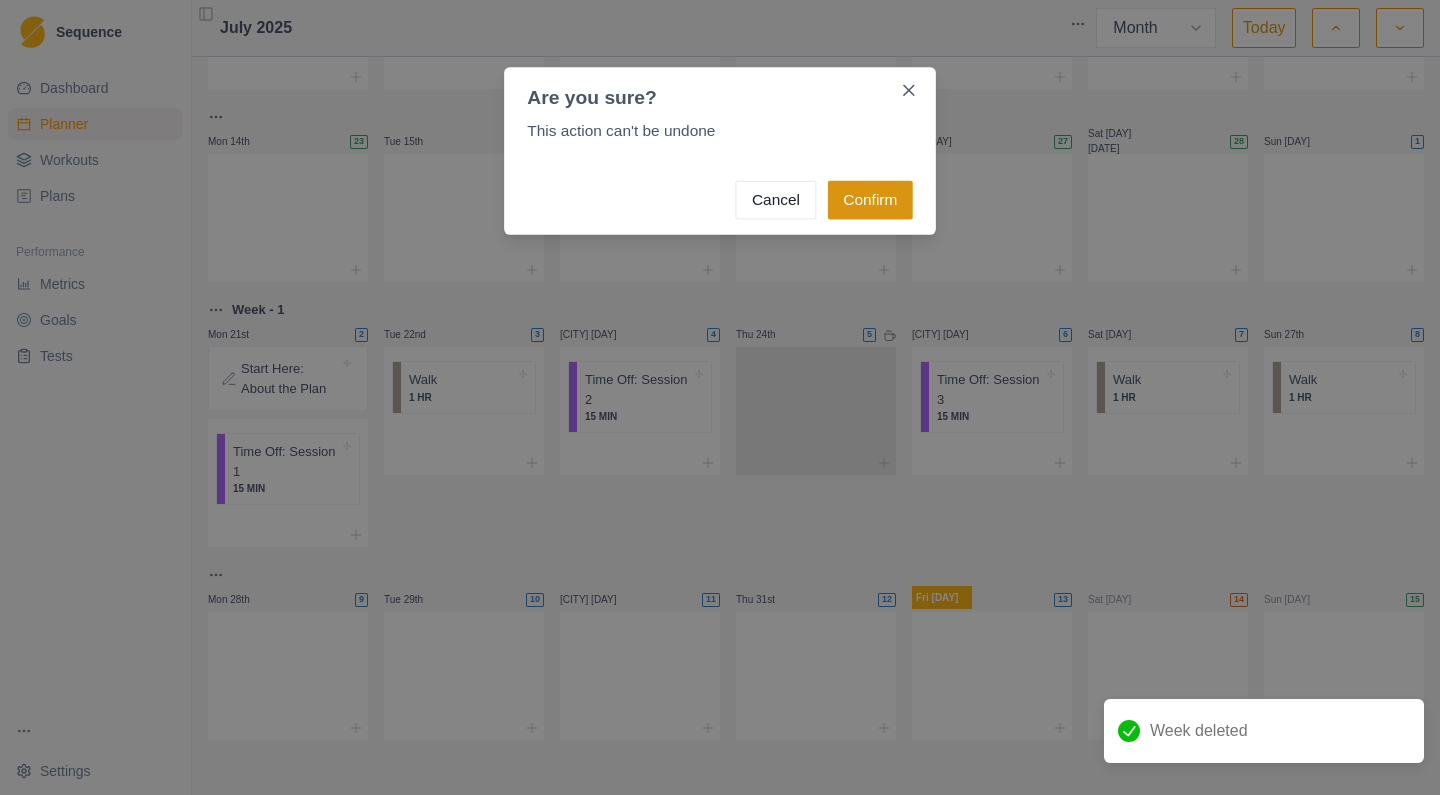 scroll, scrollTop: 276, scrollLeft: 0, axis: vertical 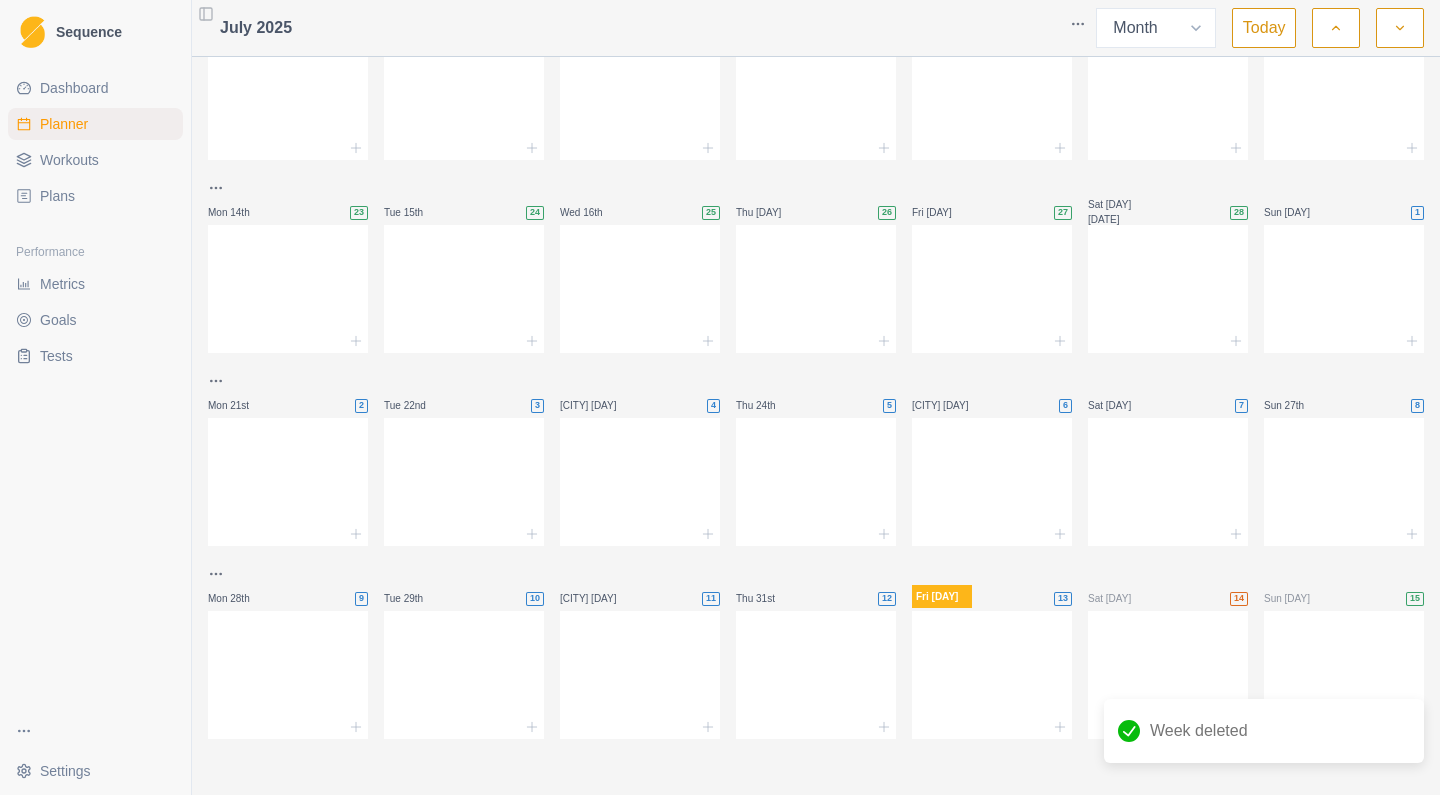 click on "Today" at bounding box center [1264, 28] 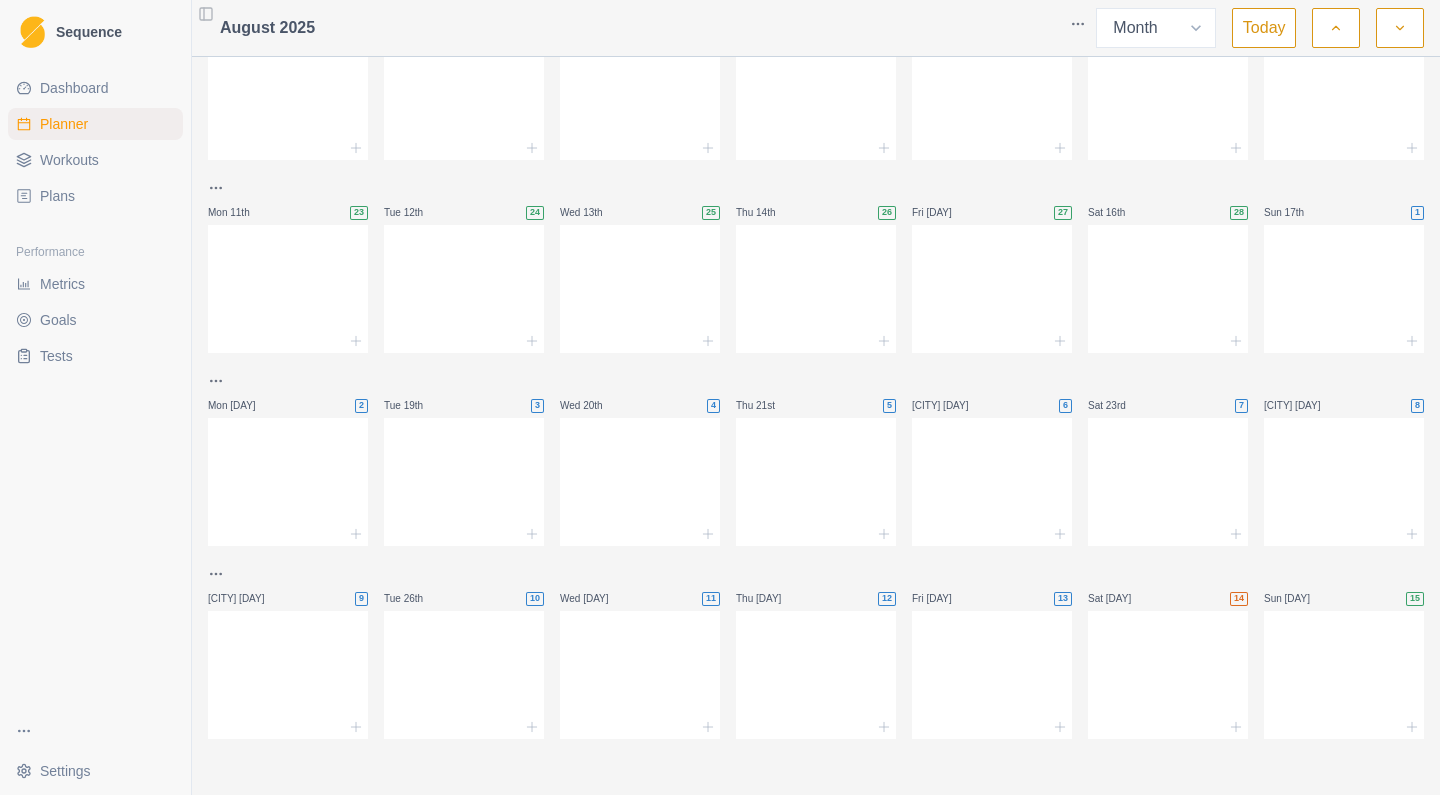 scroll, scrollTop: 0, scrollLeft: 0, axis: both 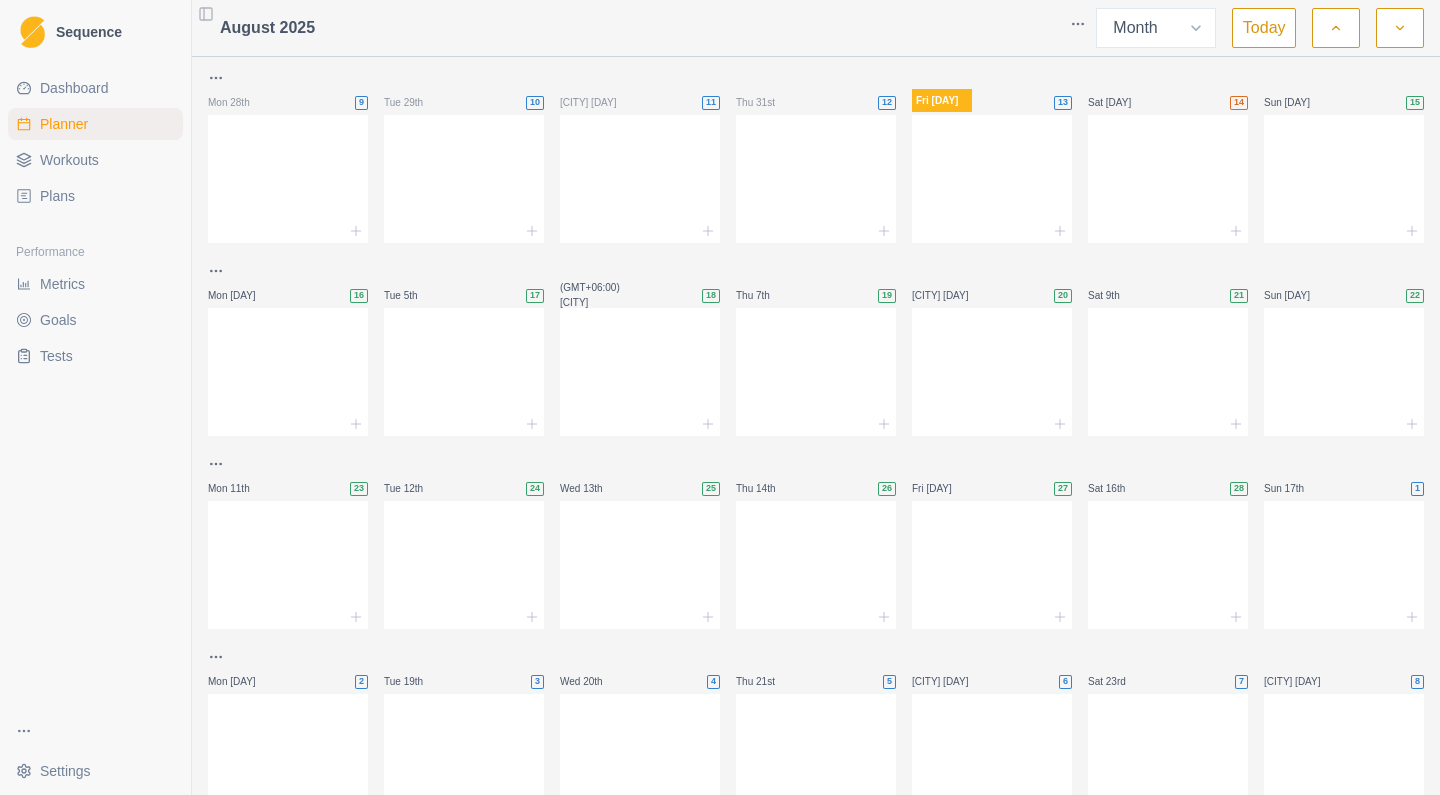 click on "Plans" at bounding box center (57, 196) 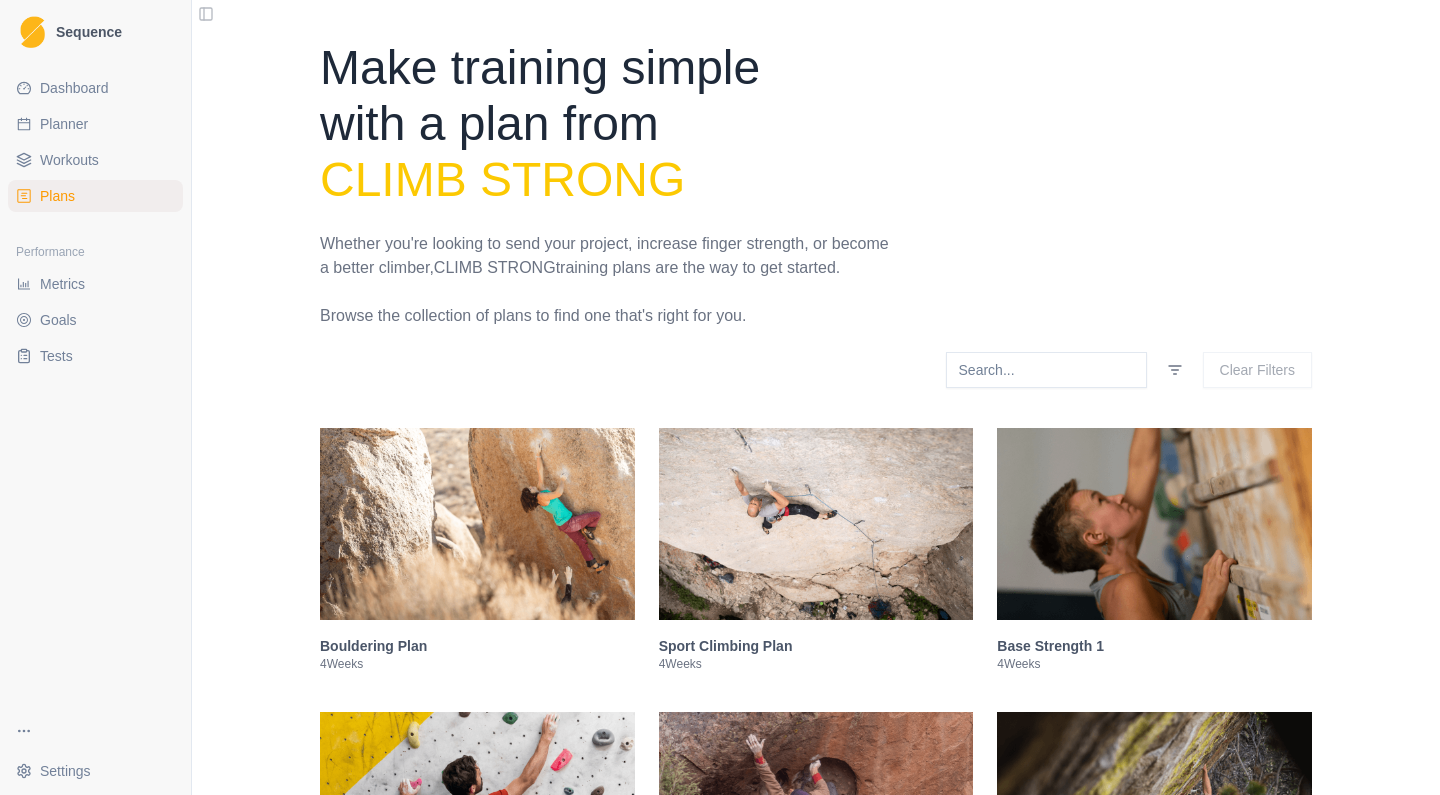 scroll, scrollTop: 0, scrollLeft: 0, axis: both 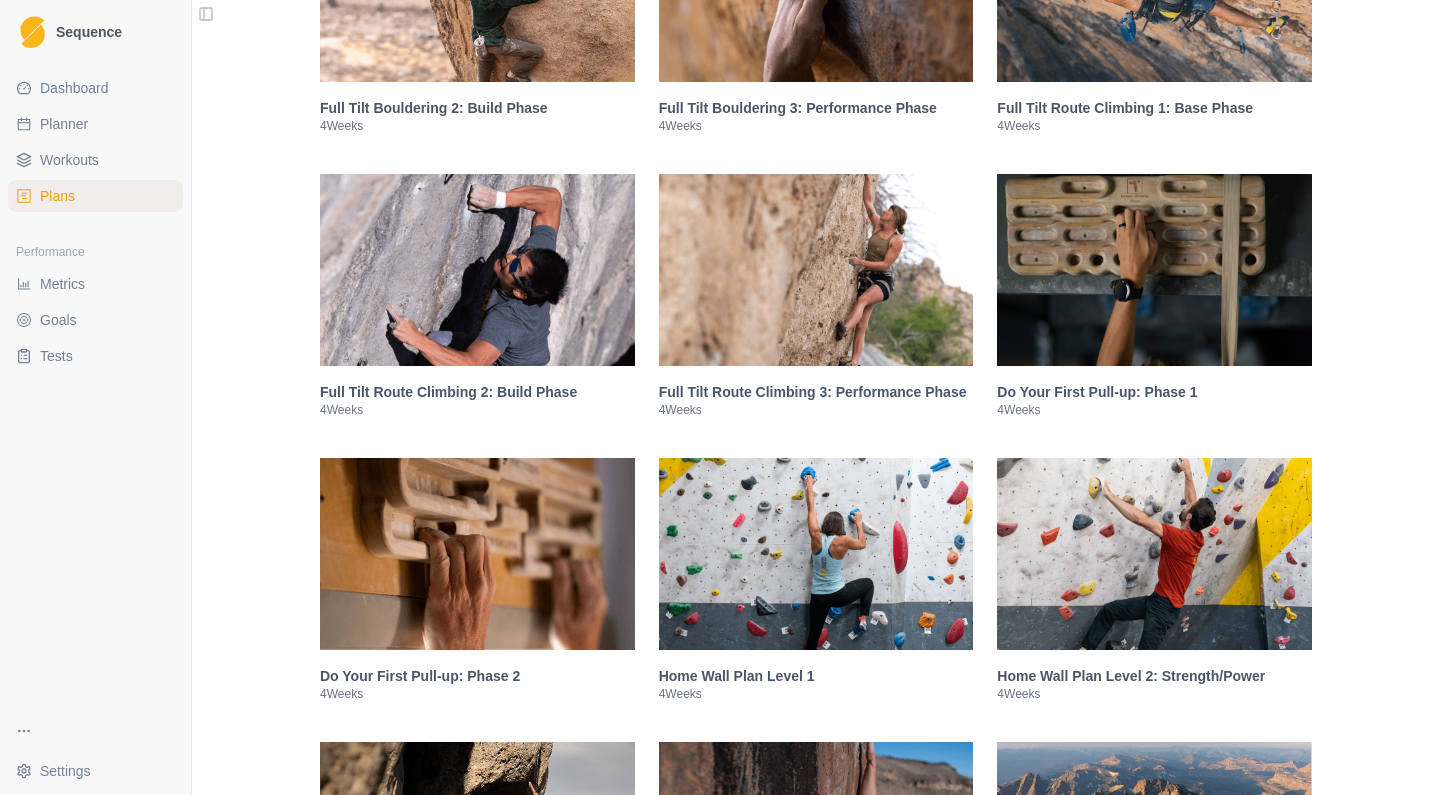 click on "4  Weeks" at bounding box center (477, 410) 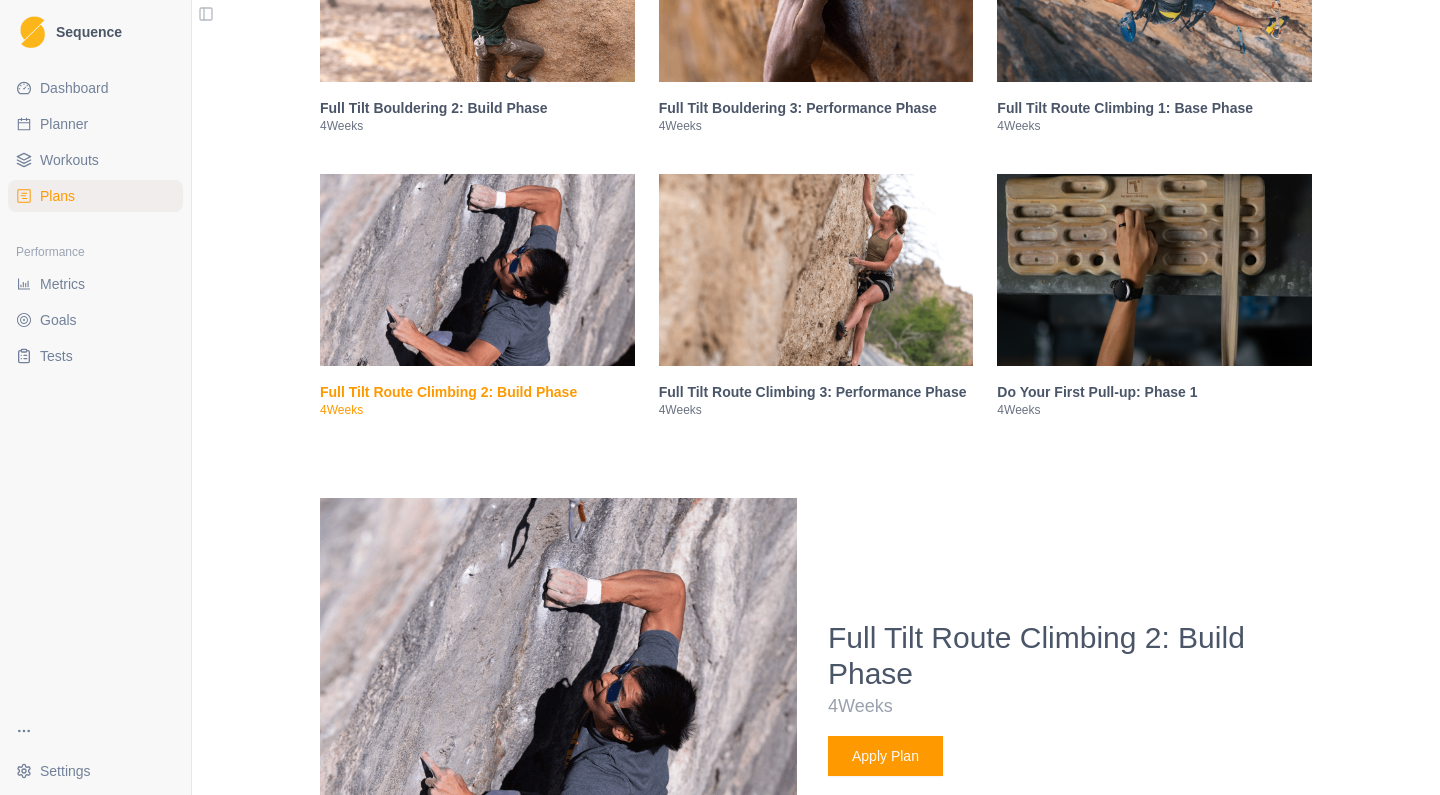 scroll, scrollTop: 2440, scrollLeft: 0, axis: vertical 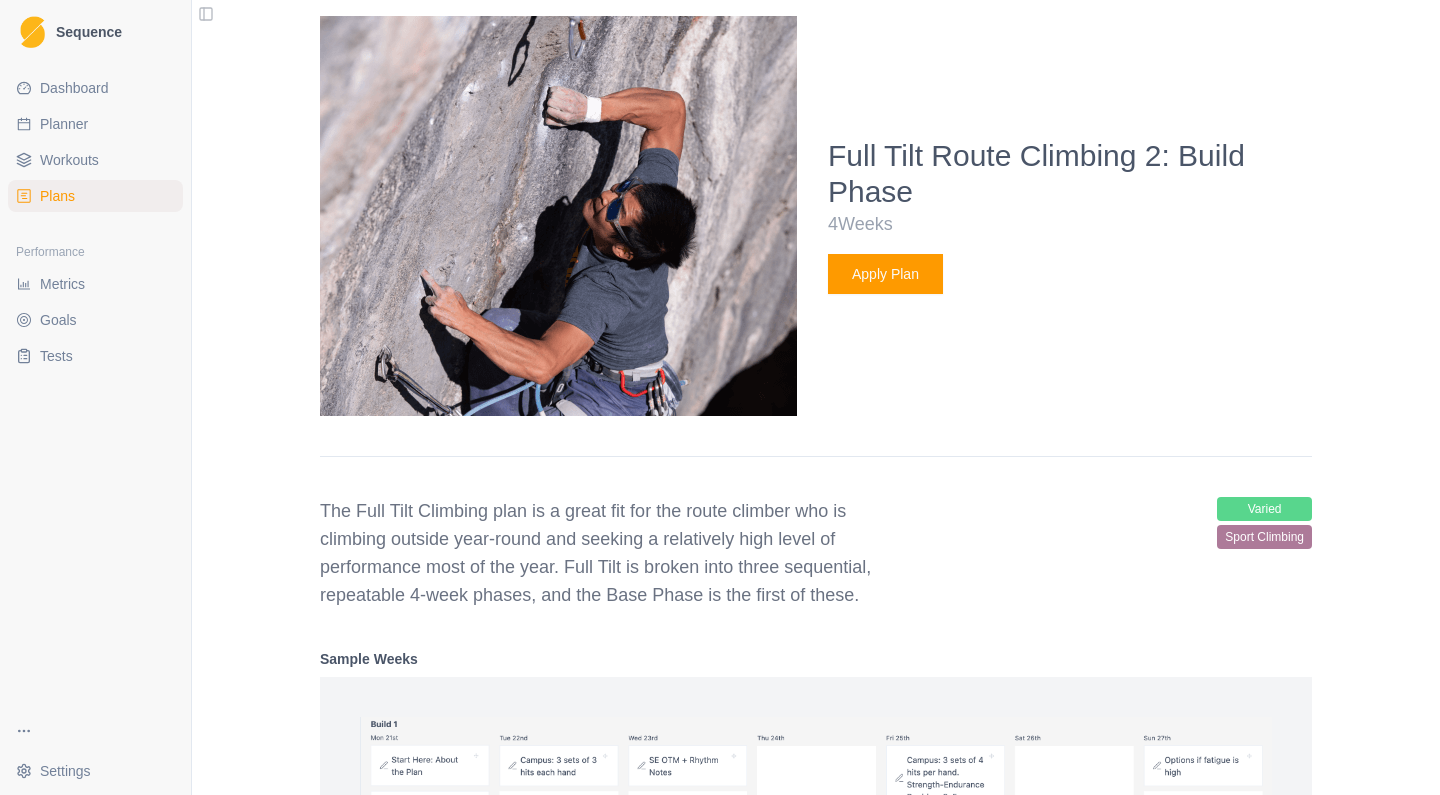 select on "month" 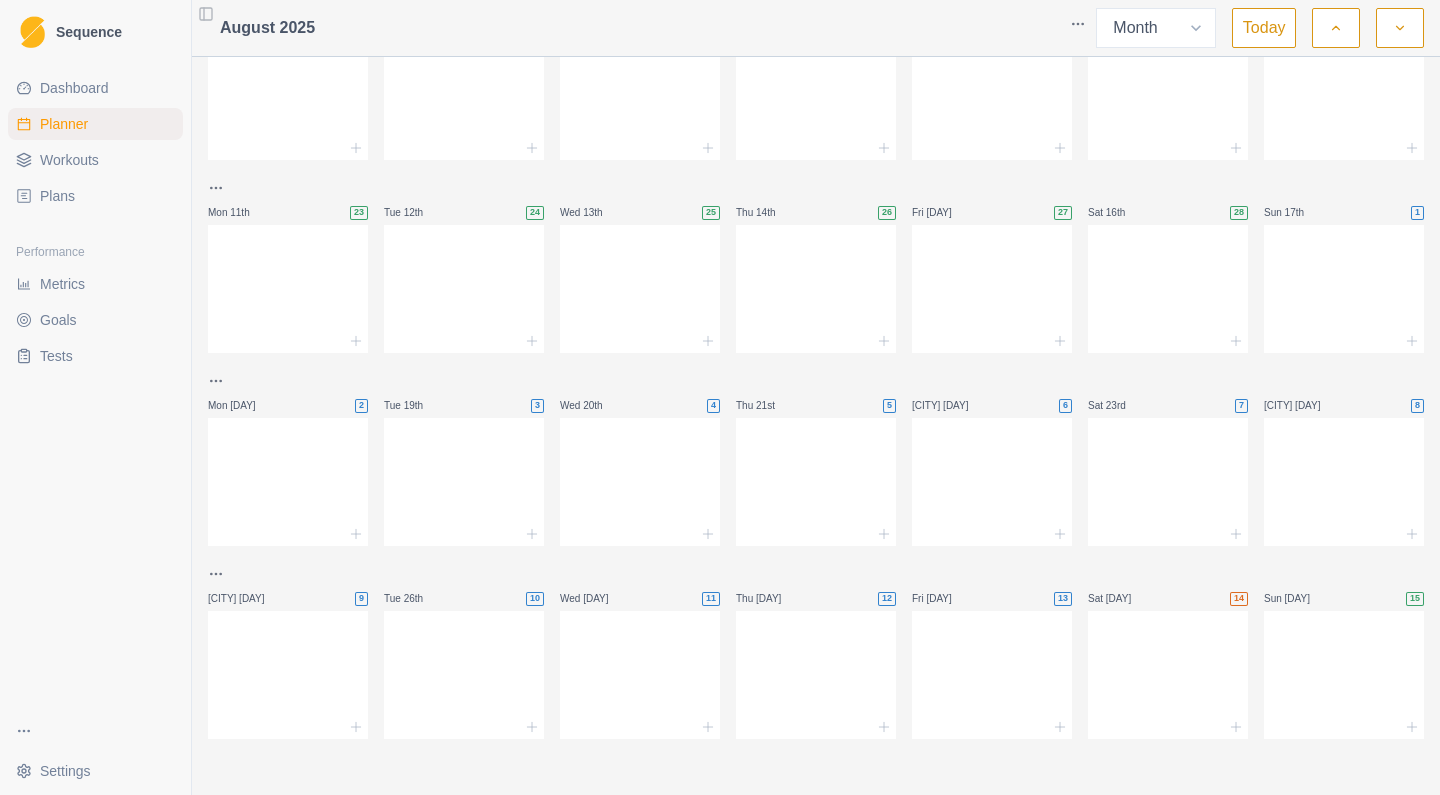 scroll, scrollTop: 0, scrollLeft: 0, axis: both 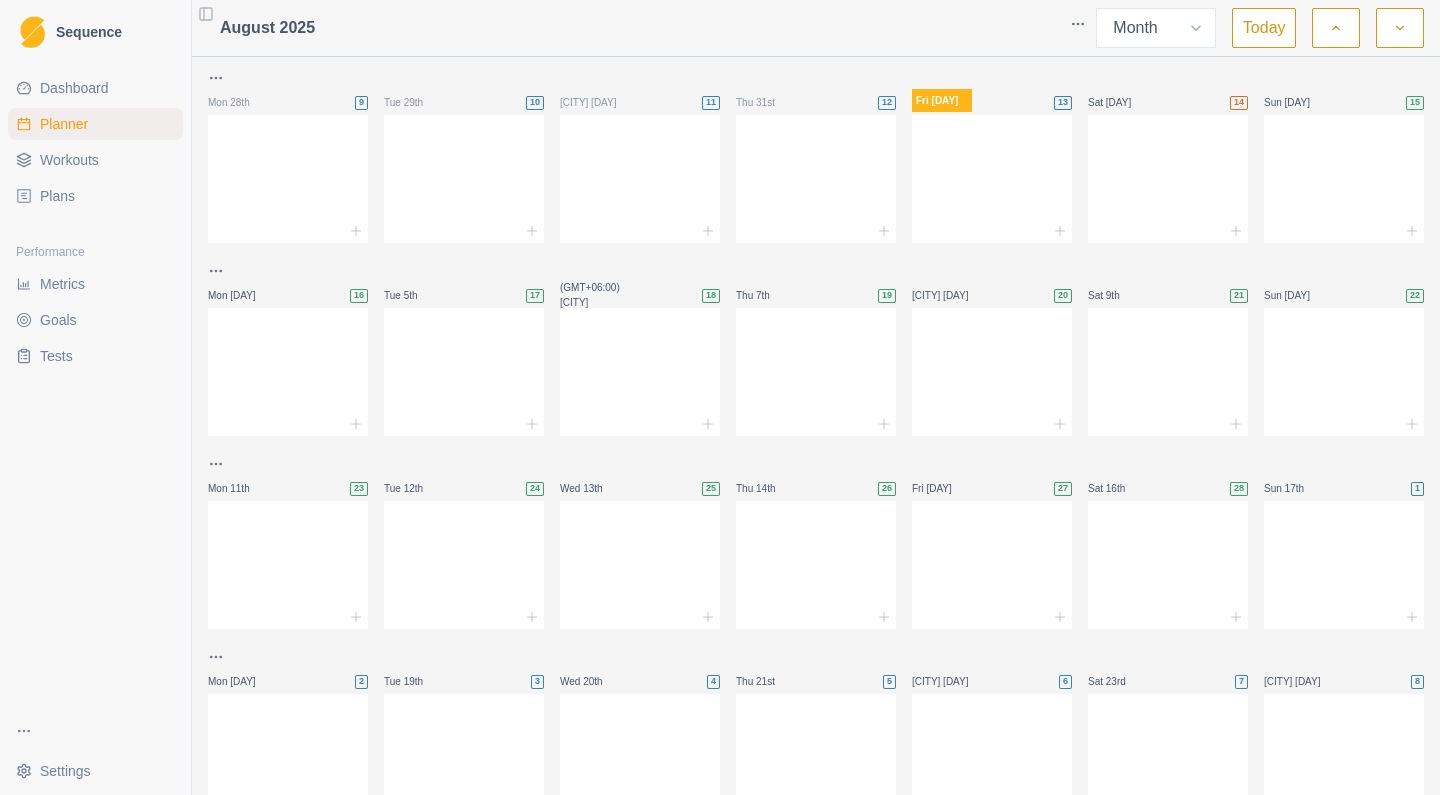 click on "Plans" at bounding box center (57, 196) 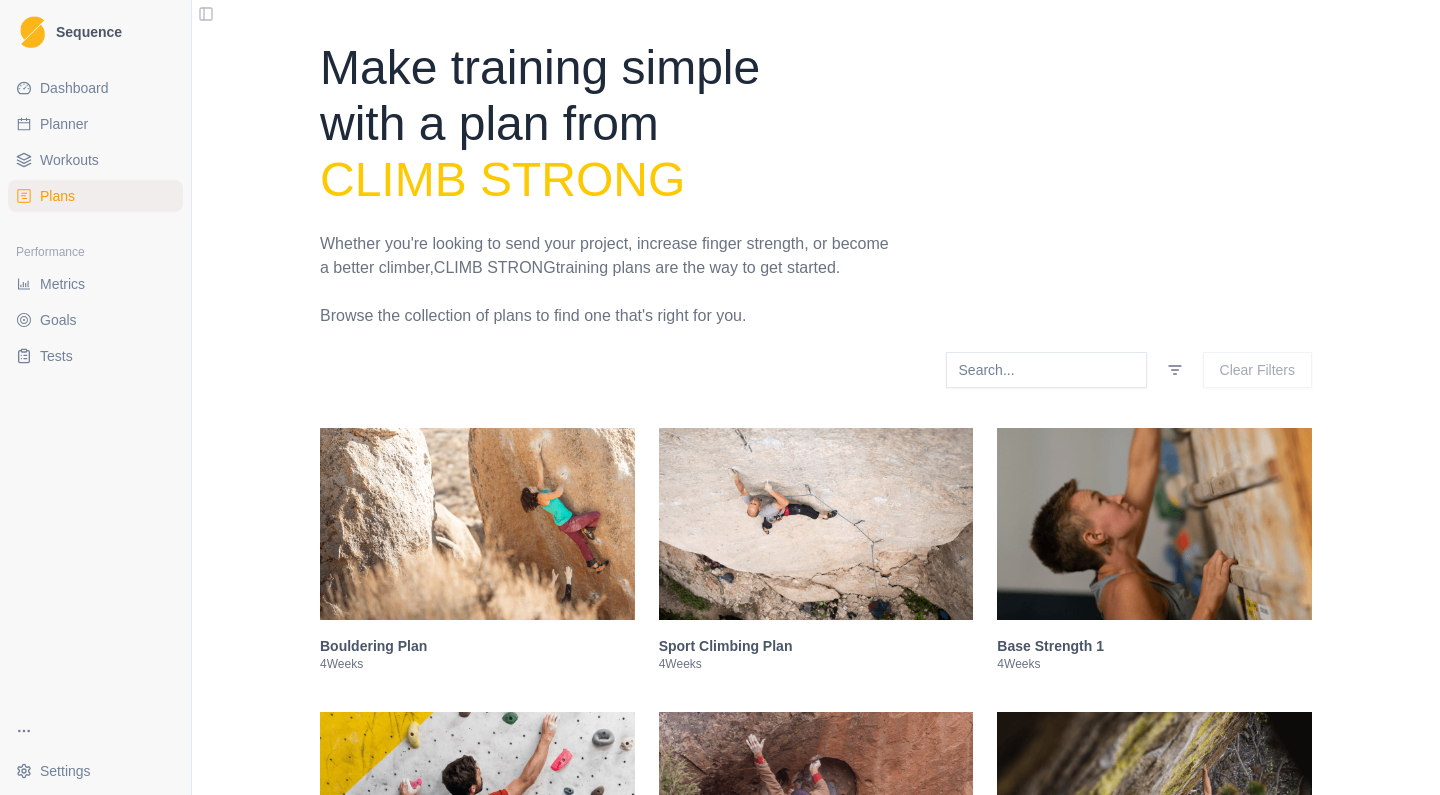 scroll, scrollTop: 0, scrollLeft: 0, axis: both 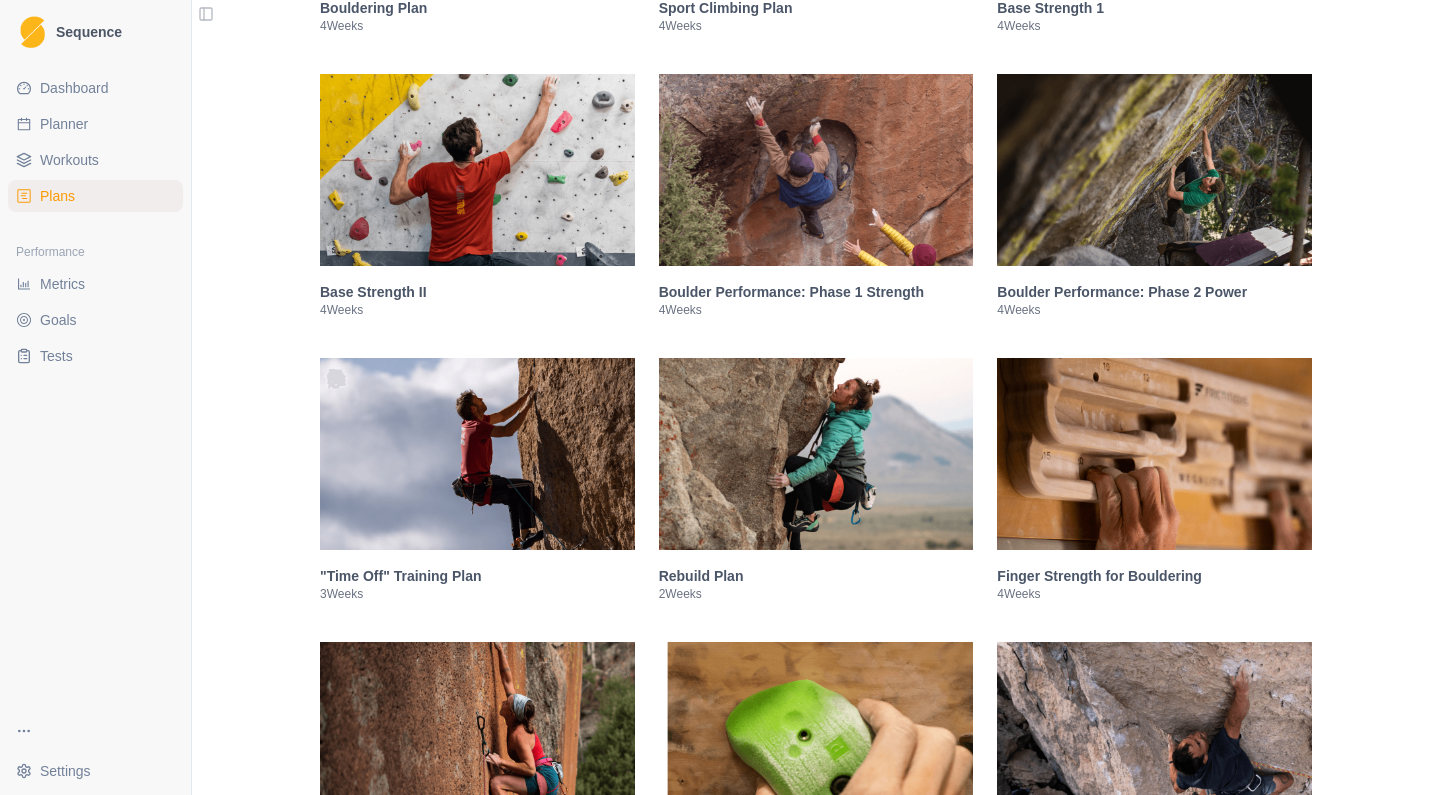 click at bounding box center [816, 454] 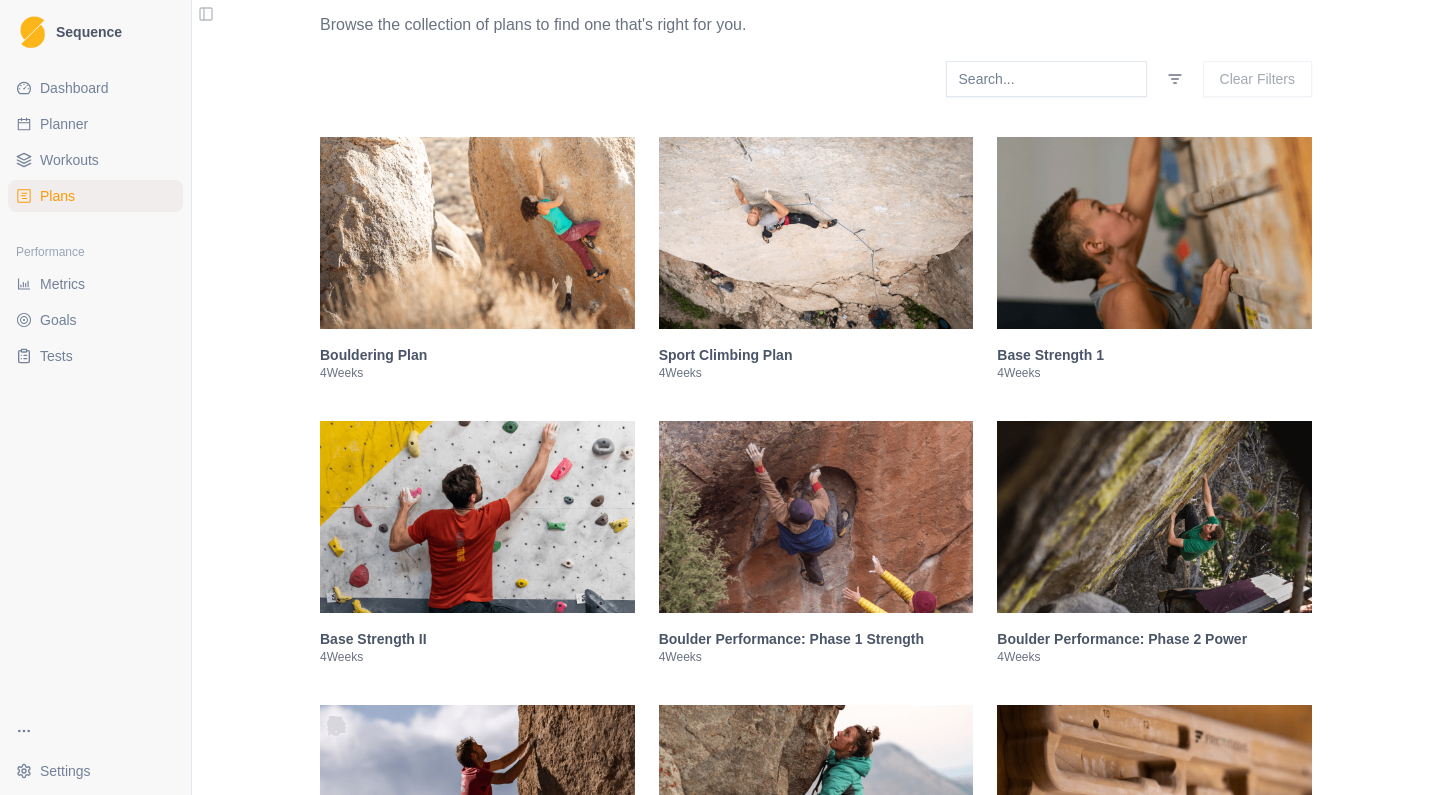 scroll, scrollTop: 286, scrollLeft: 0, axis: vertical 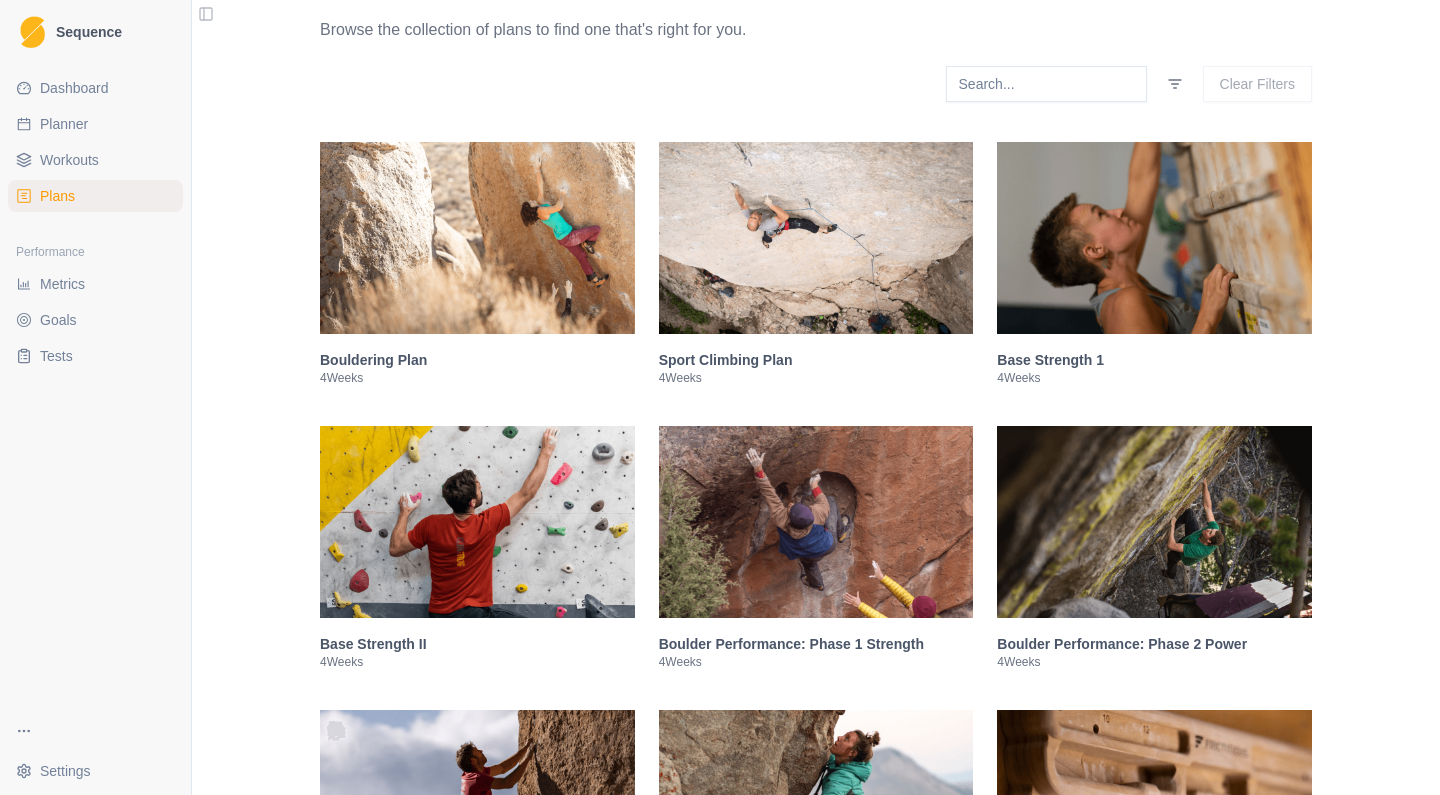 click at bounding box center (816, 238) 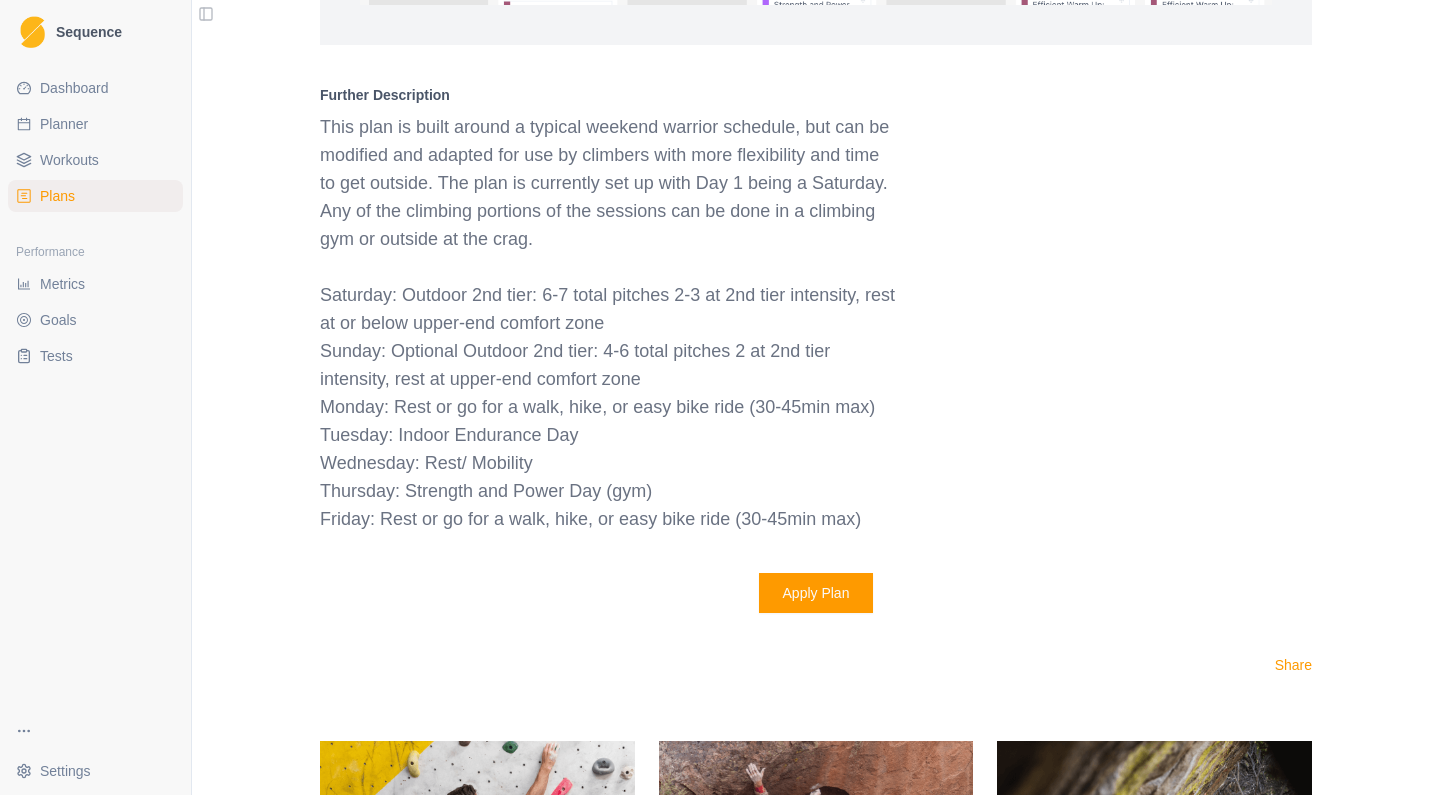 scroll, scrollTop: 2024, scrollLeft: 0, axis: vertical 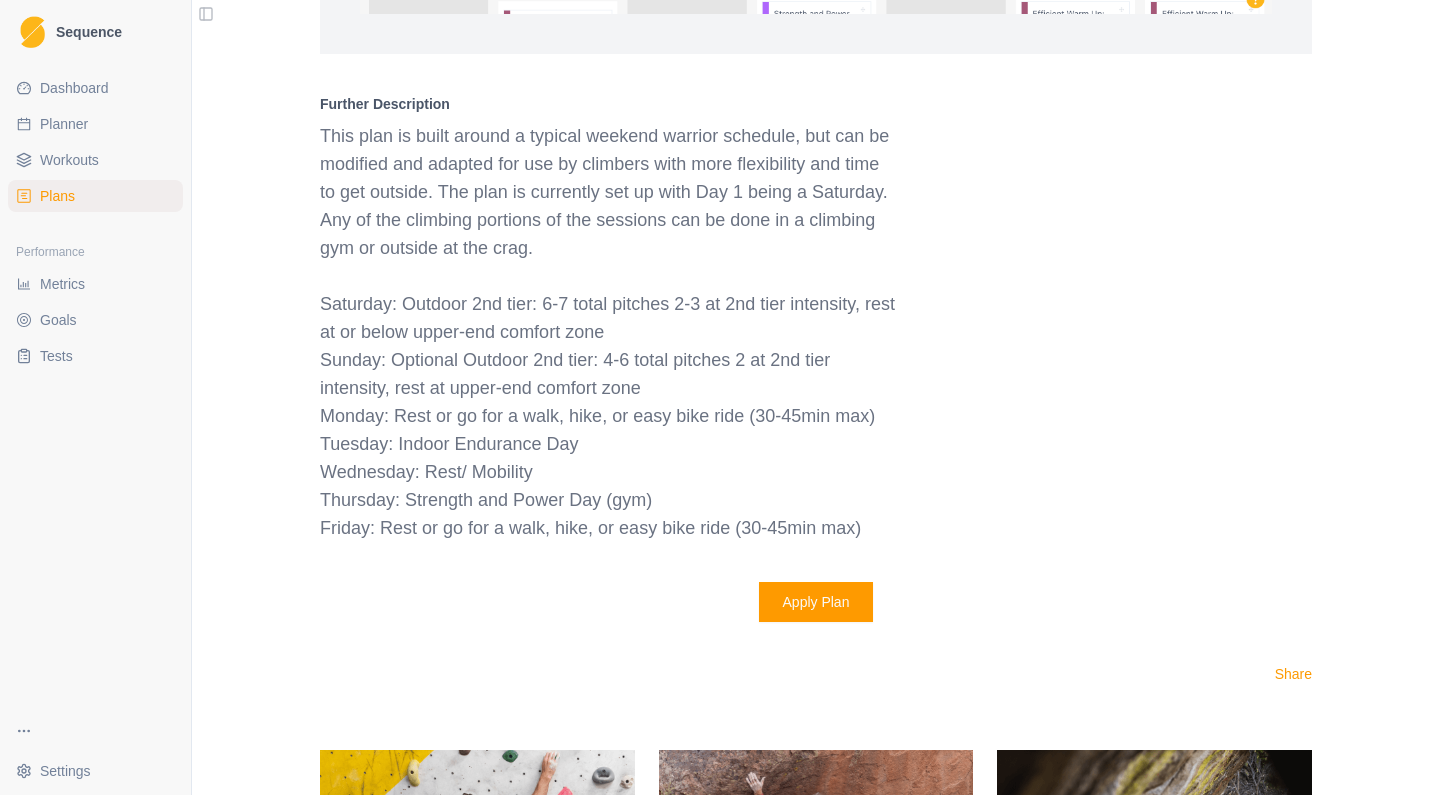 click on "Apply Plan" at bounding box center [816, 602] 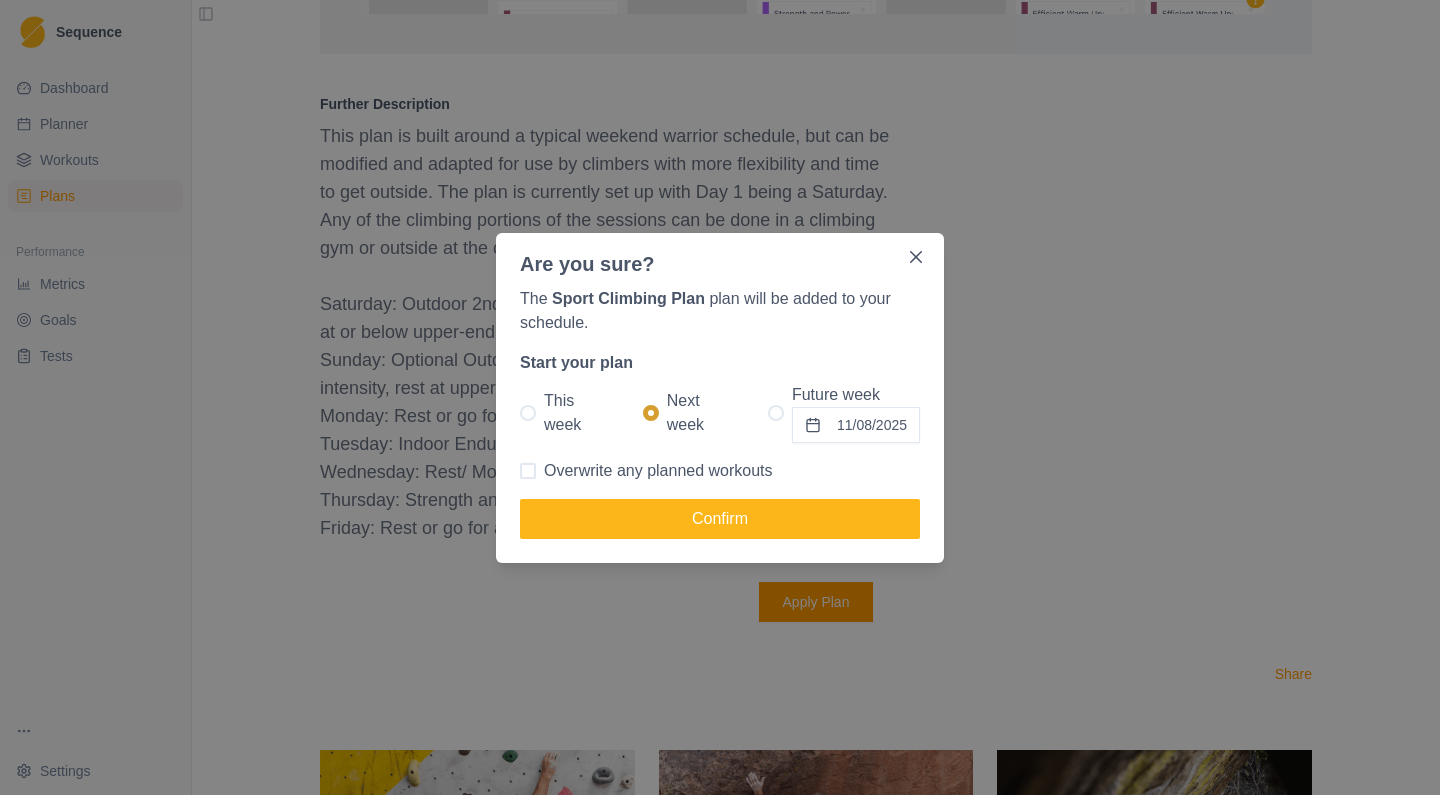 click at bounding box center (528, 413) 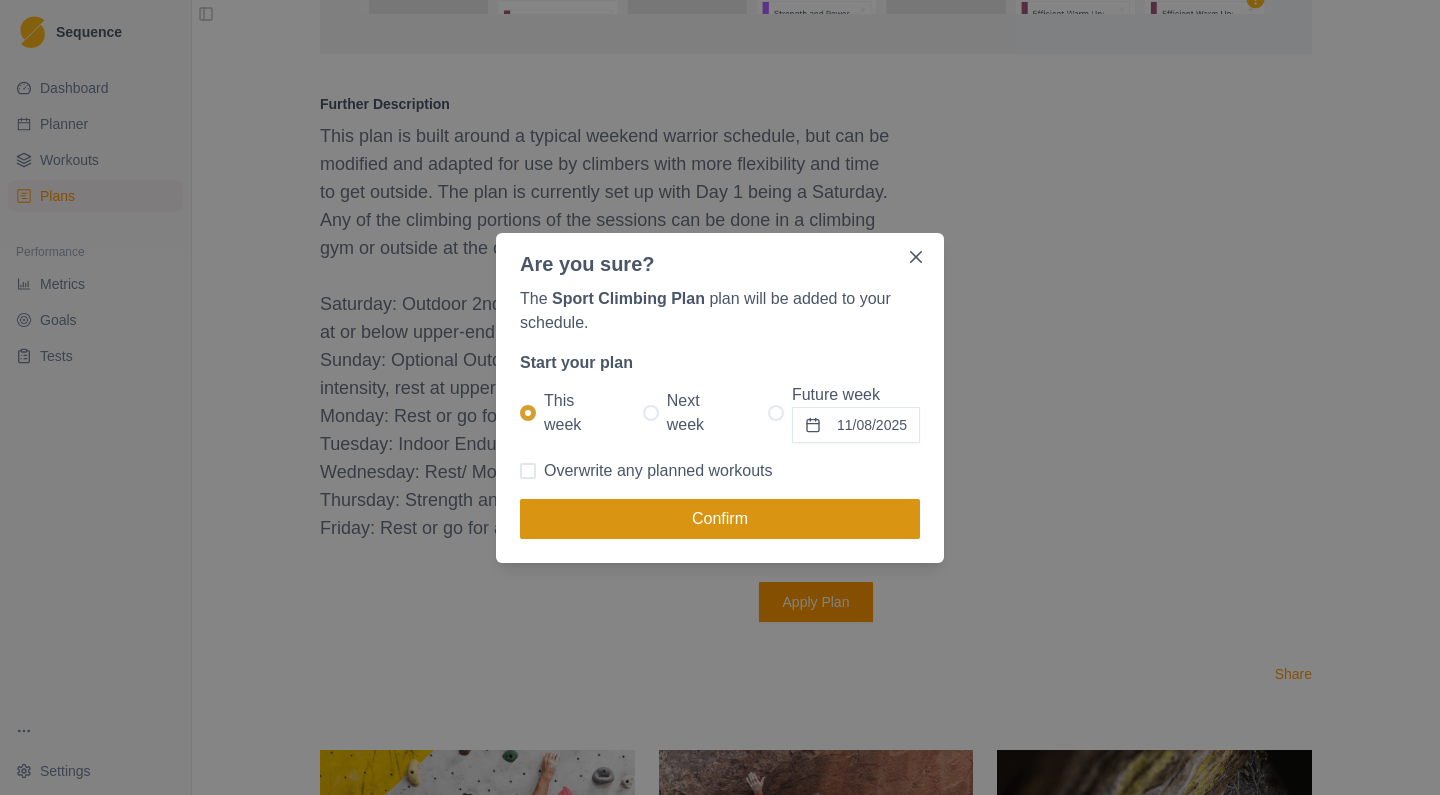 click on "Confirm" at bounding box center (720, 519) 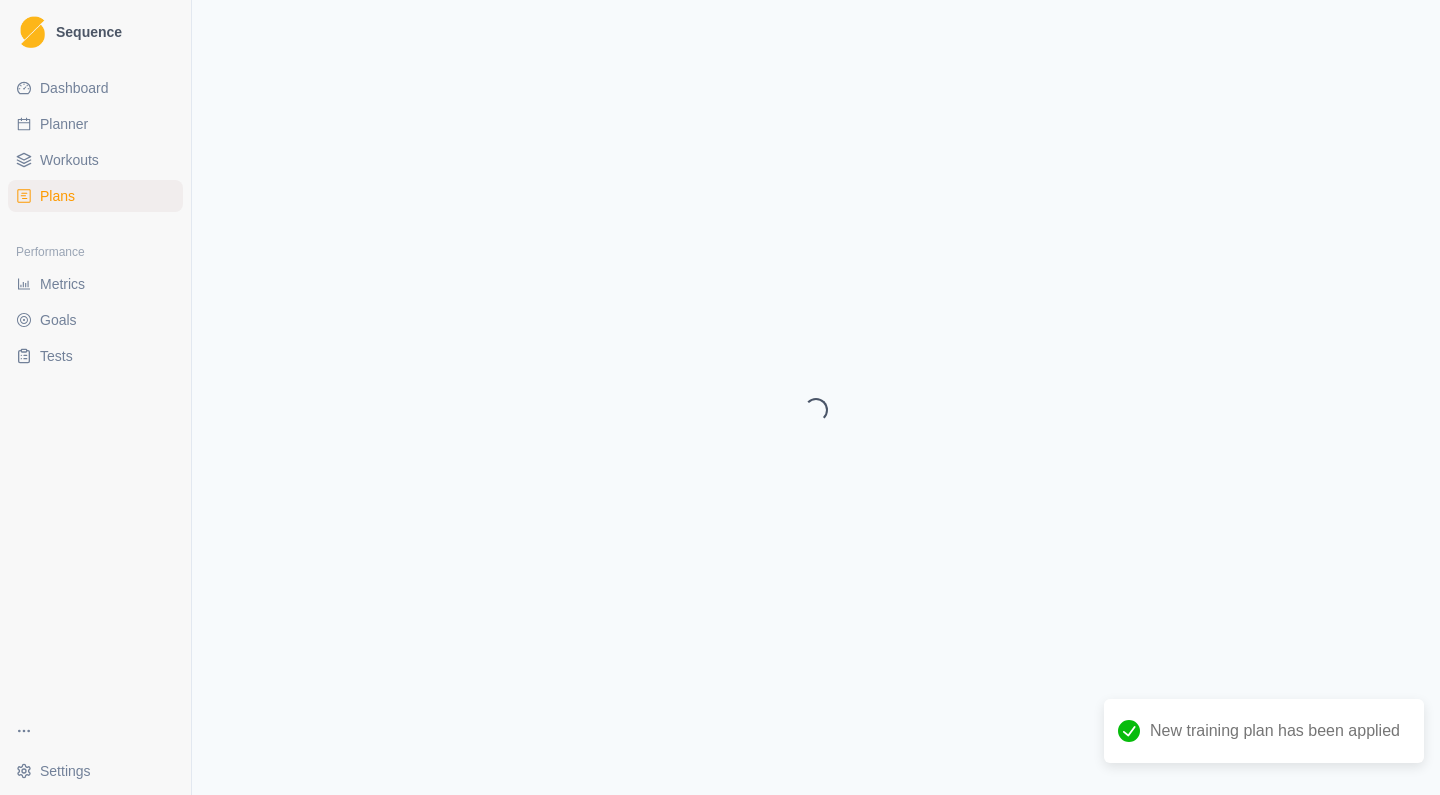 scroll, scrollTop: 0, scrollLeft: 0, axis: both 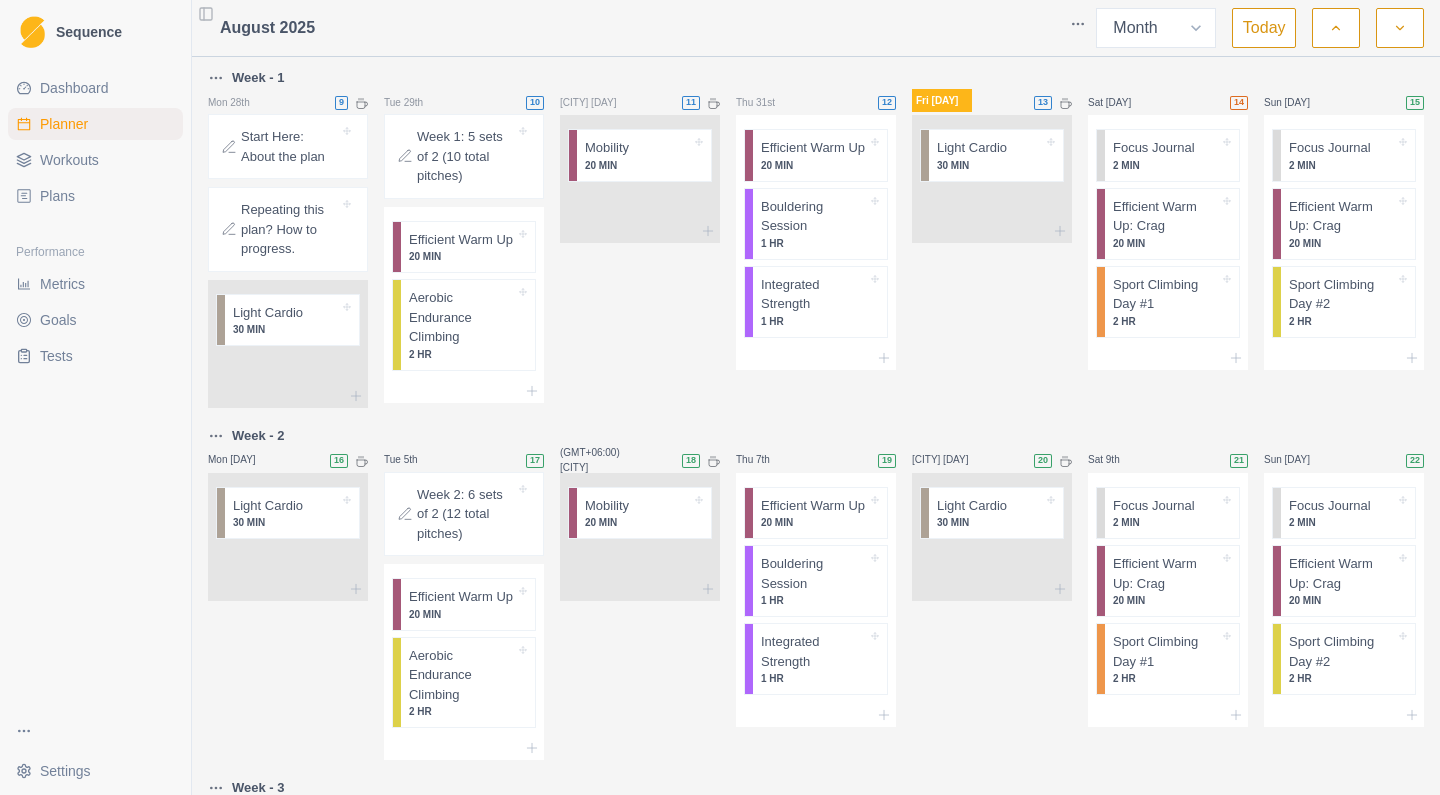 click on "Today" at bounding box center (1264, 28) 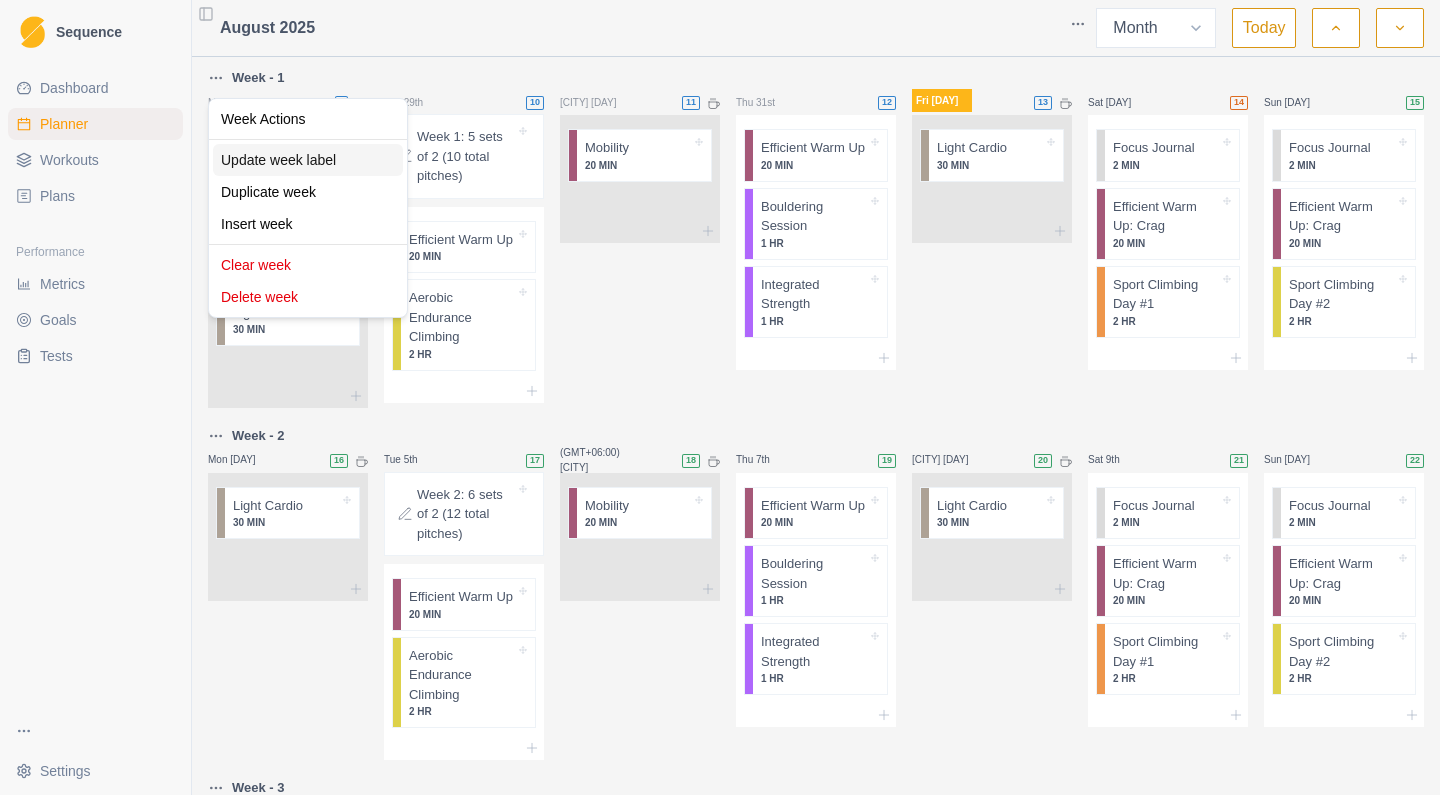 click on "Update week label" at bounding box center [308, 160] 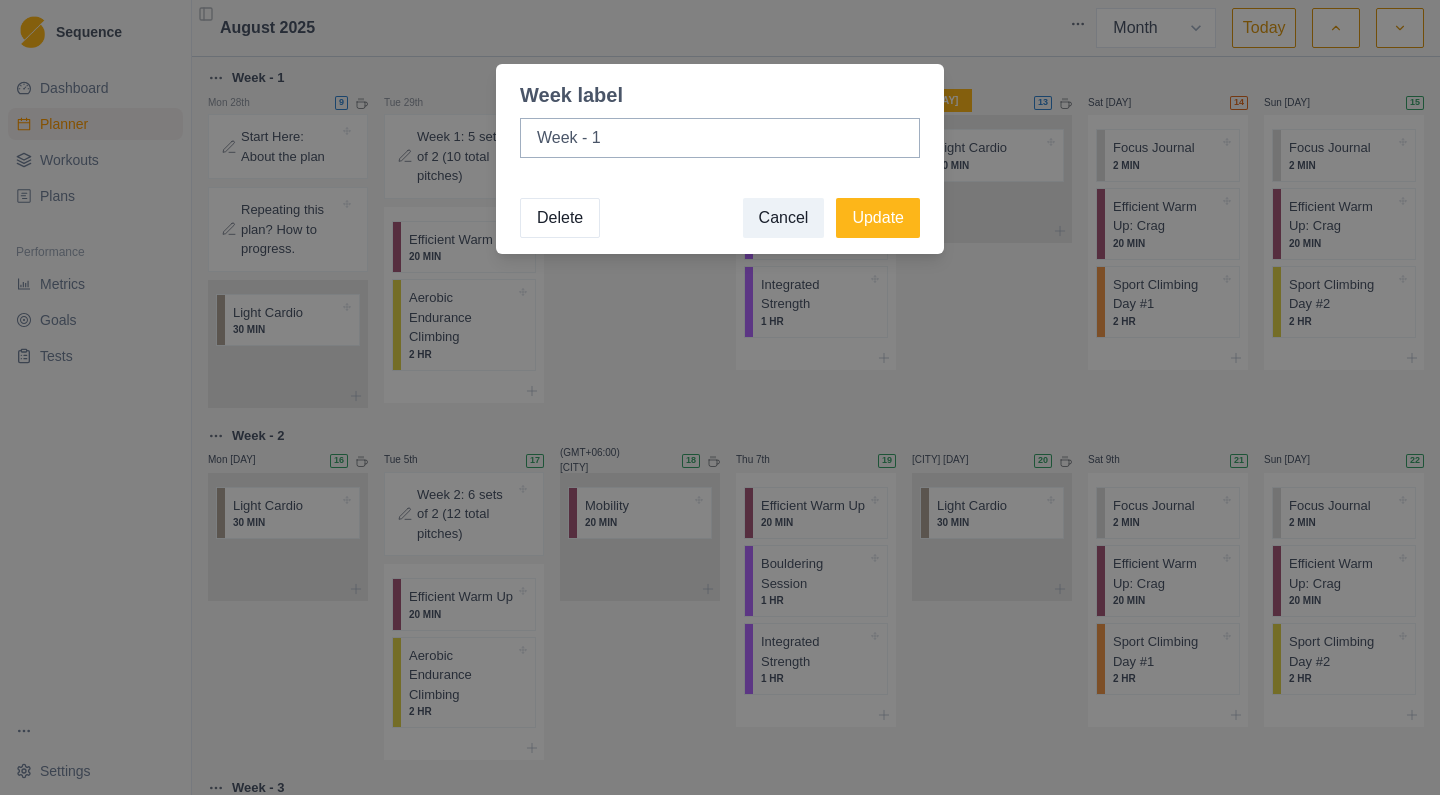 click on "Delete" at bounding box center [560, 218] 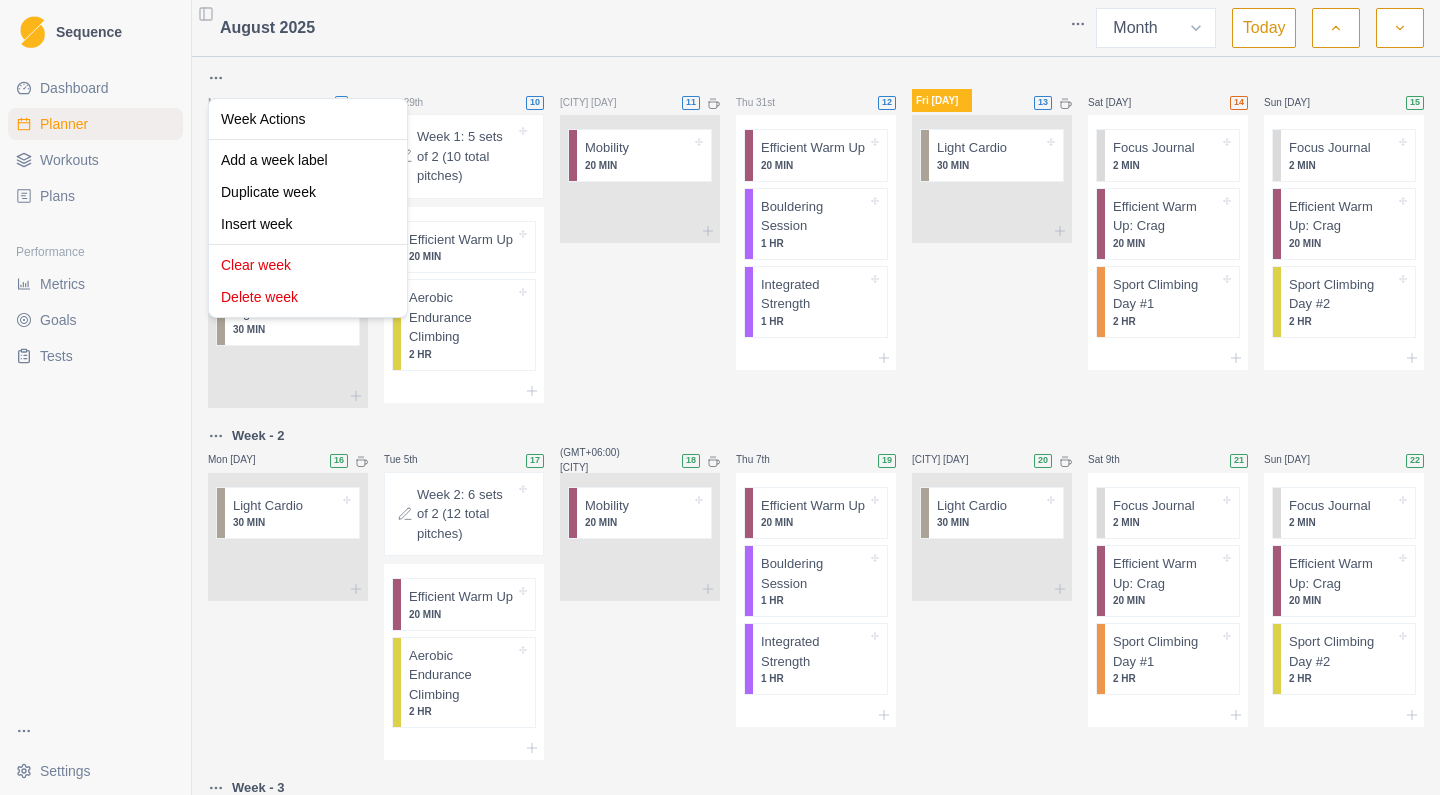 click on "Sequence Dashboard Planner Workouts Plans Performance Metrics Goals Tests Settings Toggle Sidebar August [YEAR] Week Month Today Mon [DAY] [DATE] Start Here: About the plan Repeating this plan?  How to progress. Light Cardio 30 MIN Tue [DAY] [DATE] Week 1: 5 sets of 2 (10 total pitches) Efficient Warm Up 20 MIN Aerobic Endurance Climbing 2 HR Wed [DAY] [DATE] Mobility 20 MIN Thu [DAY] [DATE] Efficient Warm Up 20 MIN Bouldering Session 1 HR Integrated Strength 1 HR Fri [DAY] [DATE] Light Cardio 30 MIN Sat [DAY] [DATE] Focus Journal 2 MIN Efficient Warm Up: Crag 20 MIN Sport Climbing Day #1 2 HR Sun [DAY] [DATE] Focus Journal 2 MIN Efficient Warm Up: Crag 20 MIN Sport Climbing Day #2 2 HR Week - 2 Mon [DAY] [DATE] Light Cardio 30 MIN Tue [DAY] [DATE] Week 2: 6 sets of 2 (12 total pitches)  Efficient Warm Up 20 MIN Aerobic Endurance Climbing 2 HR Wed [DAY] [DATE] Mobility 20 MIN Thu [DAY] [DATE] Efficient Warm Up 20 MIN Bouldering Session 1 HR Integrated Strength 1 HR Fri [DAY] [DATE] Light Cardio 30 MIN Sat [DAY] [DATE] Focus Journal 2 MIN Efficient Warm Up: Crag 20 MIN" at bounding box center (720, 397) 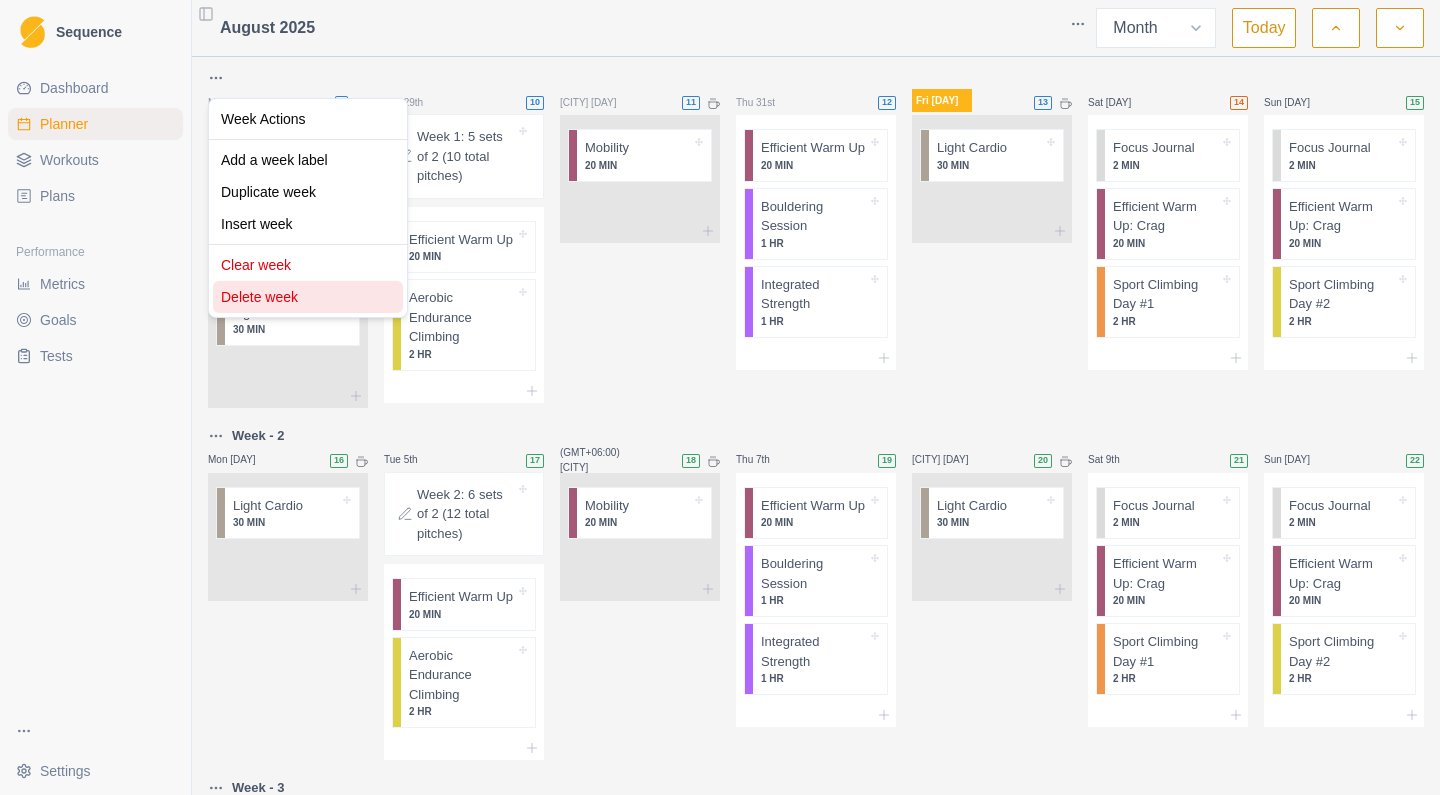 click on "Delete week" at bounding box center (308, 297) 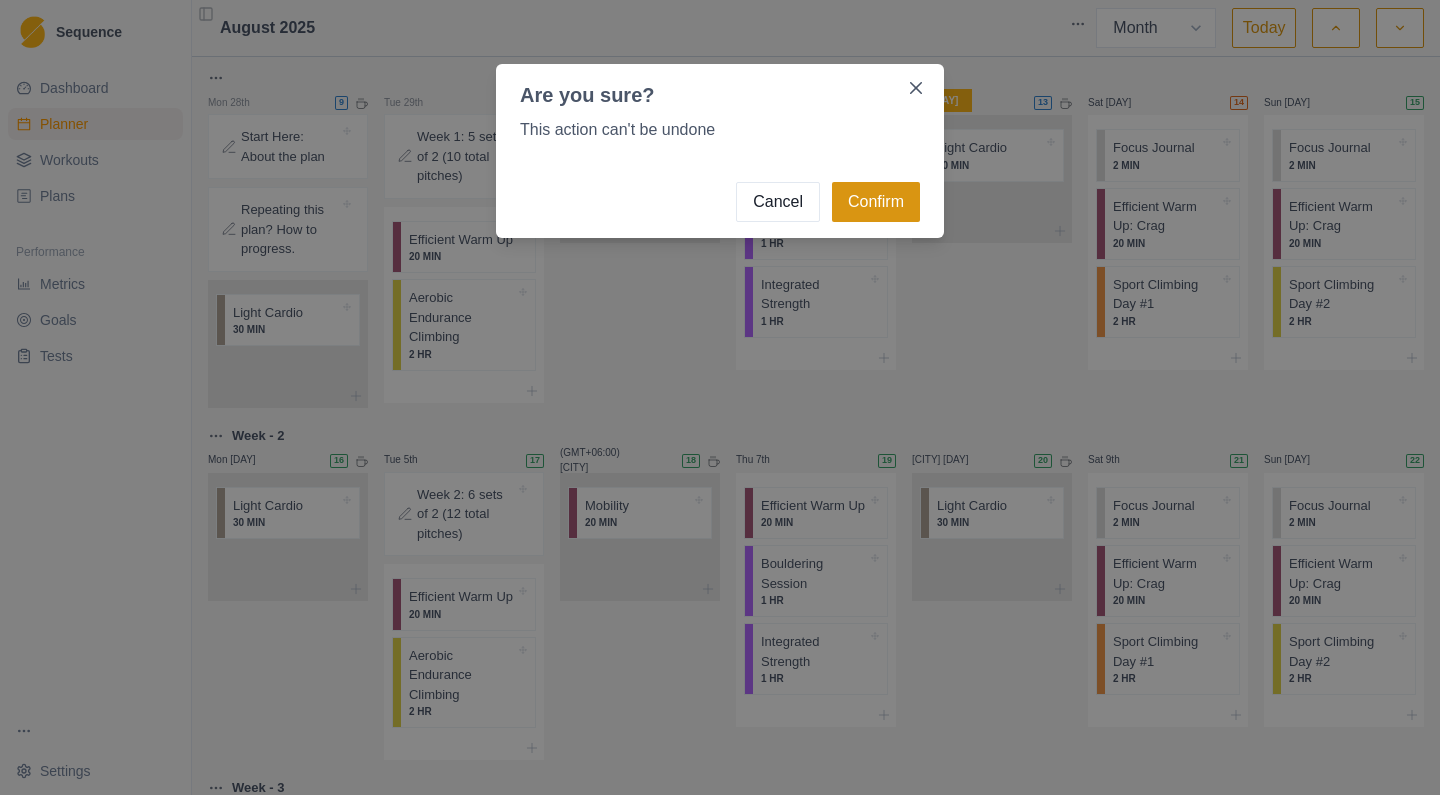 click on "Confirm" at bounding box center (876, 202) 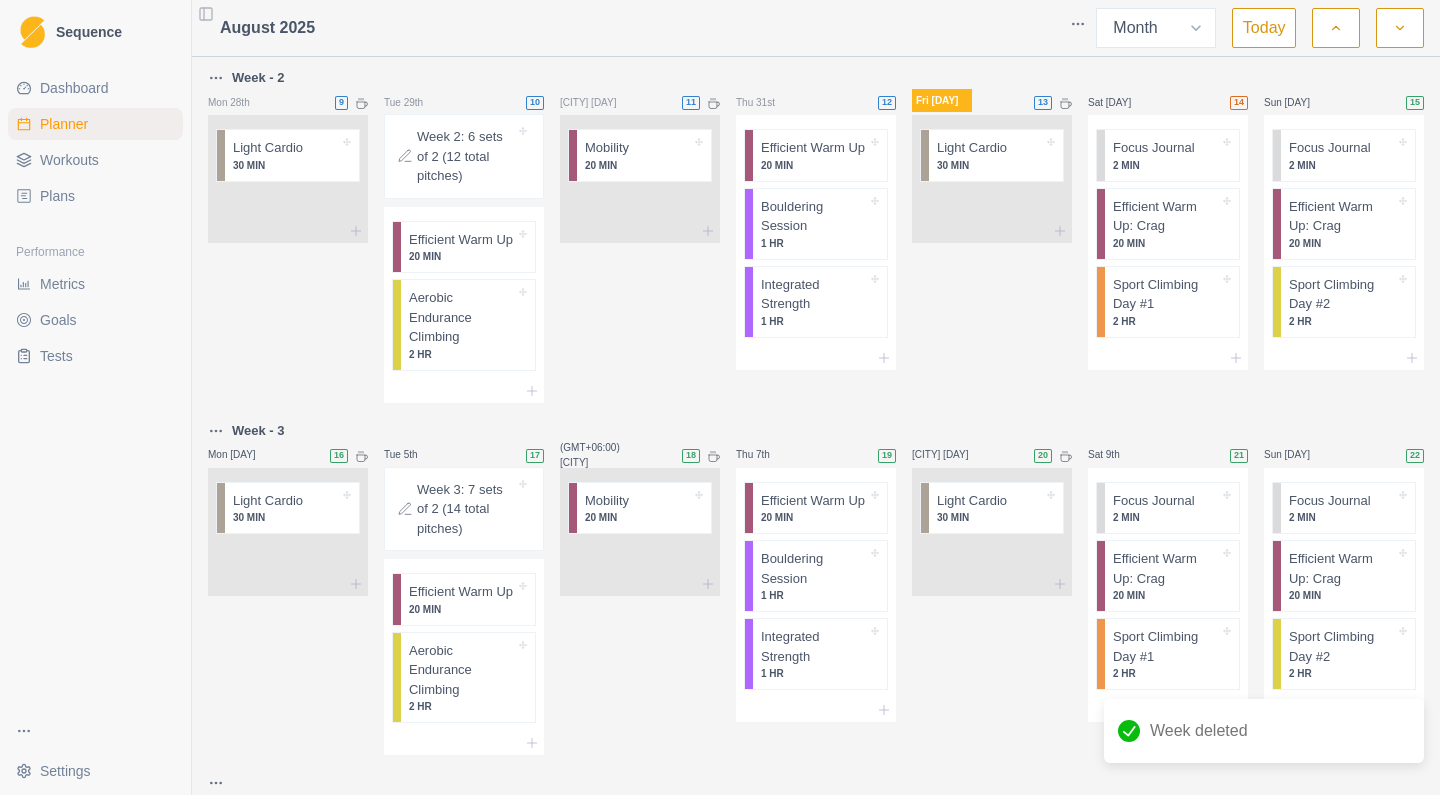 click on "August 2025" at bounding box center [720, 397] 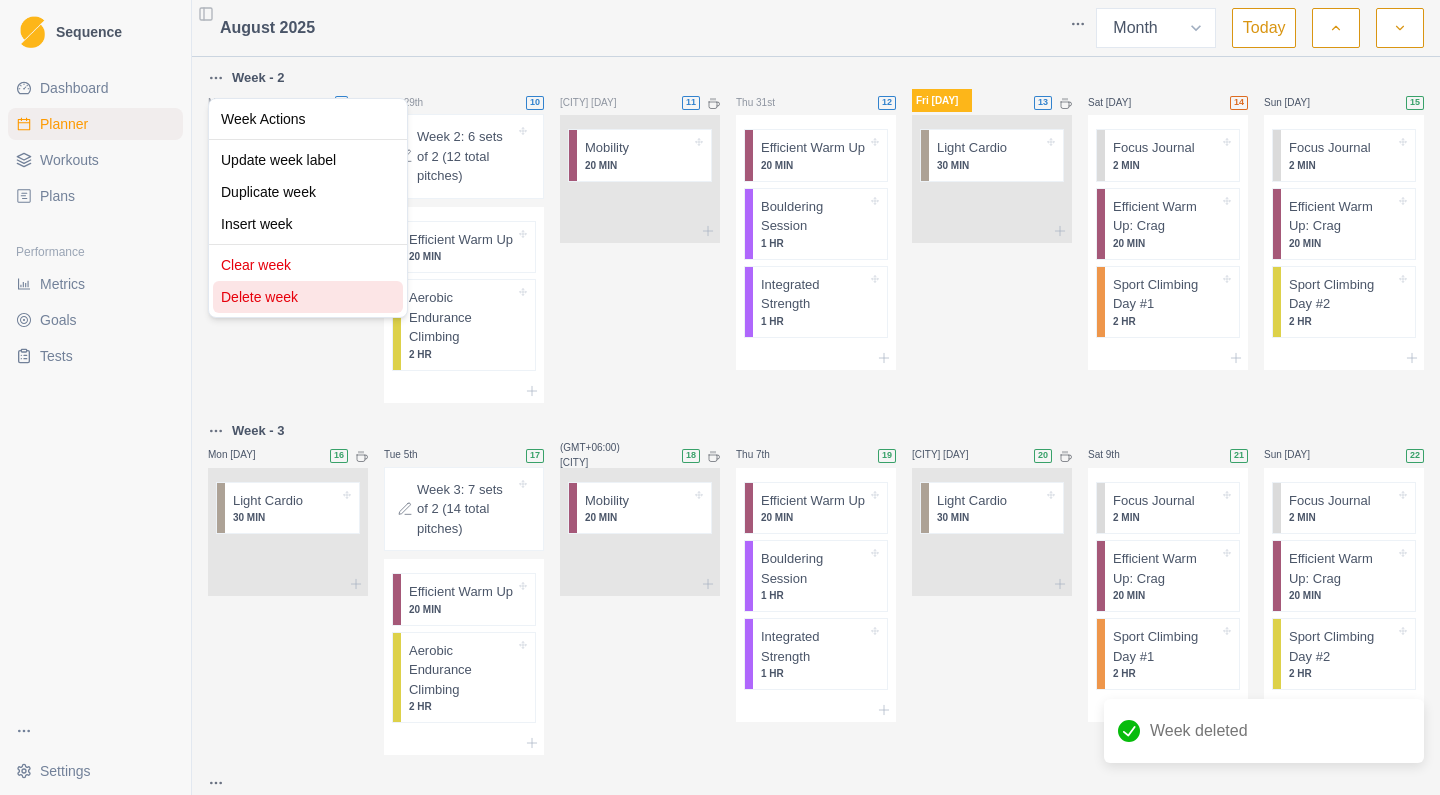 click on "Delete week" at bounding box center (308, 297) 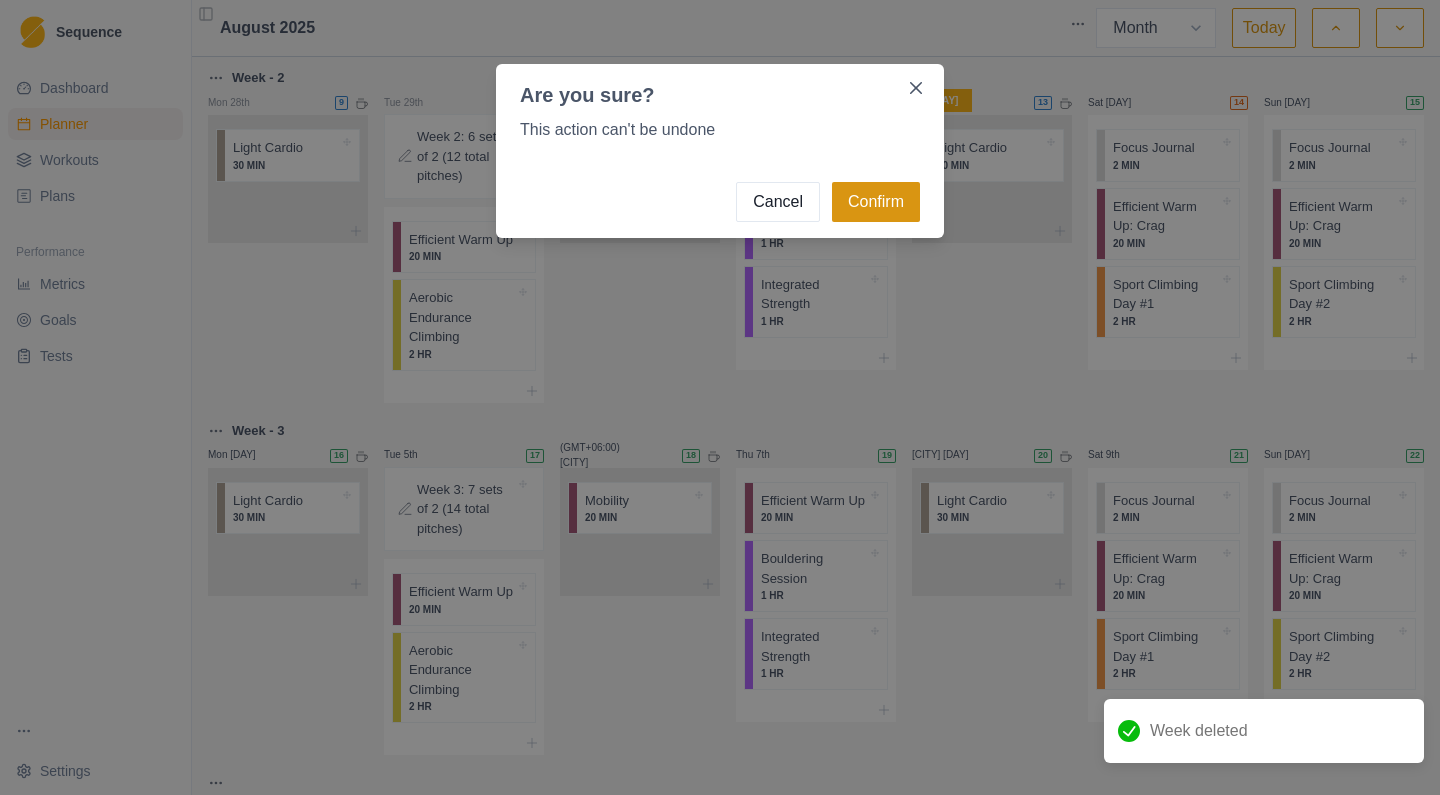 click on "Confirm" at bounding box center [876, 202] 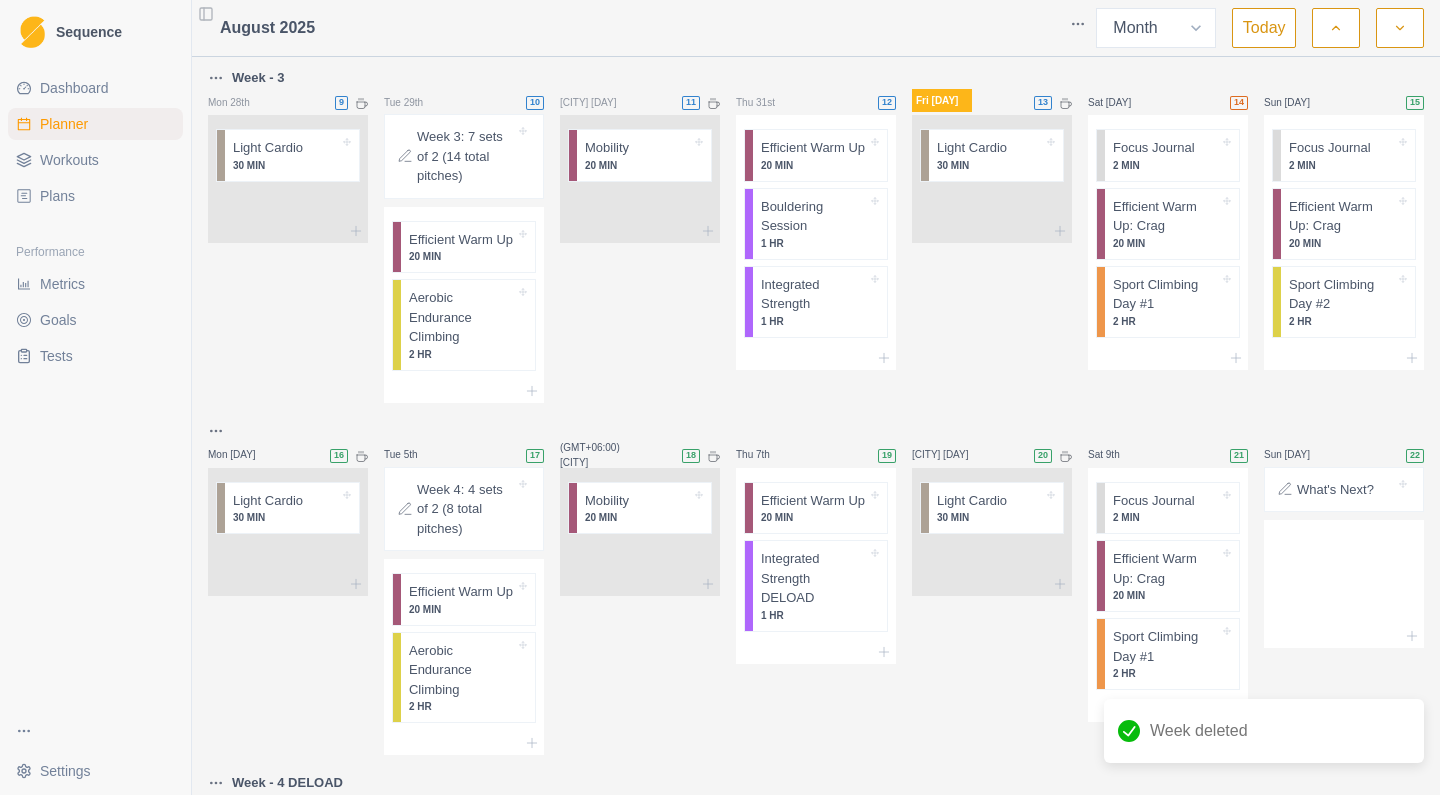 click on "Sequence Dashboard Planner Workouts Plans Performance Metrics Goals Tests Settings Toggle Sidebar August 2025 Week Month Today Week - 3 Mon 28th 9 Light Cardio 30 MIN Tue 29th 10 Week 3: 7 sets of 2 (14 total pitches)  Efficient Warm Up 20 MIN Aerobic Endurance Climbing 2 HR Wed 30th 11 Mobility 20 MIN Thu 31st 12 Efficient Warm Up 20 MIN Bouldering Session 1 HR Integrated Strength 1 HR Fri 1st 13 Light Cardio 30 MIN Sat 2nd 14 Focus Journal 2 MIN Efficient Warm Up: Crag 20 MIN Sport Climbing Day #1 2 HR Sun 3rd 15 Focus Journal 2 MIN Efficient Warm Up: Crag 20 MIN Sport Climbing Day #2 2 HR Mon 4th 16 Light Cardio 30 MIN Tue 5th 17 Week 4: 4 sets of 2 (8 total pitches)  Efficient Warm Up 20 MIN Aerobic Endurance Climbing 2 HR Wed 6th 18 Mobility 20 MIN Thu 7th 19 Efficient Warm Up 20 MIN Integrated Strength DELOAD 1 HR Fri 8th 20 Light Cardio 30 MIN Sat 9th 21 Focus Journal 2 MIN Efficient Warm Up: Crag 20 MIN Sport Climbing Day #1 2 HR Sun 10th 22 What's Next? Week - 4 DELOAD Mon 11th 23 24" at bounding box center (720, 397) 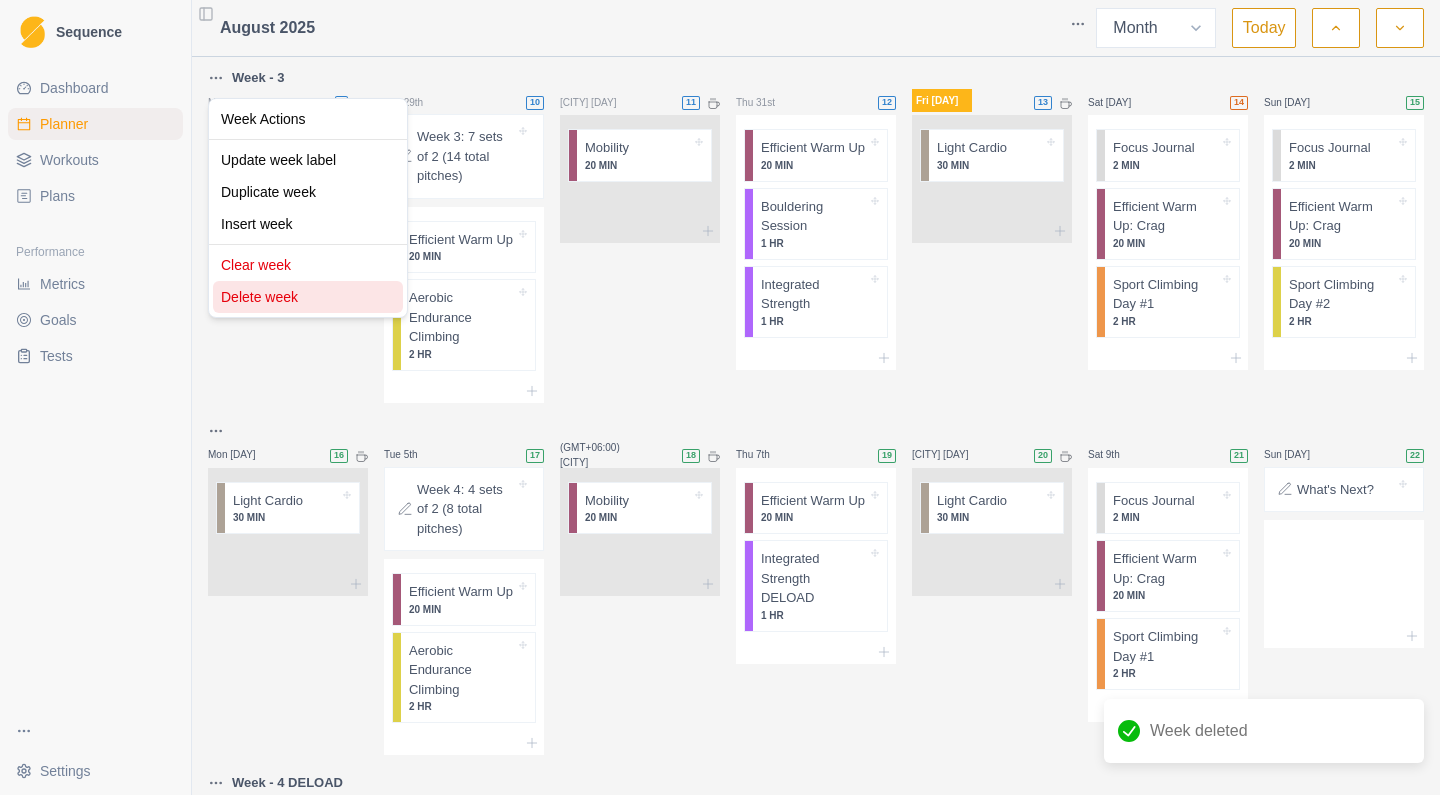 click on "Delete week" at bounding box center (308, 297) 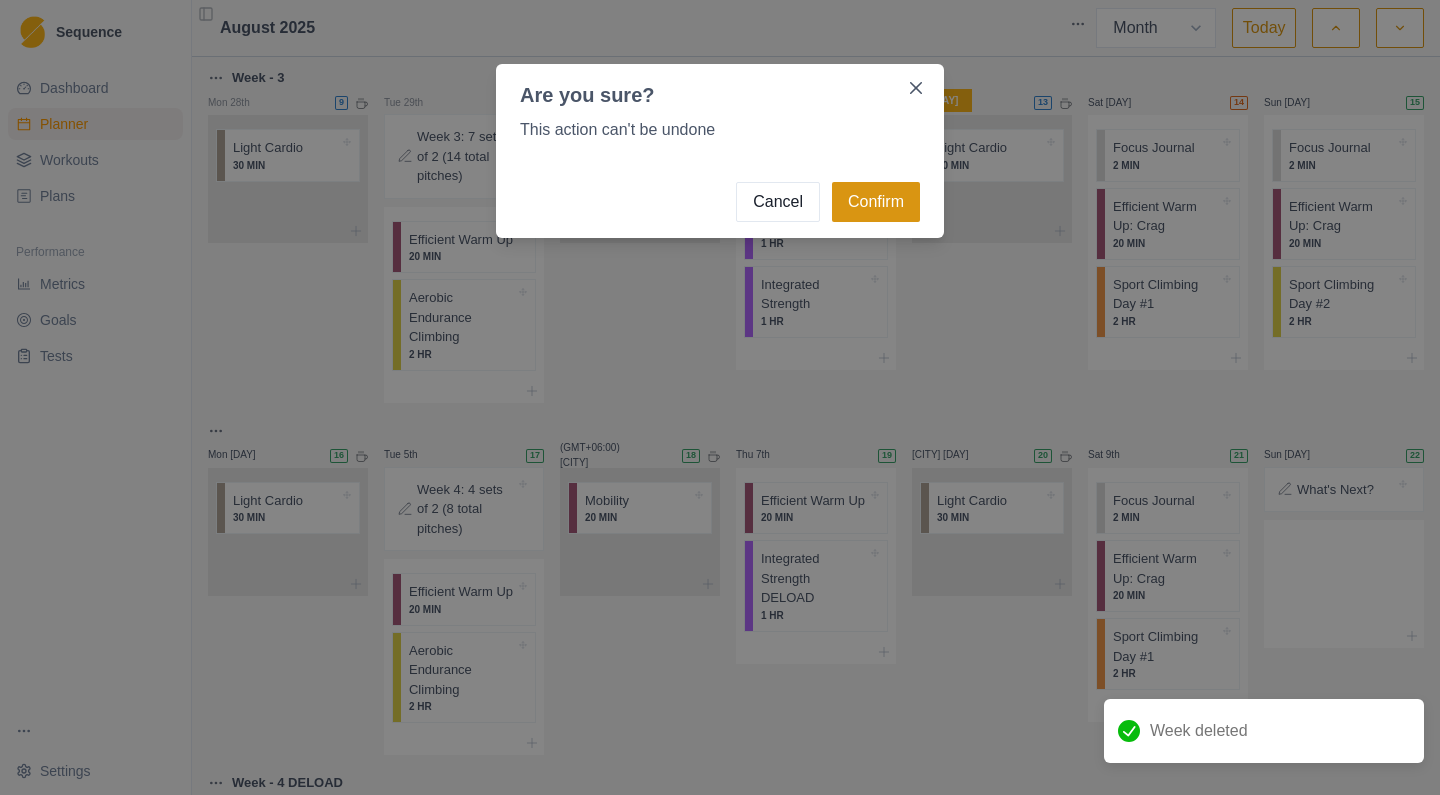 click on "Confirm" at bounding box center (876, 202) 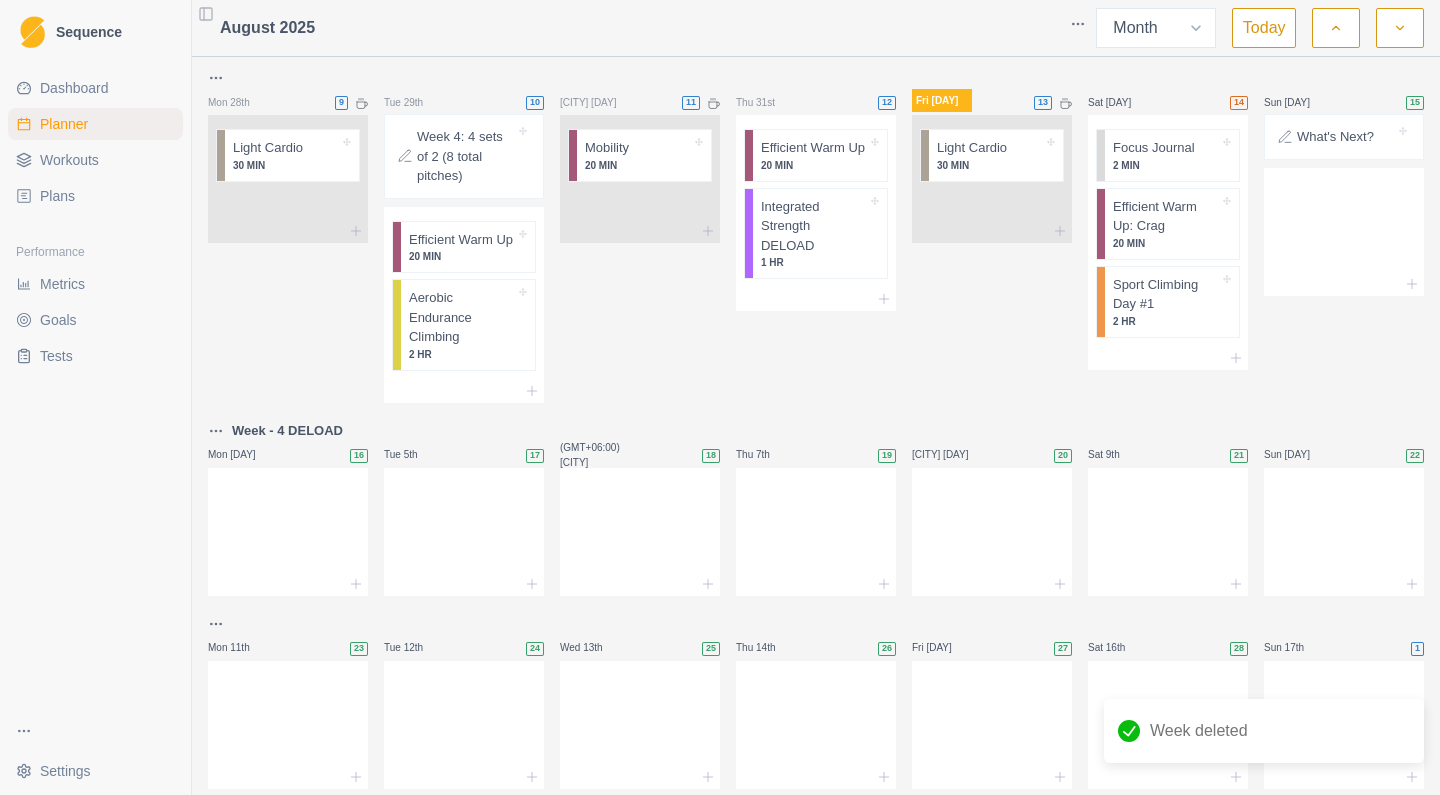 click on "Sequence Dashboard Planner Workouts Plans Performance Metrics Goals Tests Settings Toggle Sidebar August 2025 Week Month Today Mon 28th 9 Light Cardio 30 MIN Tue 29th 10 Week 4: 4 sets of 2 (8 total pitches)  Efficient Warm Up 20 MIN Aerobic Endurance Climbing 2 HR Wed 30th 11 Mobility 20 MIN Thu 31st 12 Efficient Warm Up 20 MIN Integrated Strength DELOAD 1 HR Fri 1st 13 Light Cardio 30 MIN Sat 2nd 14 Focus Journal 2 MIN Efficient Warm Up: Crag 20 MIN Sport Climbing Day #1 2 HR Sun 3rd 15 What's Next? Week - 4 DELOAD Mon 4th 16 Tue 5th 17 Wed 6th 18 Thu 7th 19 Fri 8th 20 Sat 9th 21 Sun 10th 22 Mon 11th 23 Tue 12th 24 Wed 13th 25 Thu 14th 26 Fri 15th 27 Sat 16th 28 Sun 17th 1 Mon 18th 2 Tue 19th 3 Wed 20th 4 Thu 21st 5 Fri 22nd 6 Sat 23rd 7 Sun 24th 8 Mon 25th 9 Tue 26th 10 Wed 27th 11 Thu 28th 12 Fri 29th 13 Sat 30th 14 Sun 31st 15 Week deleted
Cardio" at bounding box center (720, 397) 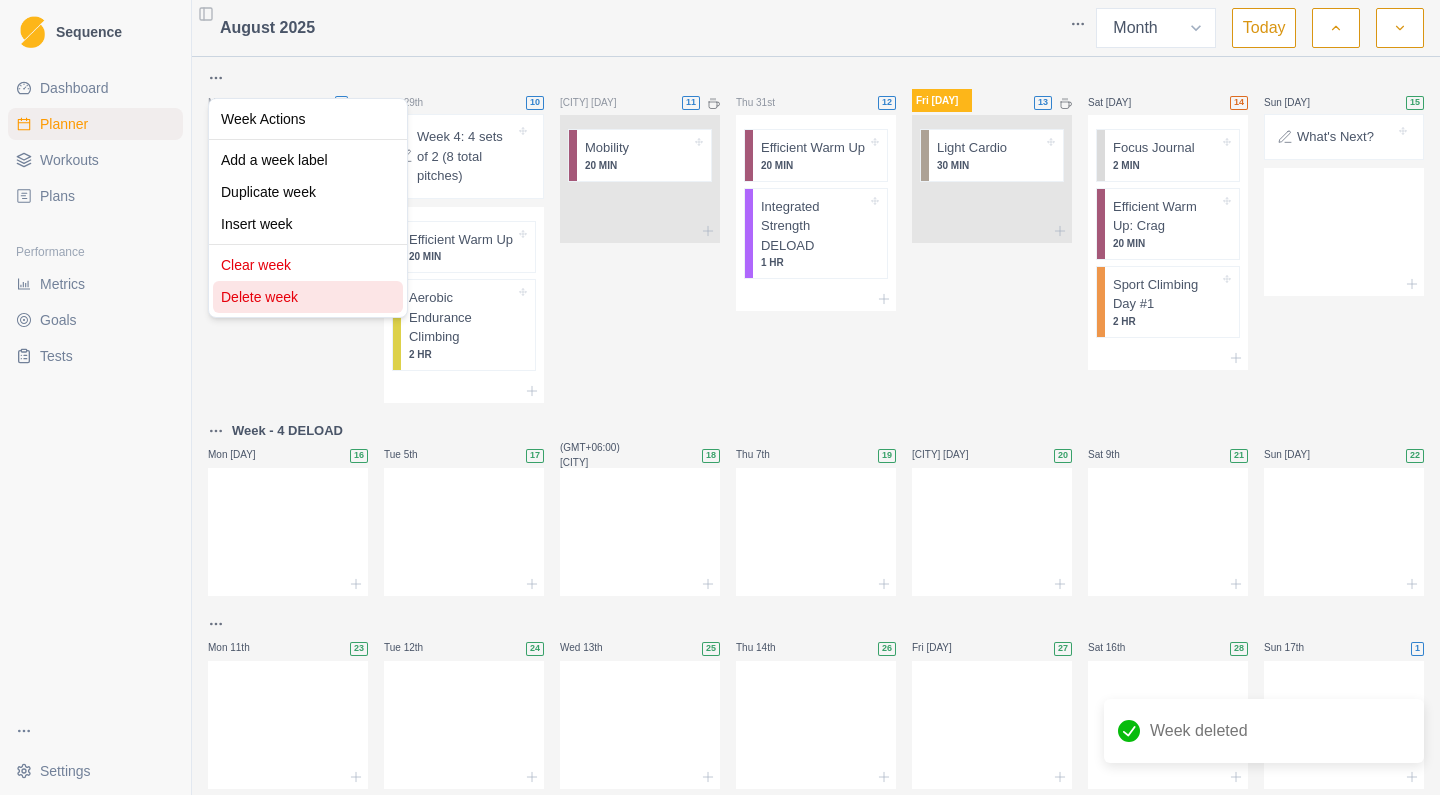 click on "Delete week" at bounding box center [308, 297] 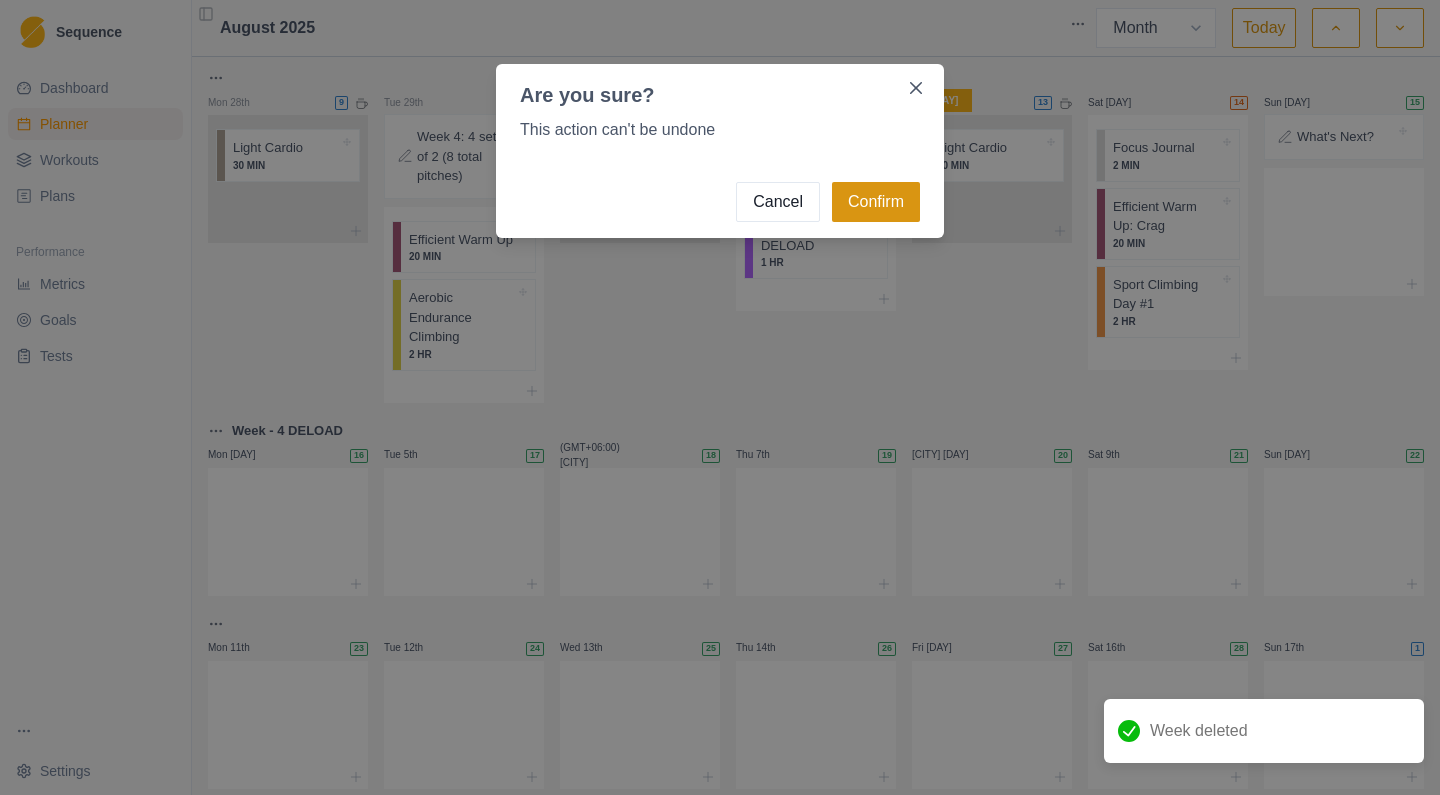 click on "Confirm" at bounding box center [876, 202] 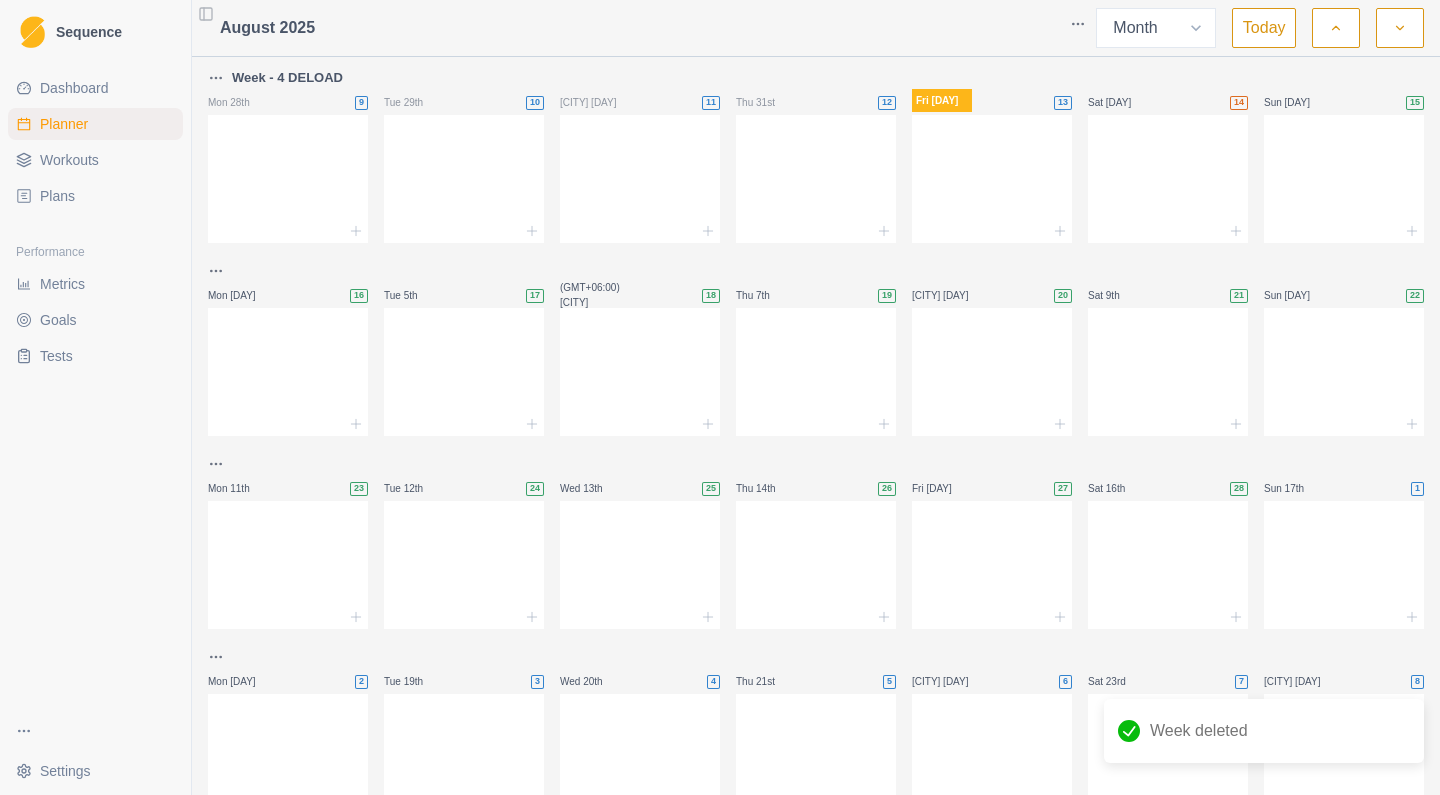 click on "Plans" at bounding box center (95, 196) 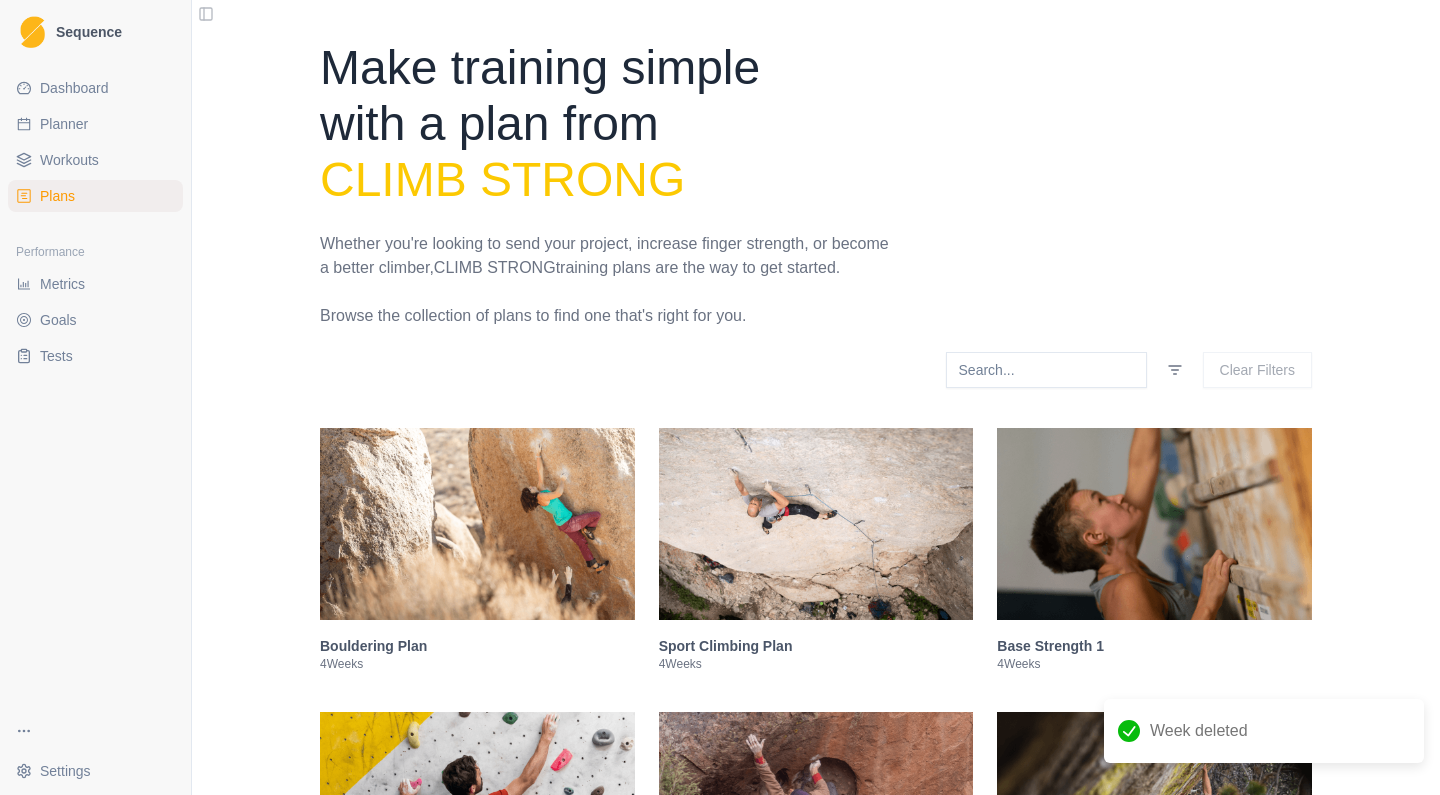 click at bounding box center [816, 524] 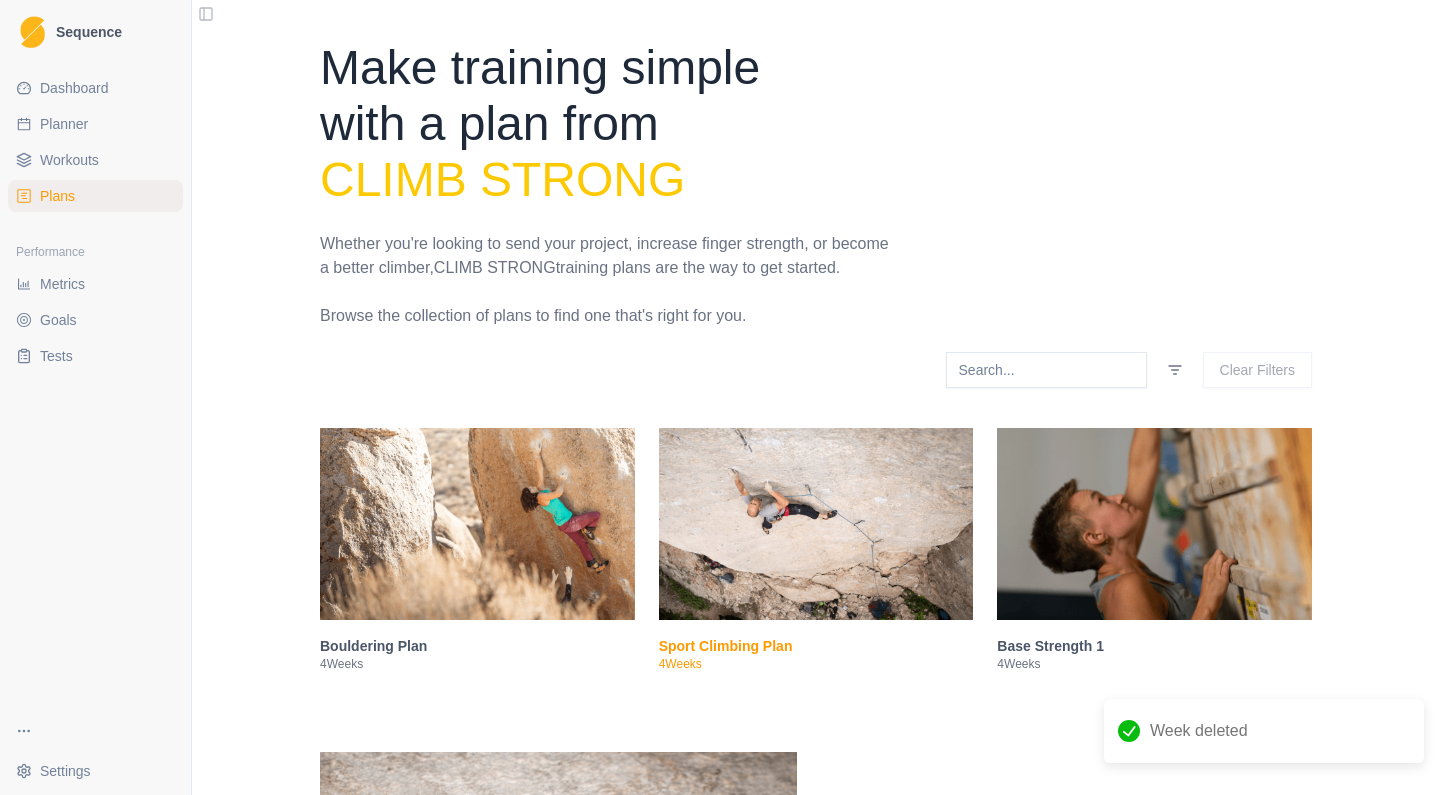 scroll, scrollTop: 736, scrollLeft: 0, axis: vertical 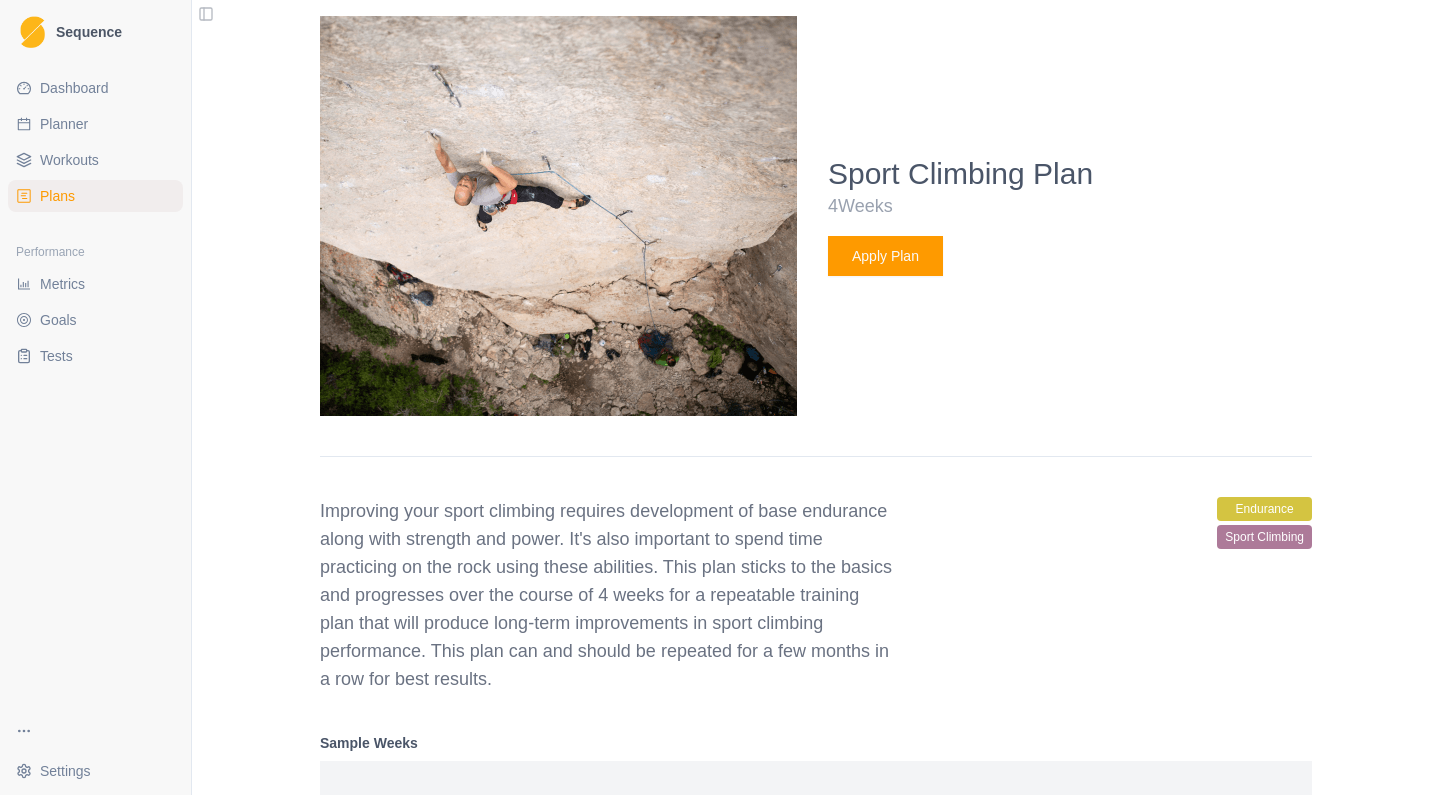click on "Apply Plan" at bounding box center [885, 256] 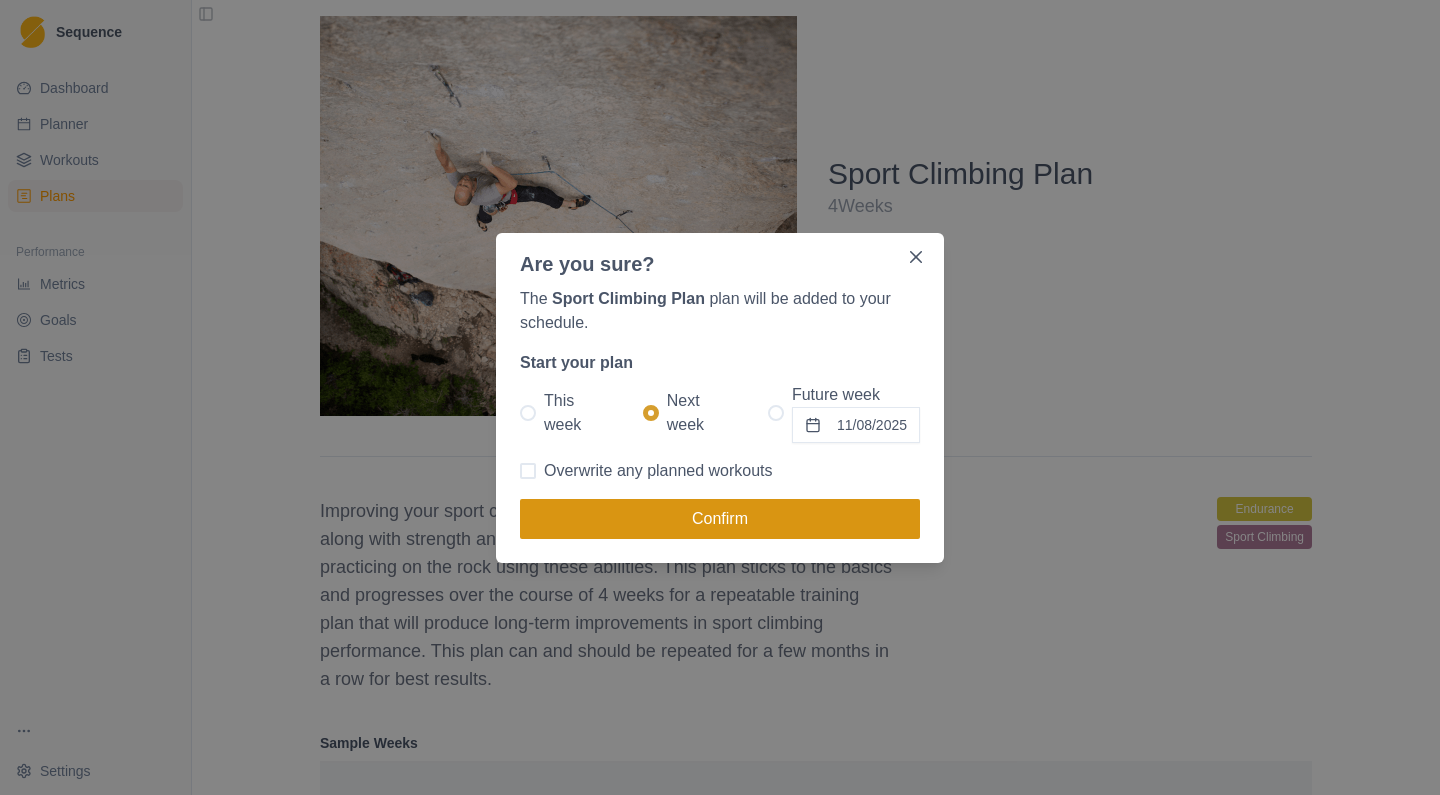 click on "Confirm" at bounding box center (720, 519) 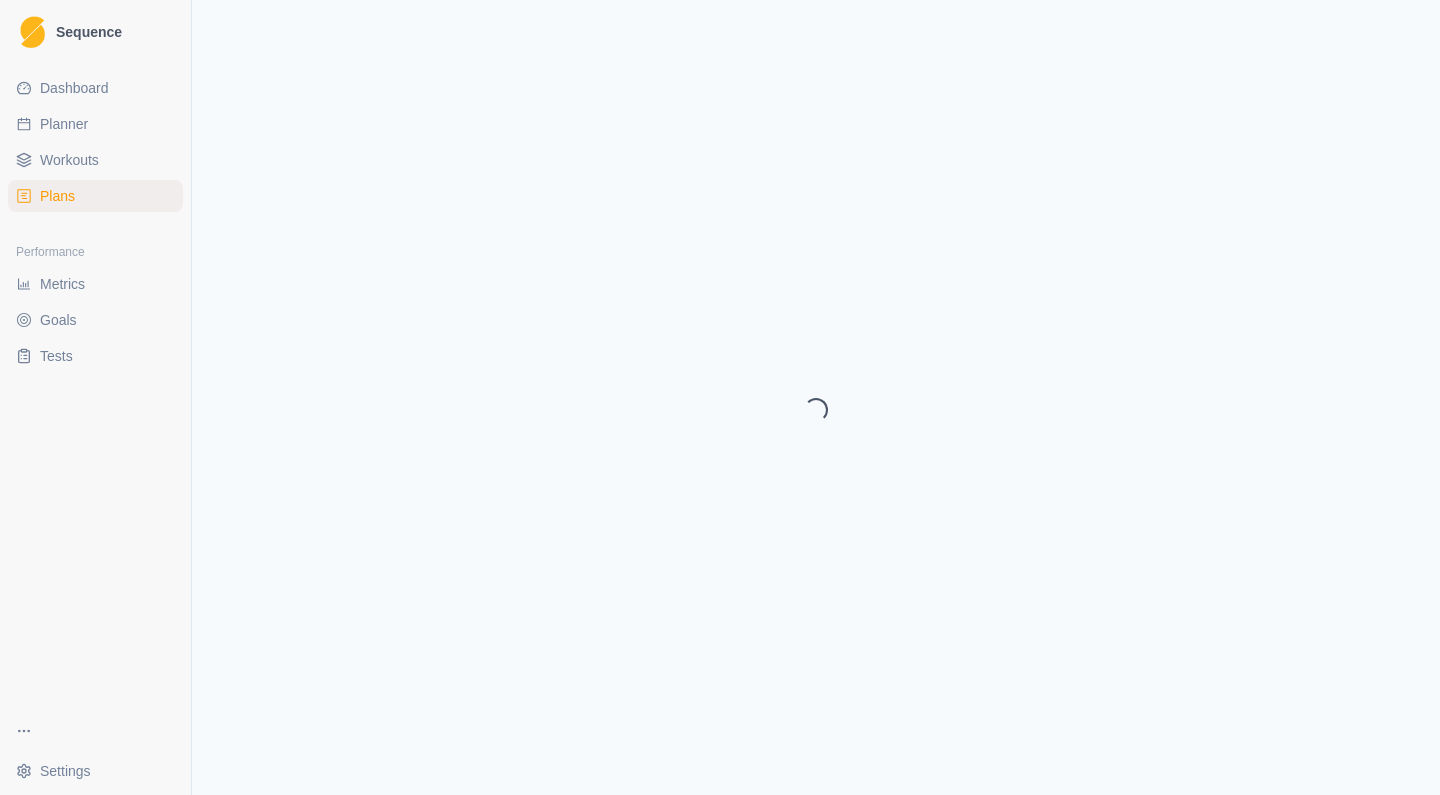 select on "month" 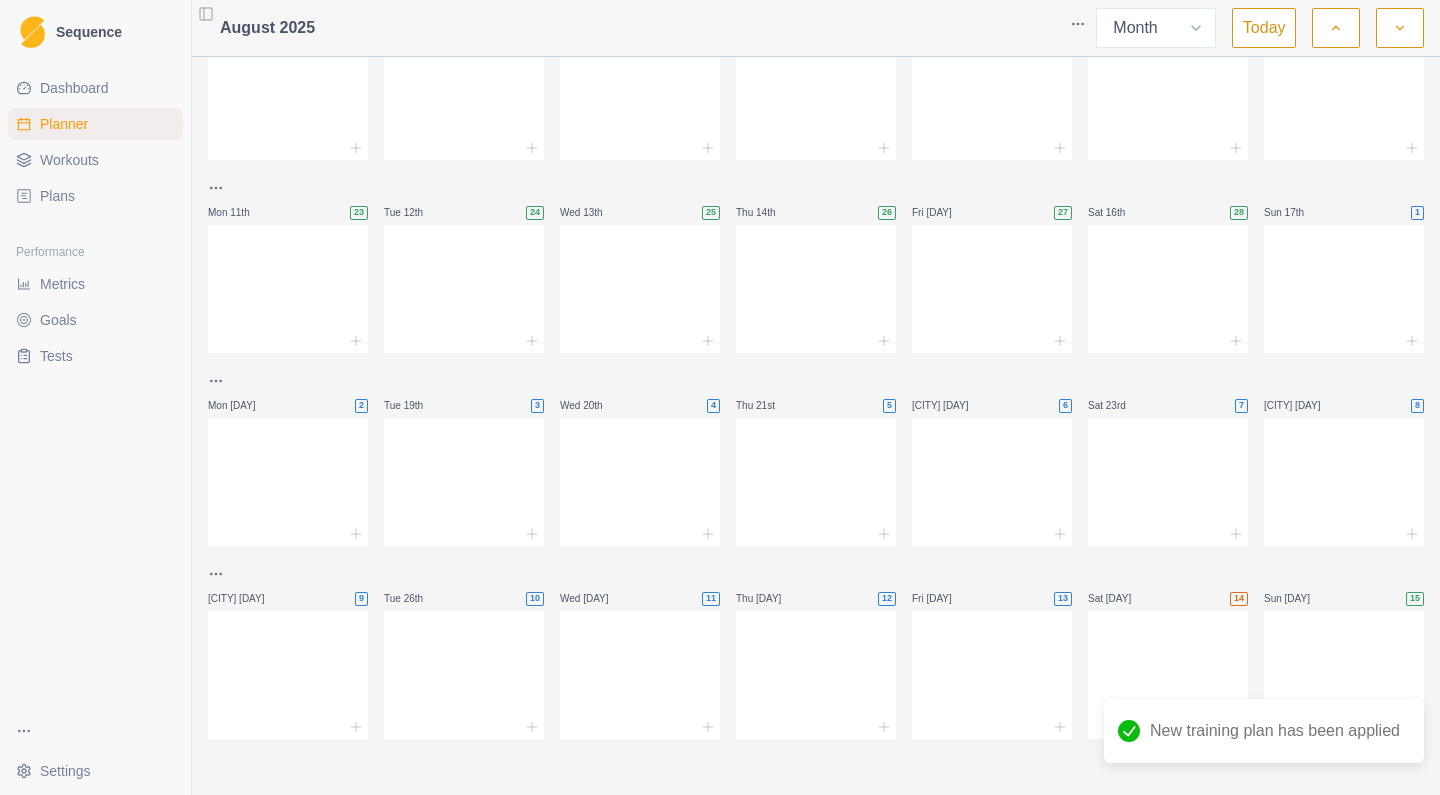 scroll, scrollTop: 0, scrollLeft: 0, axis: both 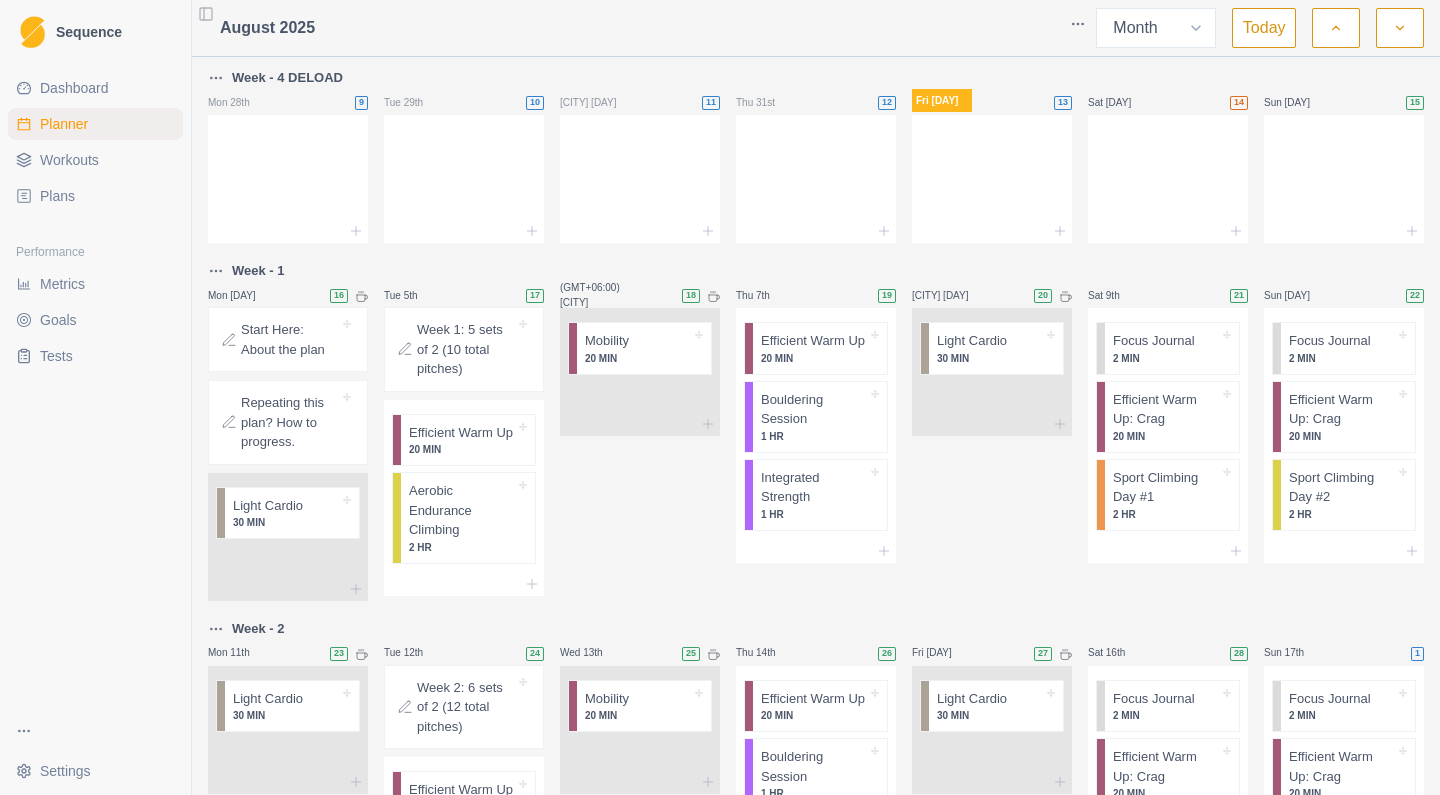 click on "Start Here: About the plan" at bounding box center [288, 339] 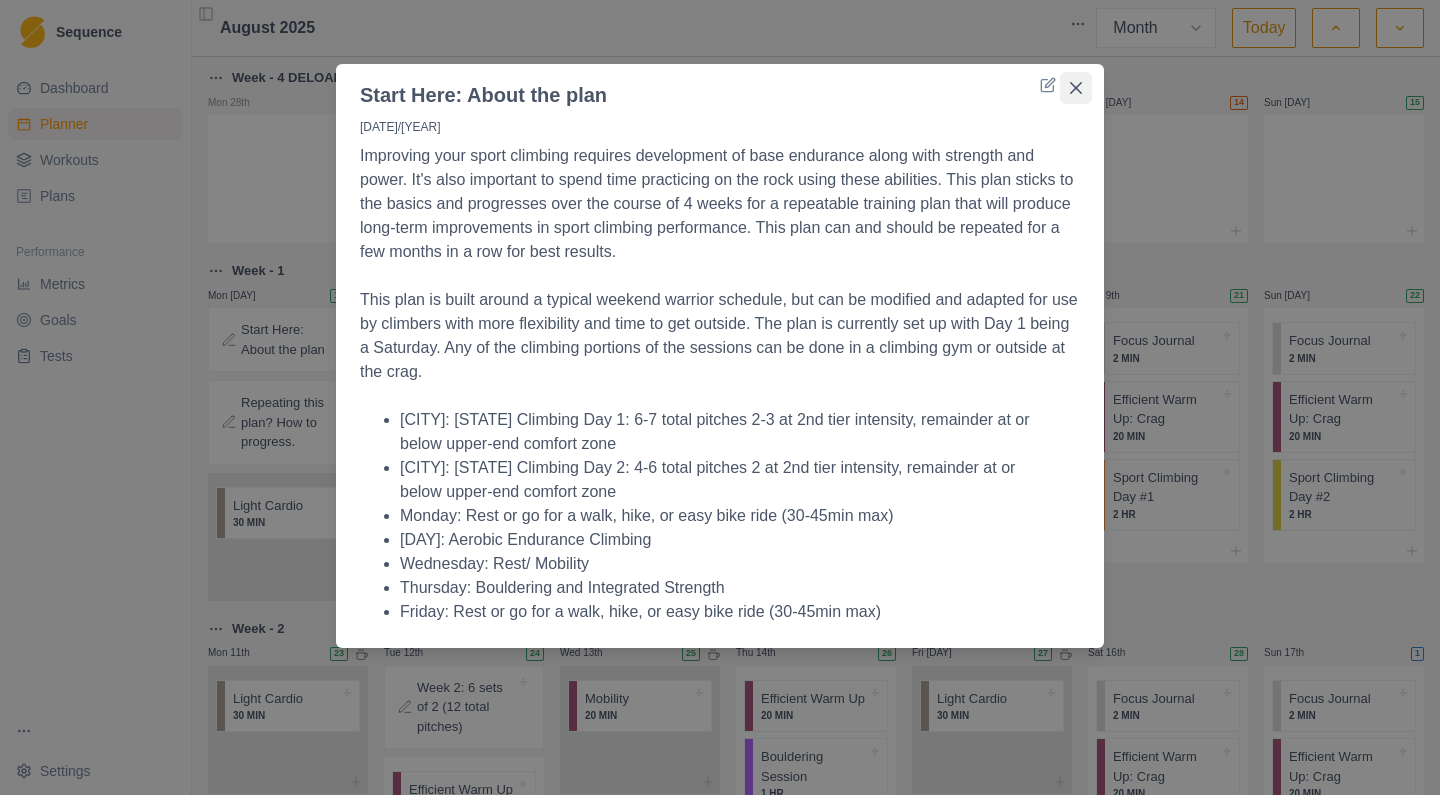 click 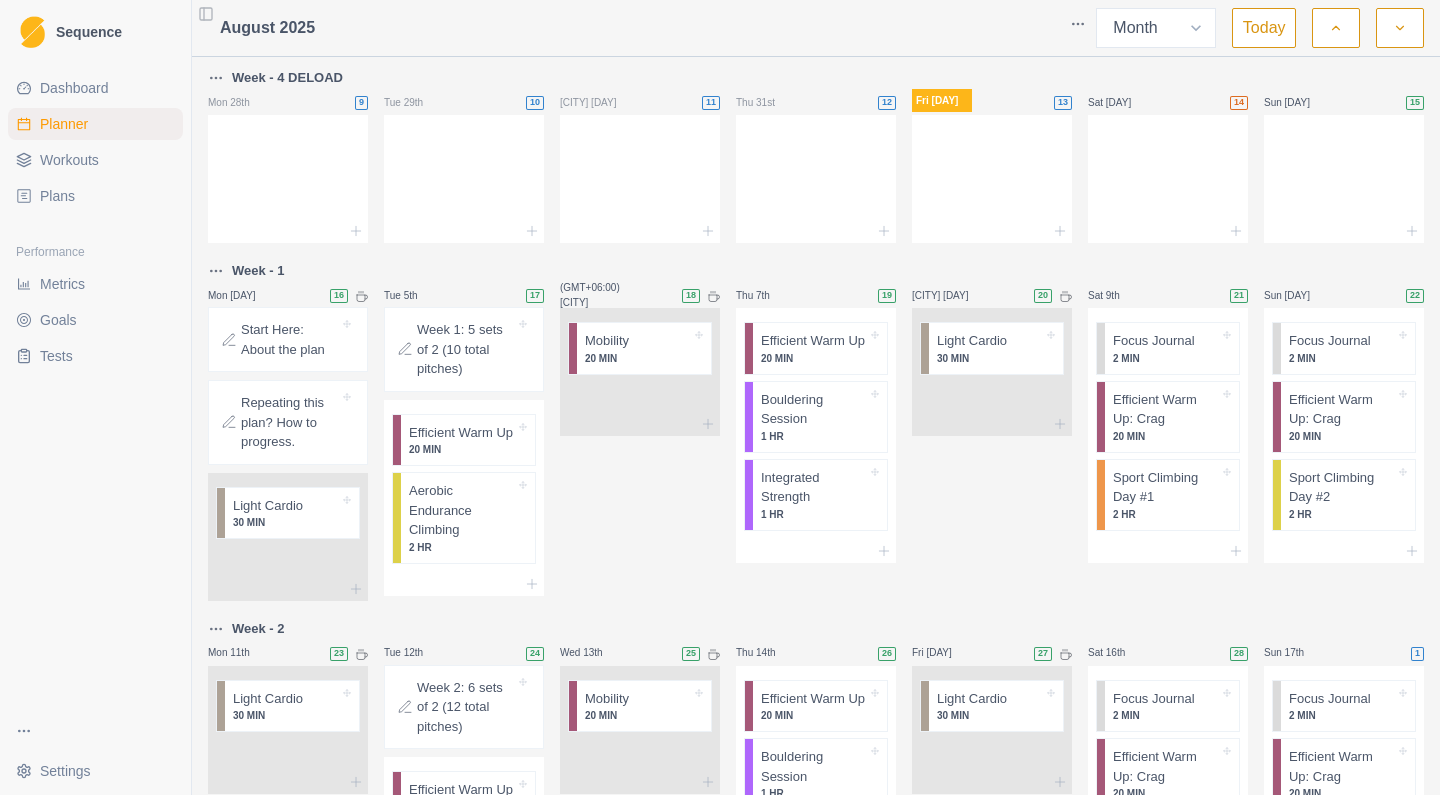 click on "Repeating this plan?  How to progress." at bounding box center [290, 422] 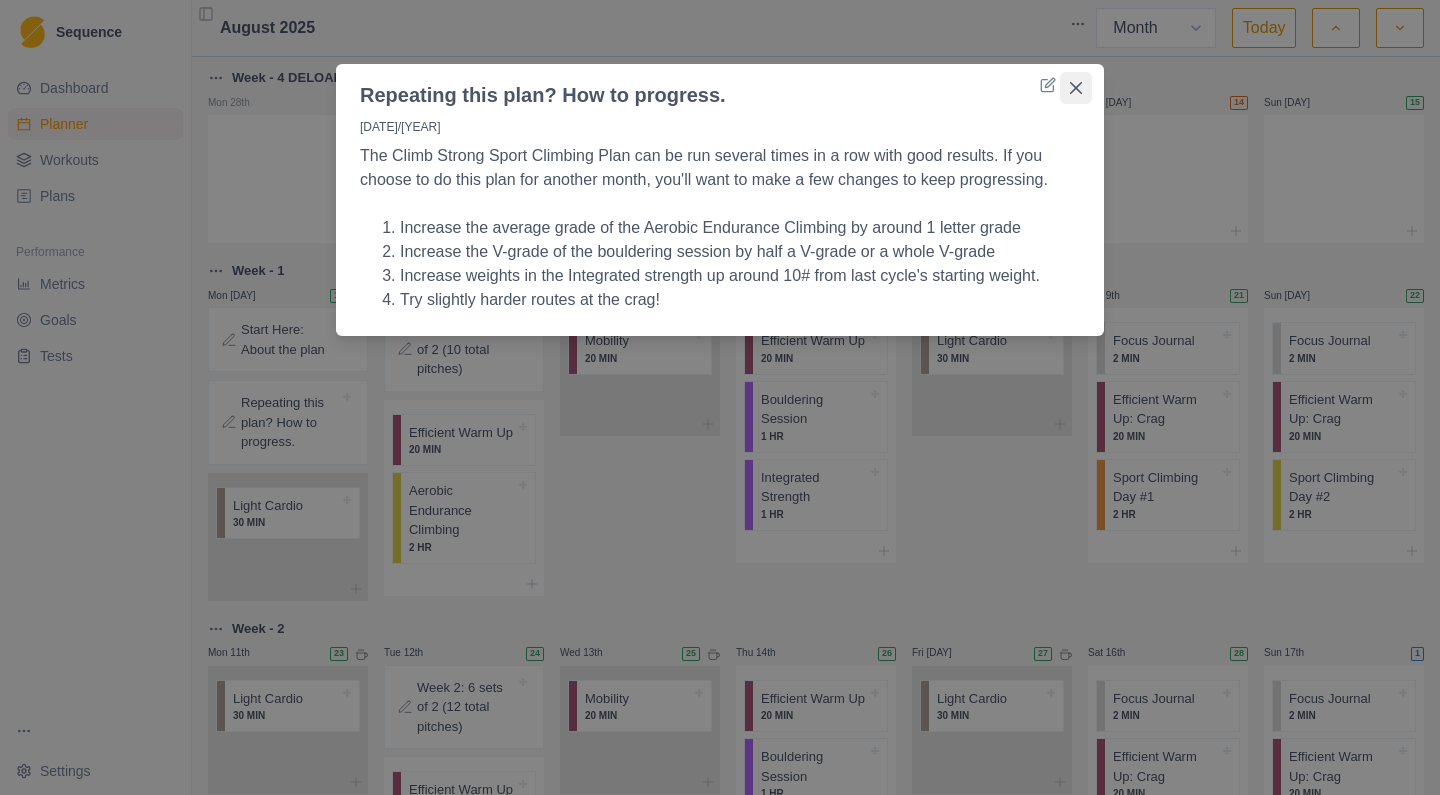 click 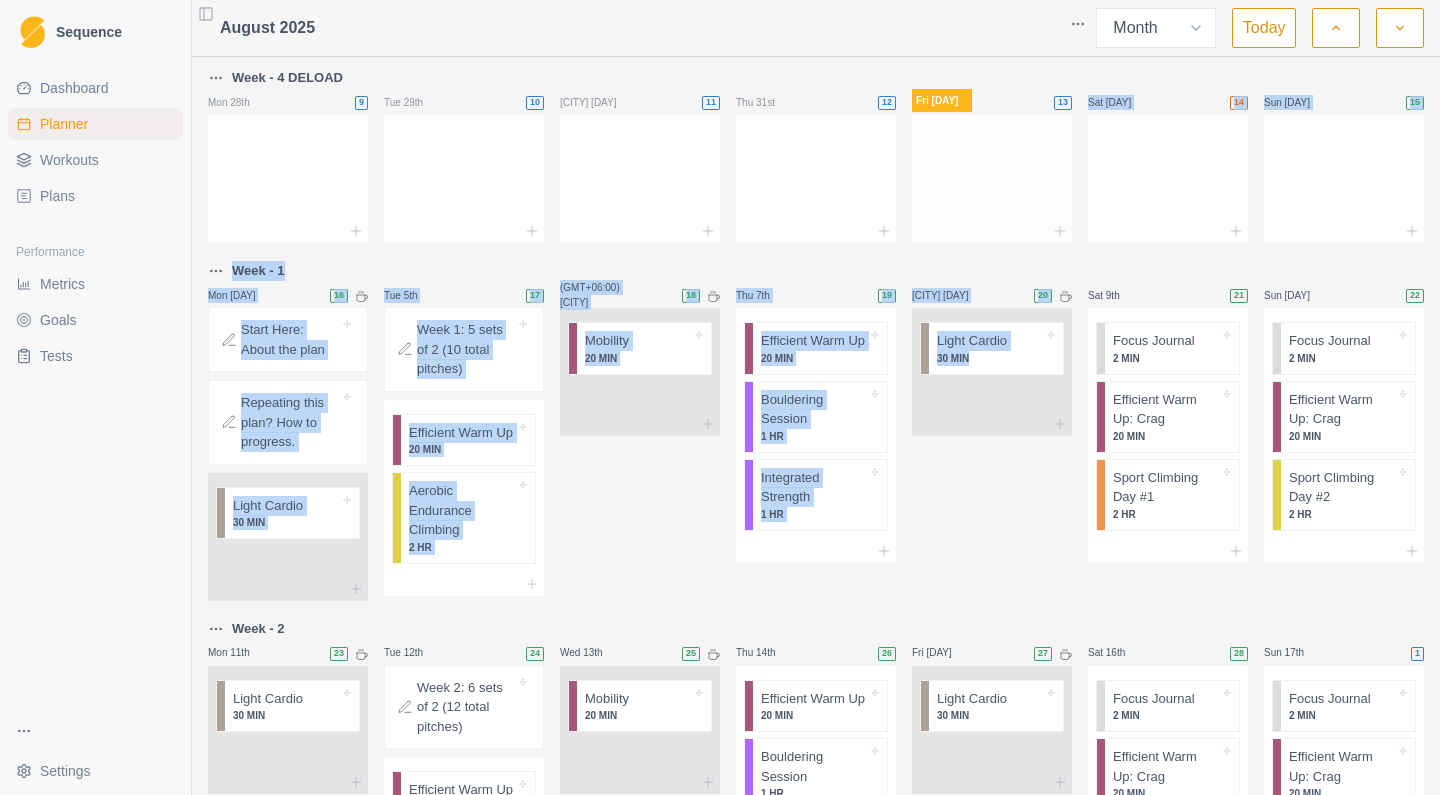 drag, startPoint x: 1017, startPoint y: 402, endPoint x: 1016, endPoint y: 228, distance: 174.00287 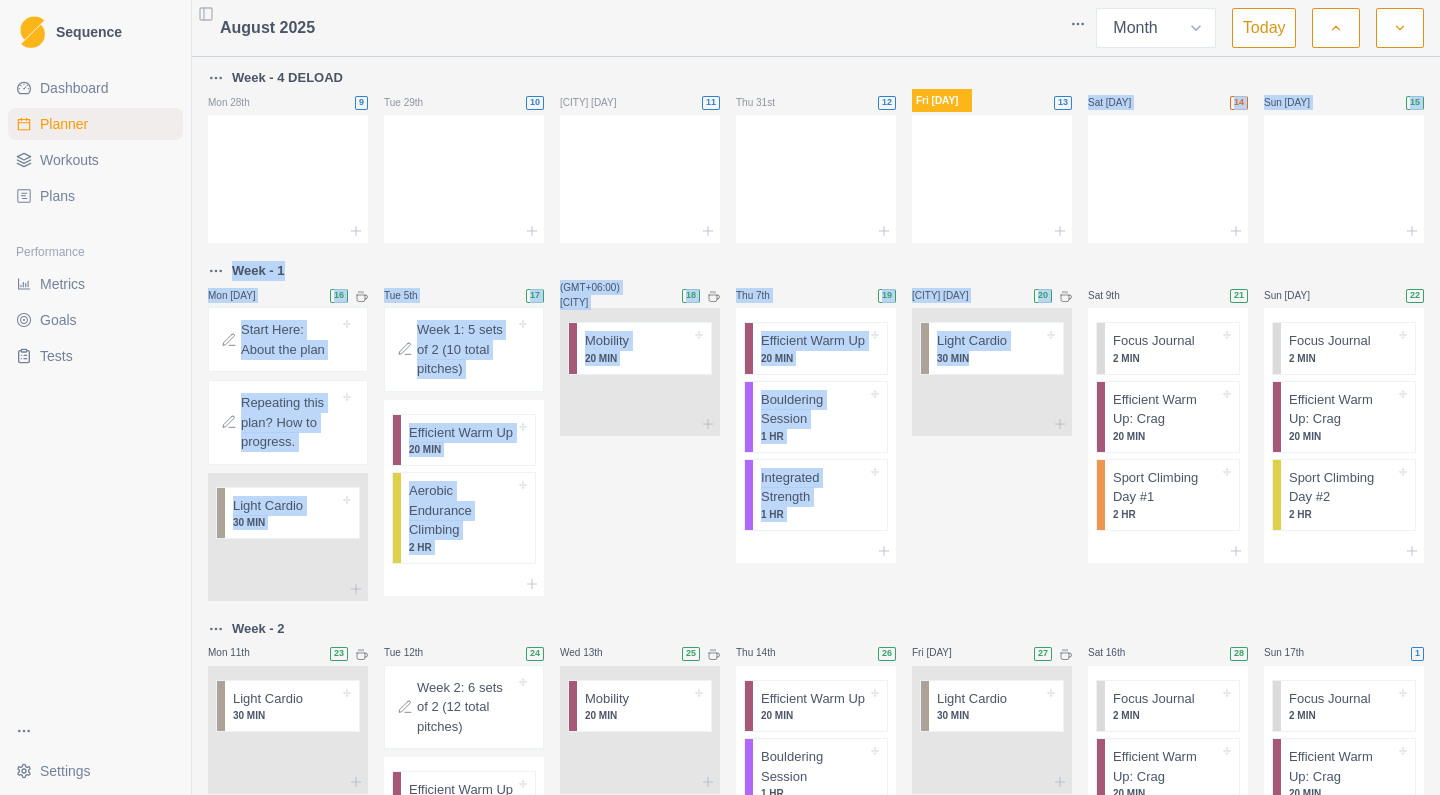 click on "Fri 8th 20 Light Cardio 30 MIN" at bounding box center (992, 430) 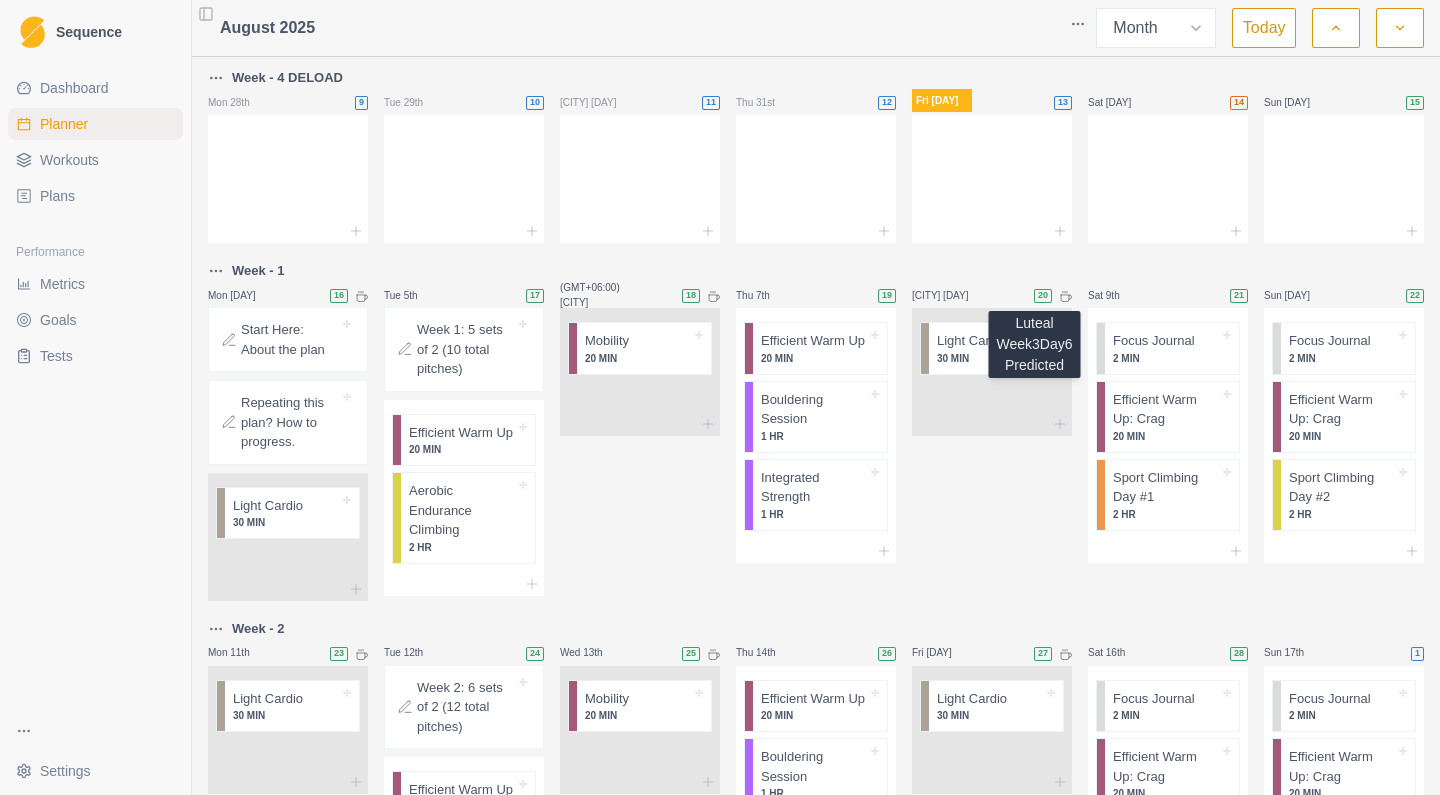 scroll, scrollTop: 0, scrollLeft: 0, axis: both 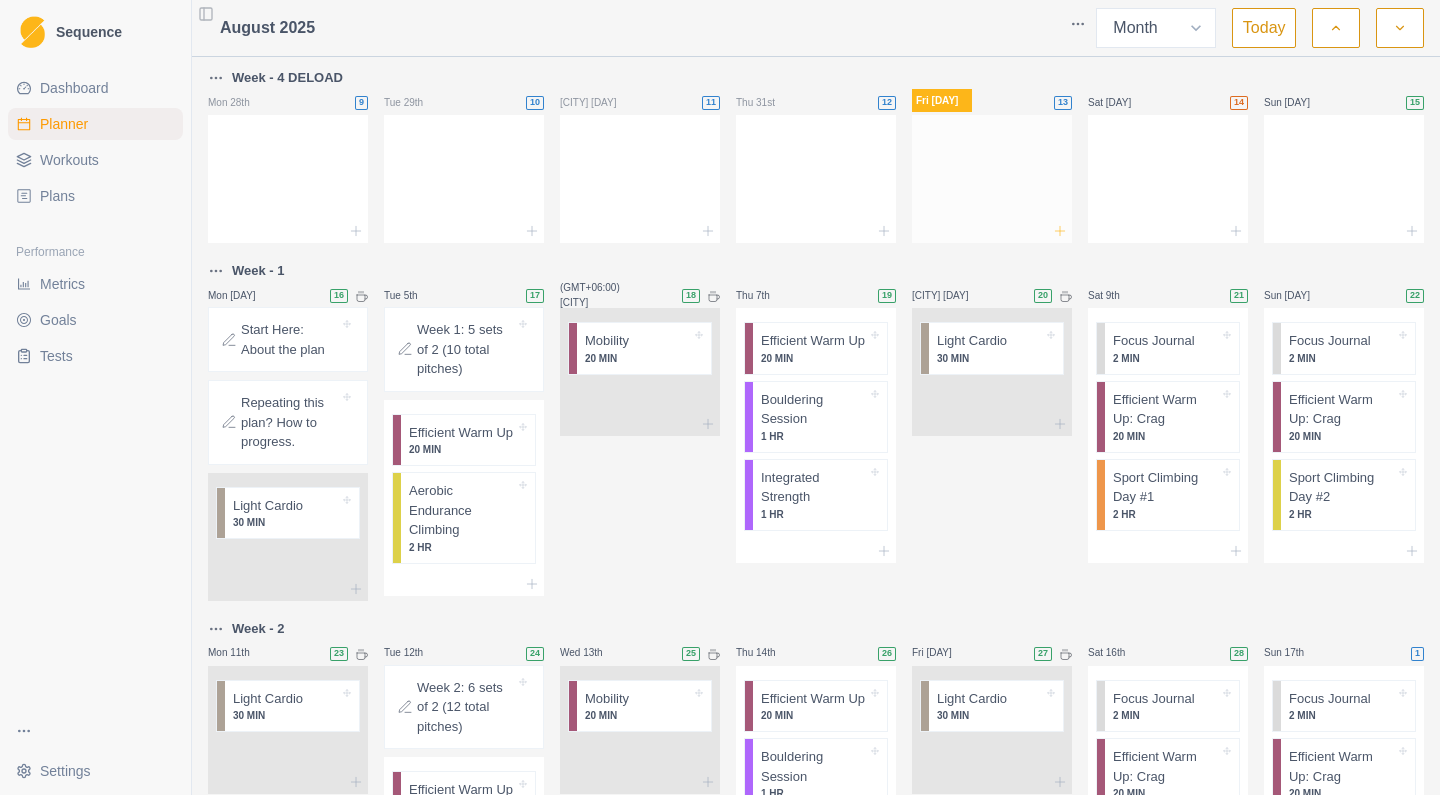 click 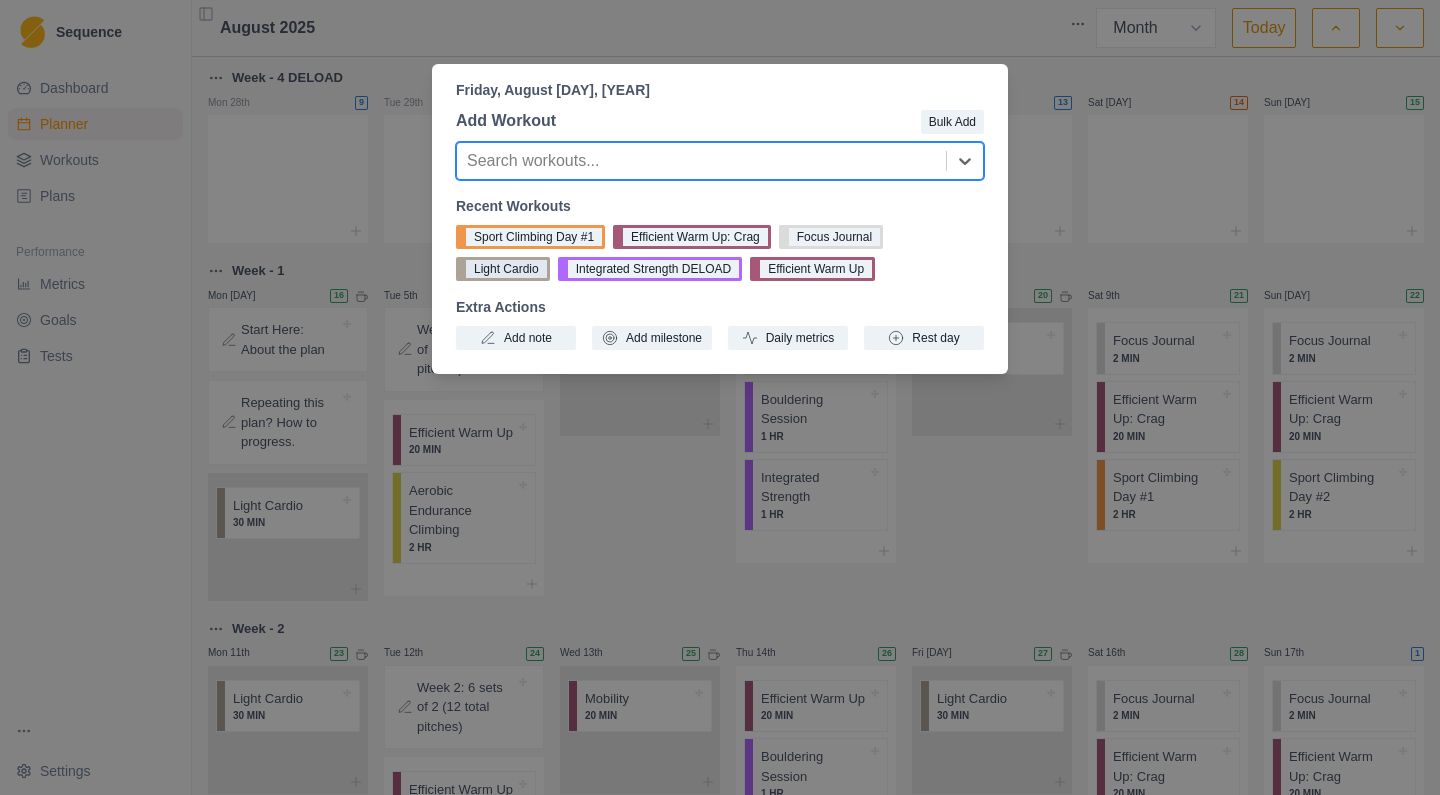 click on "Light Cardio" at bounding box center (503, 269) 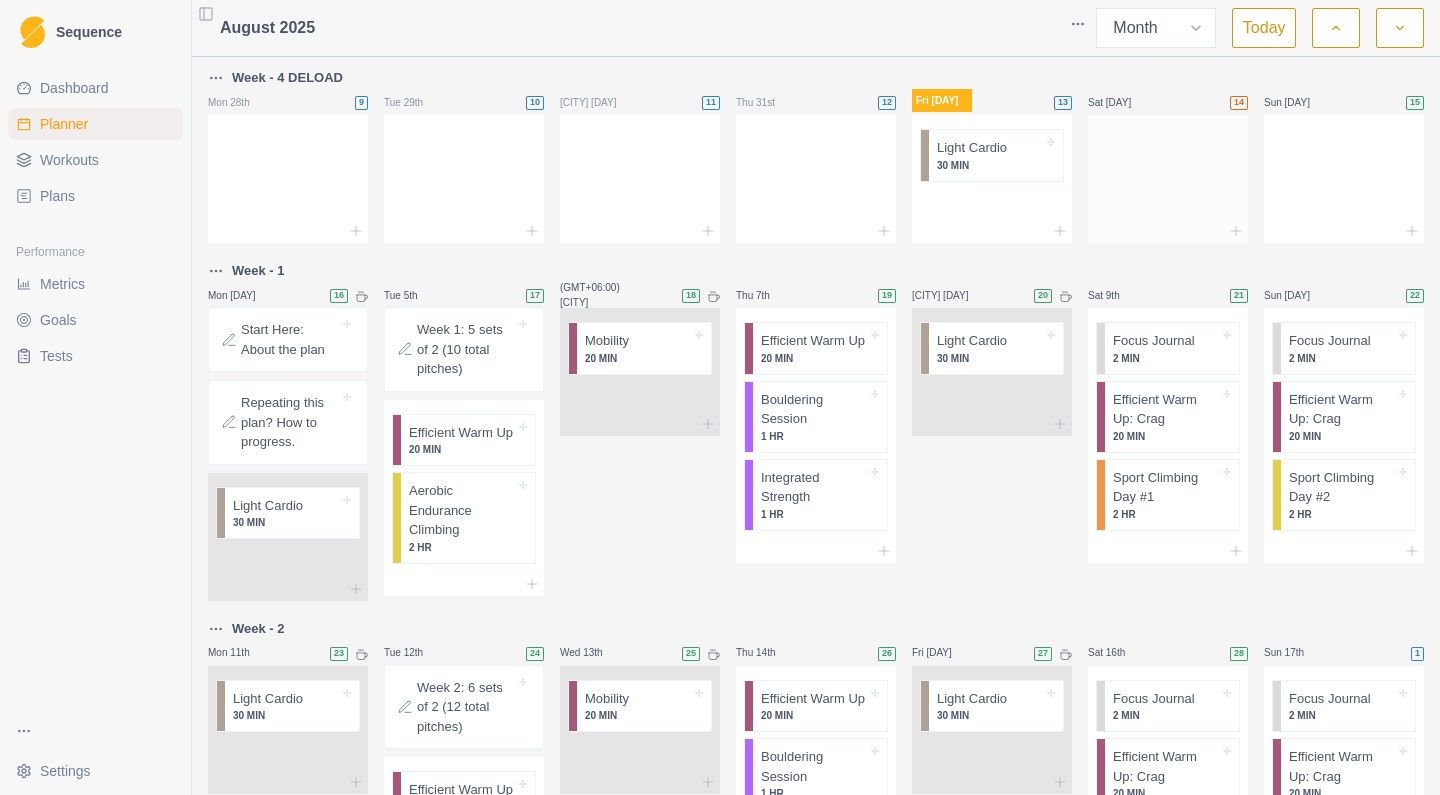 click at bounding box center (1168, 175) 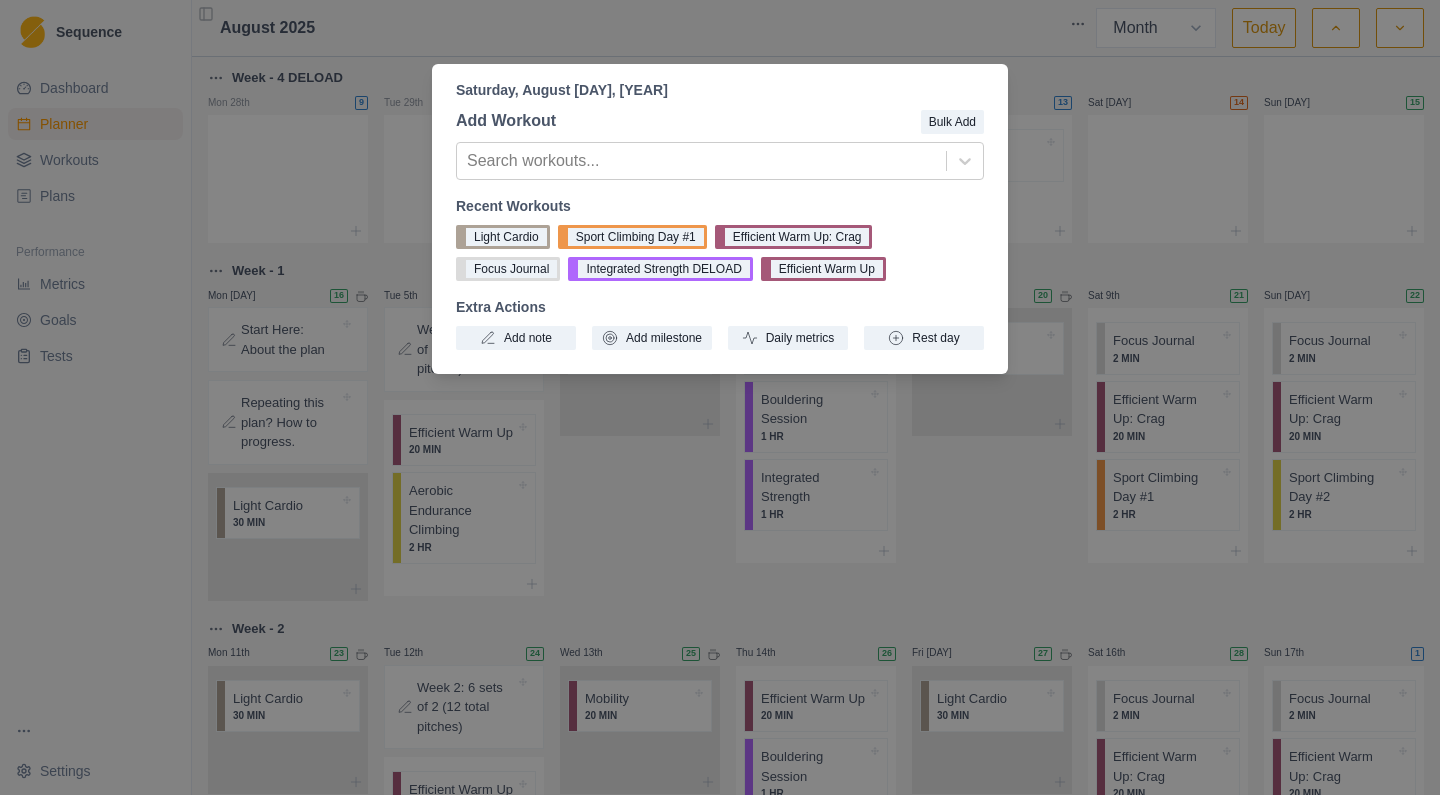 click on "[CITY], [MONTH] [DAY], [YEAR]" at bounding box center [720, 397] 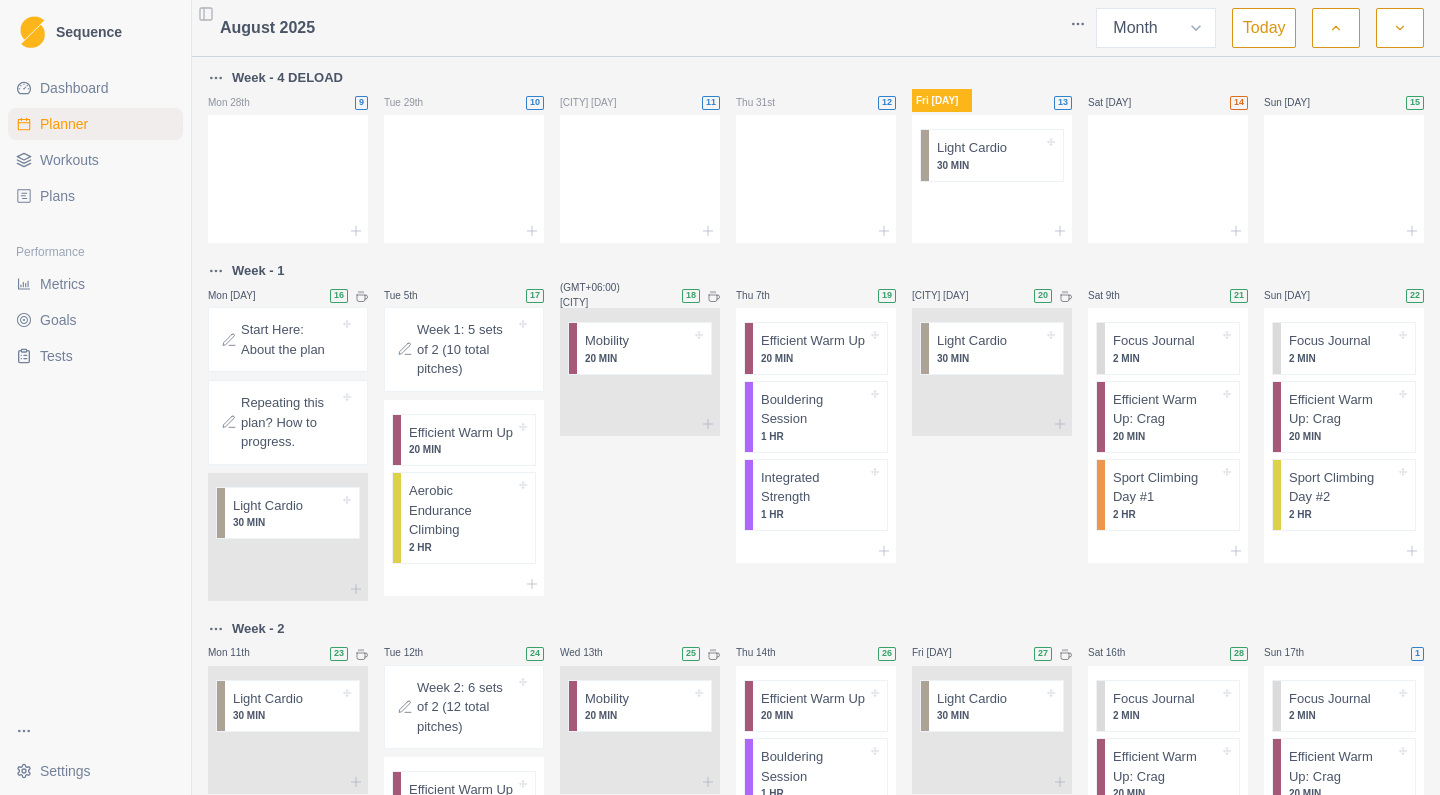 scroll, scrollTop: 0, scrollLeft: 0, axis: both 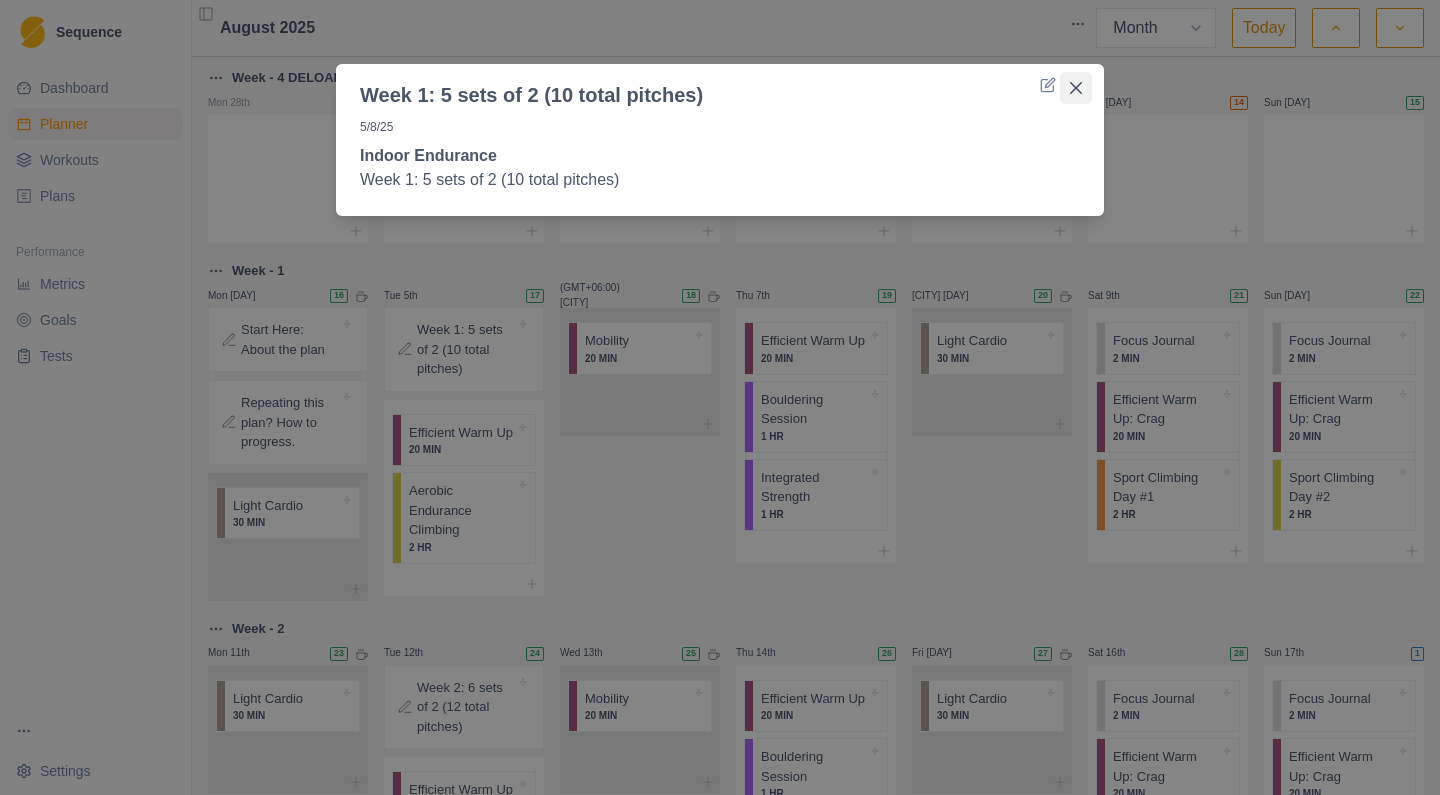 click 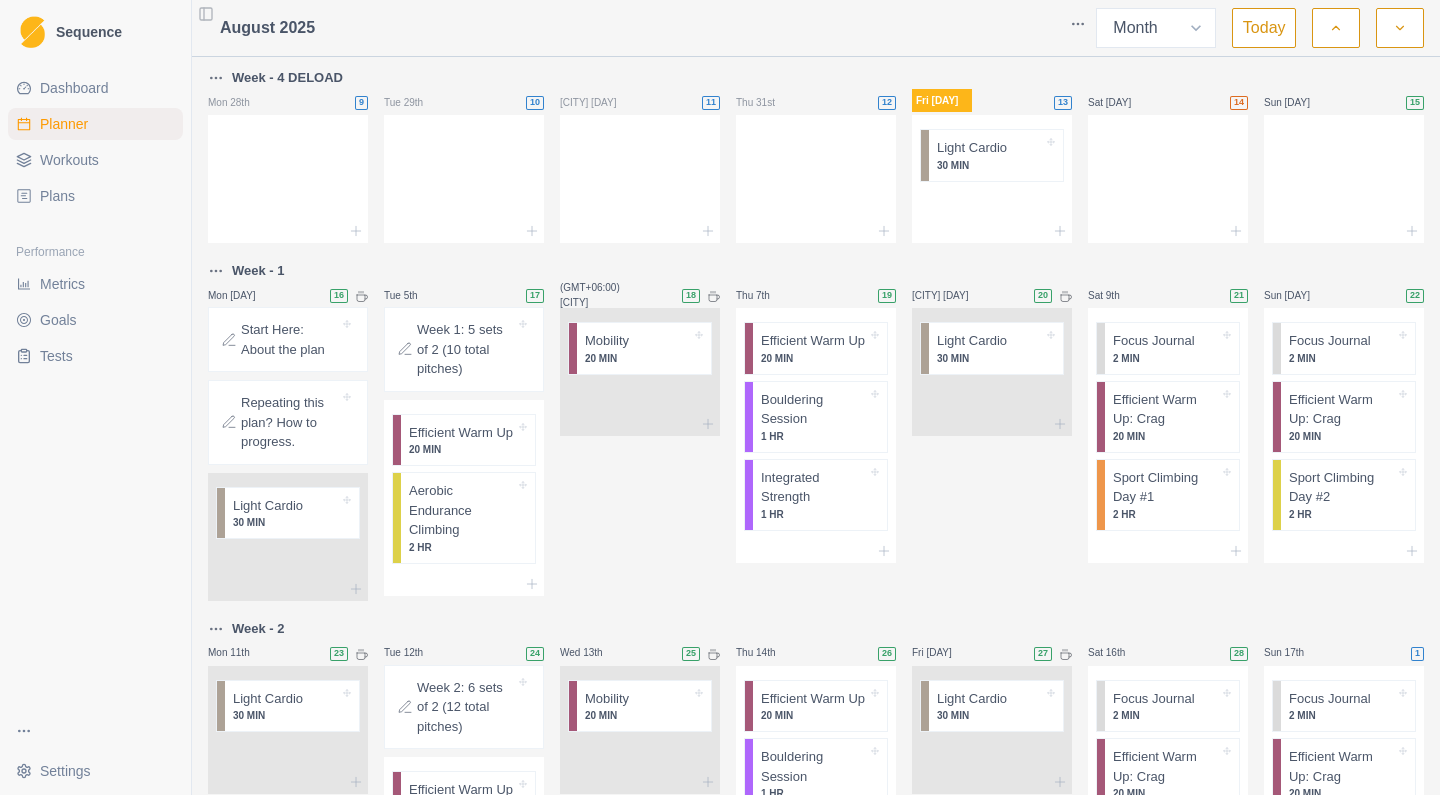 click 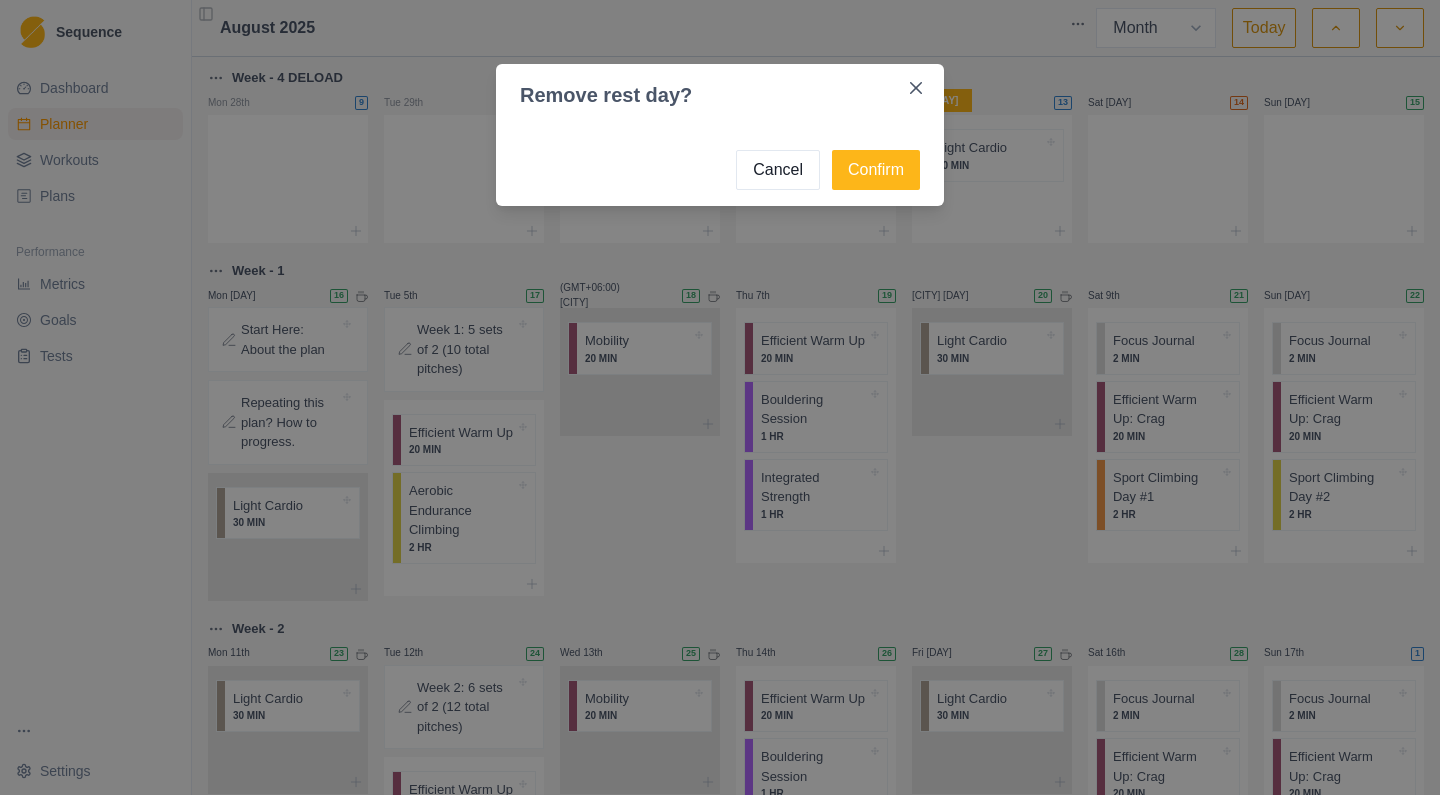 click on "Cancel" at bounding box center (778, 170) 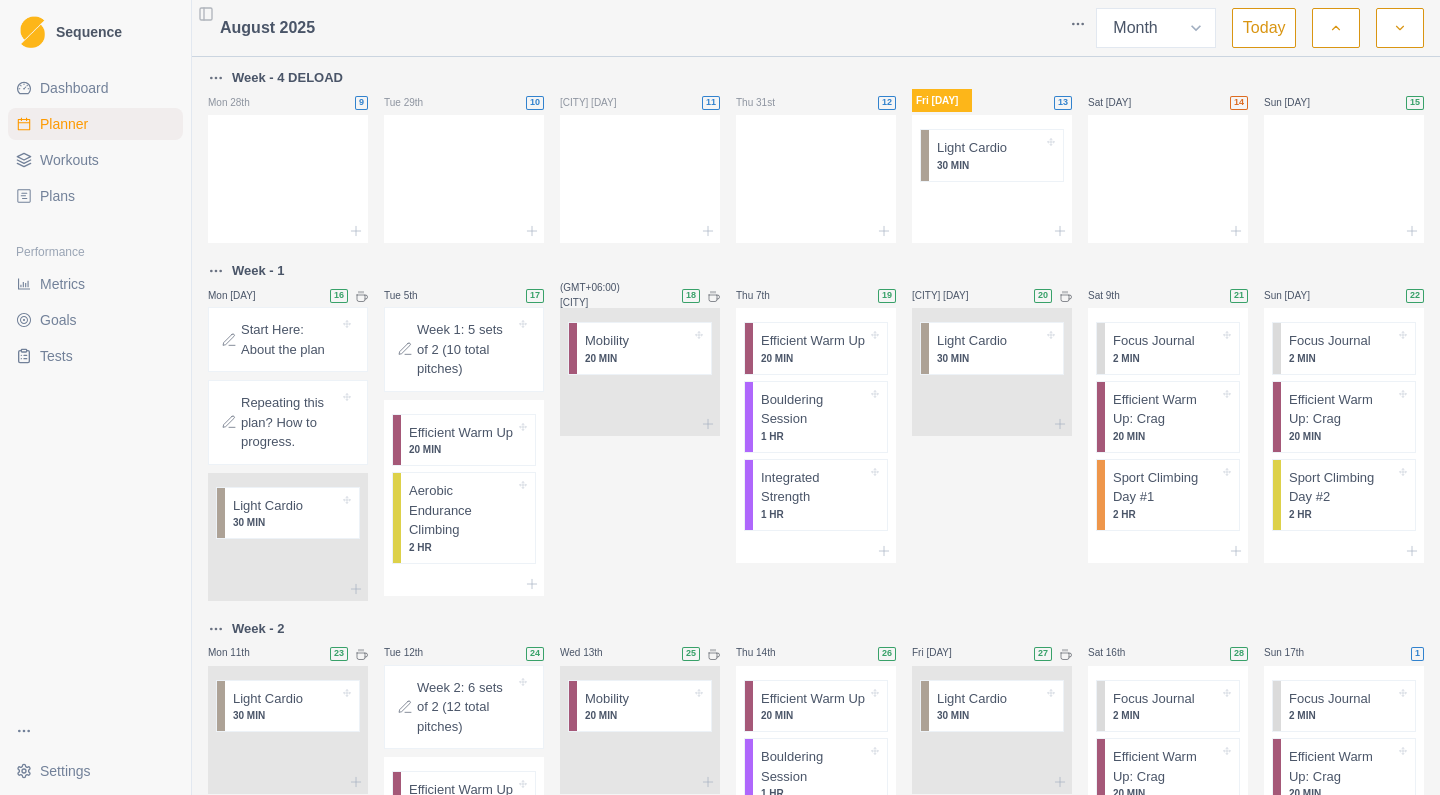 click on "Week - 1" at bounding box center [258, 271] 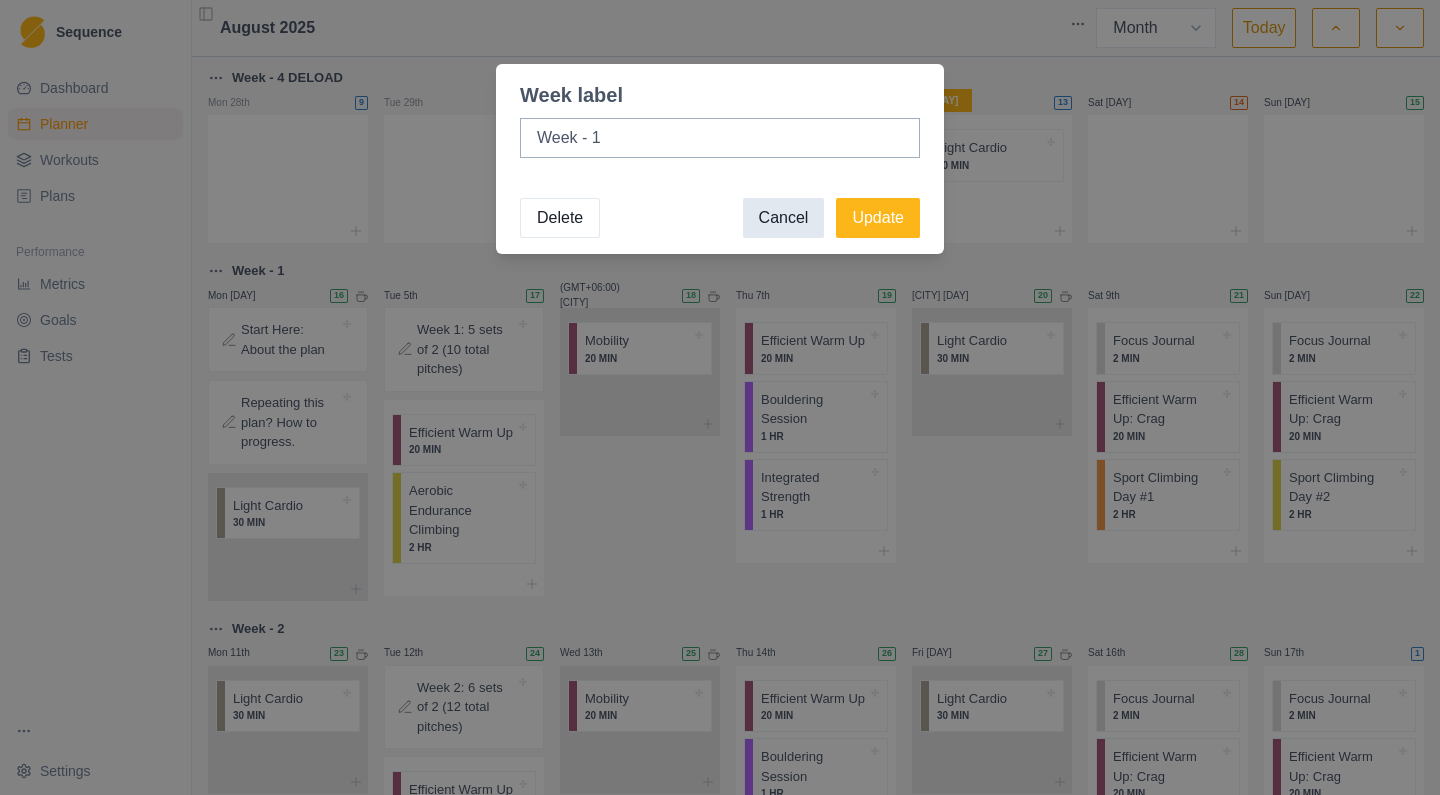 click on "Cancel" at bounding box center (784, 218) 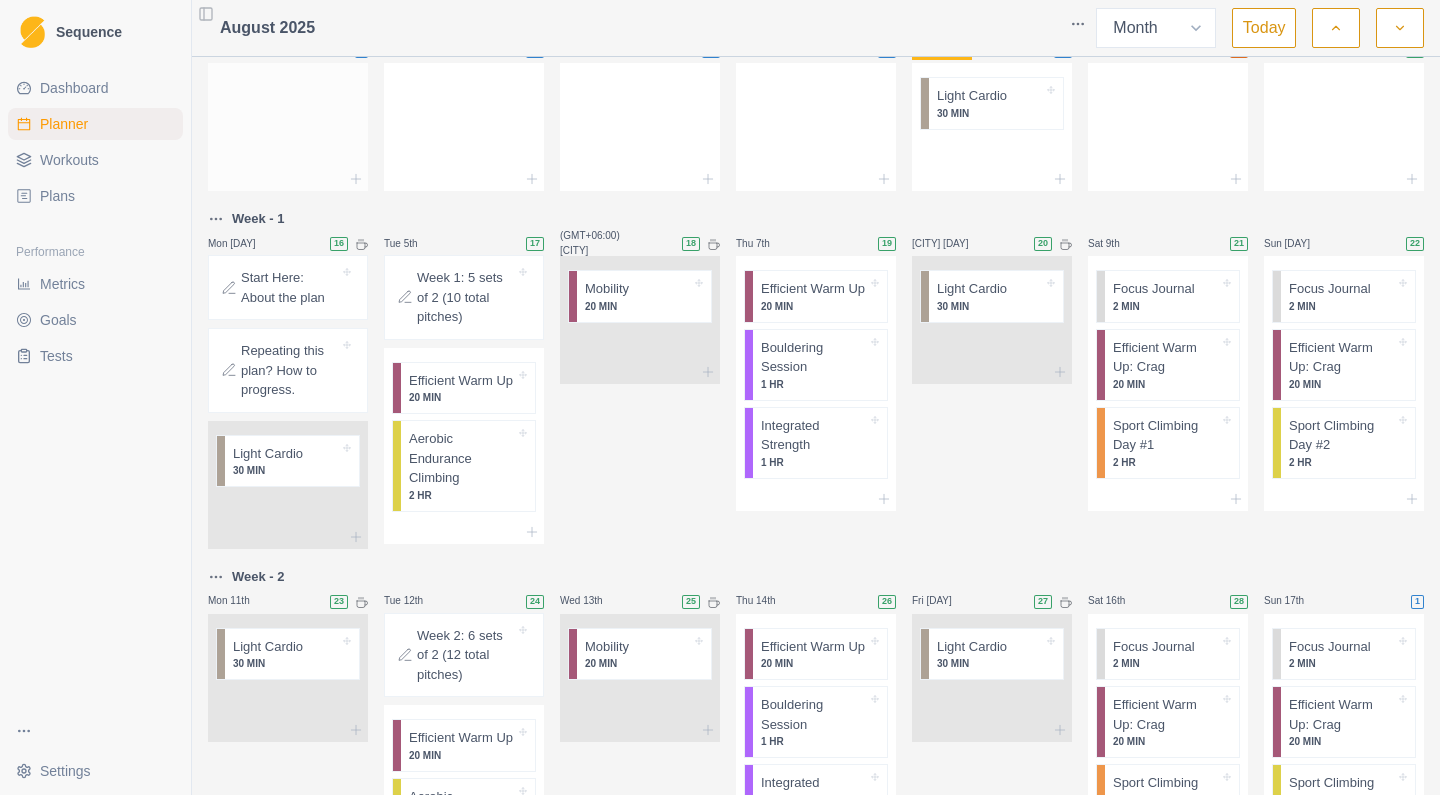 scroll, scrollTop: 58, scrollLeft: 0, axis: vertical 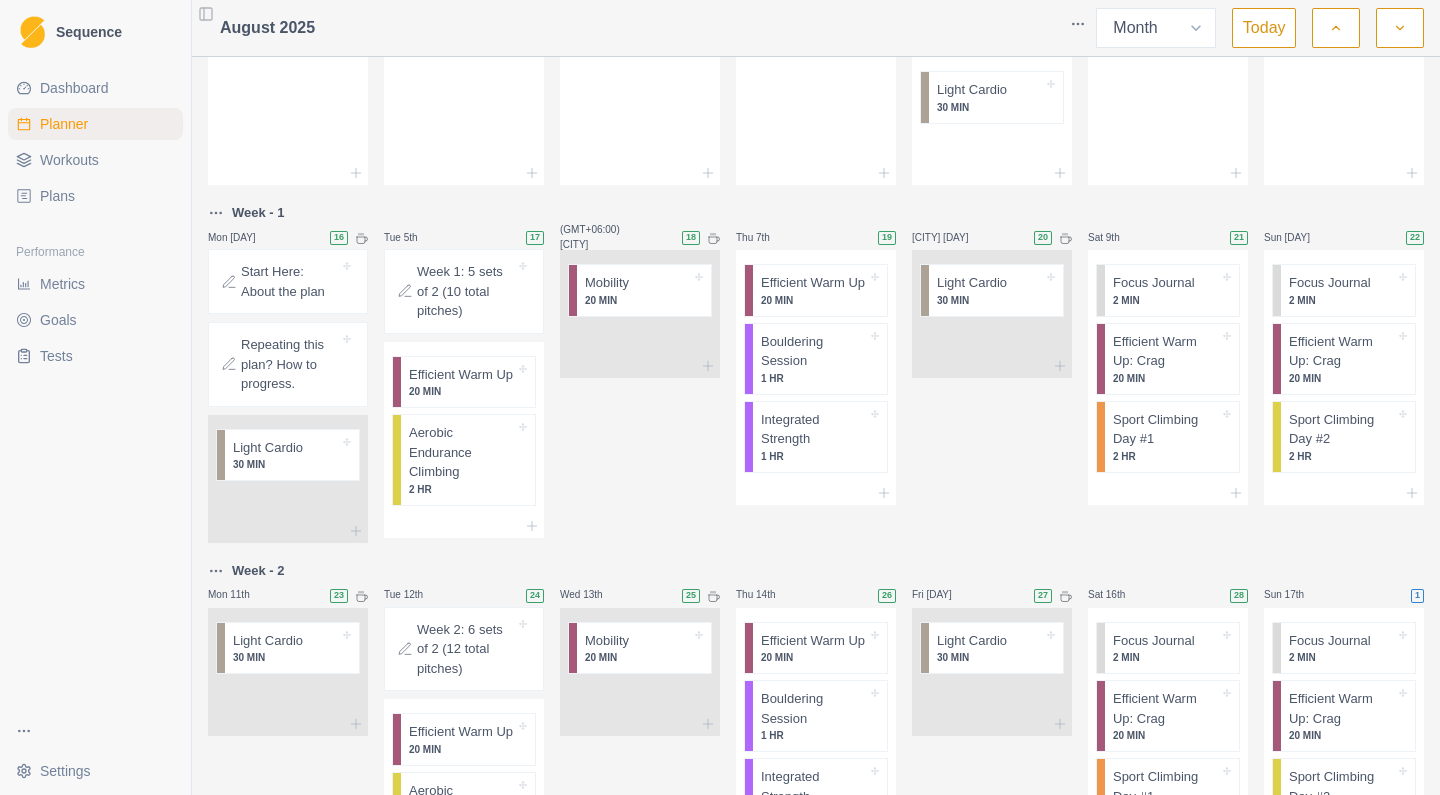 click on "Week - 1" at bounding box center [258, 213] 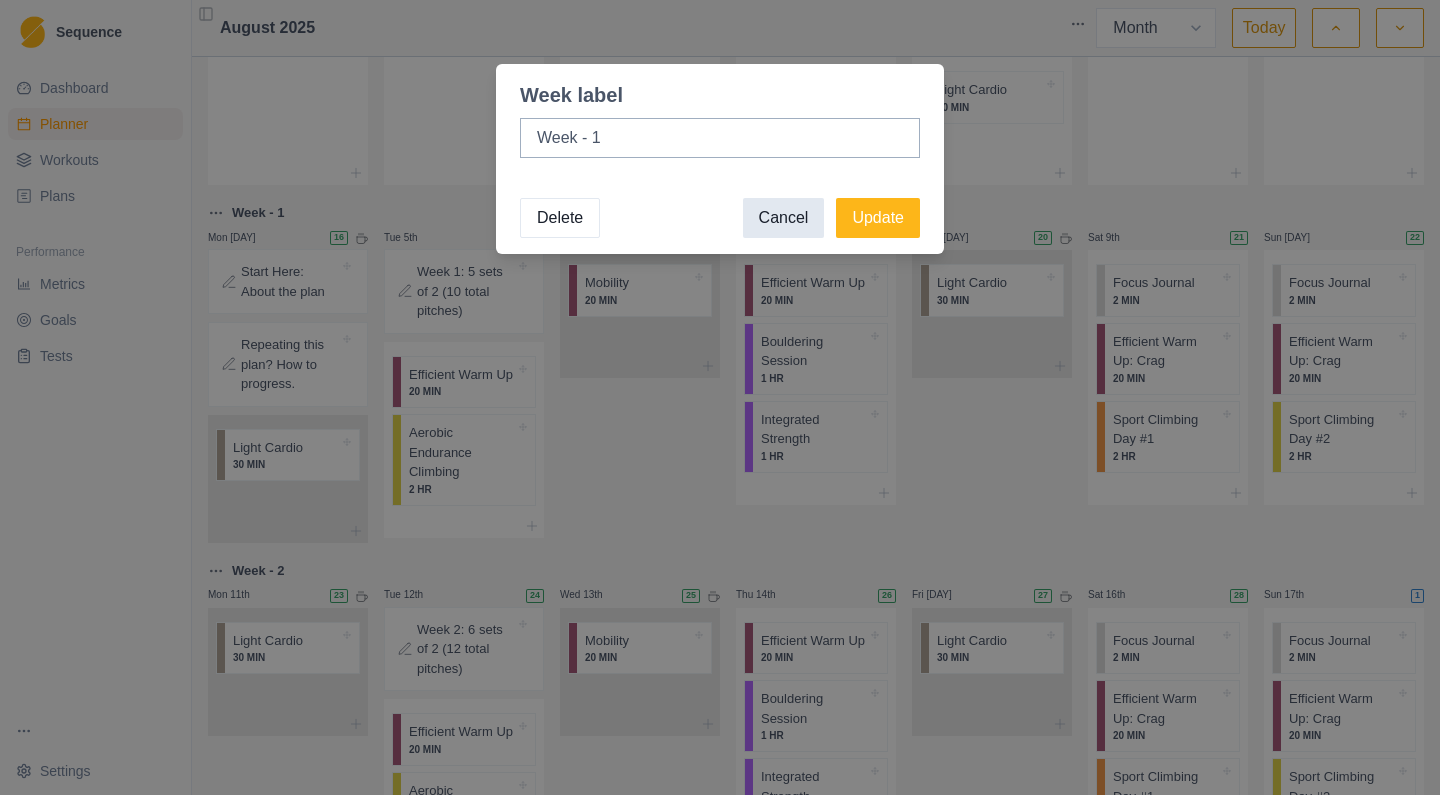 click on "Cancel" at bounding box center [784, 218] 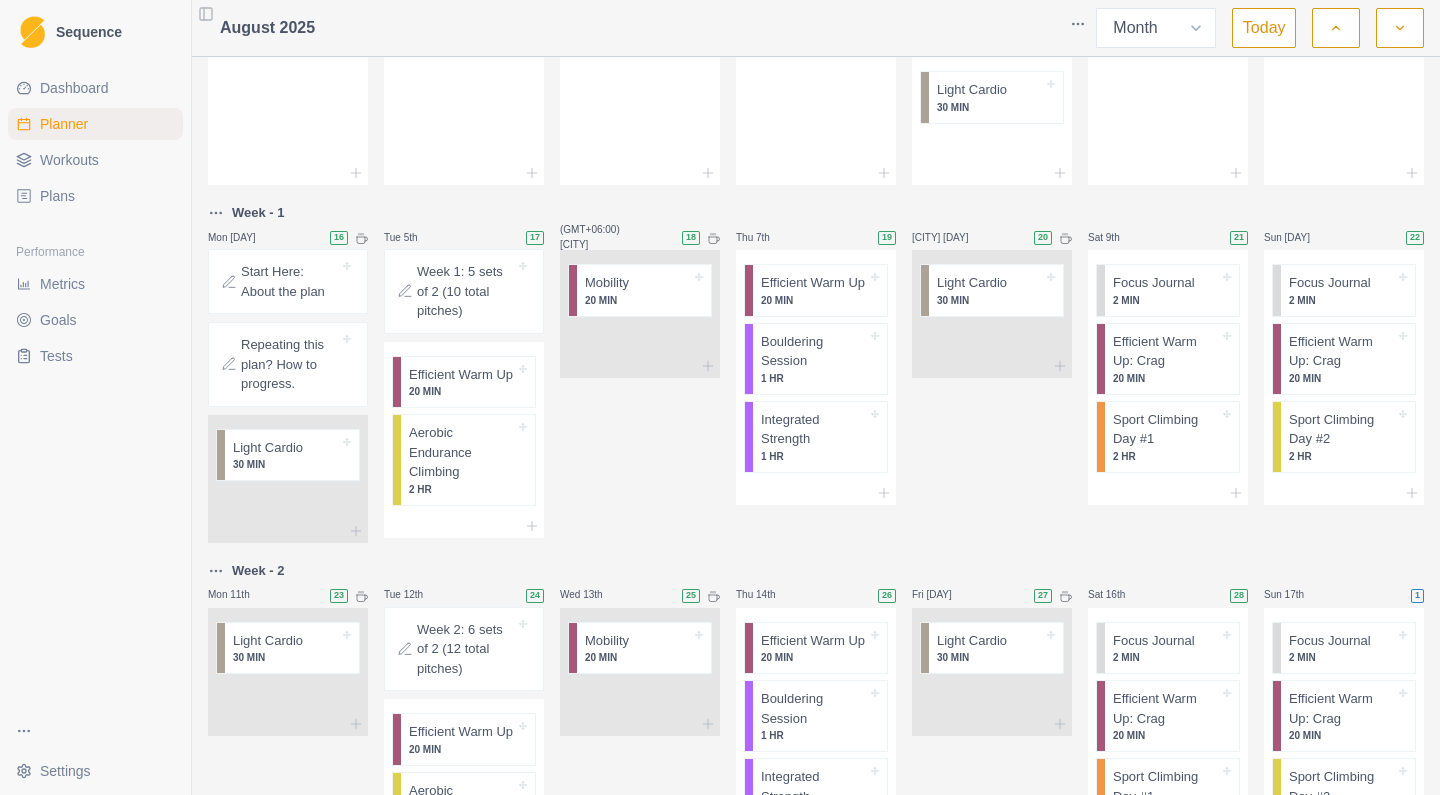 click on "Sequence Dashboard Planner Workouts Plans Performance Metrics Goals Tests Settings Toggle Sidebar August 2025 Week Month Today Week - 4 DELOAD Mon 28th 9 Tue 29th 10 Wed 30th 11 Thu 31st 12 Fri 1st 13 Light Cardio 30 MIN Sat 2nd 14 Sun 3rd 15 Week - 1 Mon 4th 16 Start Here: About the plan Repeating this plan?  How to progress. Light Cardio 30 MIN Tue 5th 17 Week 1: 5 sets of 2 (10 total pitches) Efficient Warm Up 20 MIN Aerobic Endurance Climbing 2 HR Wed 6th 18 Mobility 20 MIN Thu 7th 19 Efficient Warm Up 20 MIN Bouldering Session 1 HR Integrated Strength 1 HR Fri 8th 20 Light Cardio 30 MIN Sat 9th 21 Focus Journal 2 MIN Efficient Warm Up: Crag 20 MIN Sport Climbing Day #1 2 HR Sun 10th 22 Focus Journal 2 MIN Efficient Warm Up: Crag 20 MIN Sport Climbing Day #2 2 HR Week - 2 Mon 11th 23 Light Cardio 30 MIN Tue 12th 24 Week 2: 6 sets of 2 (12 total pitches)  Efficient Warm Up 20 MIN Aerobic Endurance Climbing 2 HR Wed 13th 25 Mobility 20 MIN Thu 14th 26 Efficient Warm Up 20 MIN 1 HR 1 HR 27 28" at bounding box center (720, 397) 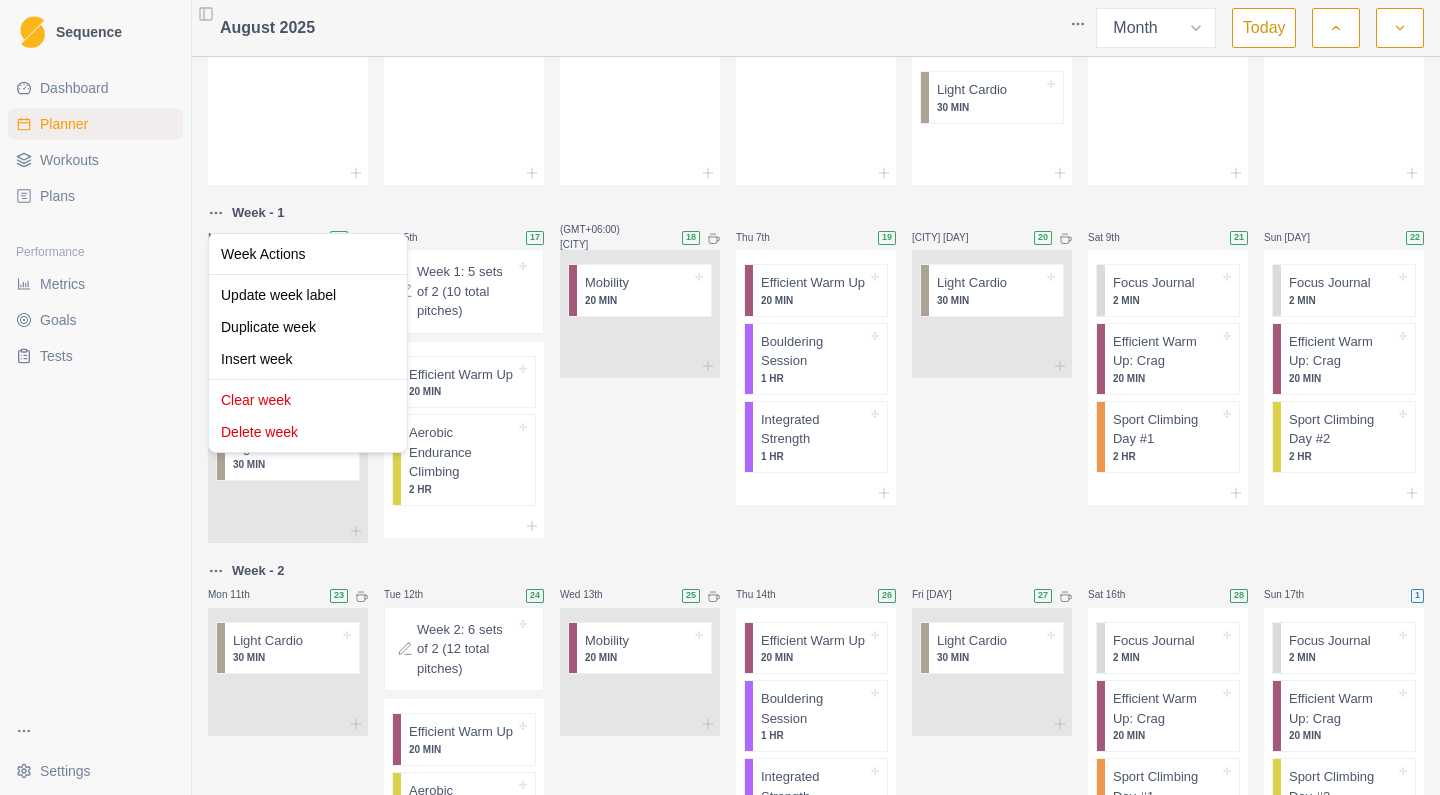 click on "Sequence Dashboard Planner Workouts Plans Performance Metrics Goals Tests Settings Toggle Sidebar August 2025 Week Month Today Week - 4 DELOAD Mon 28th 9 Tue 29th 10 Wed 30th 11 Thu 31st 12 Fri 1st 13 Light Cardio 30 MIN Sat 2nd 14 Sun 3rd 15 Week - 1 Mon 4th 16 Start Here: About the plan Repeating this plan?  How to progress. Light Cardio 30 MIN Tue 5th 17 Week 1: 5 sets of 2 (10 total pitches) Efficient Warm Up 20 MIN Aerobic Endurance Climbing 2 HR Wed 6th 18 Mobility 20 MIN Thu 7th 19 Efficient Warm Up 20 MIN Bouldering Session 1 HR Integrated Strength 1 HR Fri 8th 20 Light Cardio 30 MIN Sat 9th 21 Focus Journal 2 MIN Efficient Warm Up: Crag 20 MIN Sport Climbing Day #1 2 HR Sun 10th 22 Focus Journal 2 MIN Efficient Warm Up: Crag 20 MIN Sport Climbing Day #2 2 HR Week - 2 Mon 11th 23 Light Cardio 30 MIN Tue 12th 24 Week 2: 6 sets of 2 (12 total pitches)  Efficient Warm Up 20 MIN Aerobic Endurance Climbing 2 HR Wed 13th 25 Mobility 20 MIN Thu 14th 26 Efficient Warm Up 20 MIN 1 HR 1 HR 27 28" at bounding box center [720, 397] 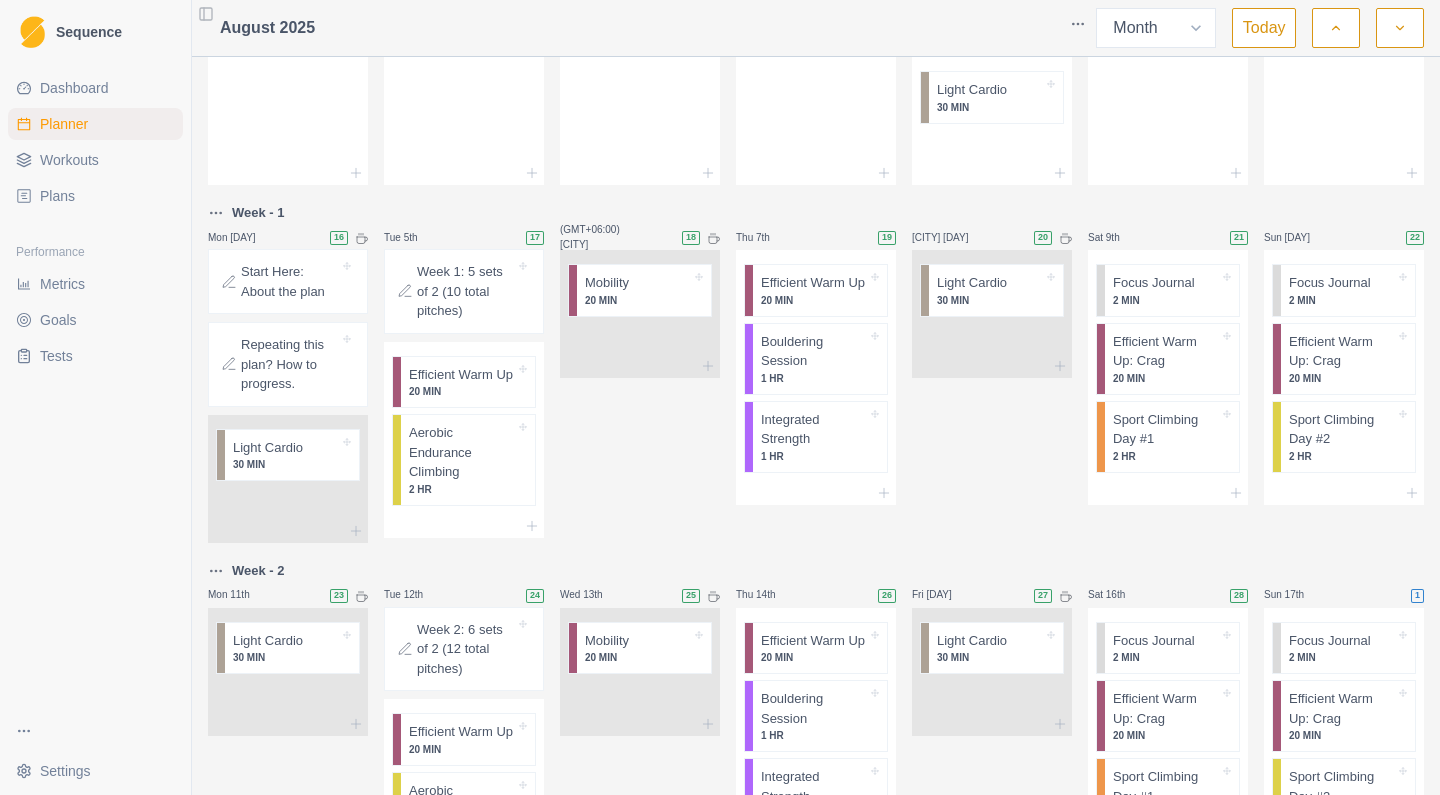 click on "Sequence Dashboard Planner Workouts Plans Performance Metrics Goals Tests Settings Toggle Sidebar August 2025 Week Month Today Week - 4 DELOAD Mon 28th 9 Tue 29th 10 Wed 30th 11 Thu 31st 12 Fri 1st 13 Light Cardio 30 MIN Sat 2nd 14 Sun 3rd 15 Week - 1 Mon 4th 16 Start Here: About the plan Repeating this plan?  How to progress. Light Cardio 30 MIN Tue 5th 17 Week 1: 5 sets of 2 (10 total pitches) Efficient Warm Up 20 MIN Aerobic Endurance Climbing 2 HR Wed 6th 18 Mobility 20 MIN Thu 7th 19 Efficient Warm Up 20 MIN Bouldering Session 1 HR Integrated Strength 1 HR Fri 8th 20 Light Cardio 30 MIN Sat 9th 21 Focus Journal 2 MIN Efficient Warm Up: Crag 20 MIN Sport Climbing Day #1 2 HR Sun 10th 22 Focus Journal 2 MIN Efficient Warm Up: Crag 20 MIN Sport Climbing Day #2 2 HR Week - 2 Mon 11th 23 Light Cardio 30 MIN Tue 12th 24 Week 2: 6 sets of 2 (12 total pitches)  Efficient Warm Up 20 MIN Aerobic Endurance Climbing 2 HR Wed 13th 25 Mobility 20 MIN Thu 14th 26 Efficient Warm Up 20 MIN 1 HR 1 HR 27 28" at bounding box center [720, 397] 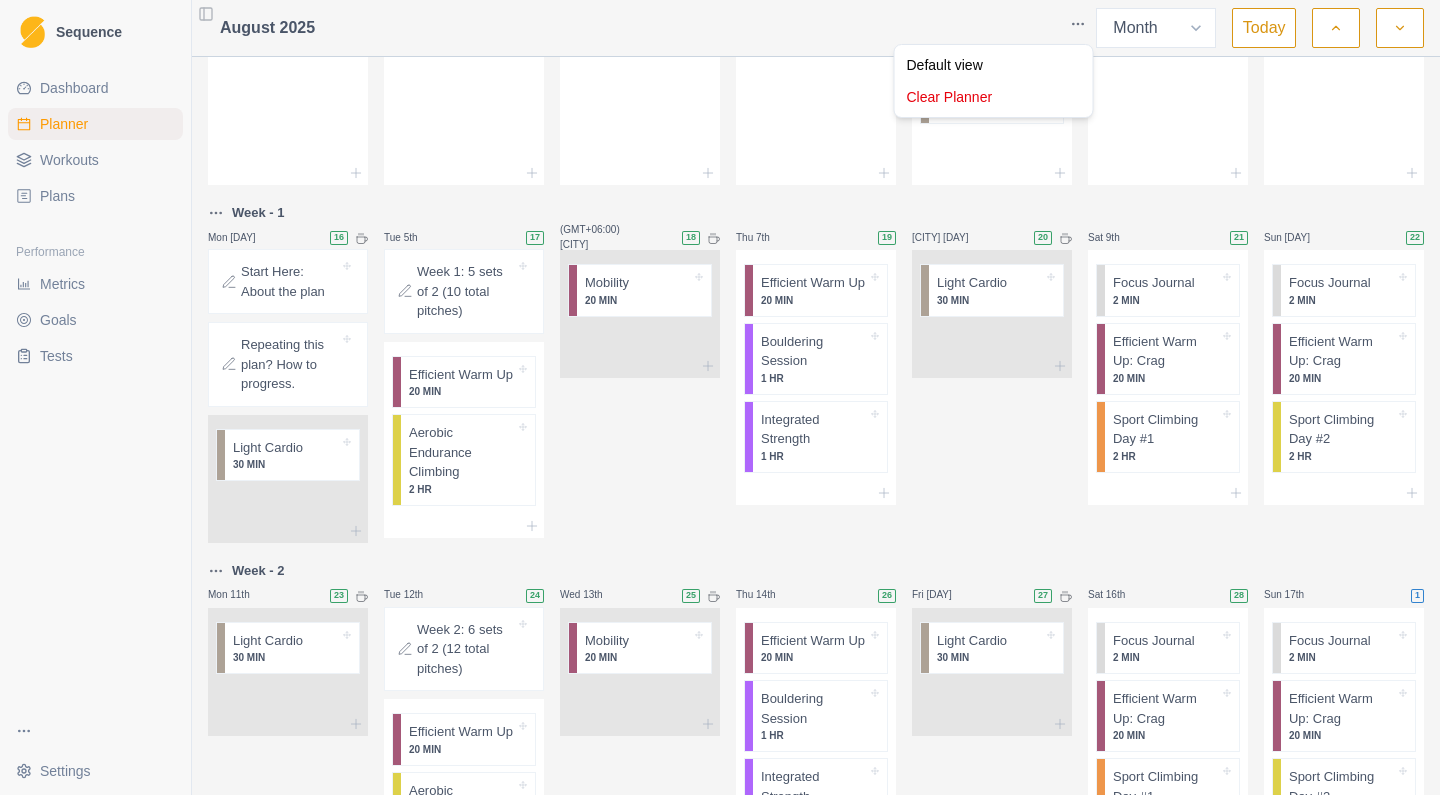 click on "Sequence Dashboard Planner Workouts Plans Performance Metrics Goals Tests Settings Toggle Sidebar August 2025 Week Month Today Week - 4 DELOAD Mon 28th 9 Tue 29th 10 Wed 30th 11 Thu 31st 12 Fri 1st 13 Light Cardio 30 MIN Sat 2nd 14 Sun 3rd 15 Week - 1 Mon 4th 16 Start Here: About the plan Repeating this plan?  How to progress. Light Cardio 30 MIN Tue 5th 17 Week 1: 5 sets of 2 (10 total pitches) Efficient Warm Up 20 MIN Aerobic Endurance Climbing 2 HR Wed 6th 18 Mobility 20 MIN Thu 7th 19 Efficient Warm Up 20 MIN Bouldering Session 1 HR Integrated Strength 1 HR Fri 8th 20 Light Cardio 30 MIN Sat 9th 21 Focus Journal 2 MIN Efficient Warm Up: Crag 20 MIN Sport Climbing Day #1 2 HR Sun 10th 22 Focus Journal 2 MIN Efficient Warm Up: Crag 20 MIN Sport Climbing Day #2 2 HR Week - 2 Mon 11th 23 Light Cardio 30 MIN Tue 12th 24 Week 2: 6 sets of 2 (12 total pitches)  Efficient Warm Up 20 MIN Aerobic Endurance Climbing 2 HR Wed 13th 25 Mobility 20 MIN Thu 14th 26 Efficient Warm Up 20 MIN 1 HR 1 HR 27 28" at bounding box center (720, 397) 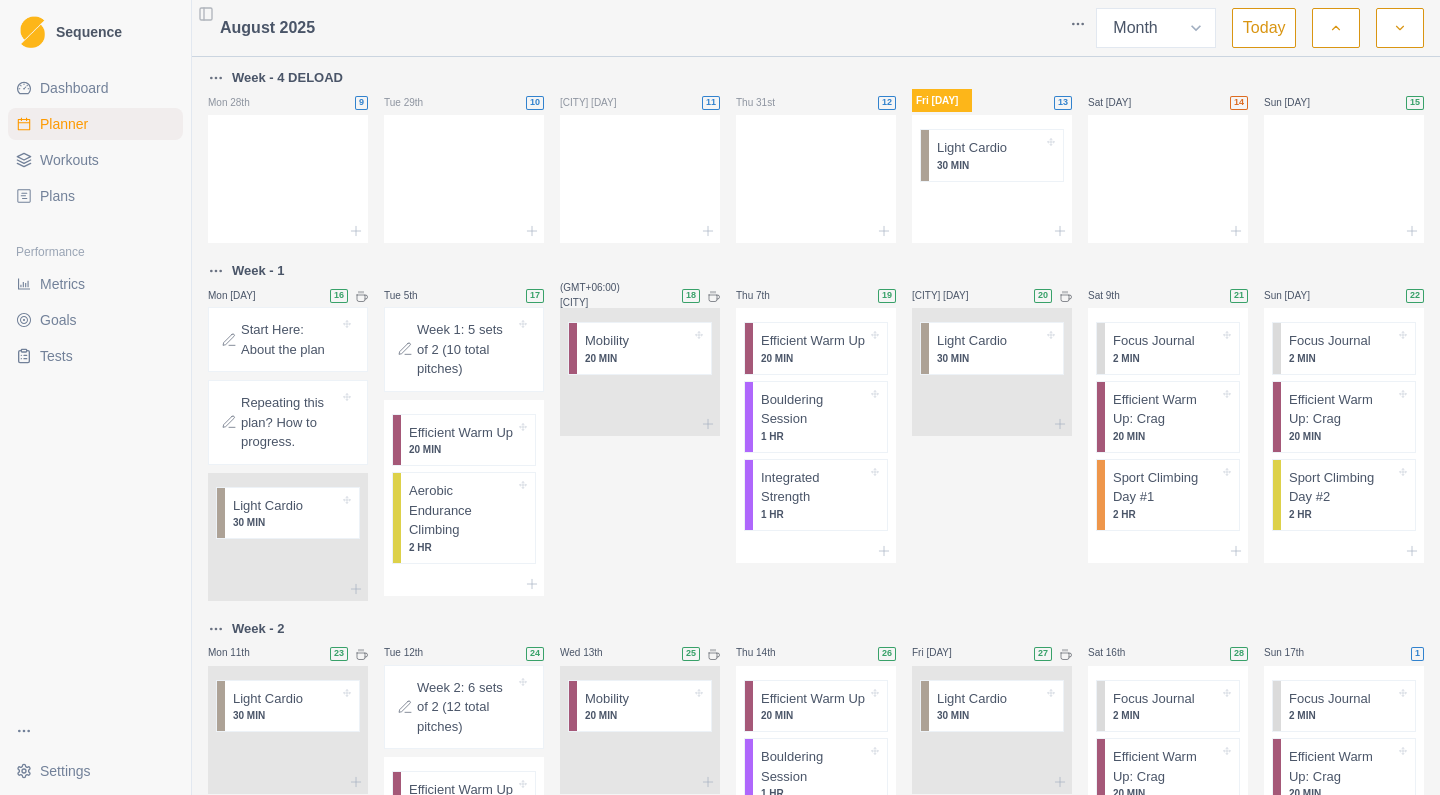 scroll, scrollTop: 0, scrollLeft: 0, axis: both 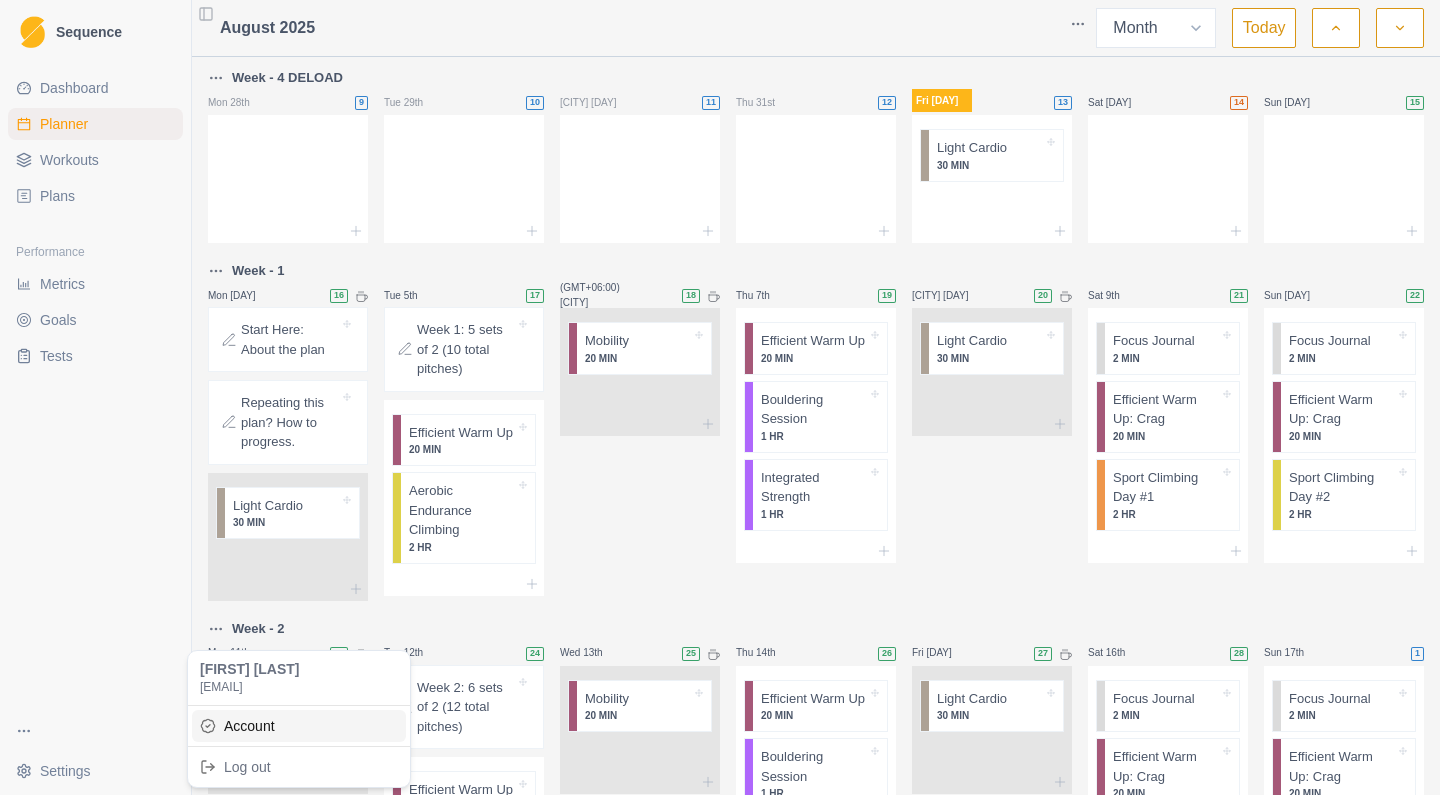 click on "Account" at bounding box center (299, 726) 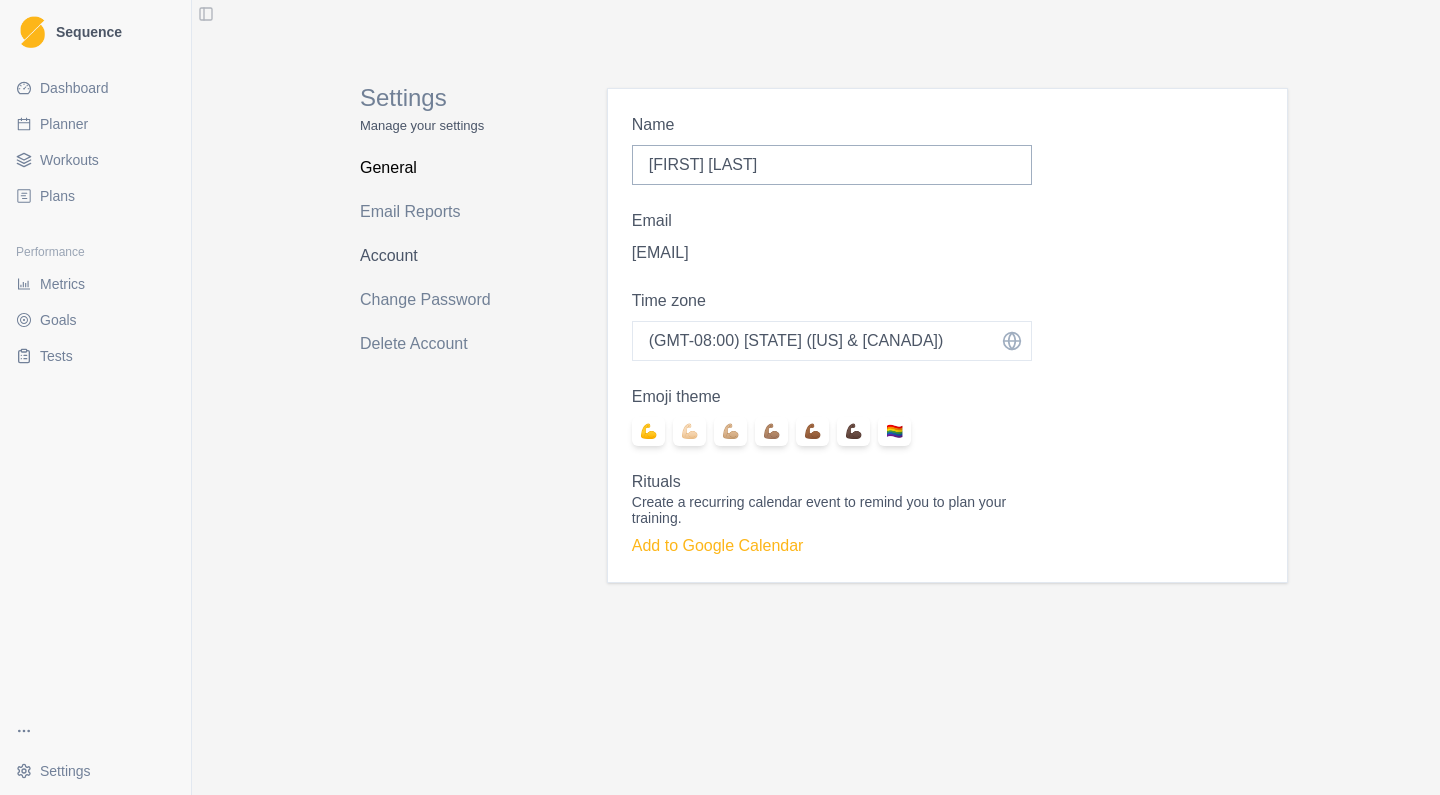 click on "Account" at bounding box center (439, 256) 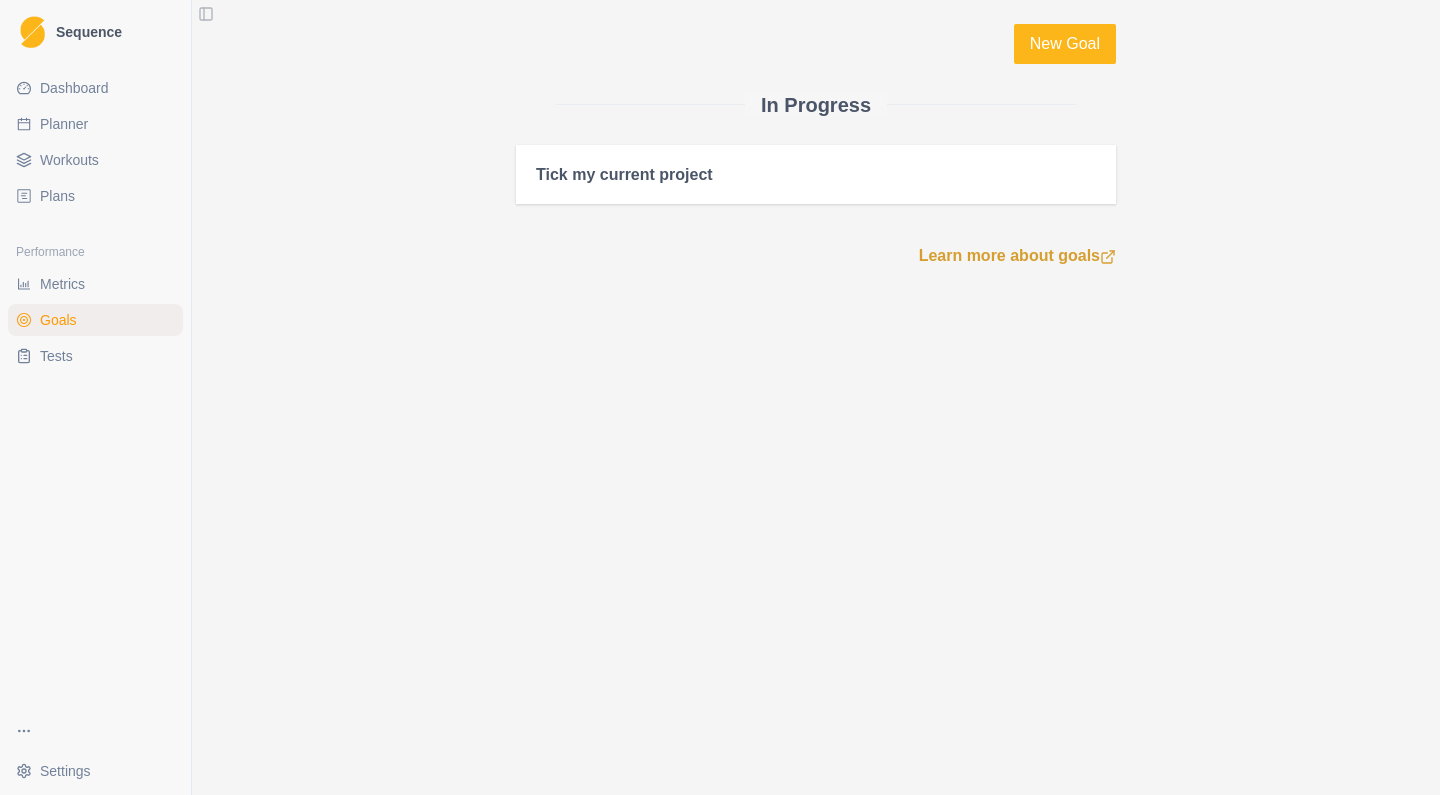 scroll, scrollTop: 0, scrollLeft: 0, axis: both 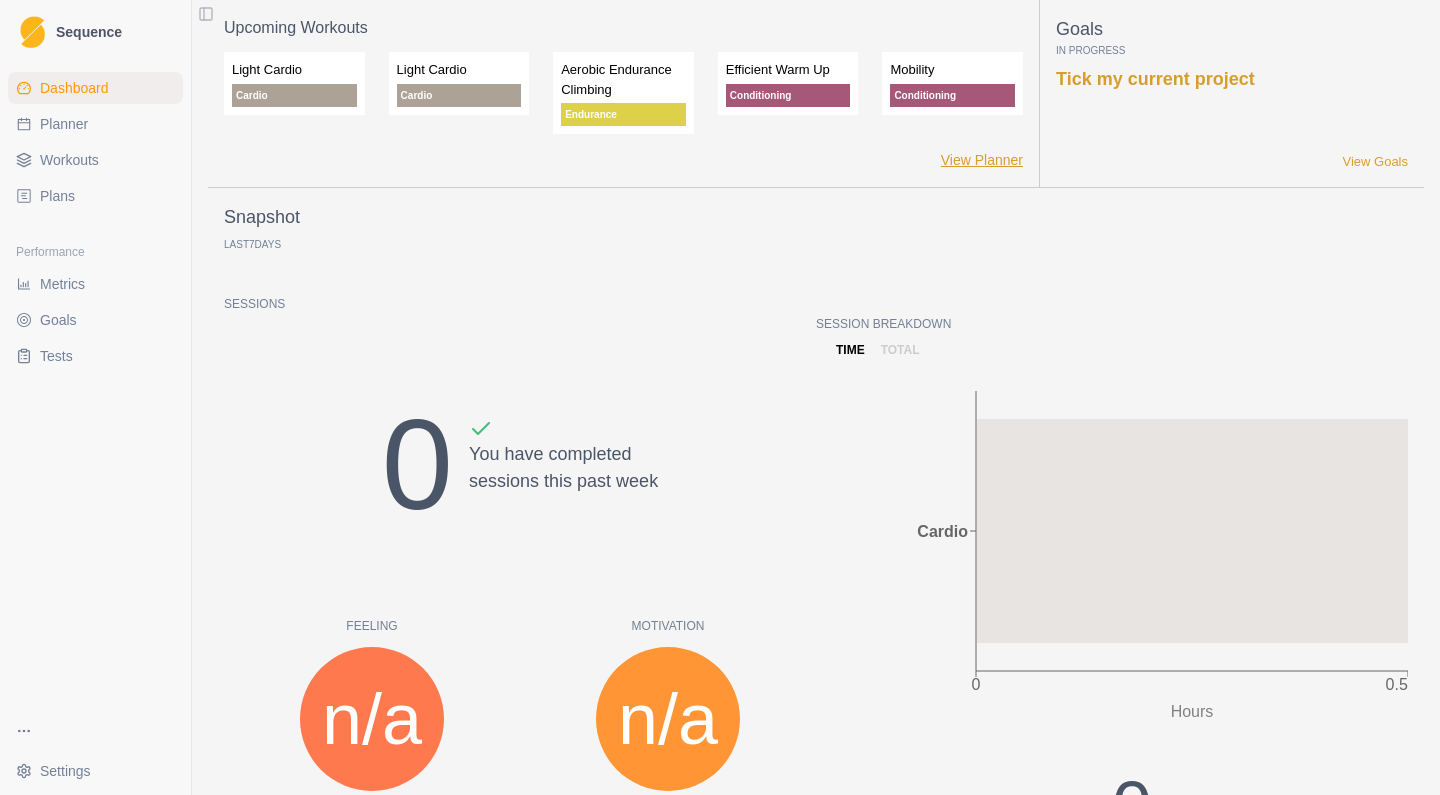 click on "View Planner" at bounding box center (982, 160) 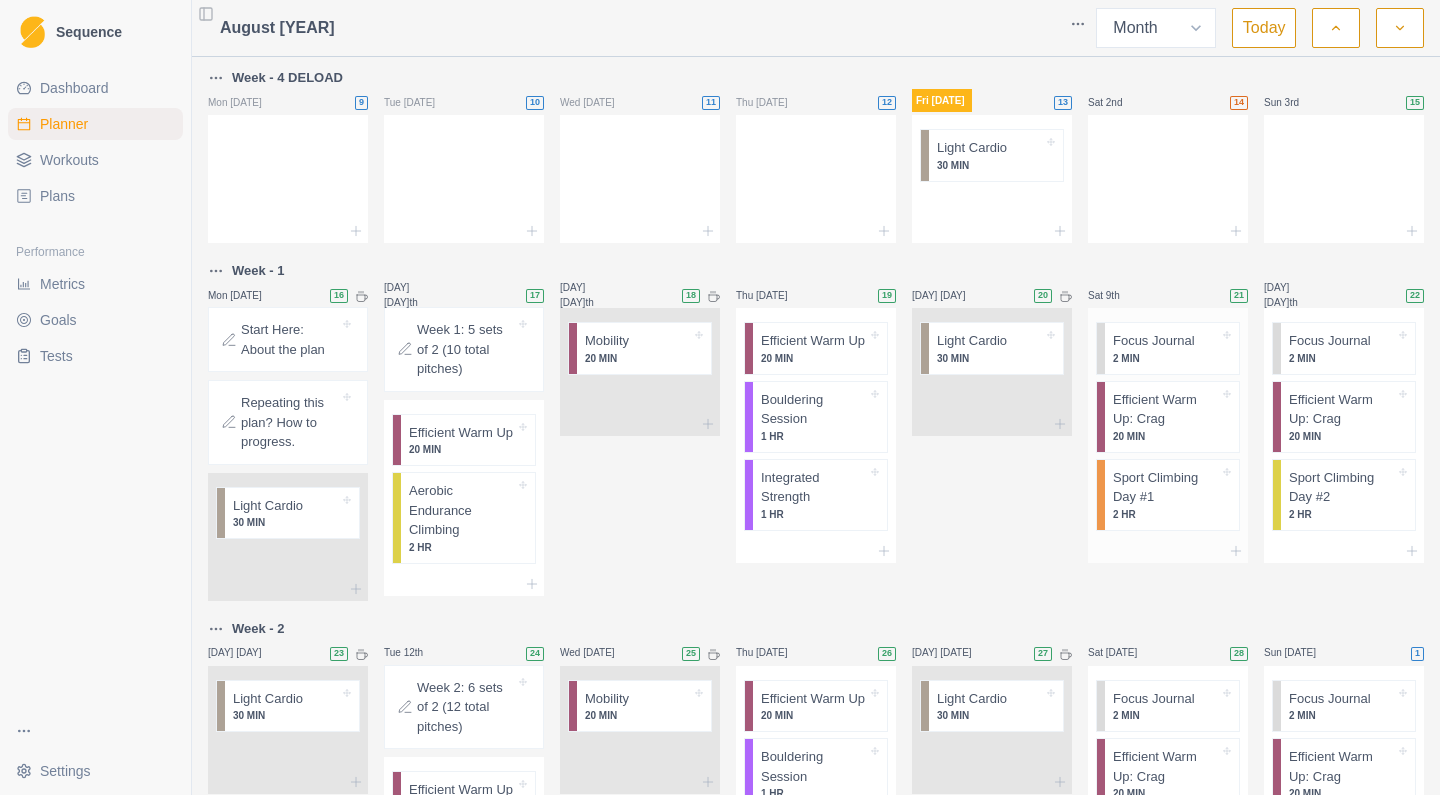 click on "Sport Climbing Day #1 2 HR" at bounding box center (1172, 495) 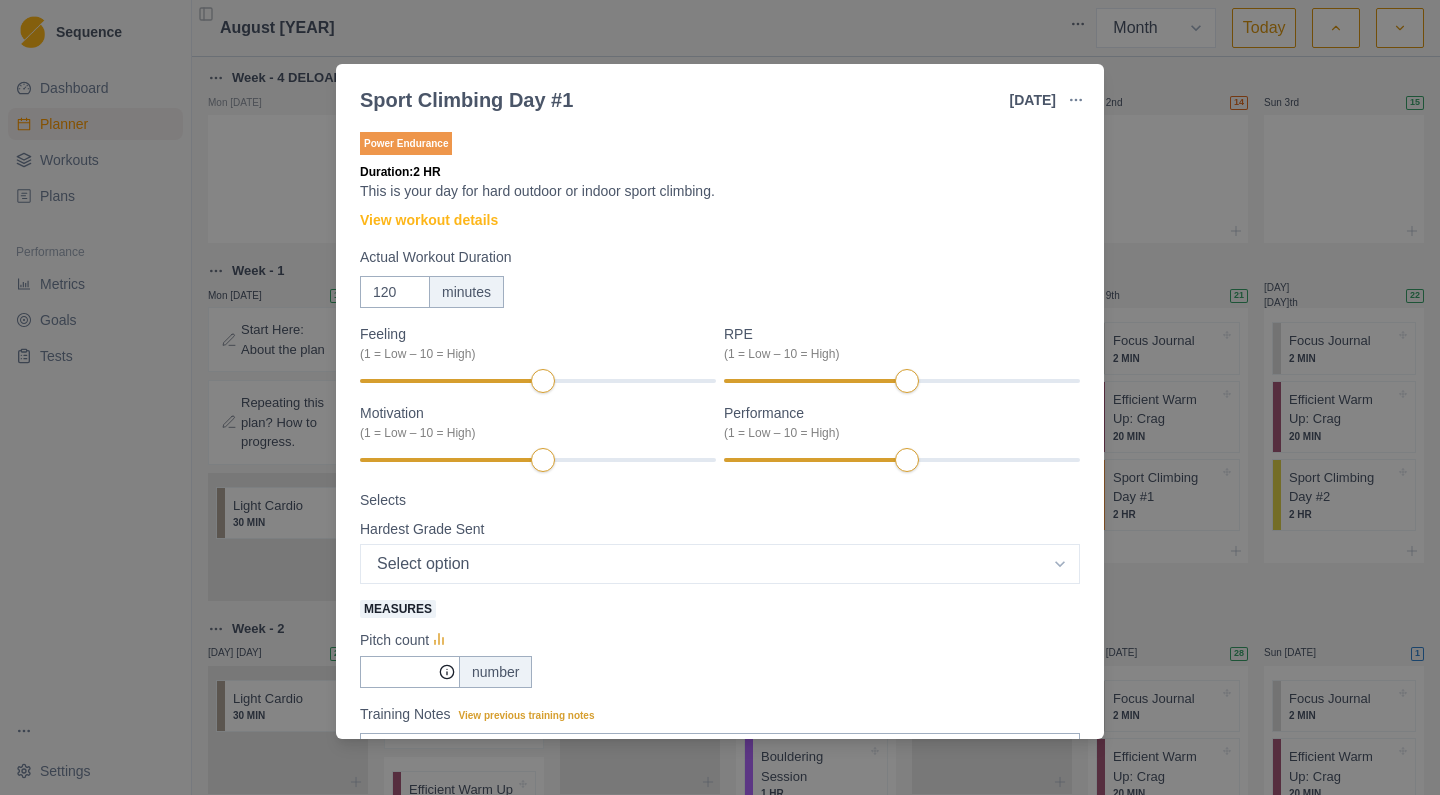 scroll, scrollTop: 0, scrollLeft: 0, axis: both 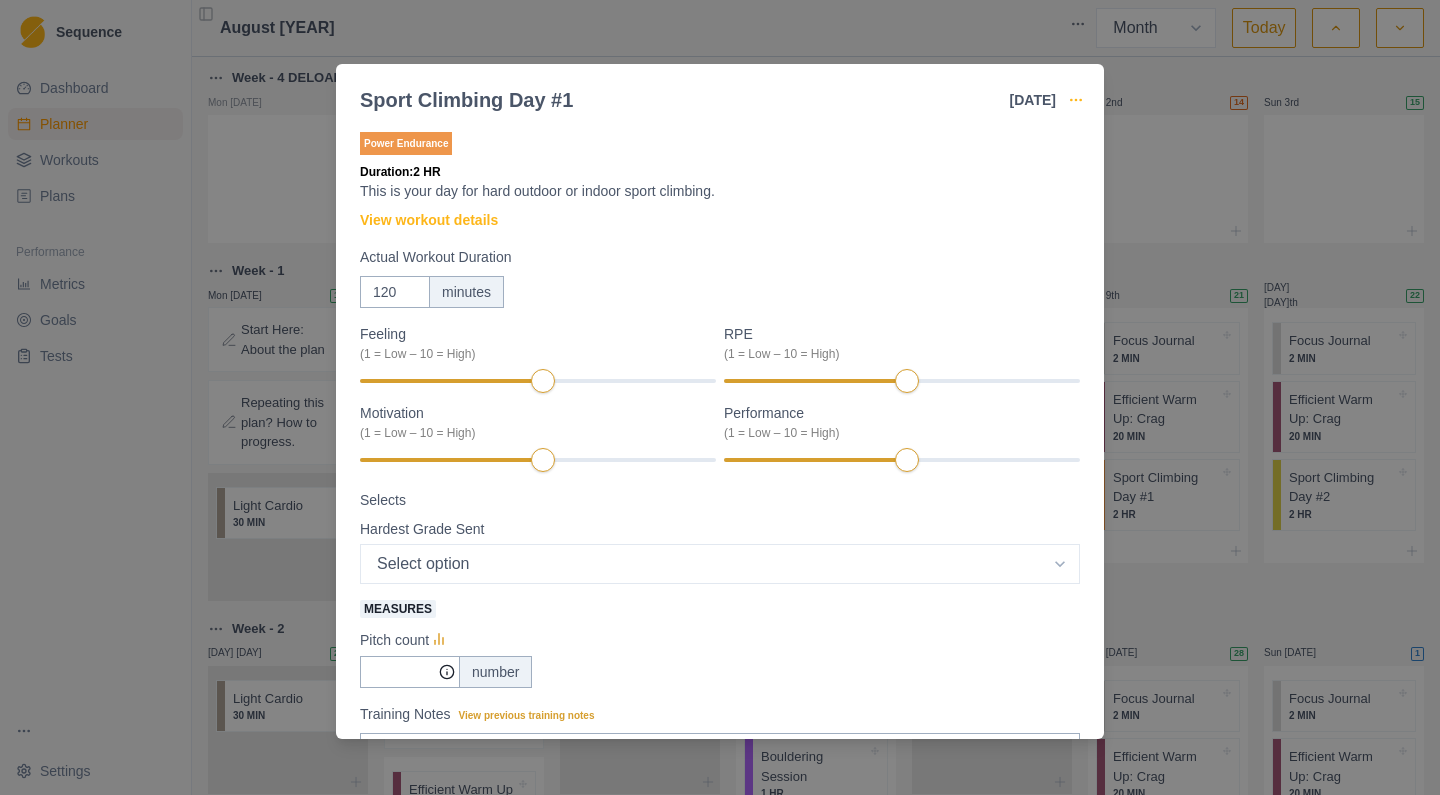 click 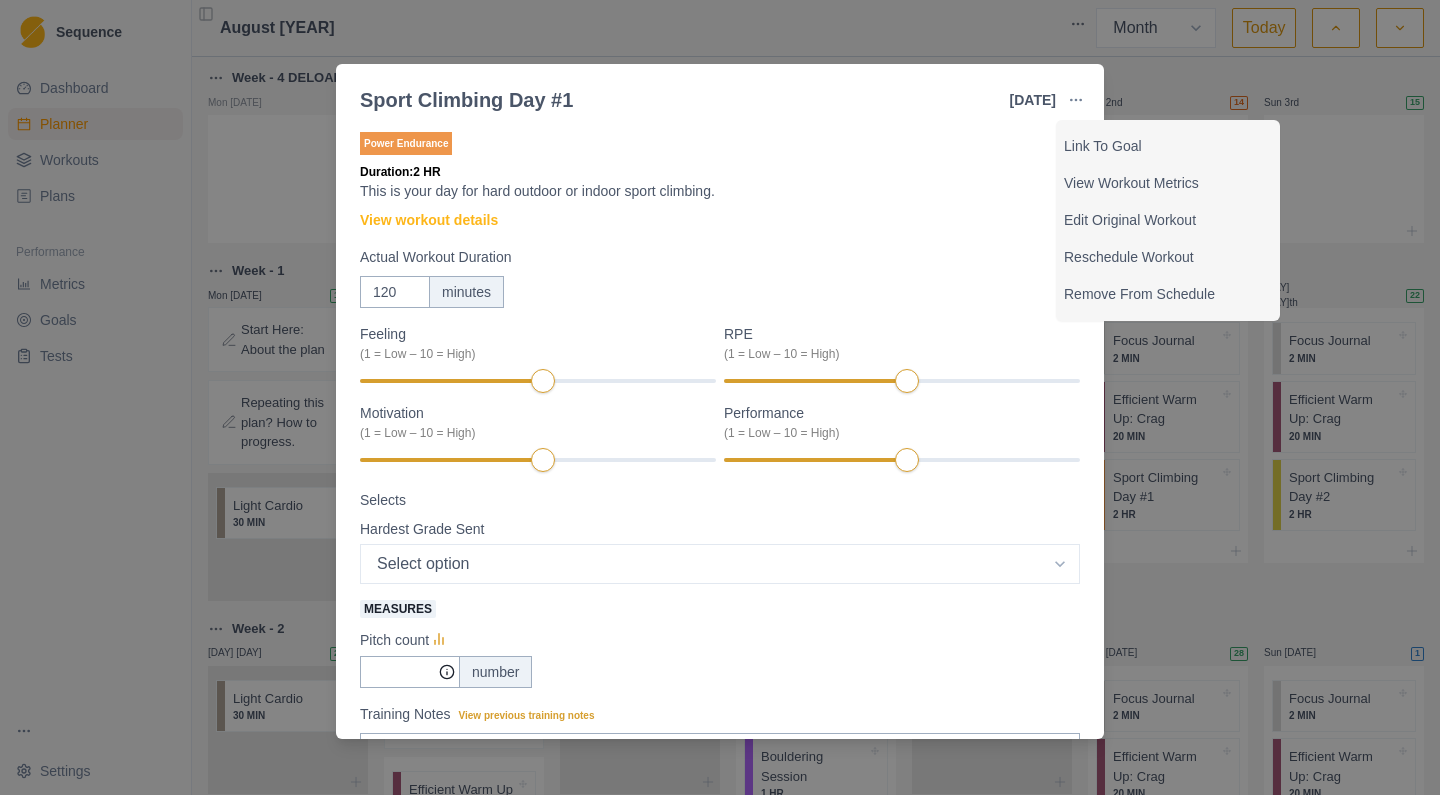 click at bounding box center (791, 100) 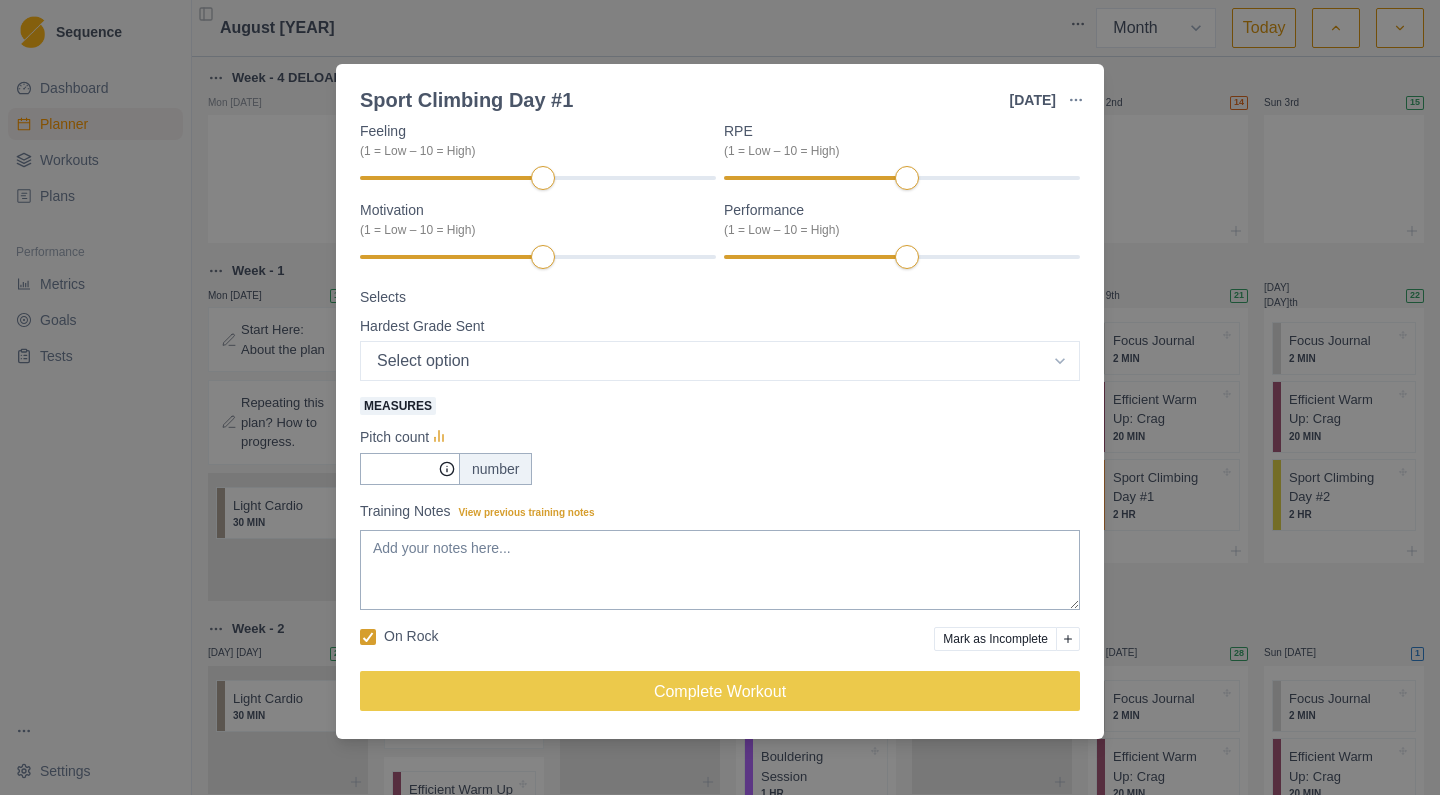 scroll, scrollTop: 204, scrollLeft: 0, axis: vertical 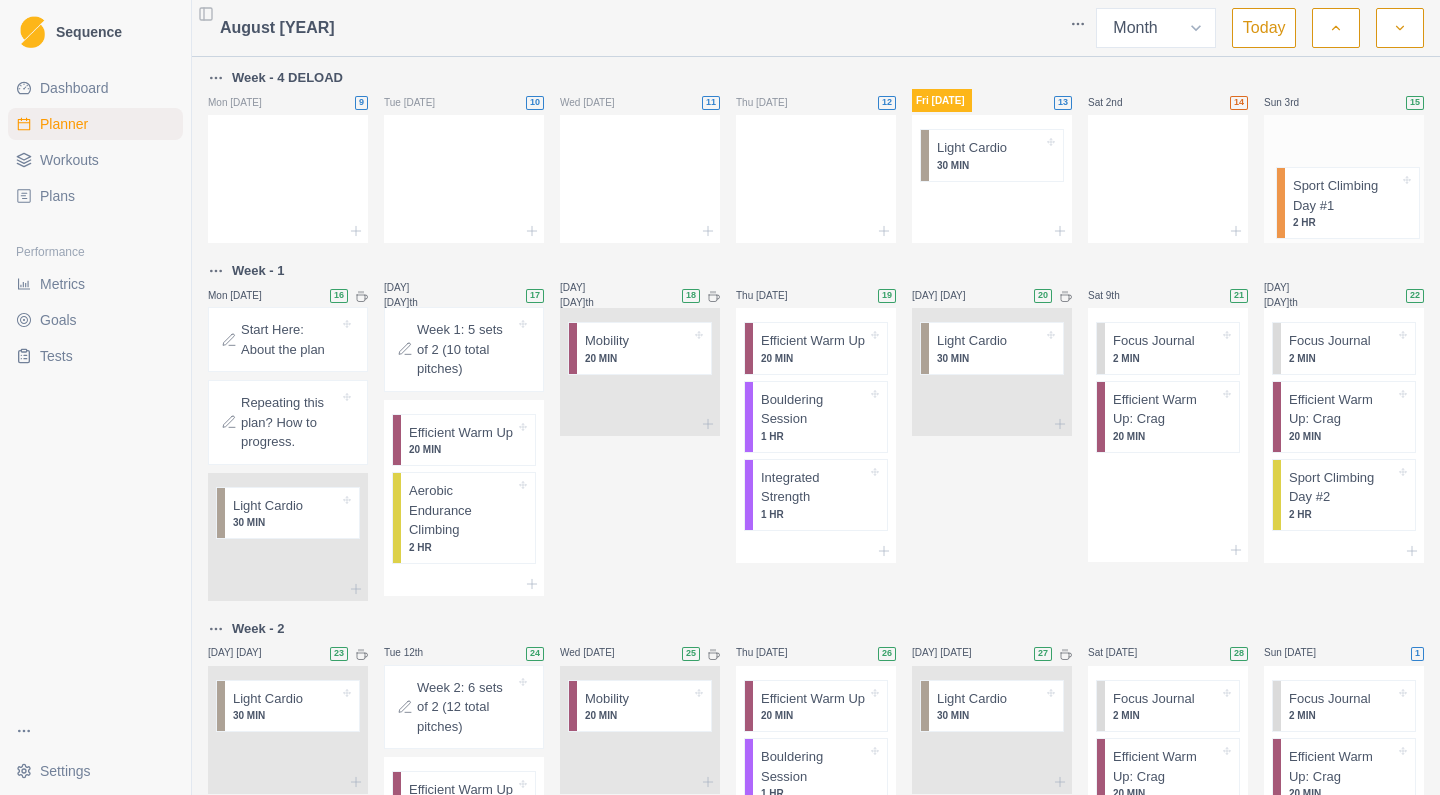 drag, startPoint x: 1171, startPoint y: 485, endPoint x: 1351, endPoint y: 190, distance: 345.57922 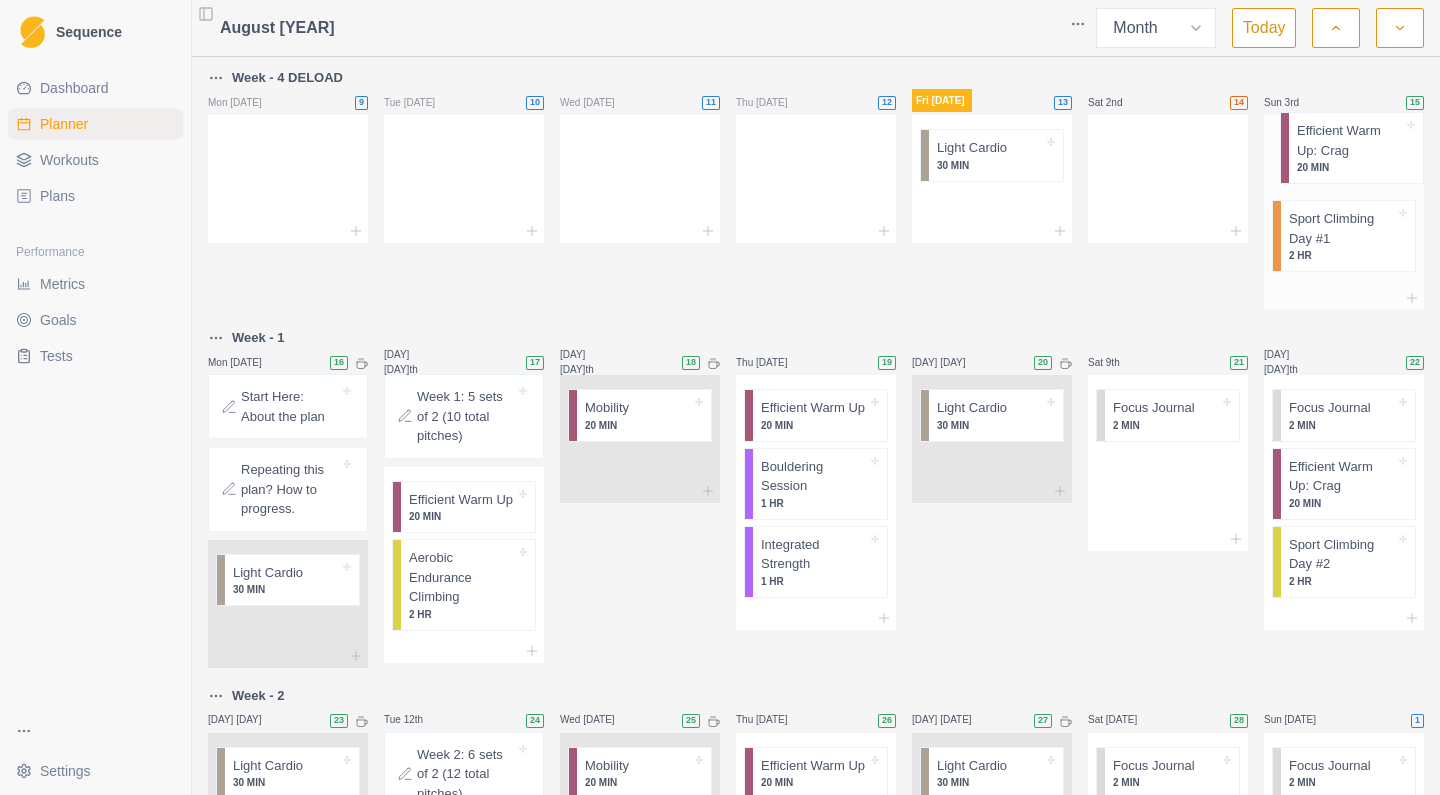 drag, startPoint x: 1150, startPoint y: 420, endPoint x: 1339, endPoint y: 145, distance: 333.6855 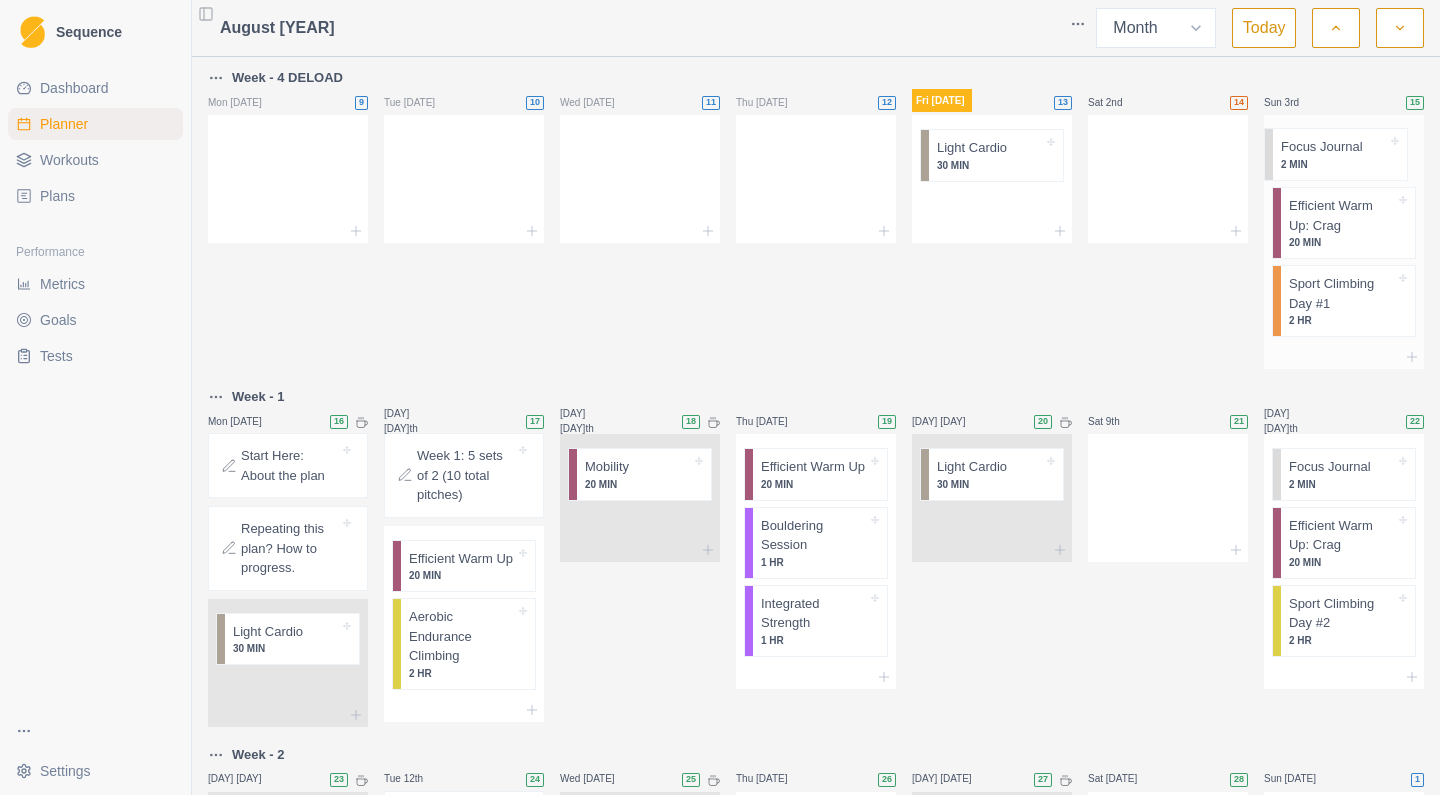 drag, startPoint x: 1149, startPoint y: 416, endPoint x: 1318, endPoint y: 147, distance: 317.68222 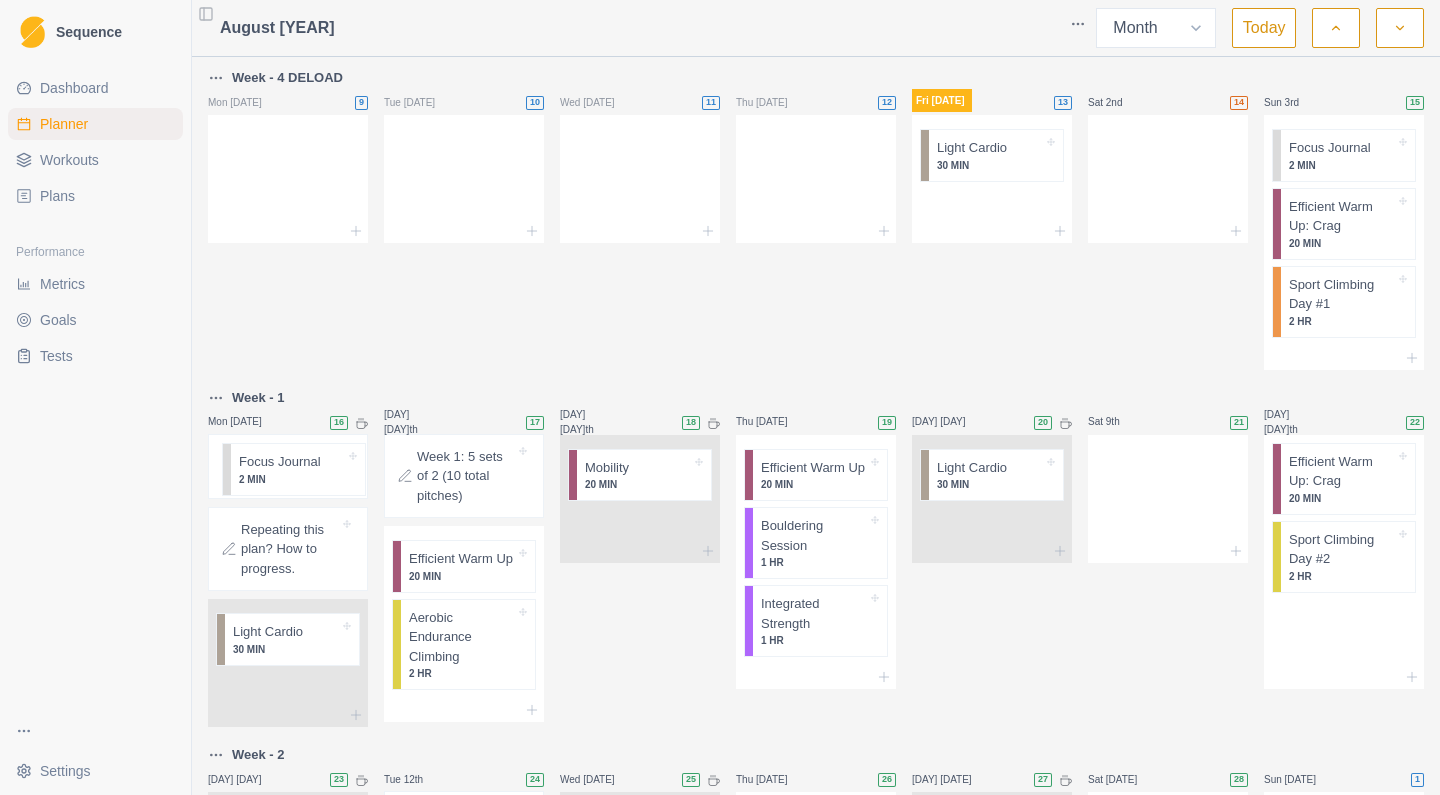 drag, startPoint x: 1307, startPoint y: 474, endPoint x: 251, endPoint y: 471, distance: 1056.0043 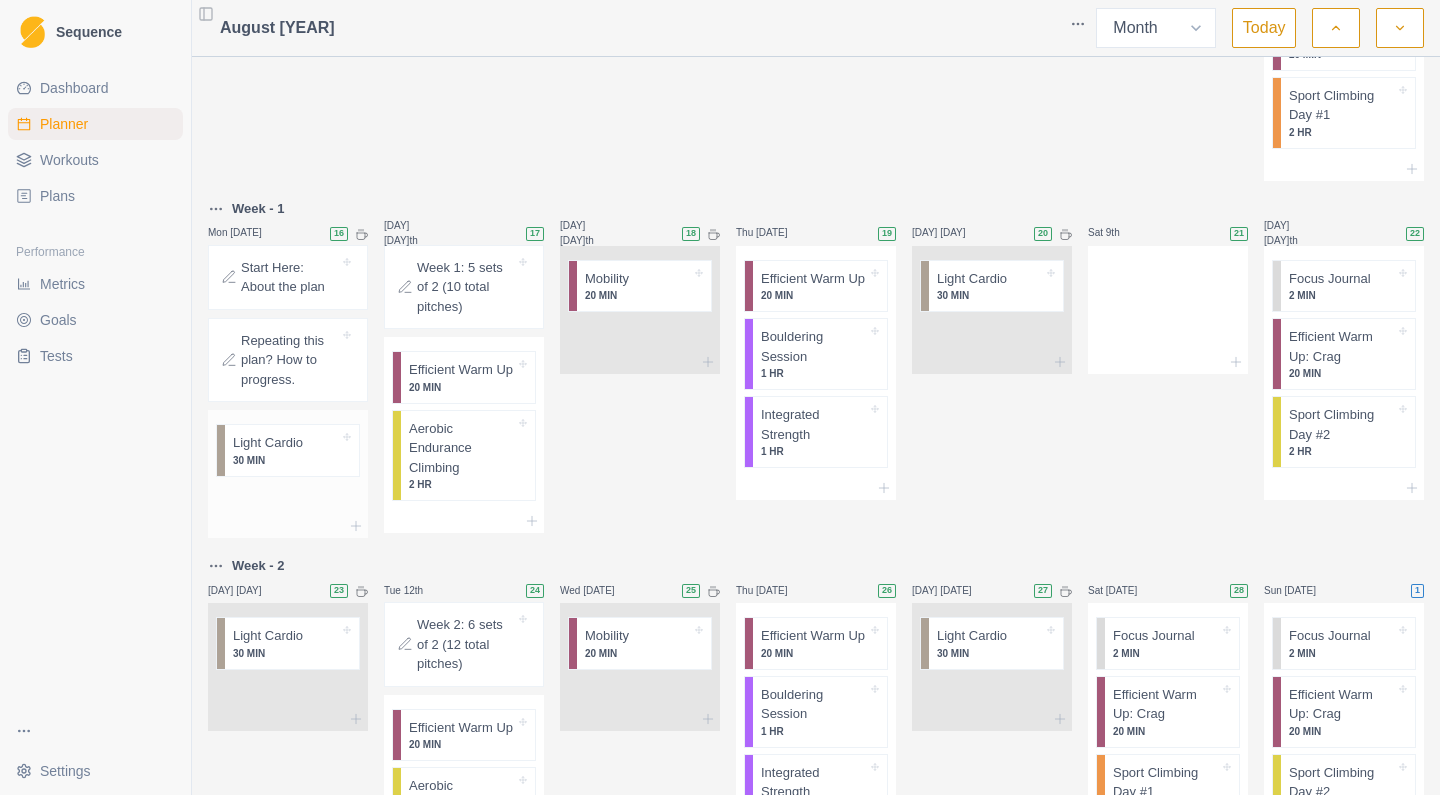scroll, scrollTop: 165, scrollLeft: 0, axis: vertical 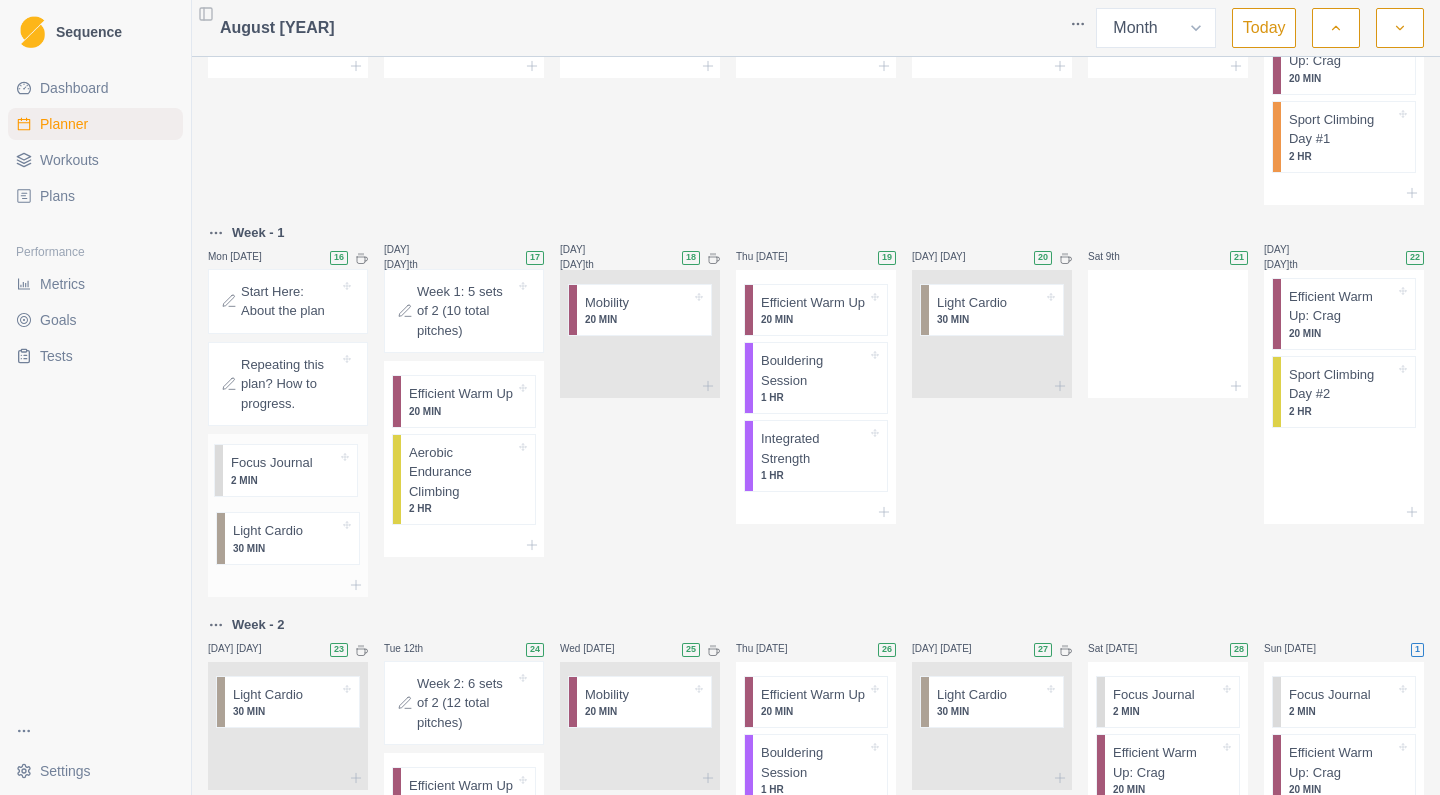 drag, startPoint x: 1360, startPoint y: 310, endPoint x: 290, endPoint y: 472, distance: 1082.1941 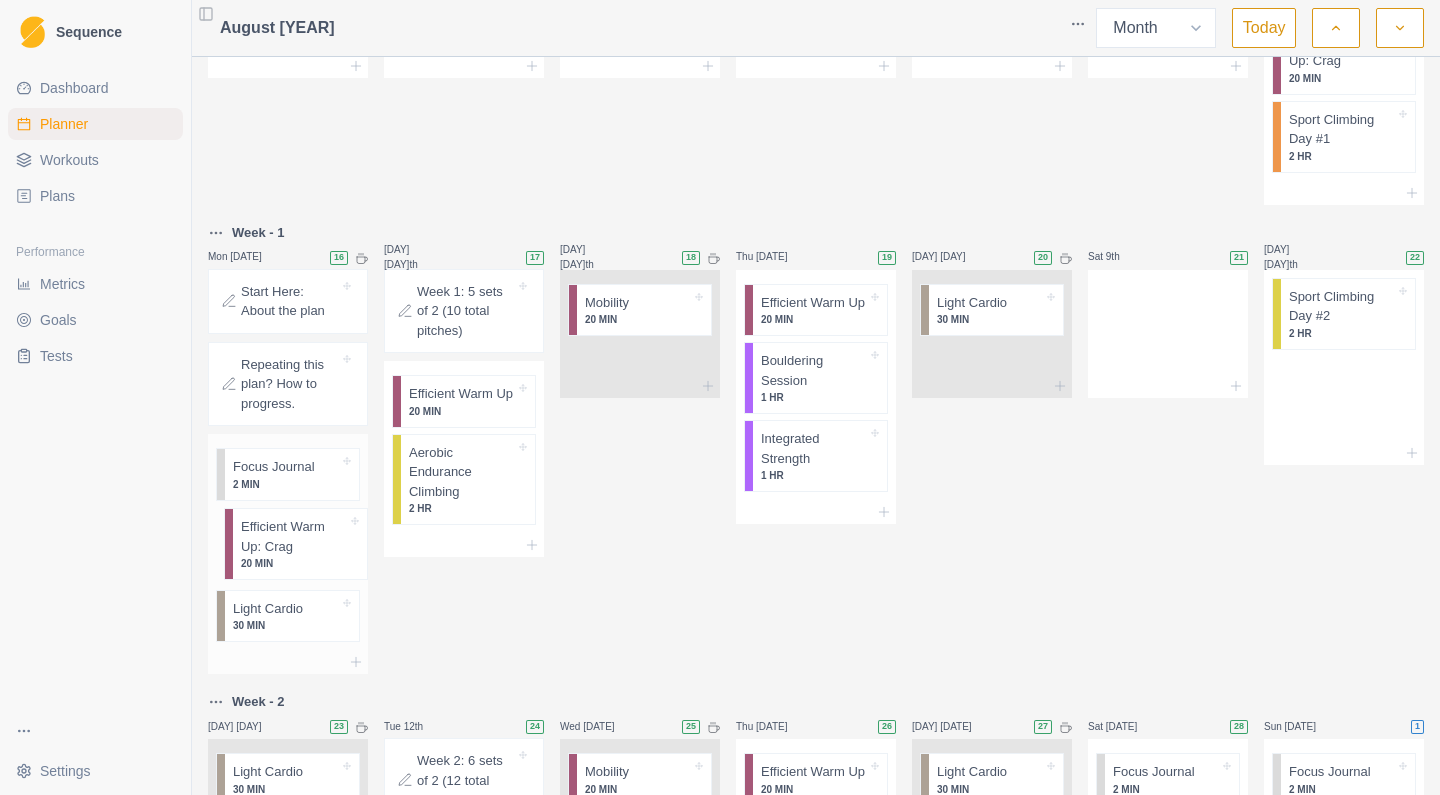 drag, startPoint x: 1348, startPoint y: 321, endPoint x: 290, endPoint y: 548, distance: 1082.0781 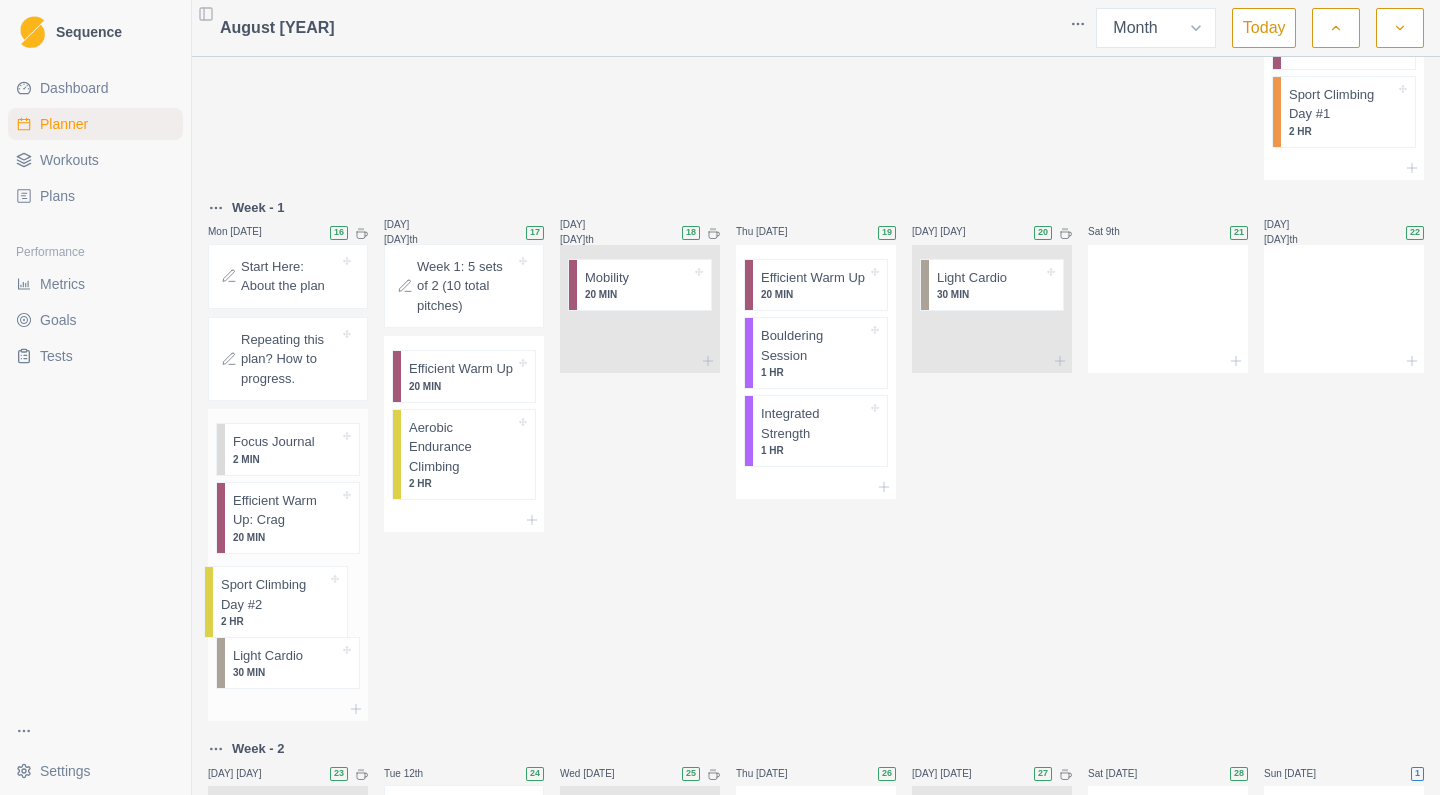 scroll, scrollTop: 197, scrollLeft: 0, axis: vertical 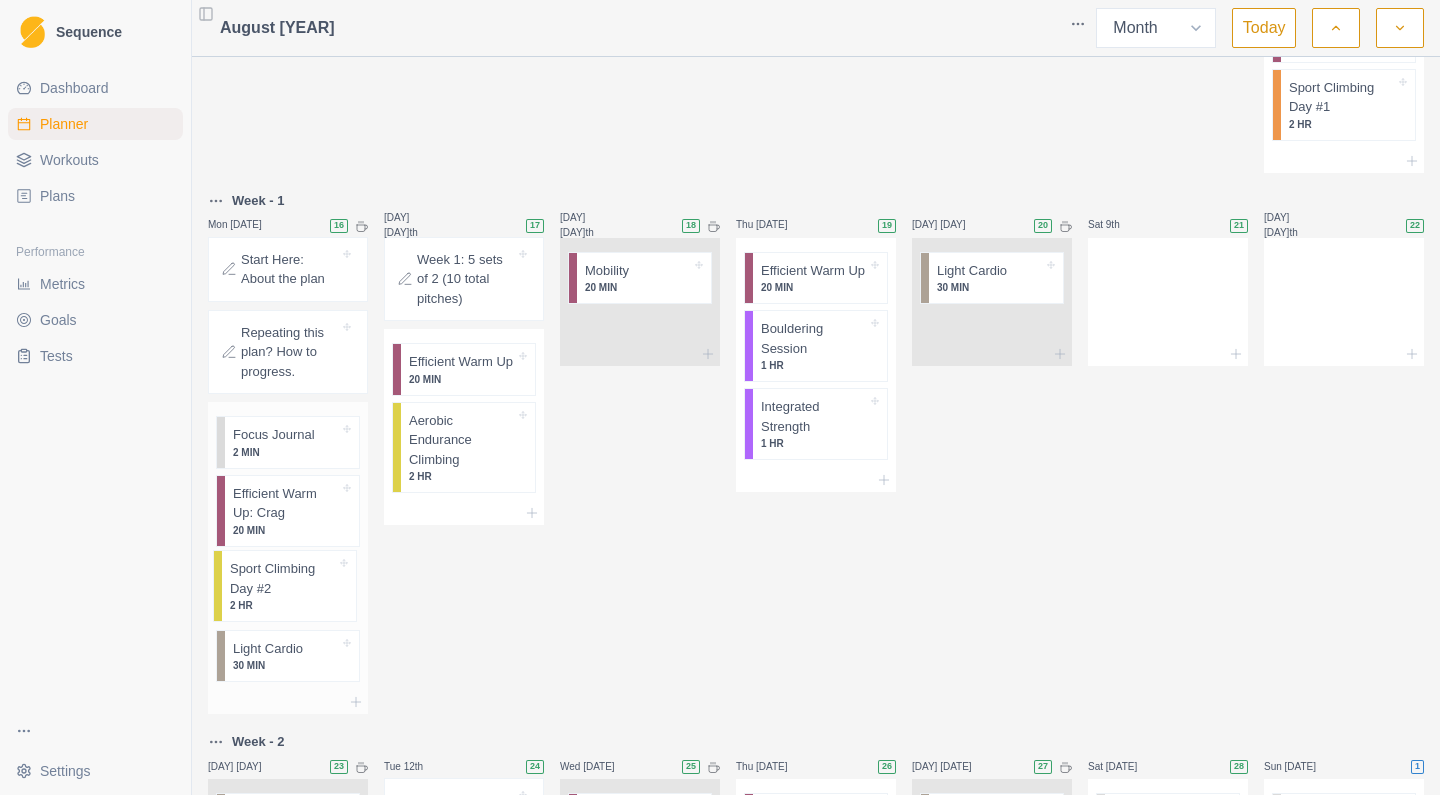 drag, startPoint x: 1371, startPoint y: 327, endPoint x: 301, endPoint y: 596, distance: 1103.2955 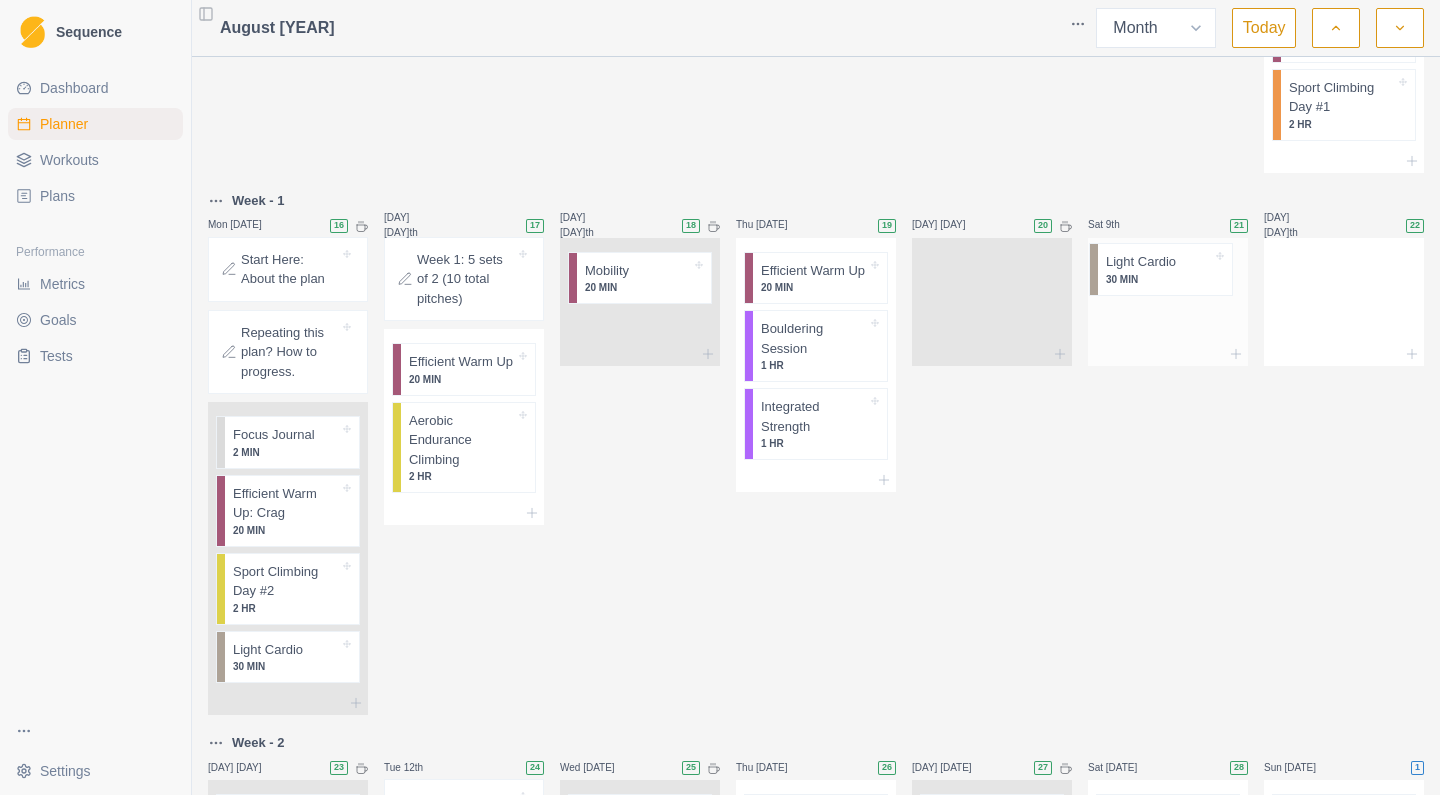 drag, startPoint x: 987, startPoint y: 281, endPoint x: 1163, endPoint y: 275, distance: 176.10225 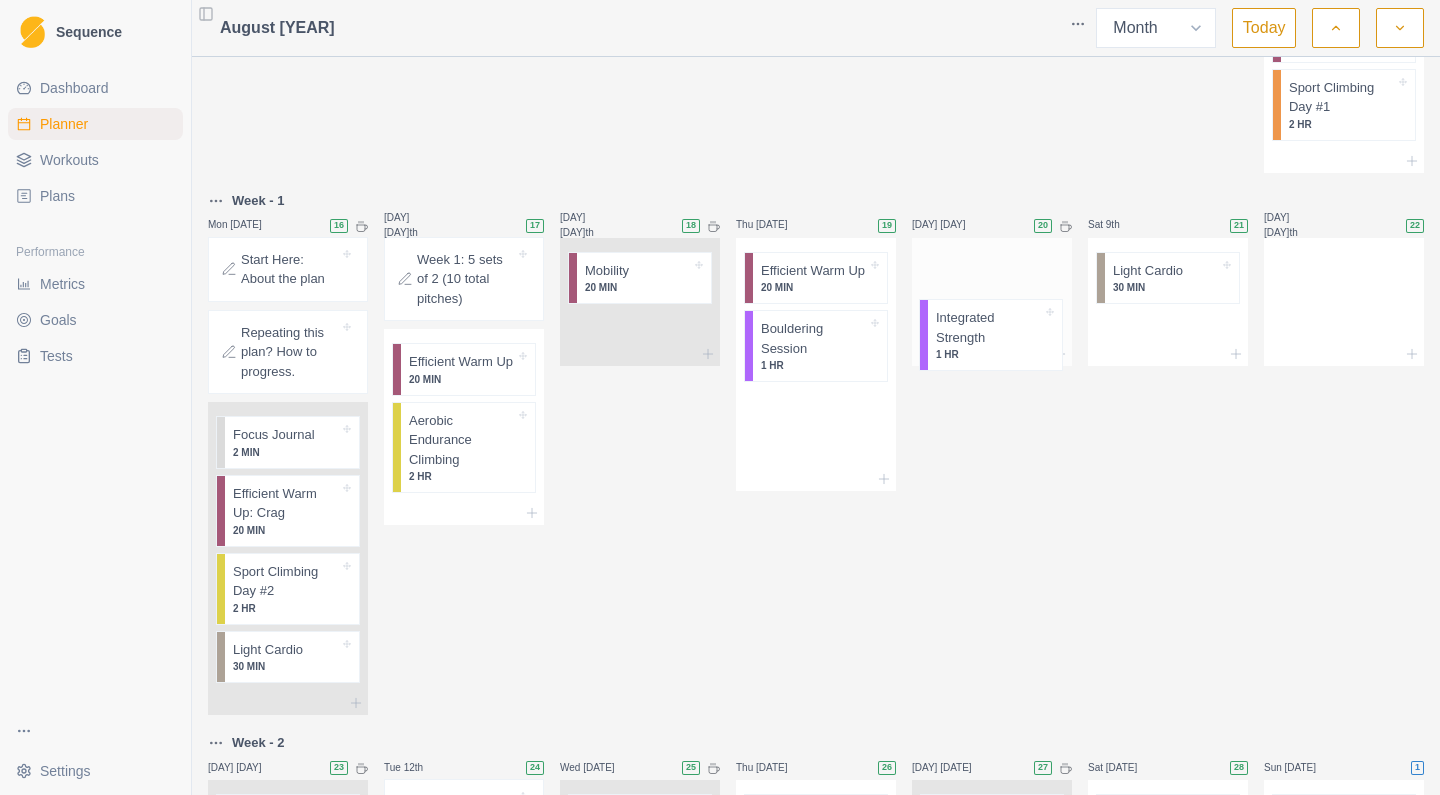 drag, startPoint x: 822, startPoint y: 451, endPoint x: 1004, endPoint y: 347, distance: 209.6187 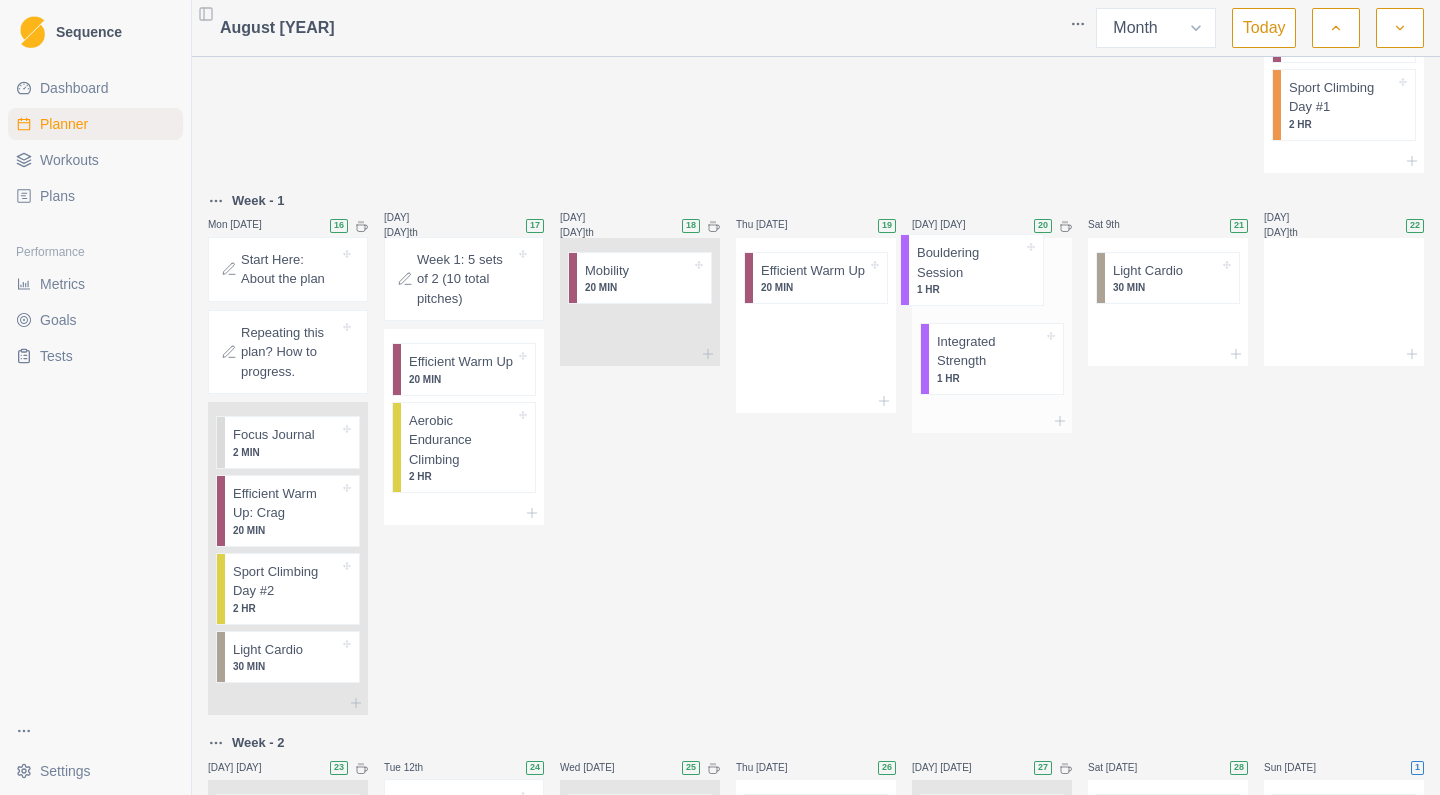 drag, startPoint x: 785, startPoint y: 364, endPoint x: 951, endPoint y: 264, distance: 193.7937 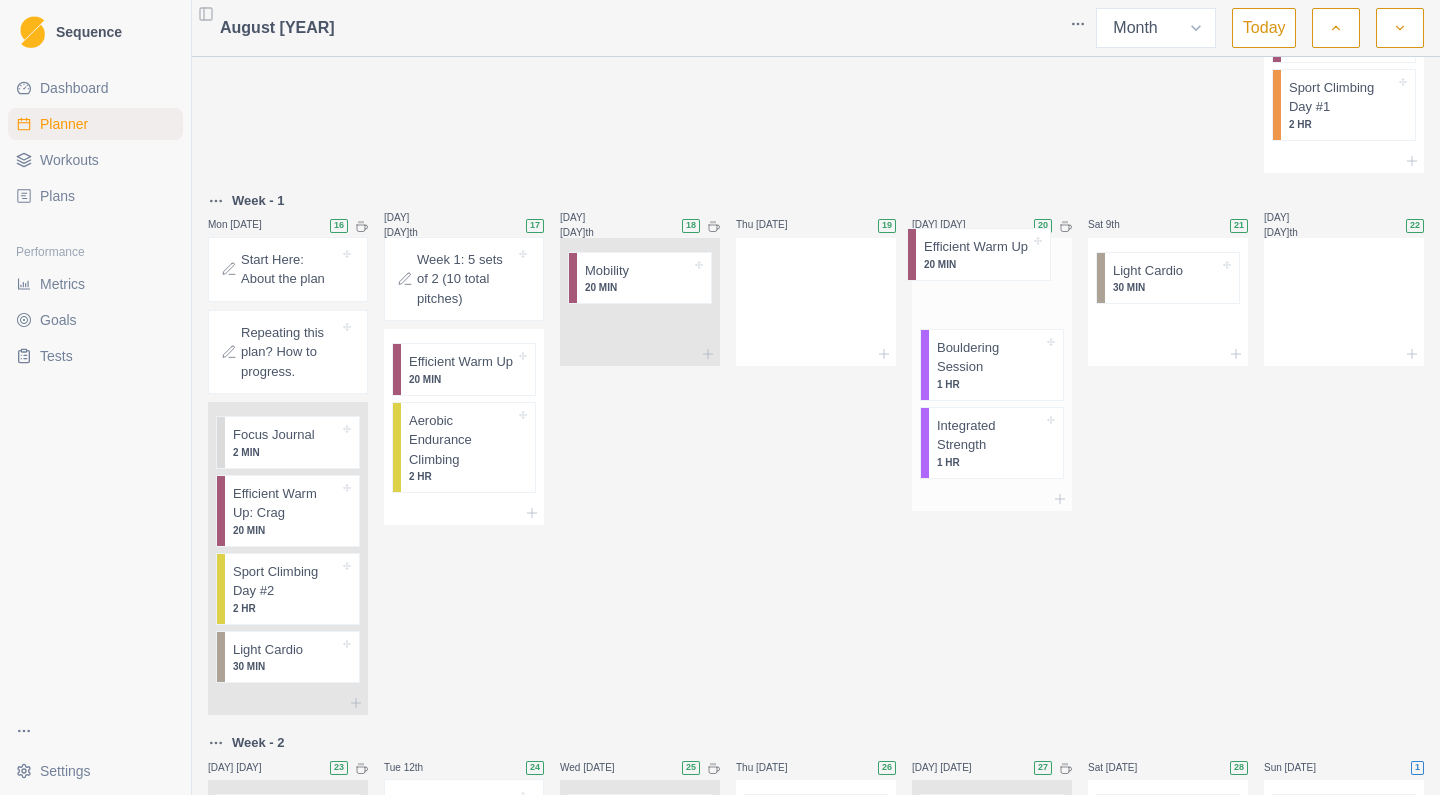 drag, startPoint x: 782, startPoint y: 276, endPoint x: 956, endPoint y: 255, distance: 175.26266 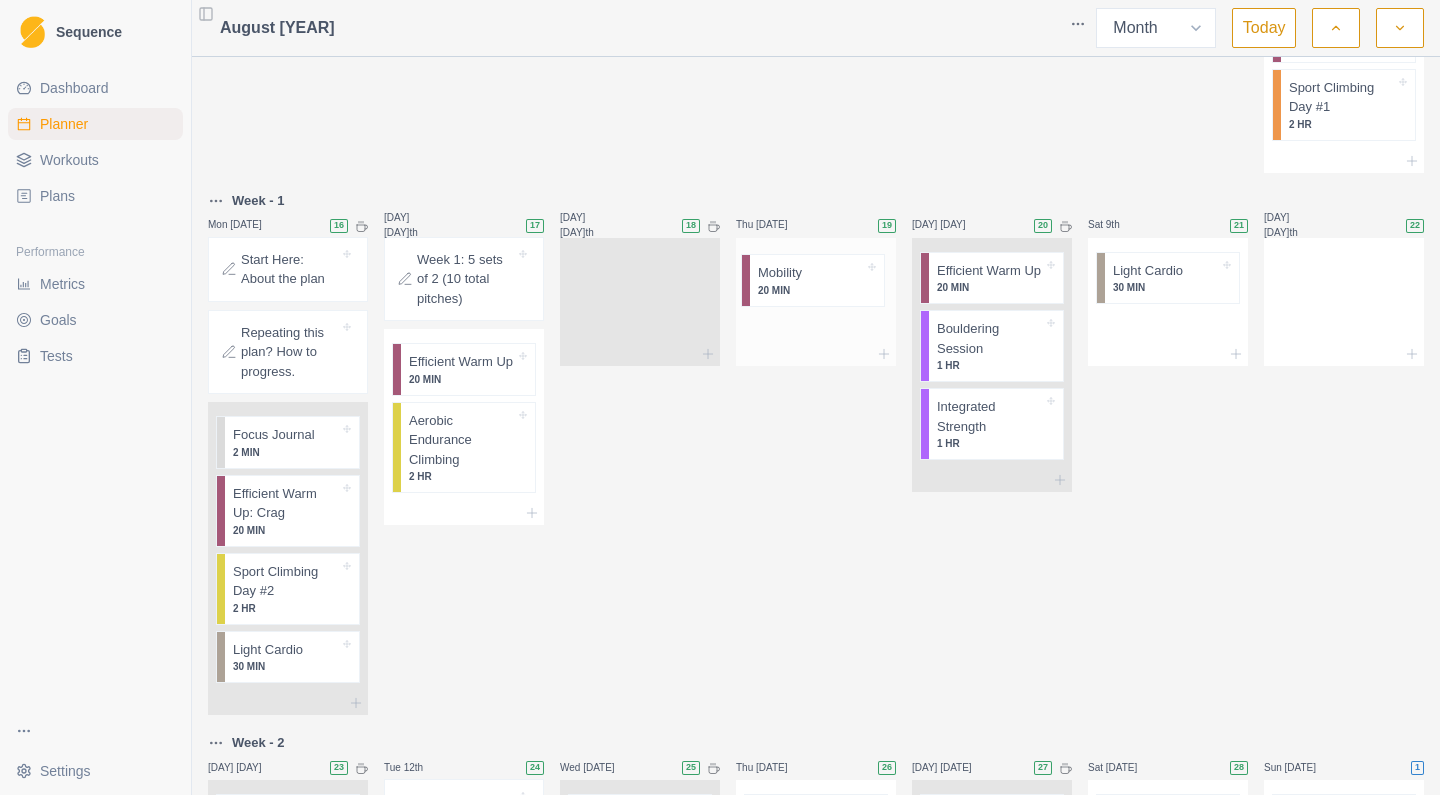 drag, startPoint x: 610, startPoint y: 280, endPoint x: 798, endPoint y: 285, distance: 188.06648 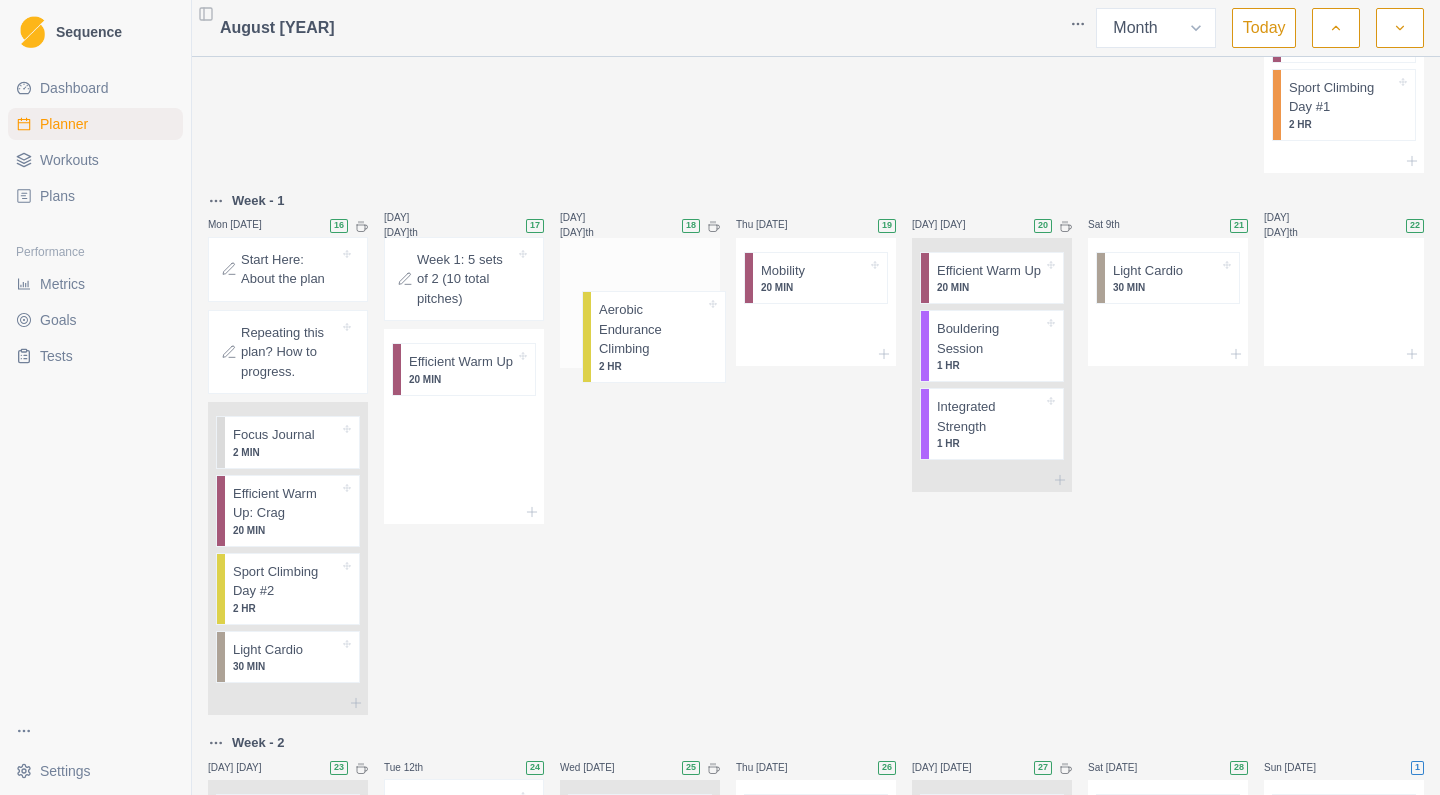 drag, startPoint x: 466, startPoint y: 448, endPoint x: 664, endPoint y: 323, distance: 234.15593 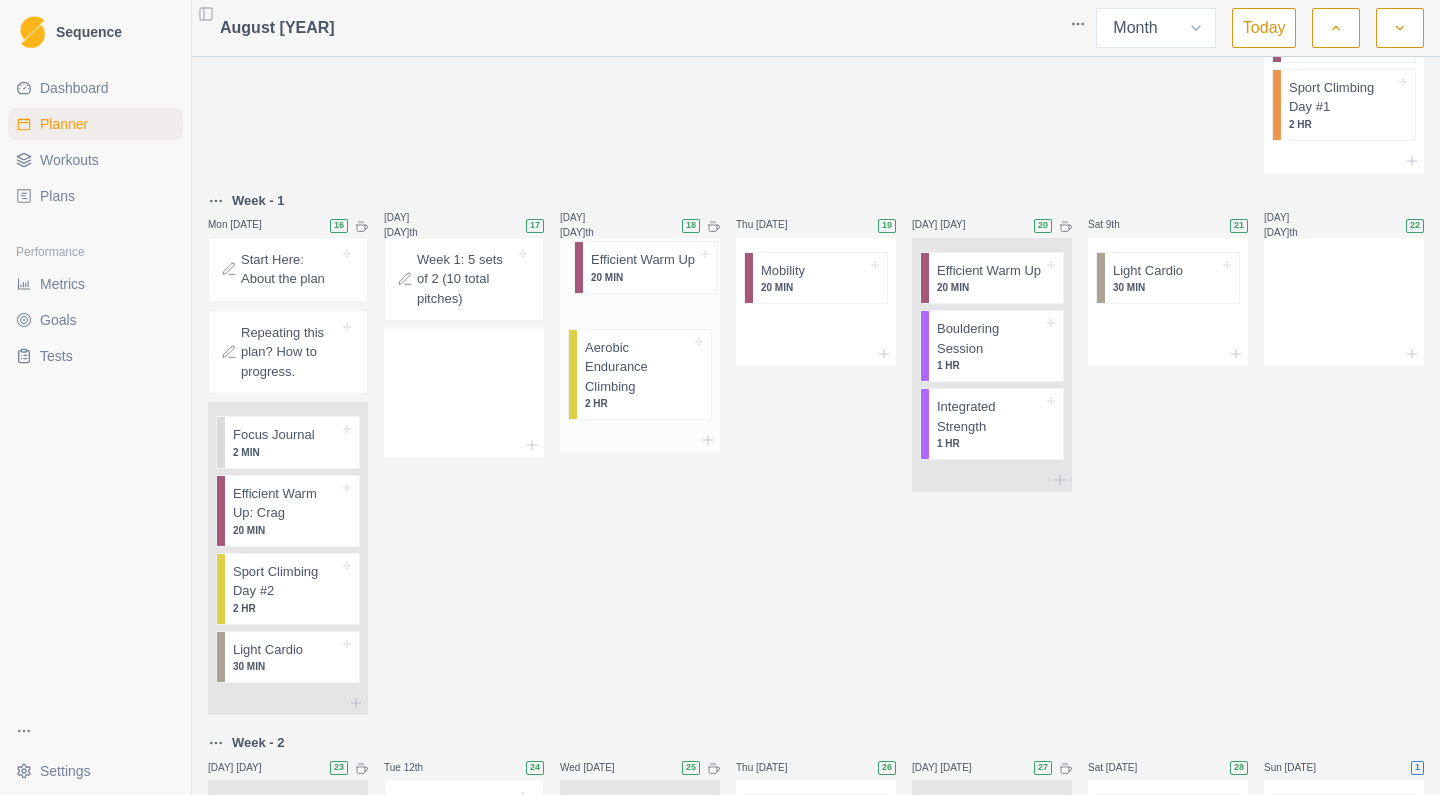 drag, startPoint x: 448, startPoint y: 383, endPoint x: 638, endPoint y: 280, distance: 216.12265 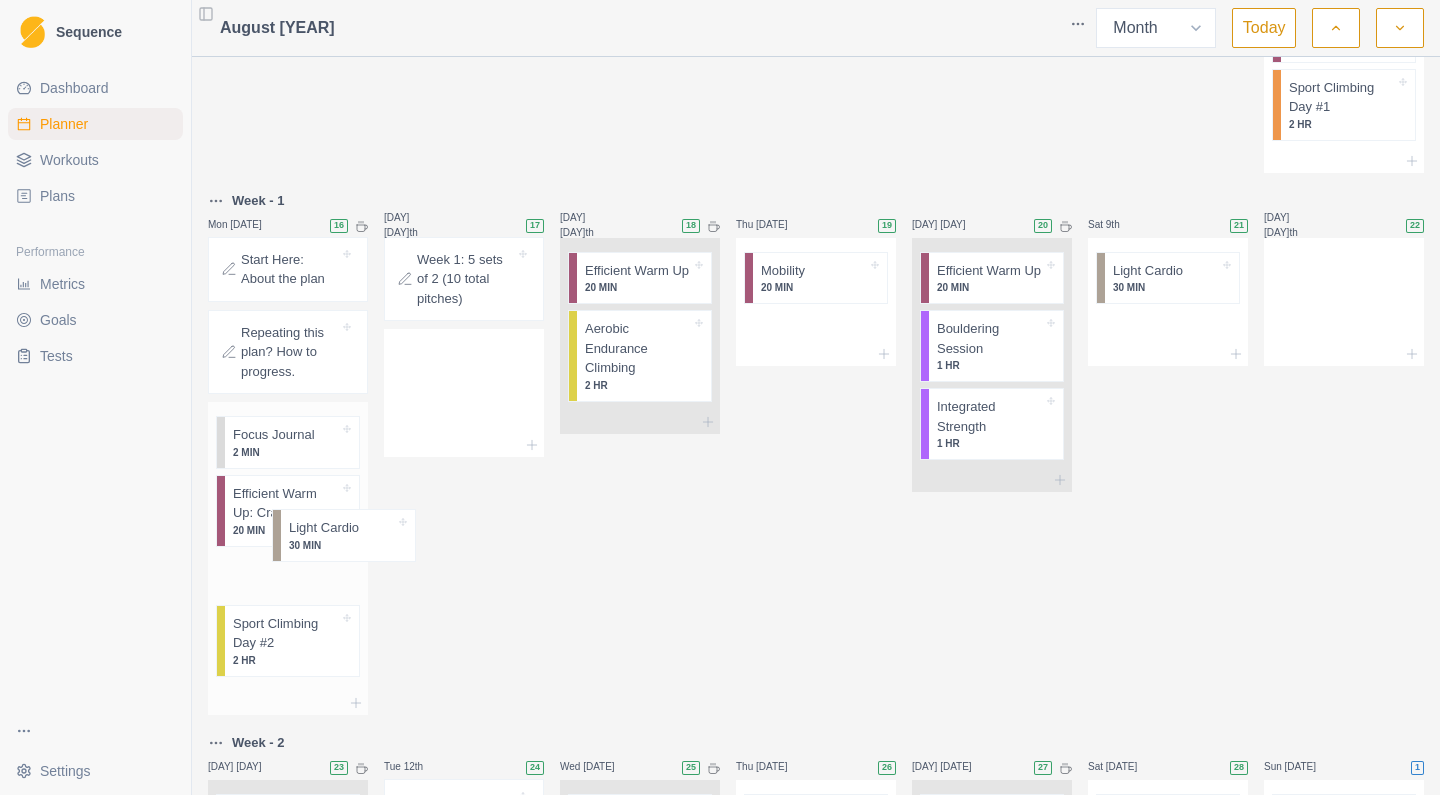 scroll, scrollTop: 199, scrollLeft: 0, axis: vertical 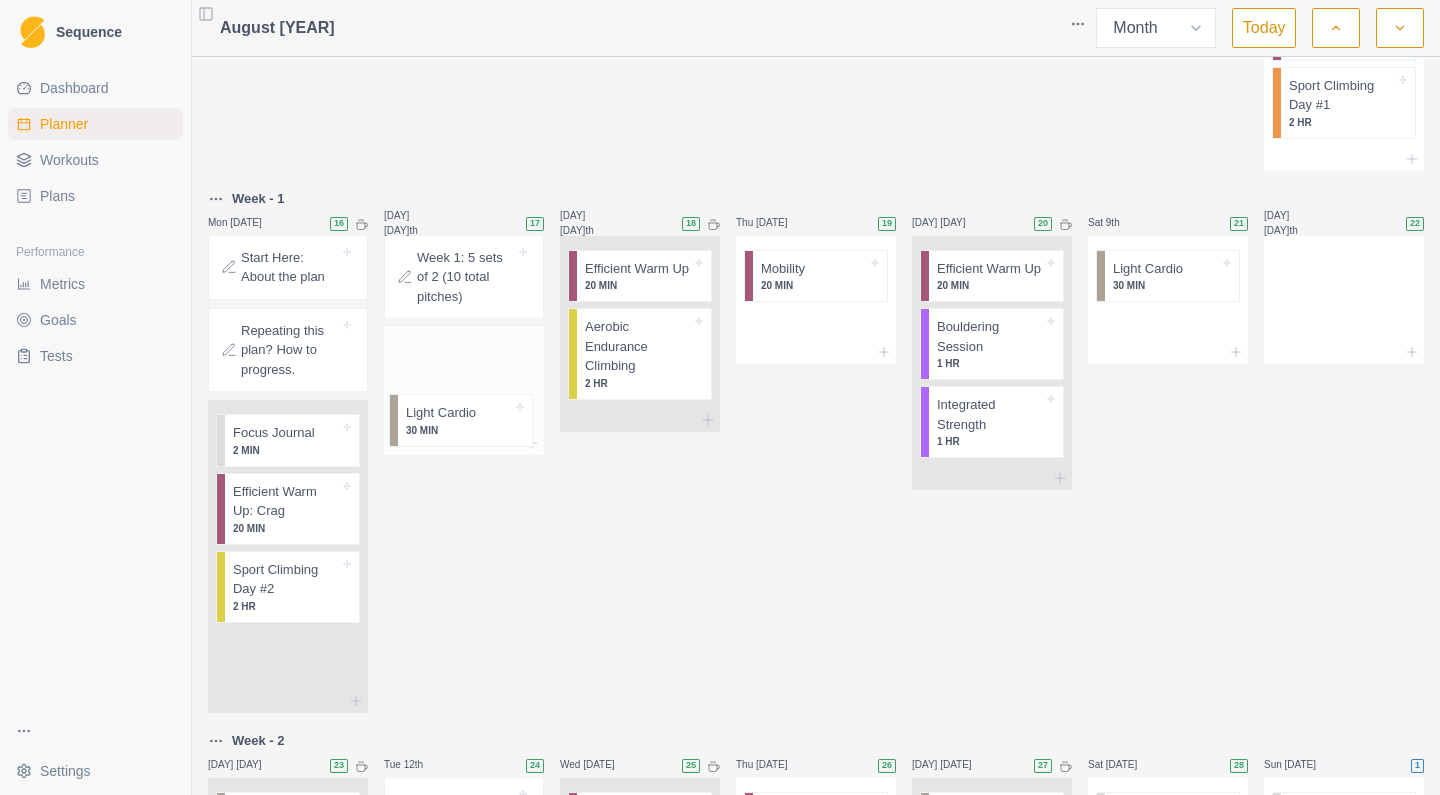 drag, startPoint x: 263, startPoint y: 659, endPoint x: 440, endPoint y: 418, distance: 299.01505 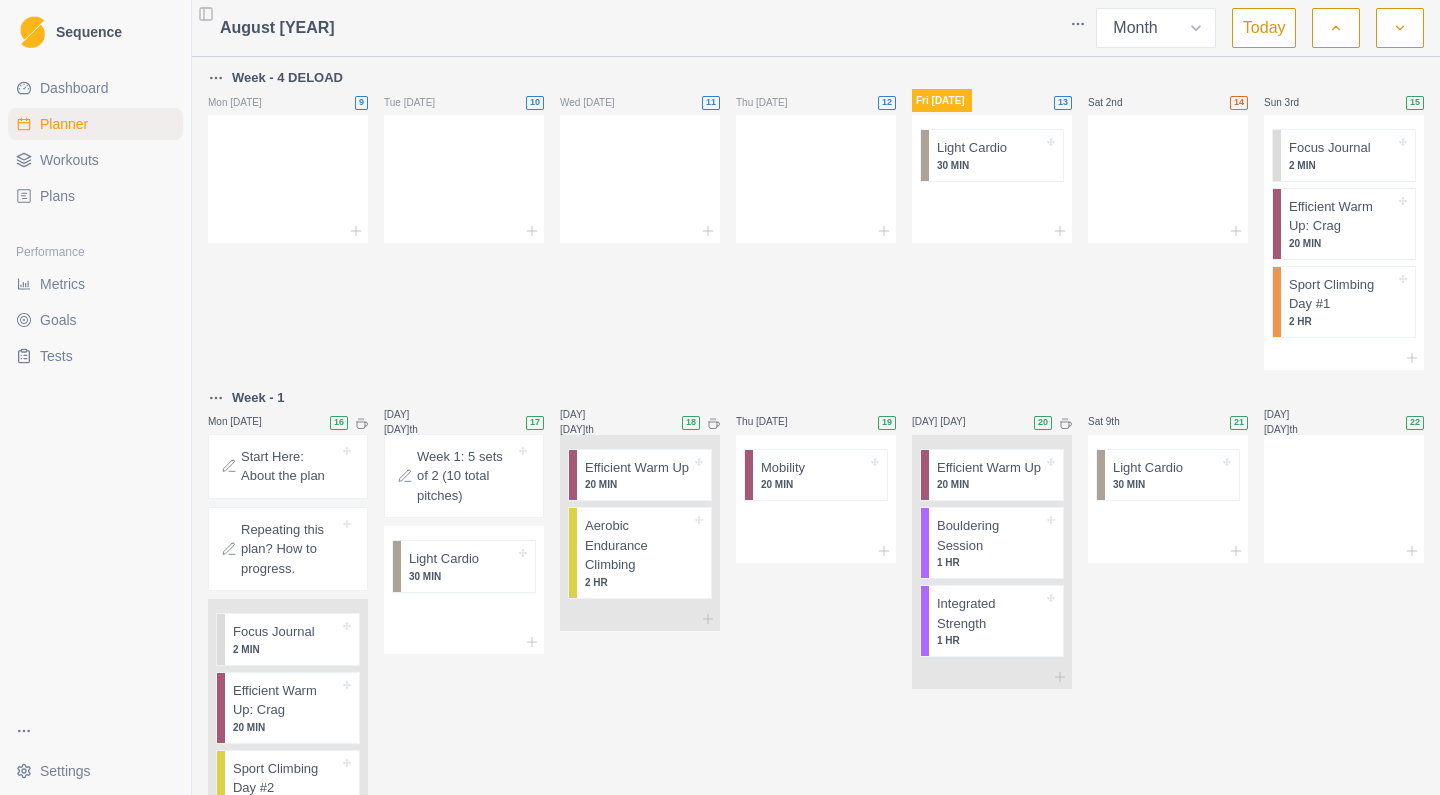 scroll, scrollTop: 0, scrollLeft: 0, axis: both 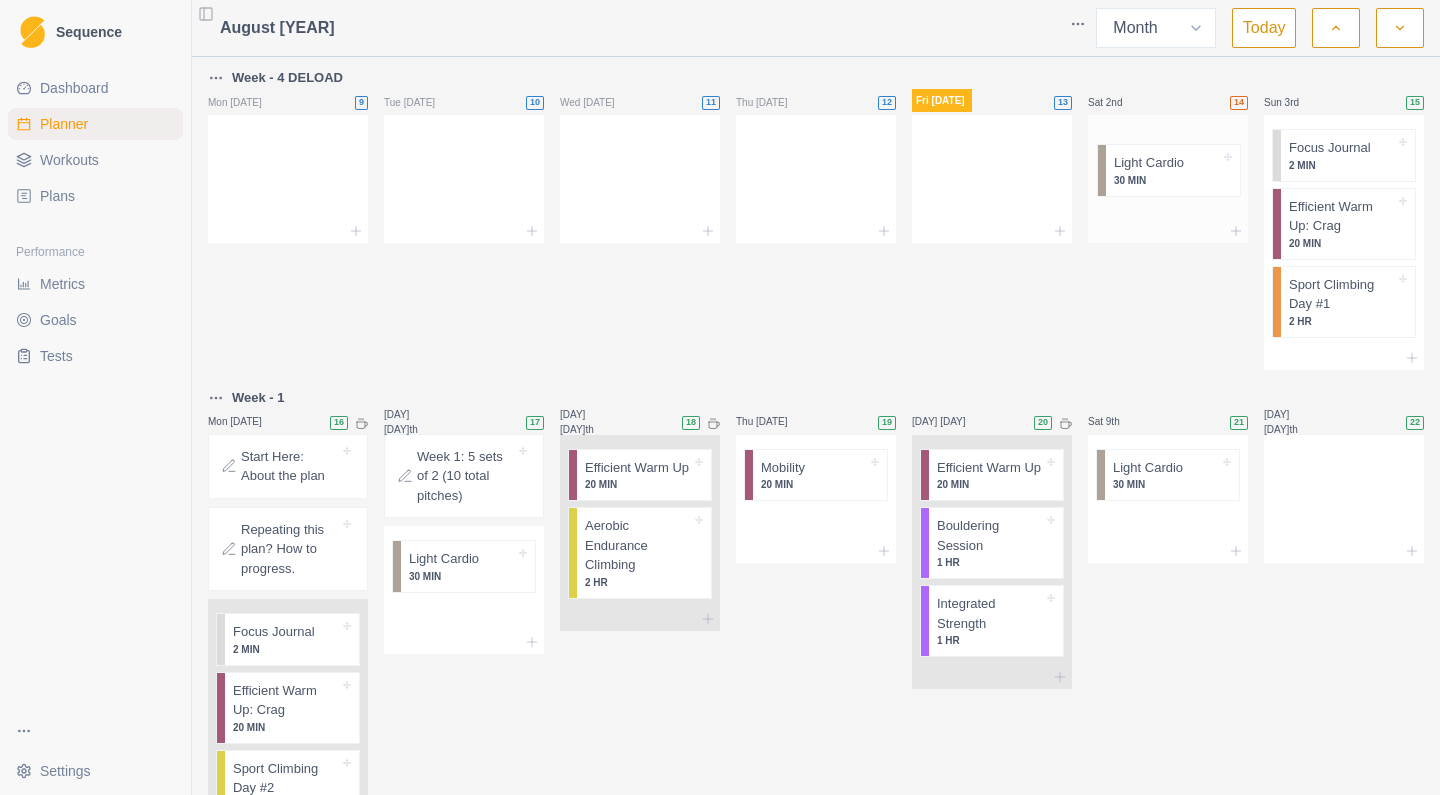 drag, startPoint x: 973, startPoint y: 161, endPoint x: 1155, endPoint y: 176, distance: 182.61708 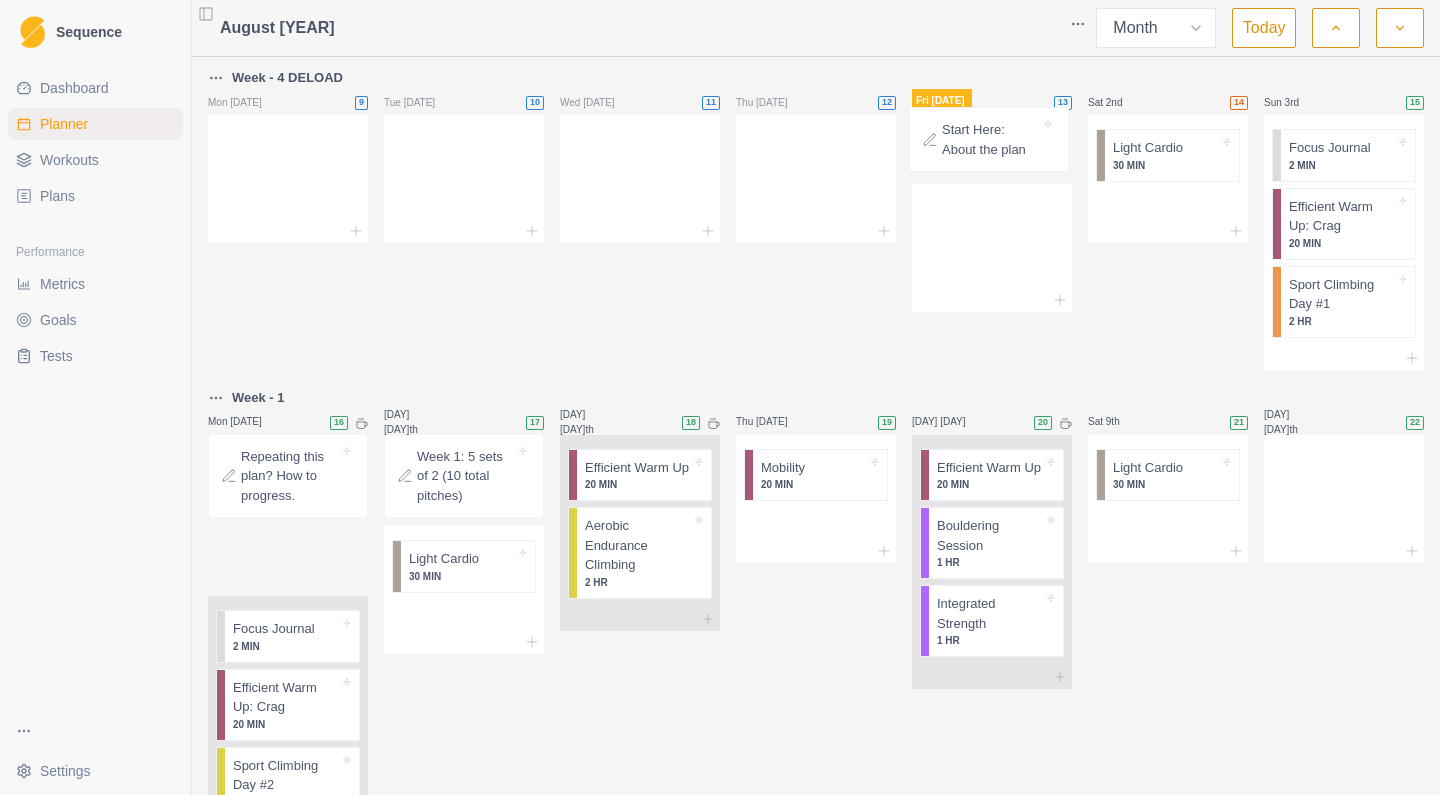 drag, startPoint x: 280, startPoint y: 471, endPoint x: 997, endPoint y: 145, distance: 787.6325 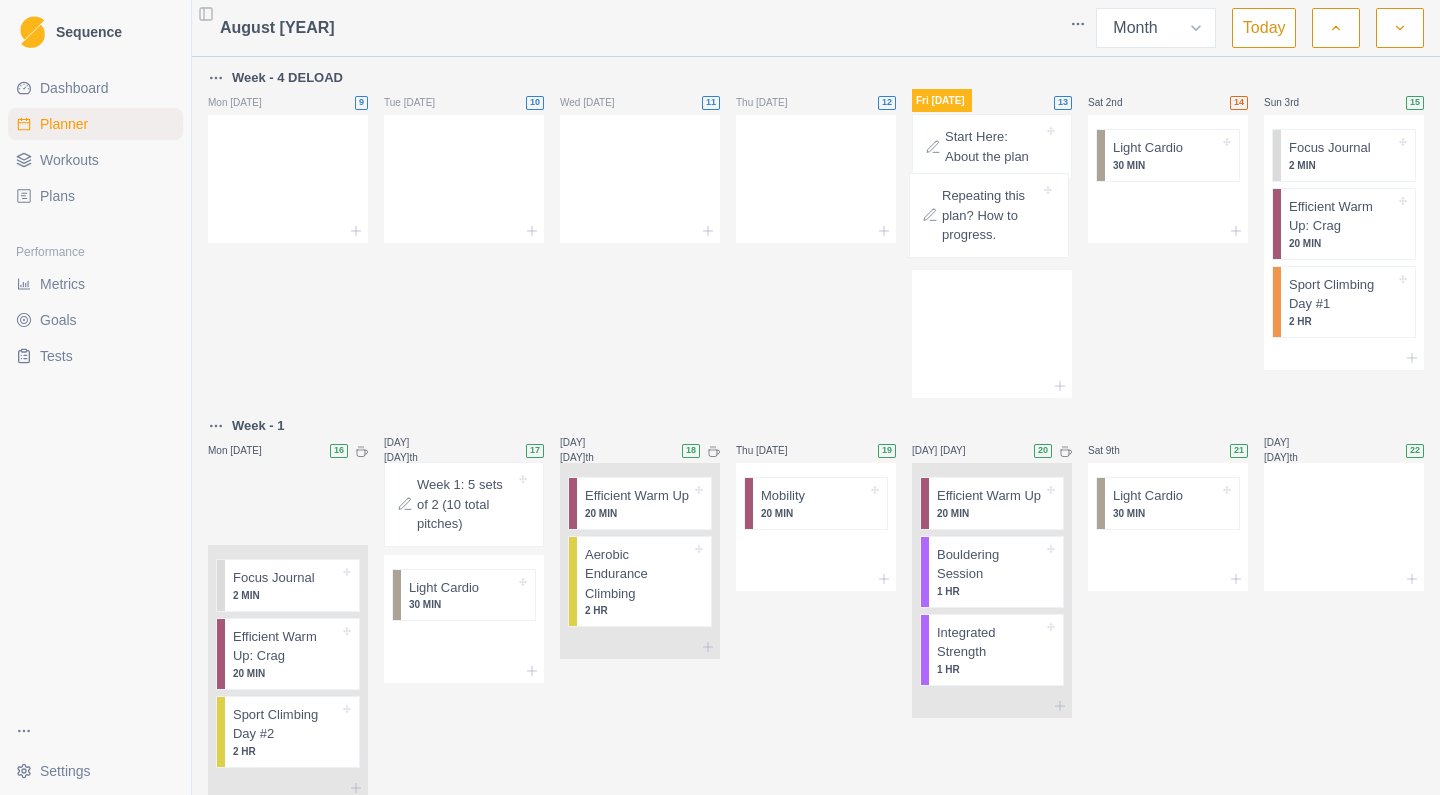 drag, startPoint x: 273, startPoint y: 482, endPoint x: 981, endPoint y: 225, distance: 753.20184 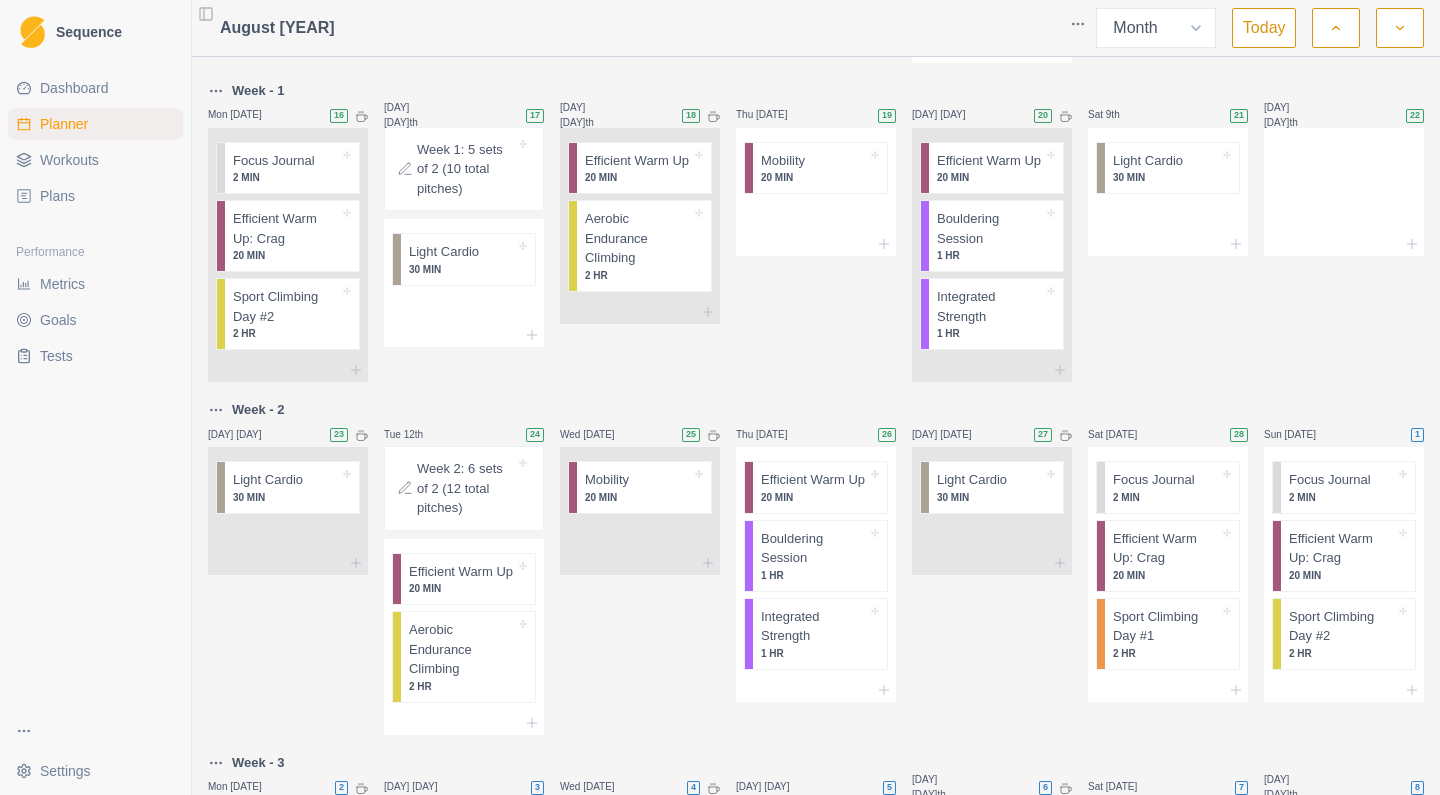 scroll, scrollTop: 347, scrollLeft: 0, axis: vertical 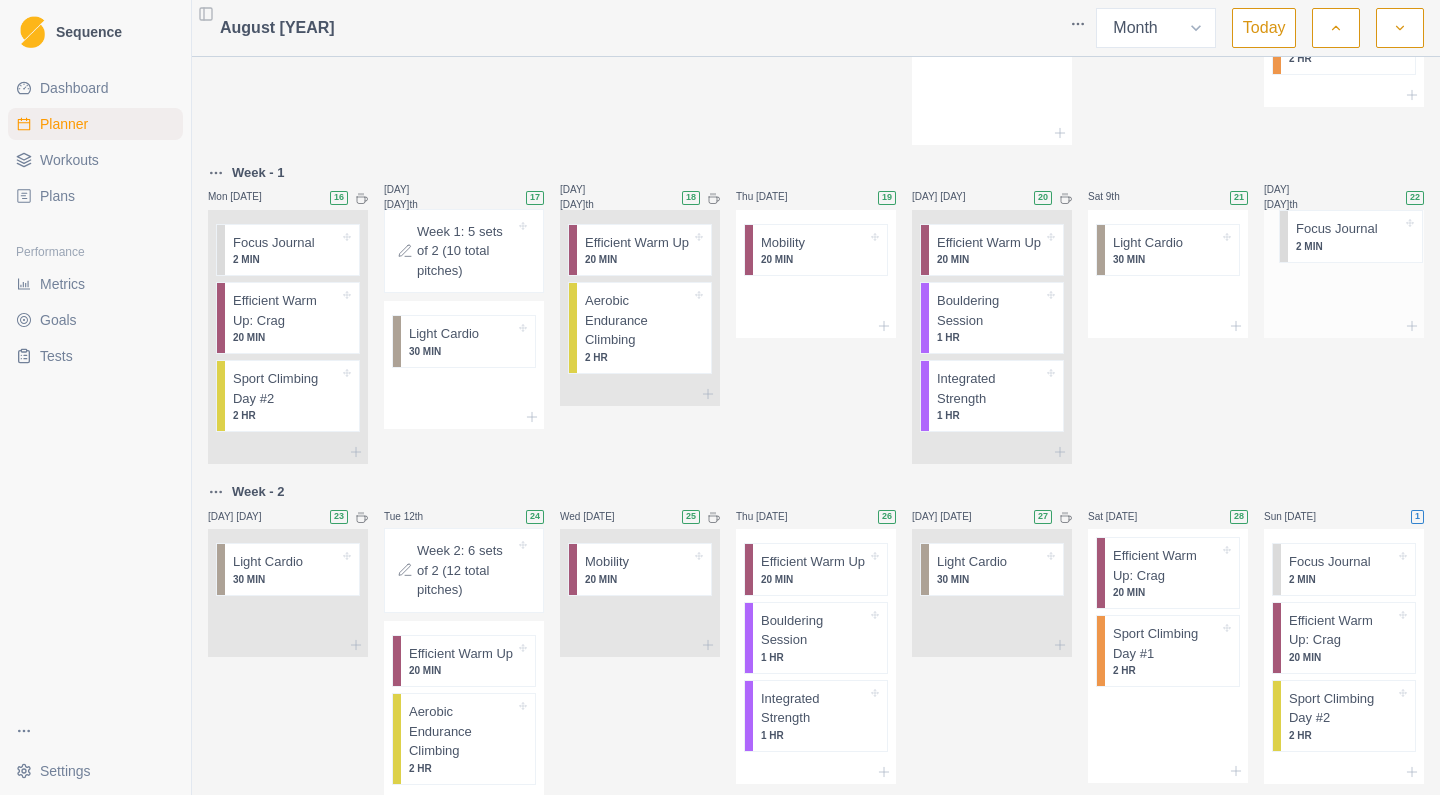 drag, startPoint x: 1150, startPoint y: 504, endPoint x: 1334, endPoint y: 232, distance: 328.39 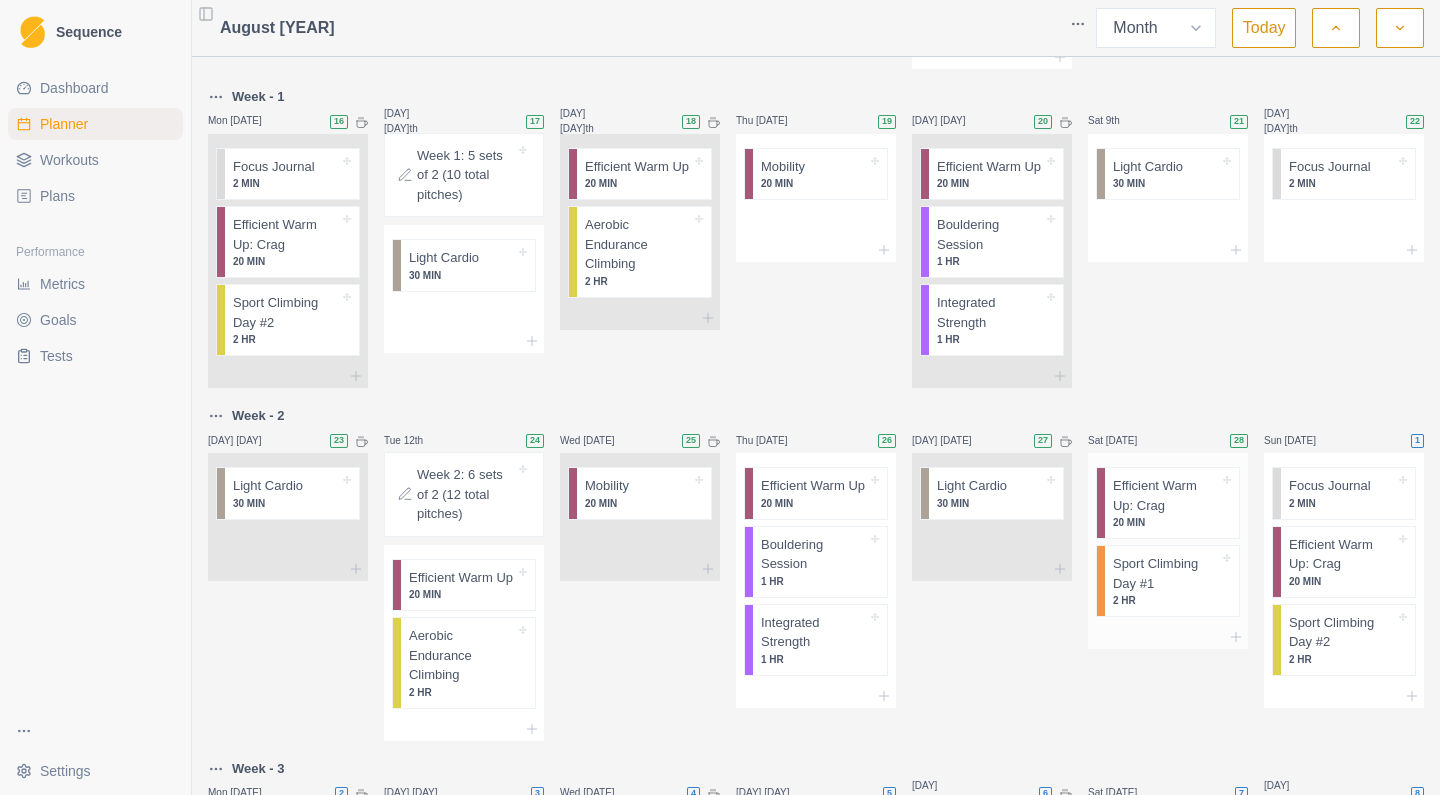 scroll, scrollTop: 346, scrollLeft: 0, axis: vertical 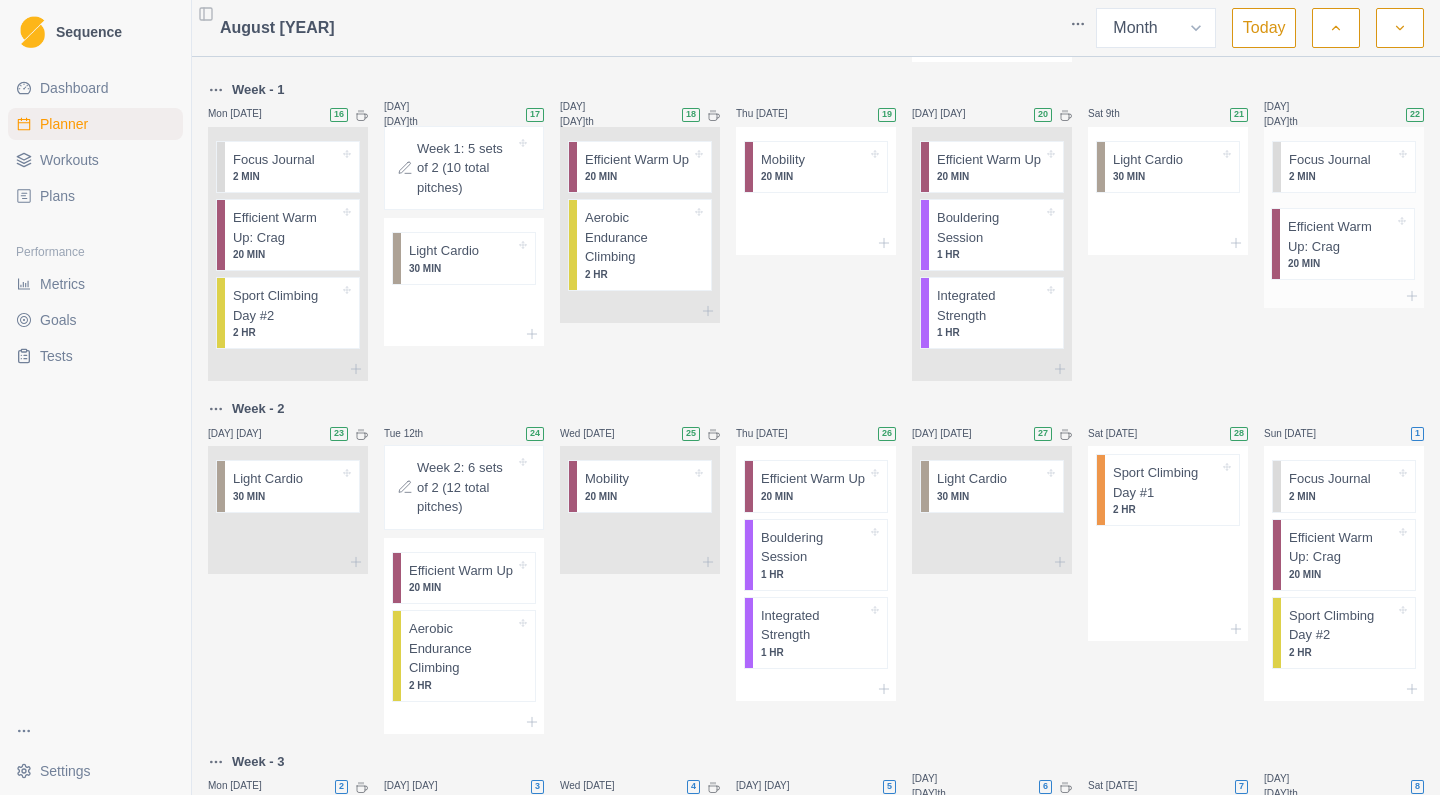 drag, startPoint x: 1143, startPoint y: 519, endPoint x: 1320, endPoint y: 245, distance: 326.19778 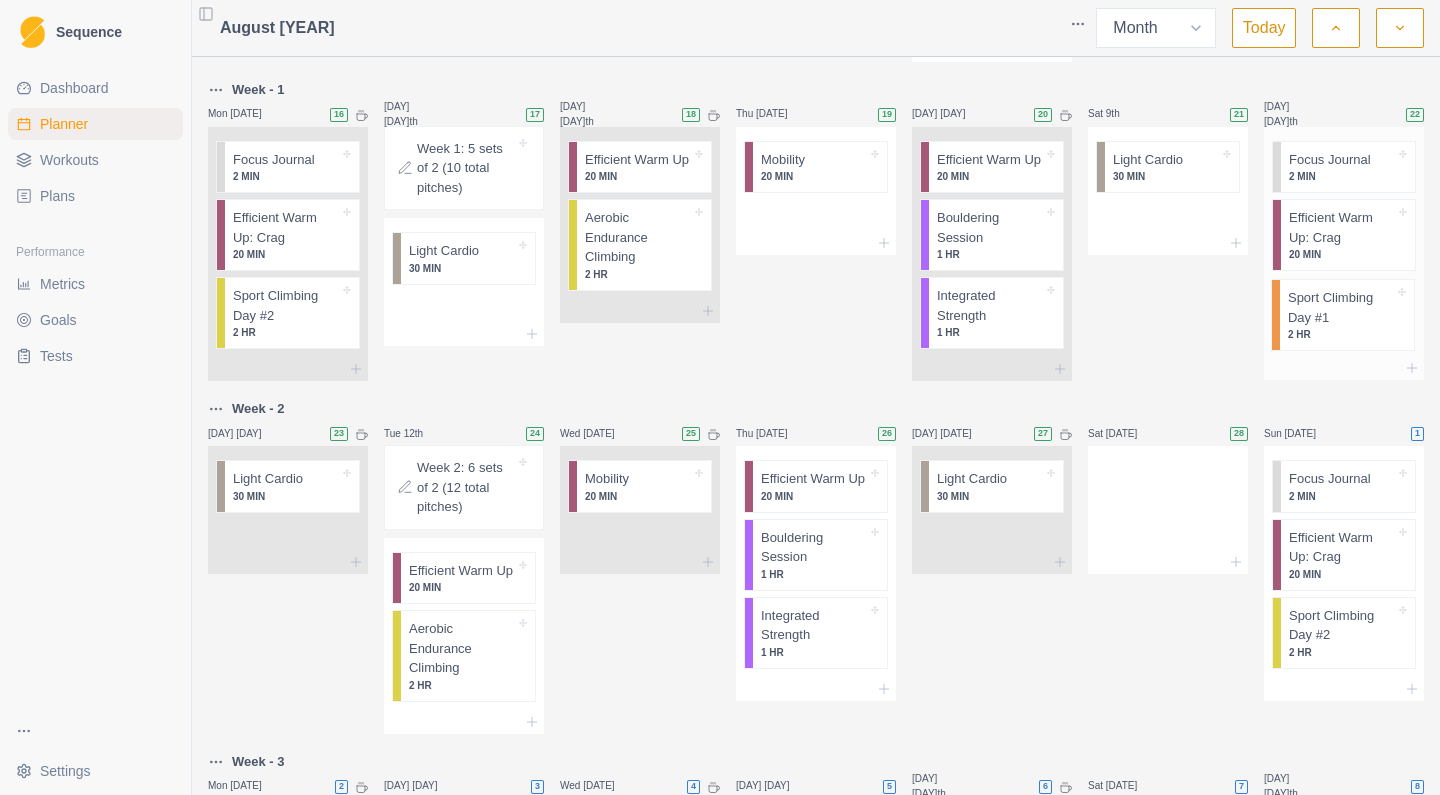 drag, startPoint x: 1155, startPoint y: 504, endPoint x: 1339, endPoint y: 300, distance: 274.72168 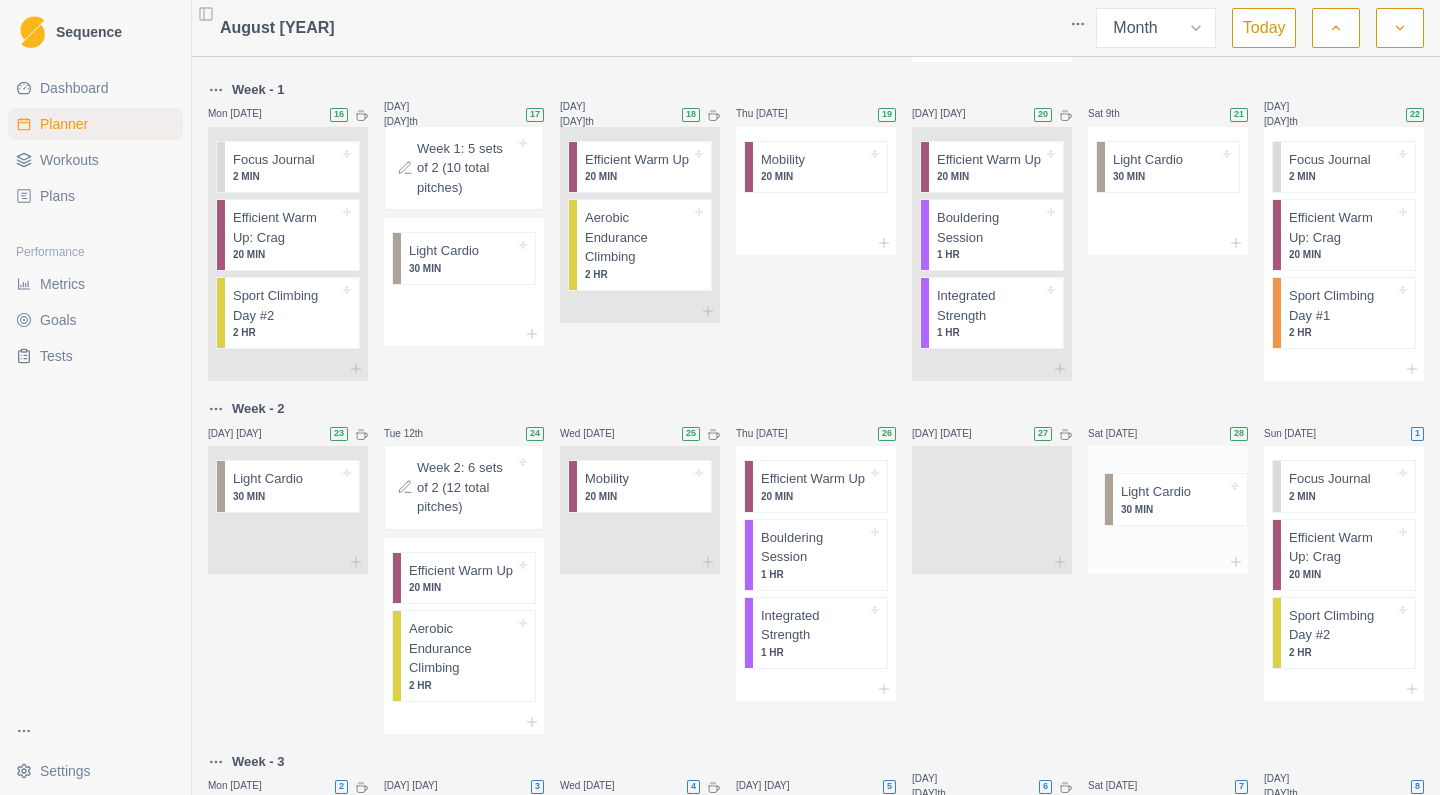 drag, startPoint x: 974, startPoint y: 511, endPoint x: 1164, endPoint y: 510, distance: 190.00262 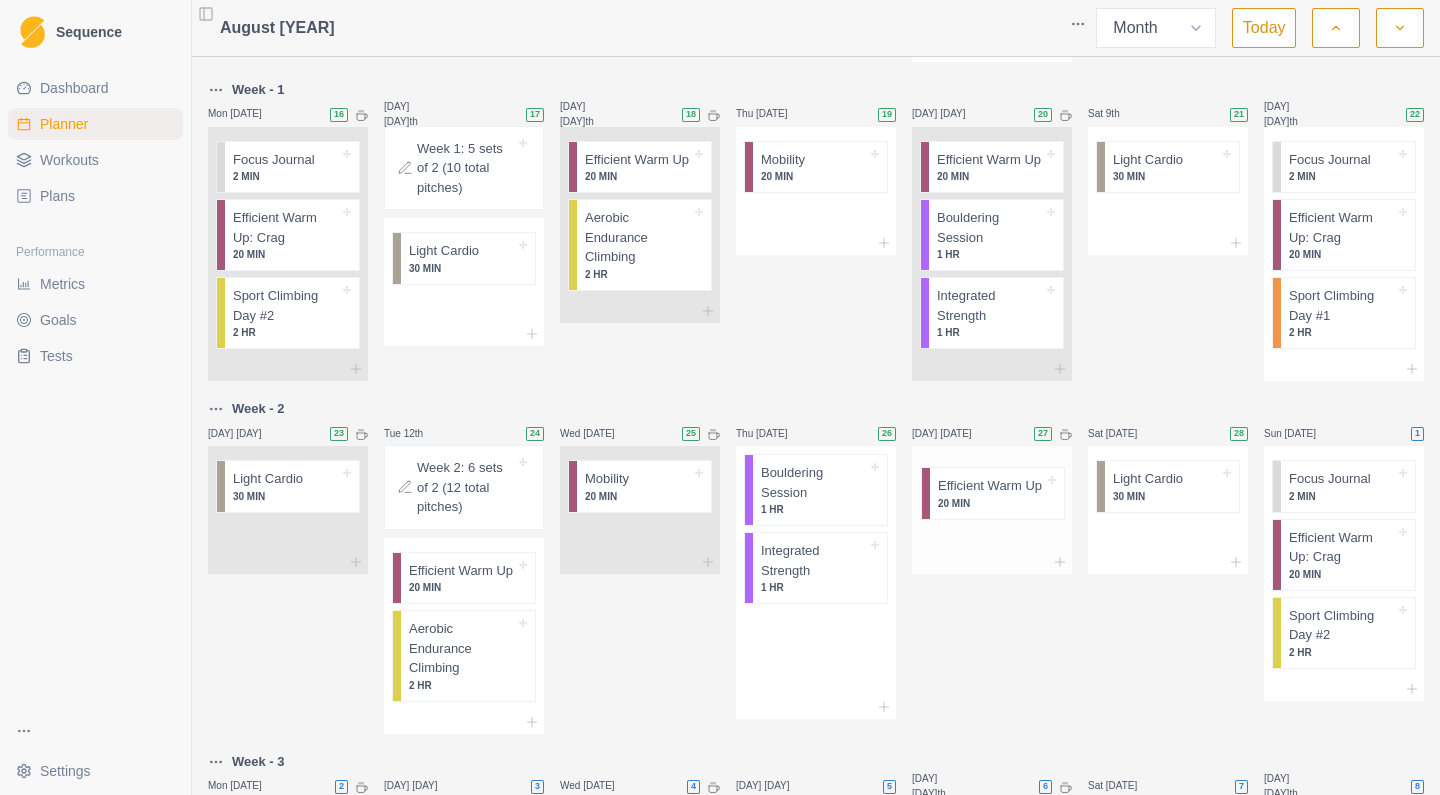 drag, startPoint x: 789, startPoint y: 502, endPoint x: 975, endPoint y: 495, distance: 186.13167 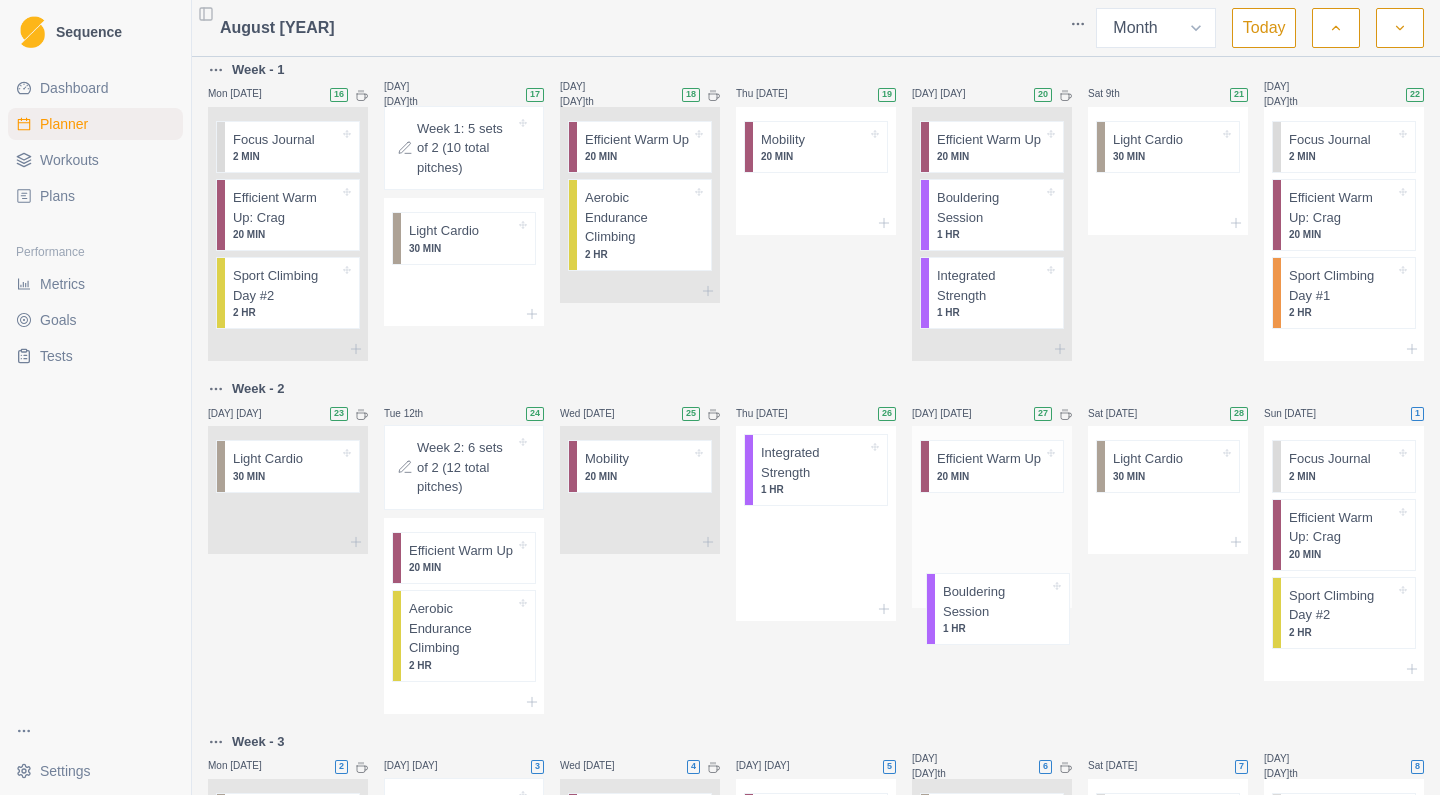 scroll, scrollTop: 372, scrollLeft: 0, axis: vertical 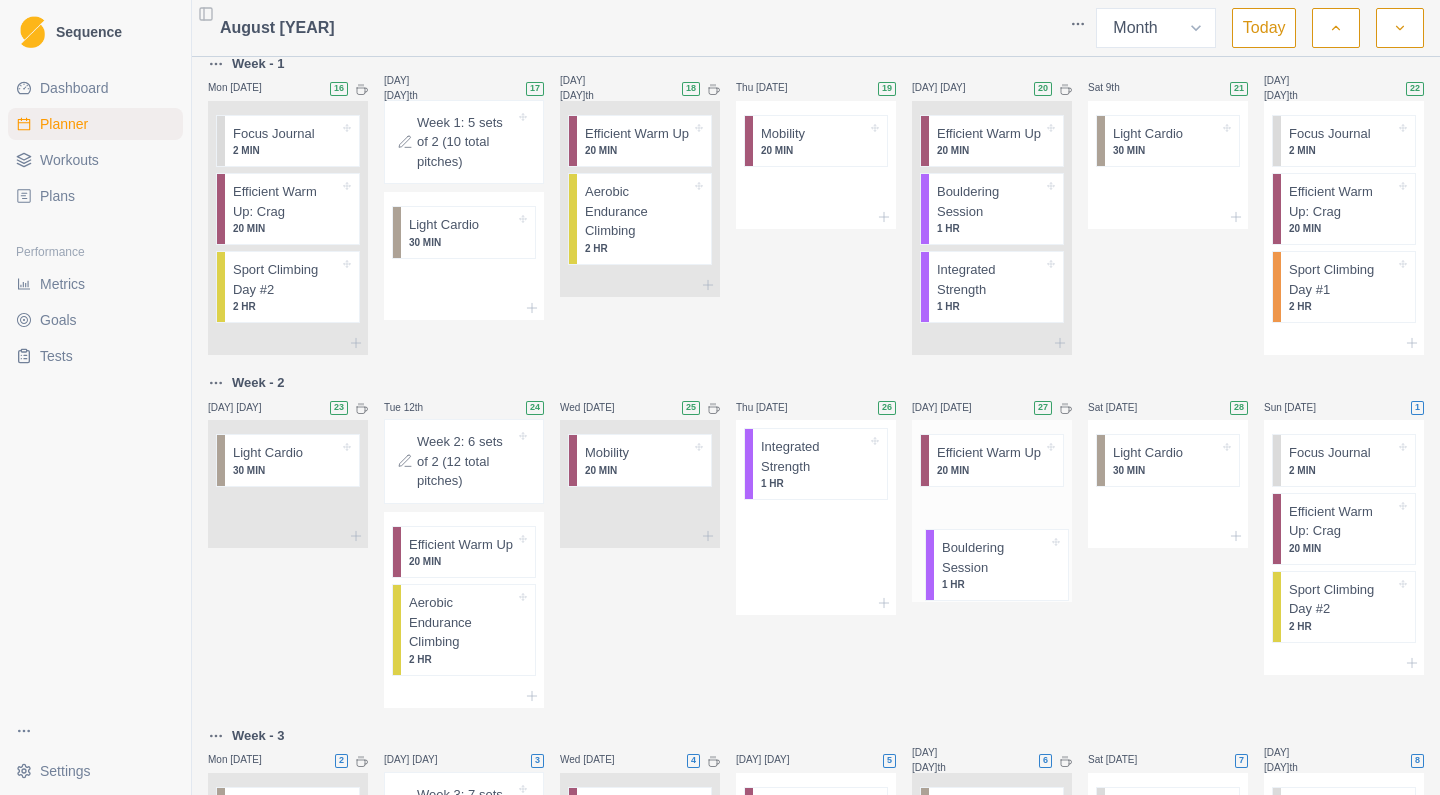 drag, startPoint x: 803, startPoint y: 503, endPoint x: 991, endPoint y: 559, distance: 196.1632 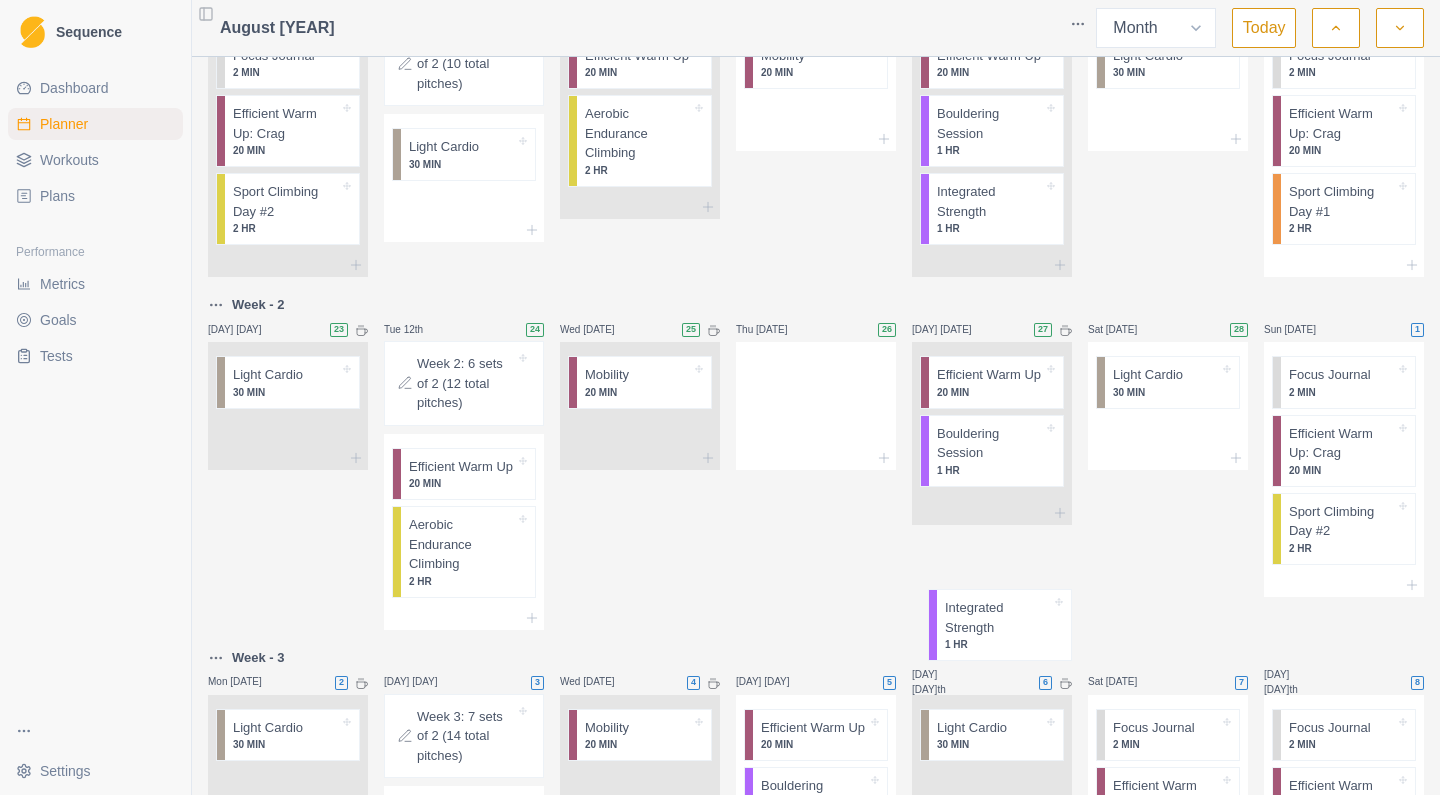 scroll, scrollTop: 456, scrollLeft: 0, axis: vertical 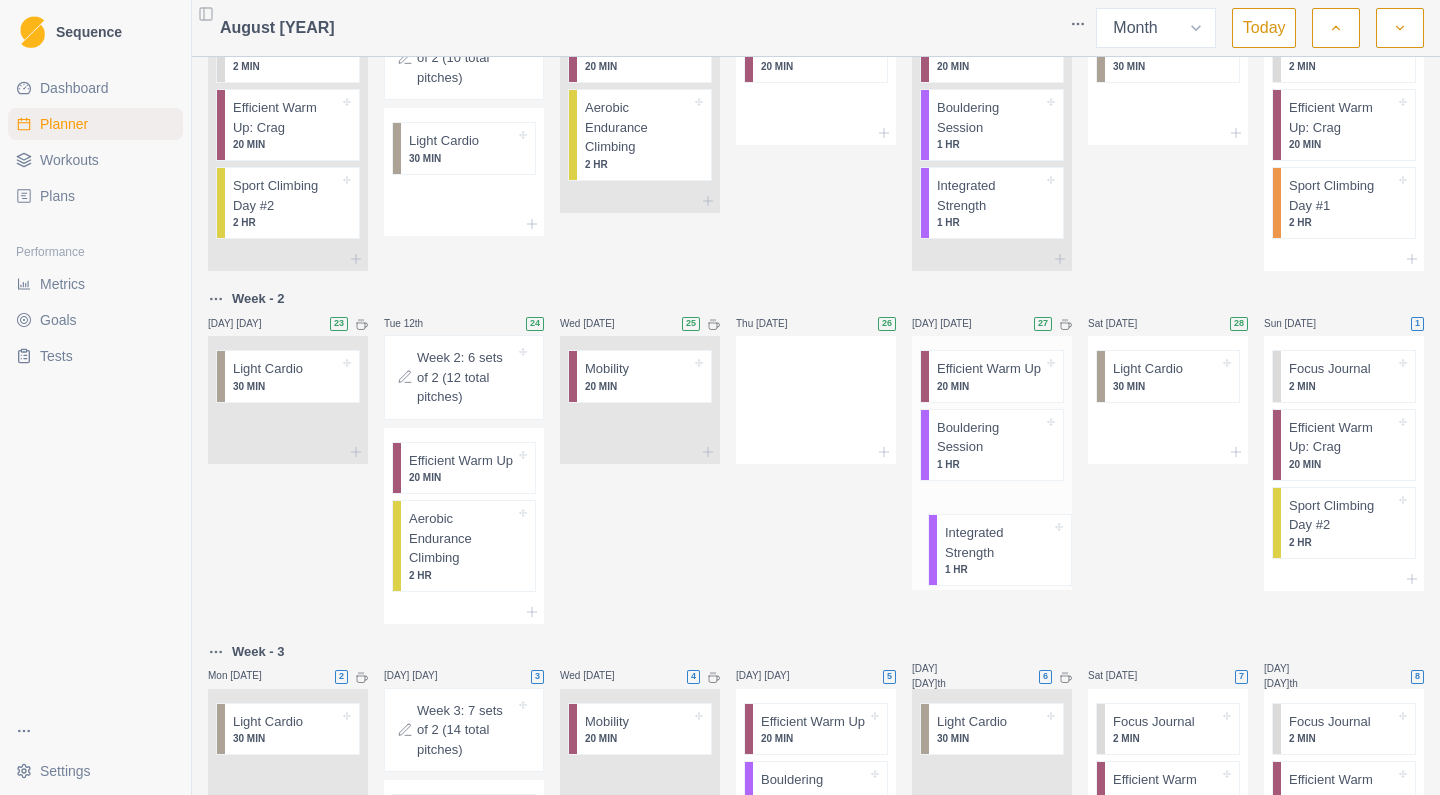 drag, startPoint x: 807, startPoint y: 484, endPoint x: 994, endPoint y: 555, distance: 200.025 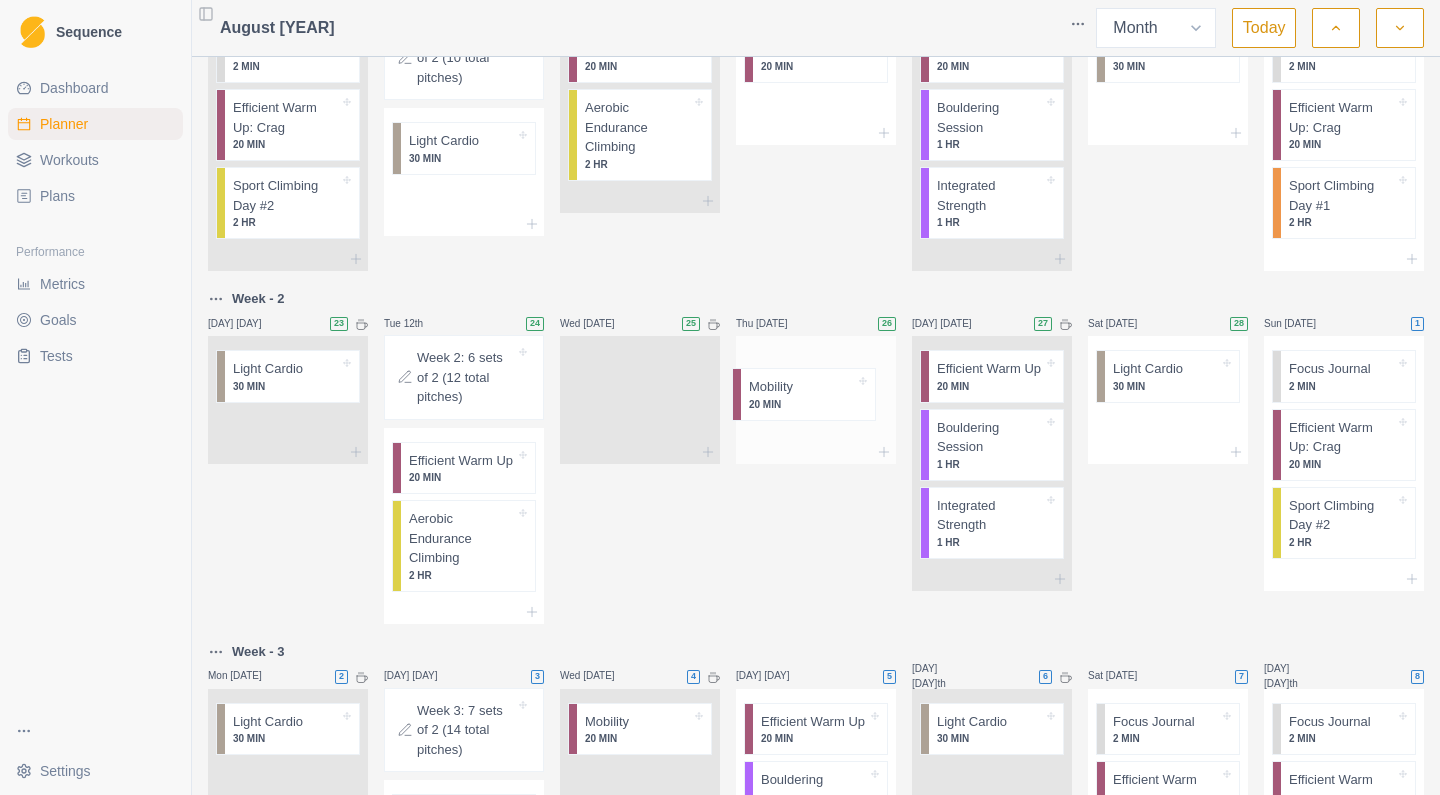 drag, startPoint x: 627, startPoint y: 392, endPoint x: 798, endPoint y: 396, distance: 171.04678 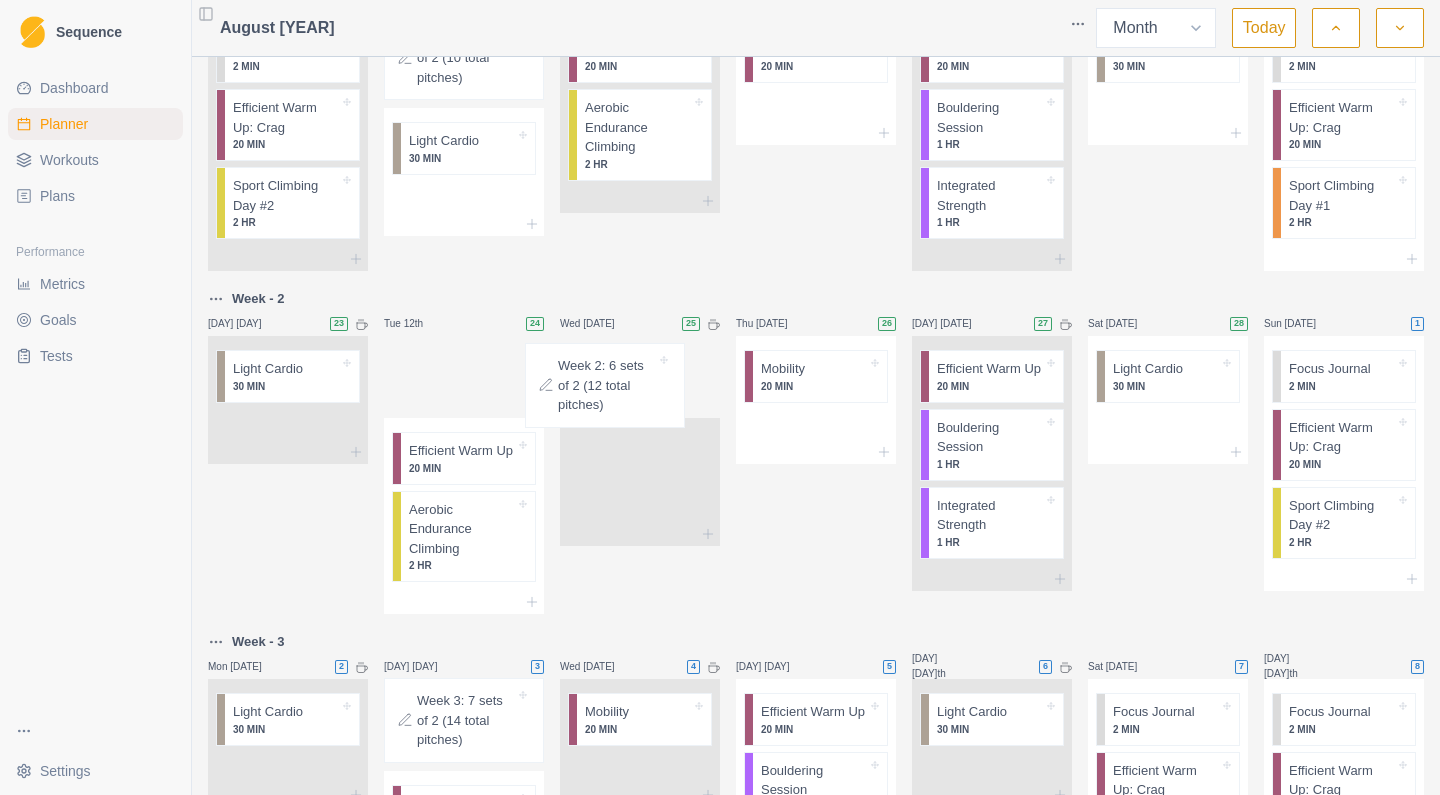 drag, startPoint x: 443, startPoint y: 392, endPoint x: 591, endPoint y: 386, distance: 148.12157 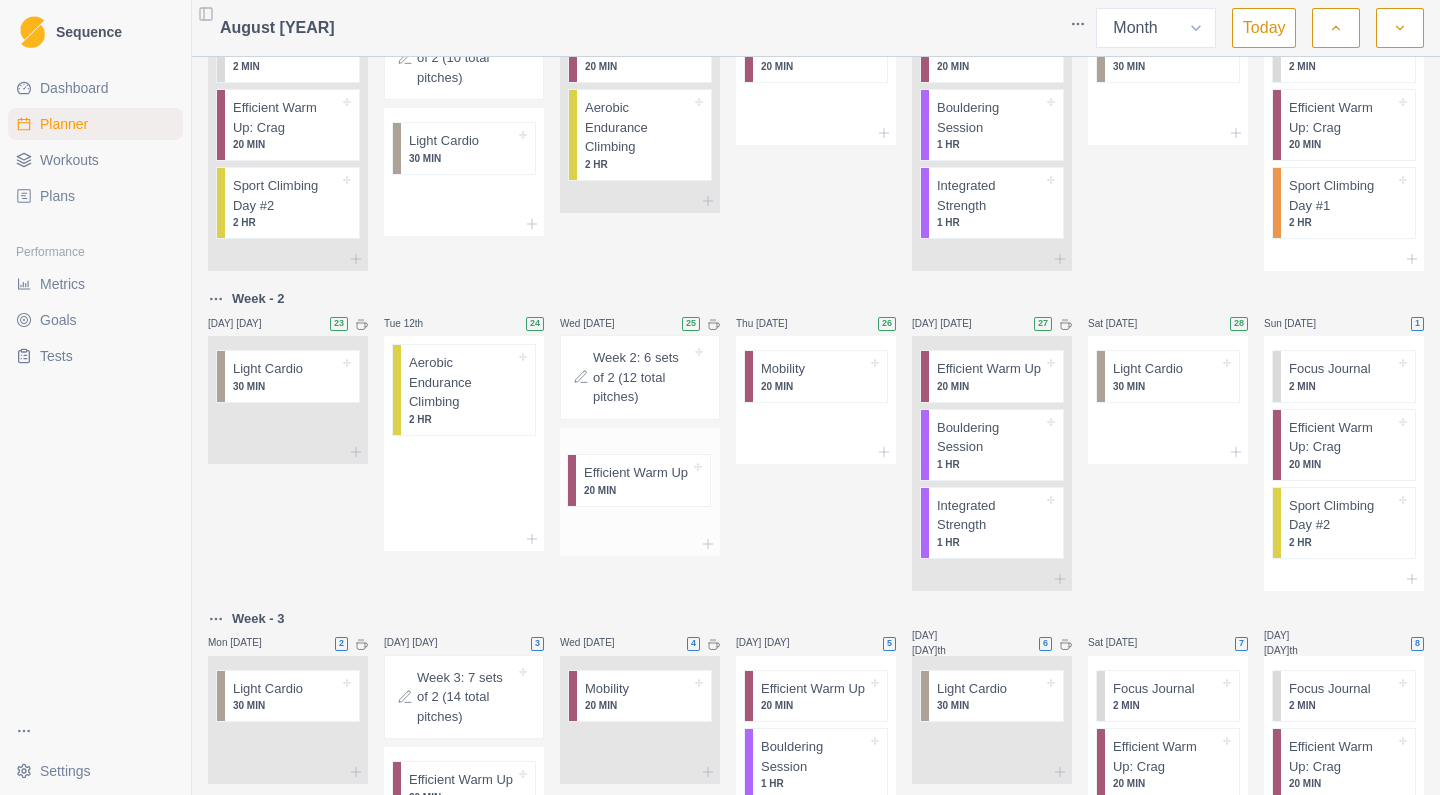 drag, startPoint x: 441, startPoint y: 409, endPoint x: 624, endPoint y: 499, distance: 203.9338 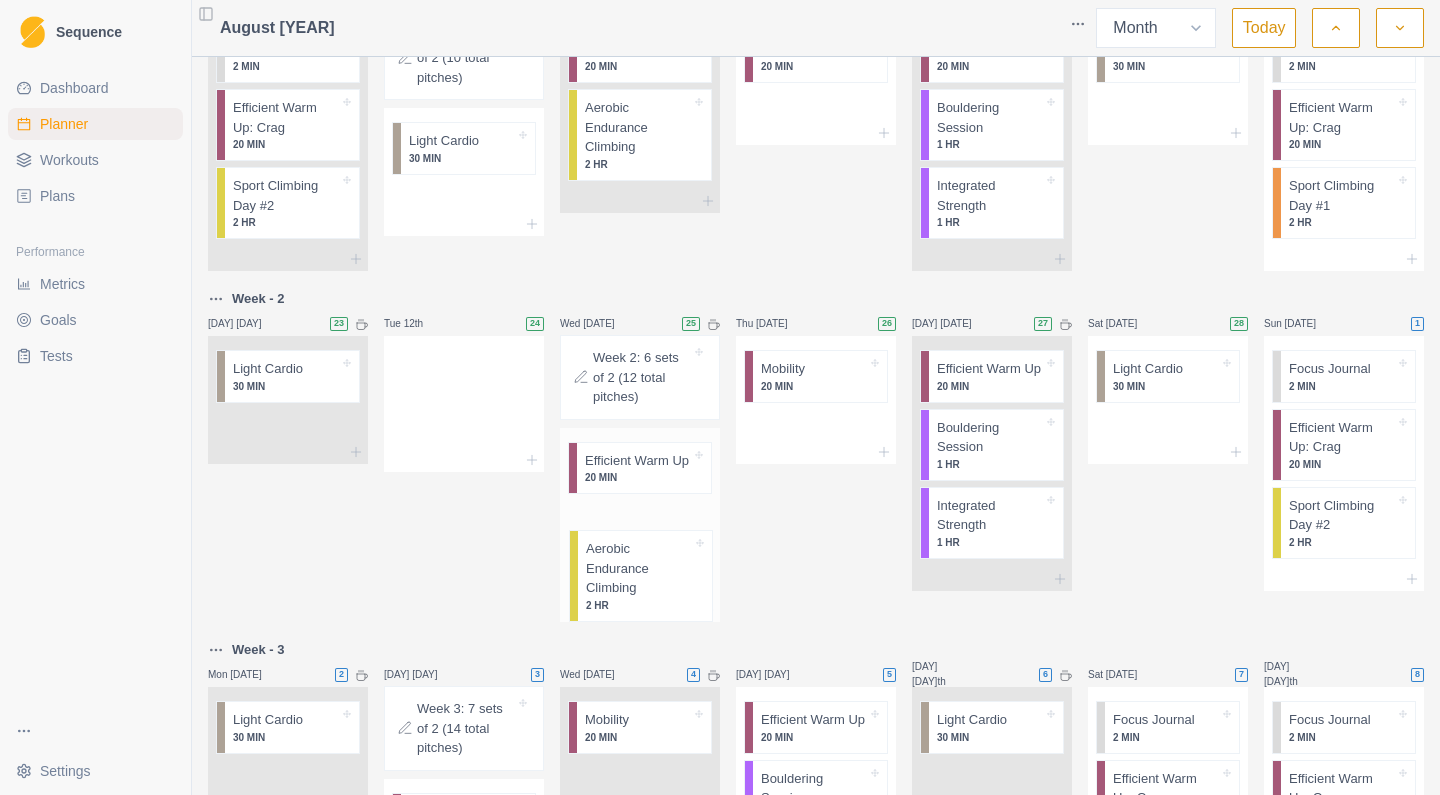drag, startPoint x: 433, startPoint y: 404, endPoint x: 621, endPoint y: 582, distance: 258.89767 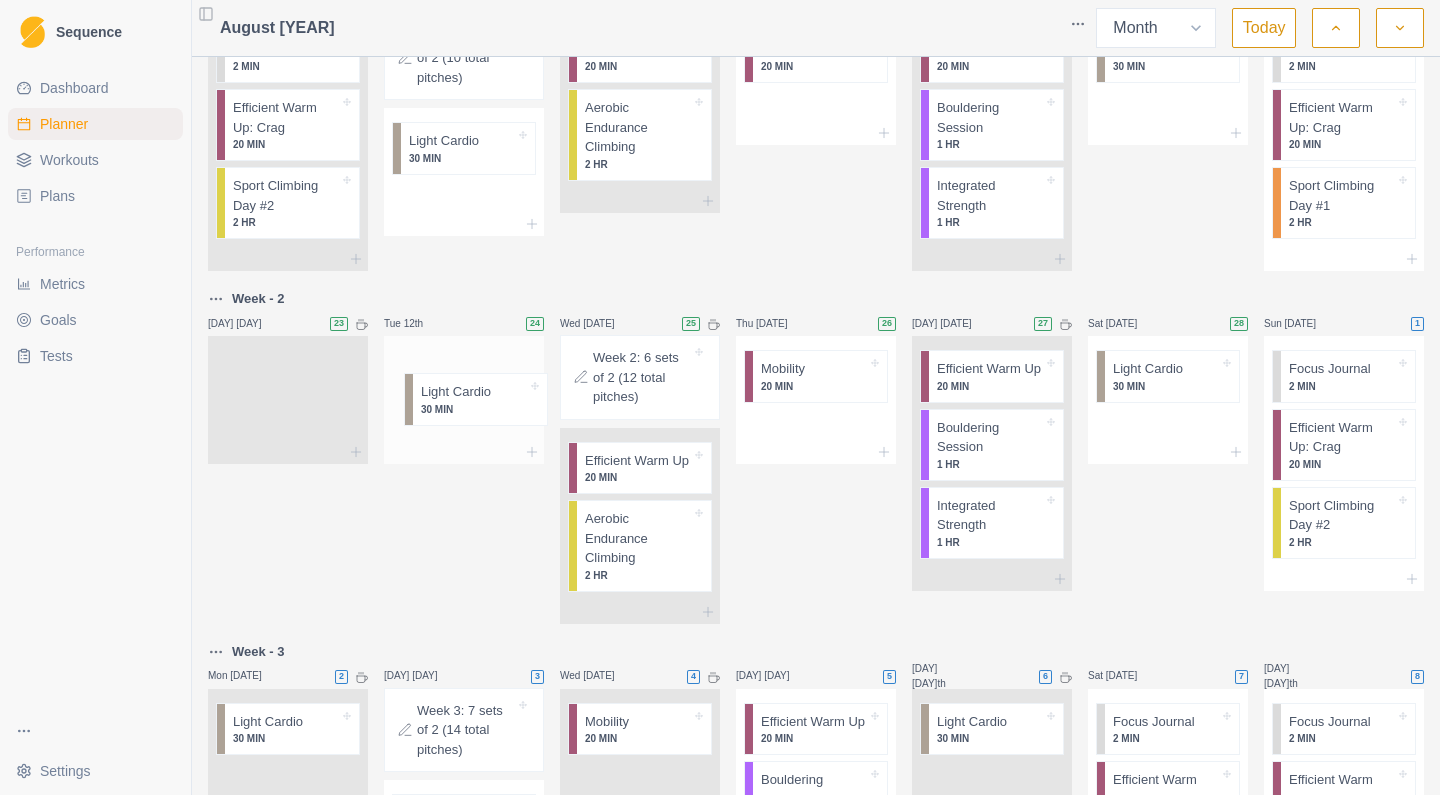 drag, startPoint x: 261, startPoint y: 383, endPoint x: 460, endPoint y: 392, distance: 199.20341 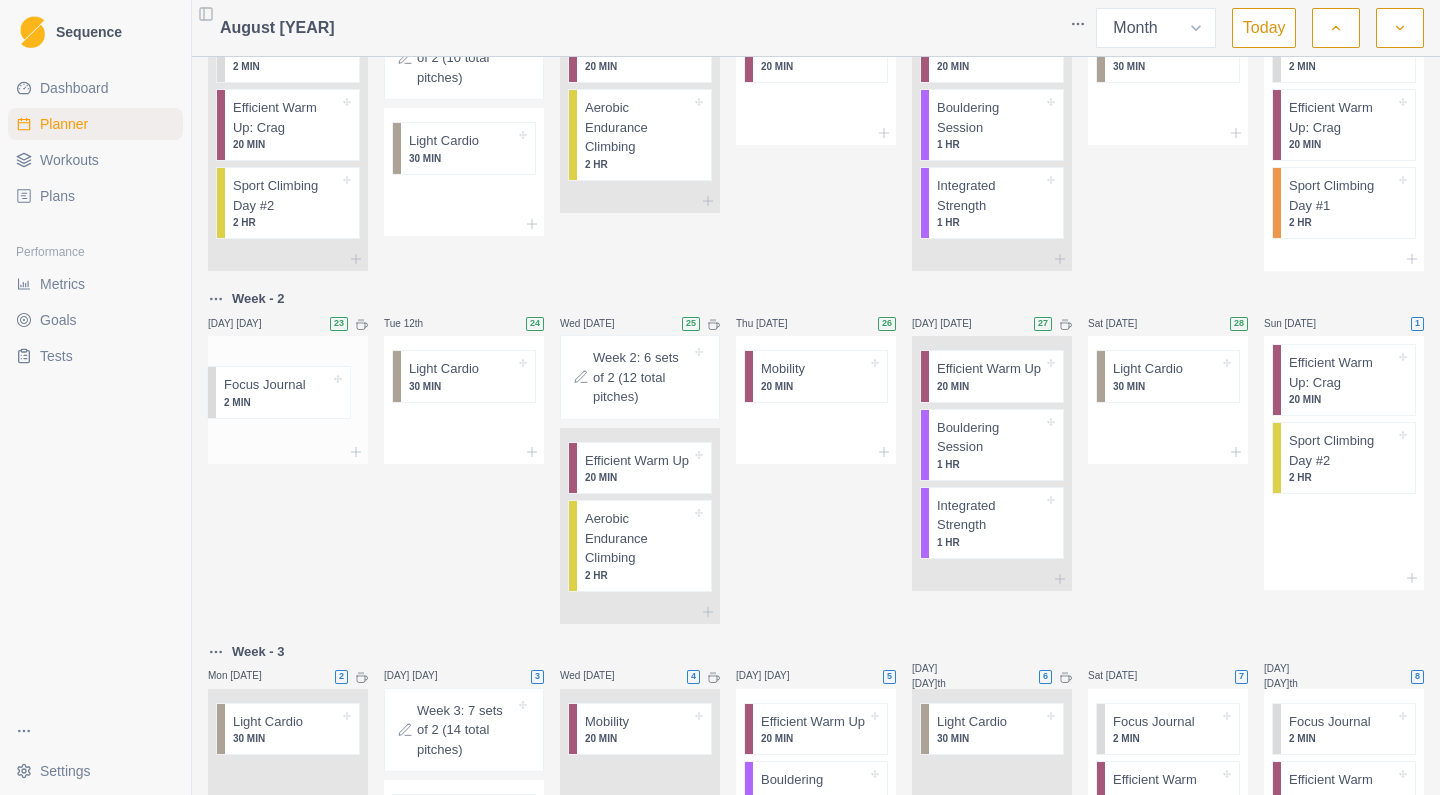 drag, startPoint x: 1330, startPoint y: 394, endPoint x: 258, endPoint y: 396, distance: 1072.0018 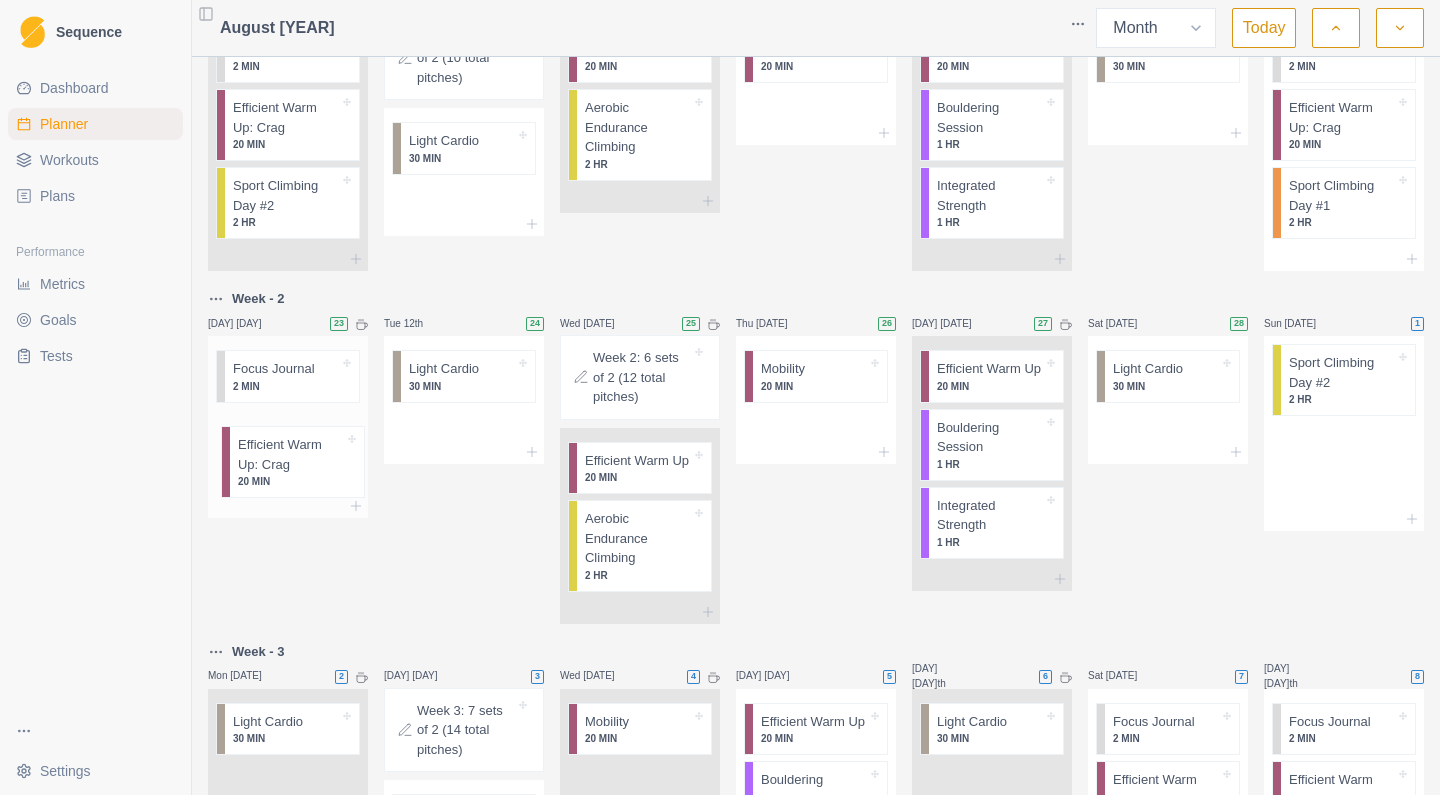 drag, startPoint x: 1355, startPoint y: 386, endPoint x: 292, endPoint y: 452, distance: 1065.047 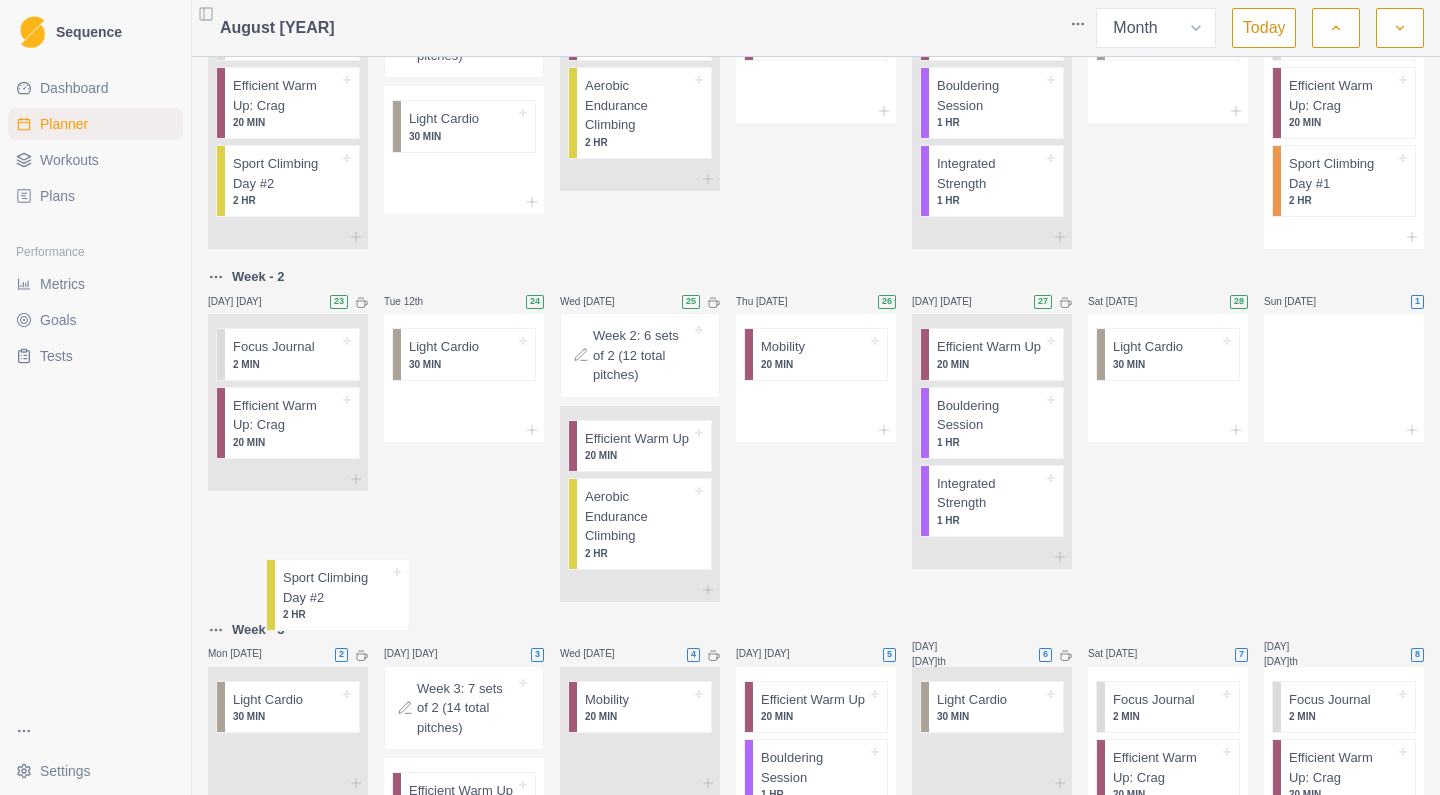 scroll, scrollTop: 479, scrollLeft: 0, axis: vertical 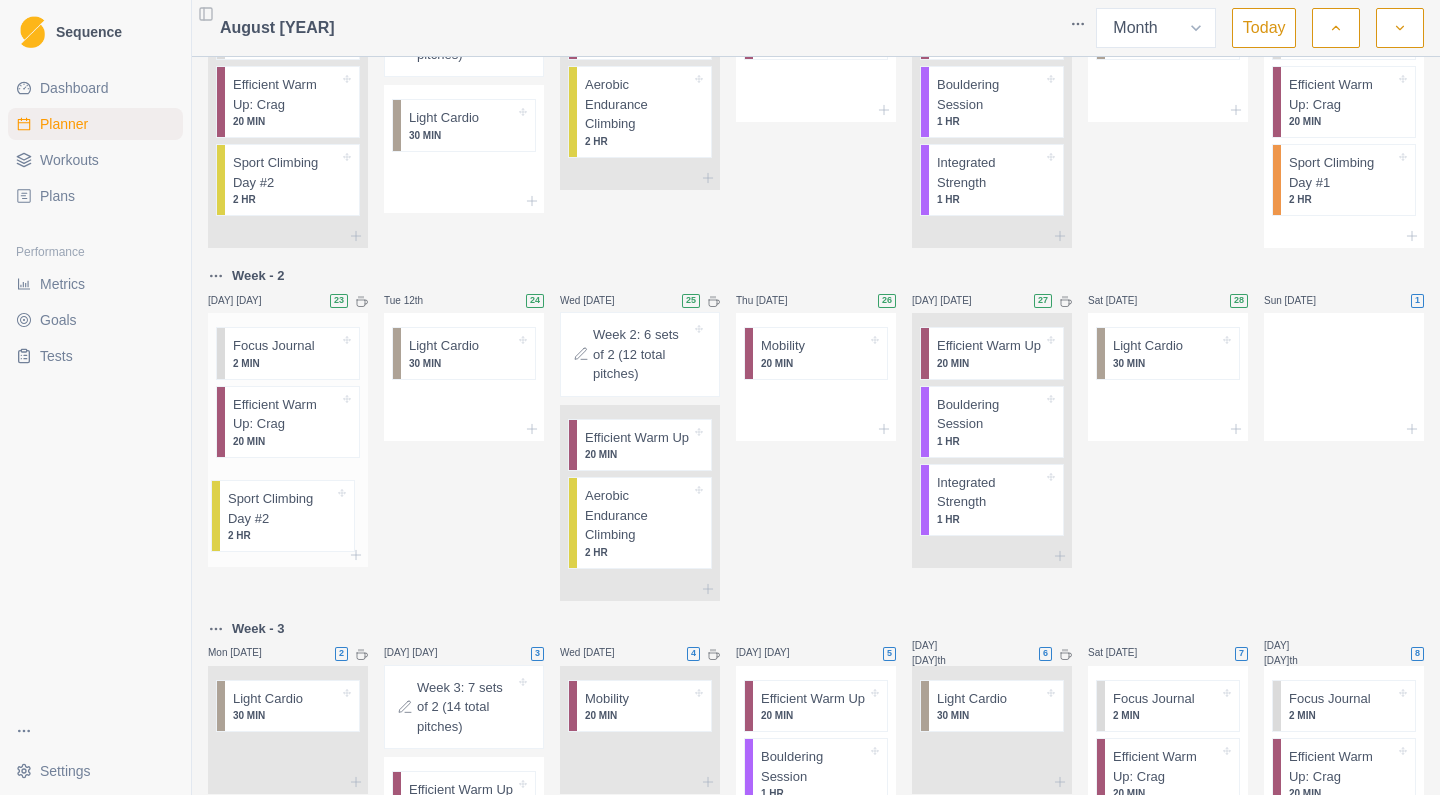 drag, startPoint x: 1379, startPoint y: 403, endPoint x: 309, endPoint y: 522, distance: 1076.5969 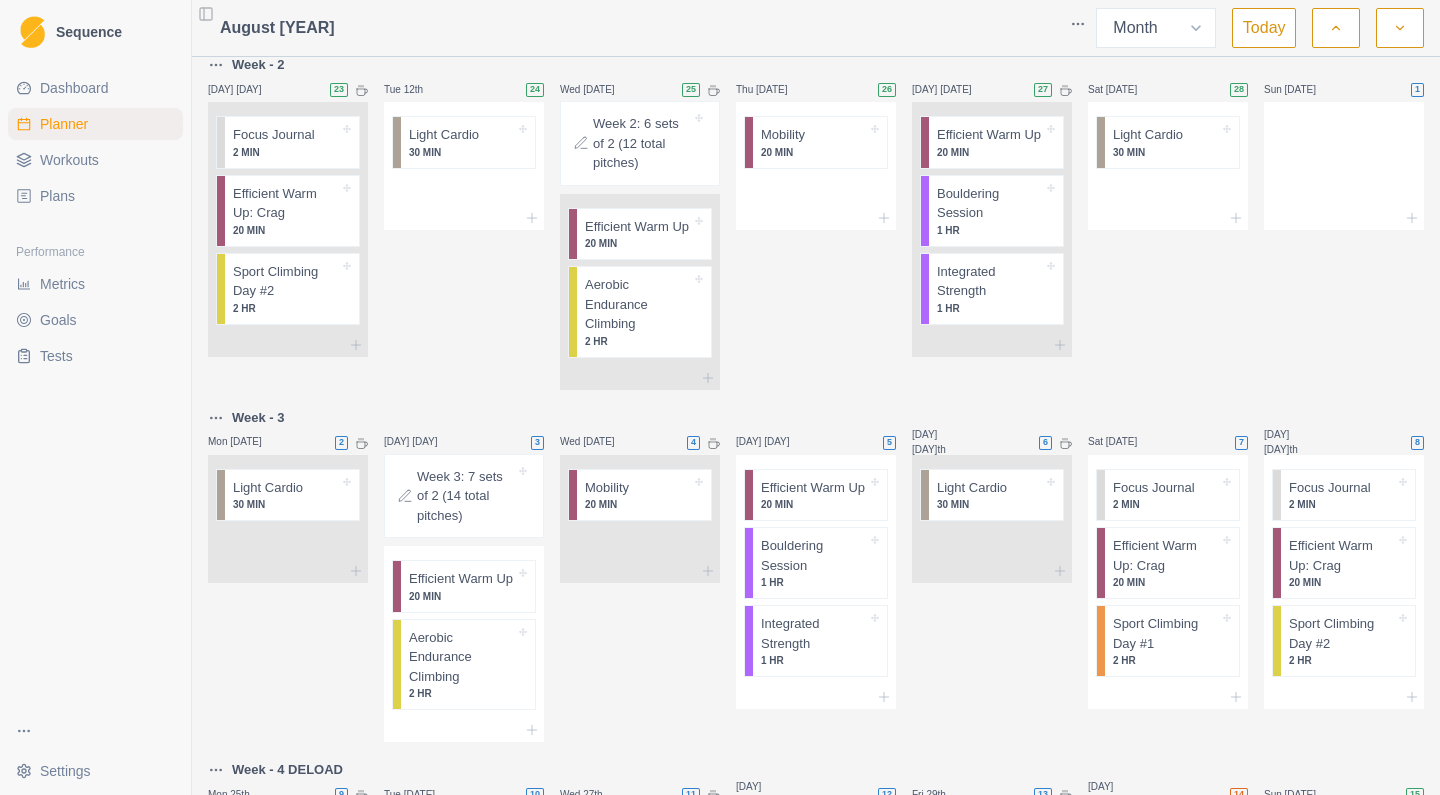 scroll, scrollTop: 692, scrollLeft: 0, axis: vertical 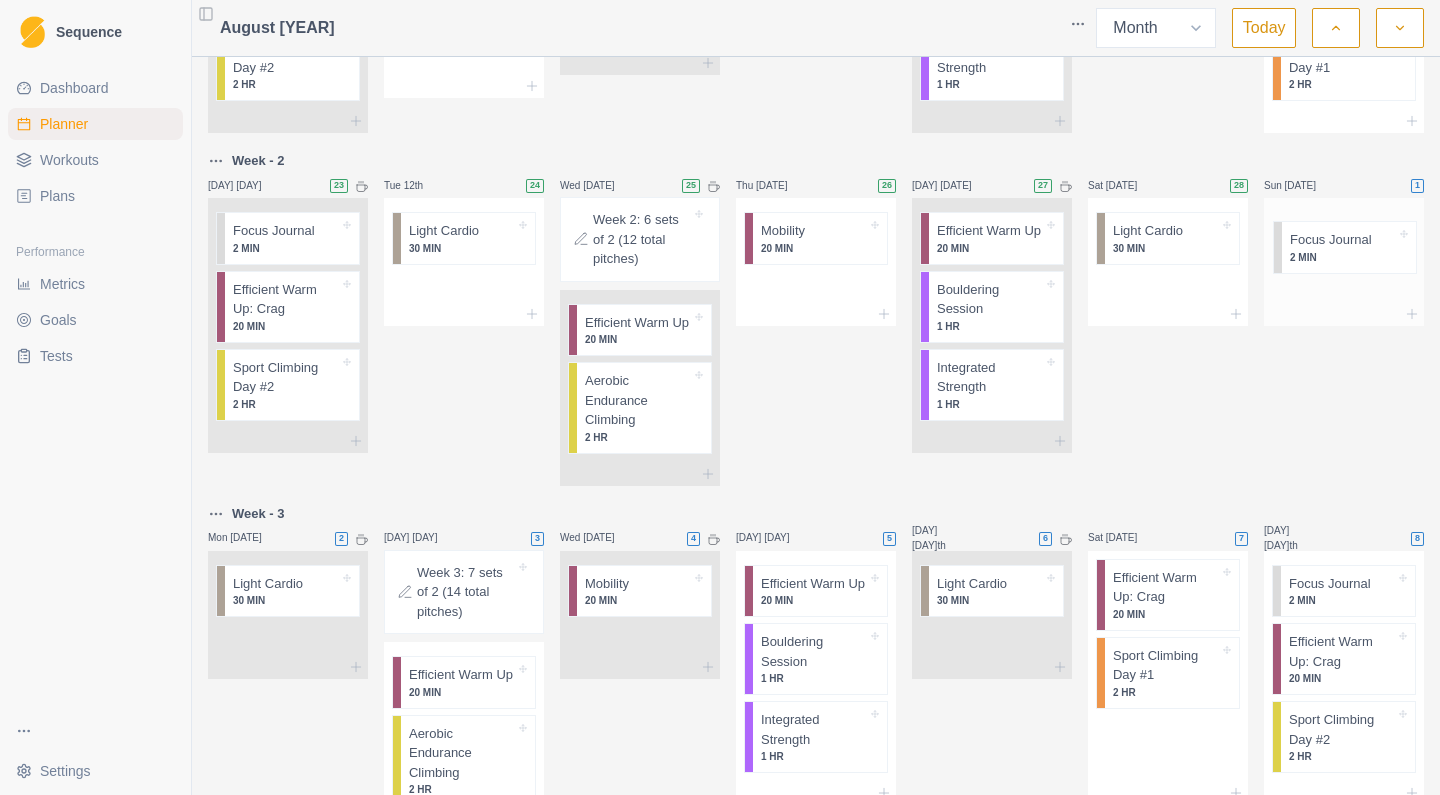 drag, startPoint x: 1178, startPoint y: 521, endPoint x: 1355, endPoint y: 238, distance: 333.79333 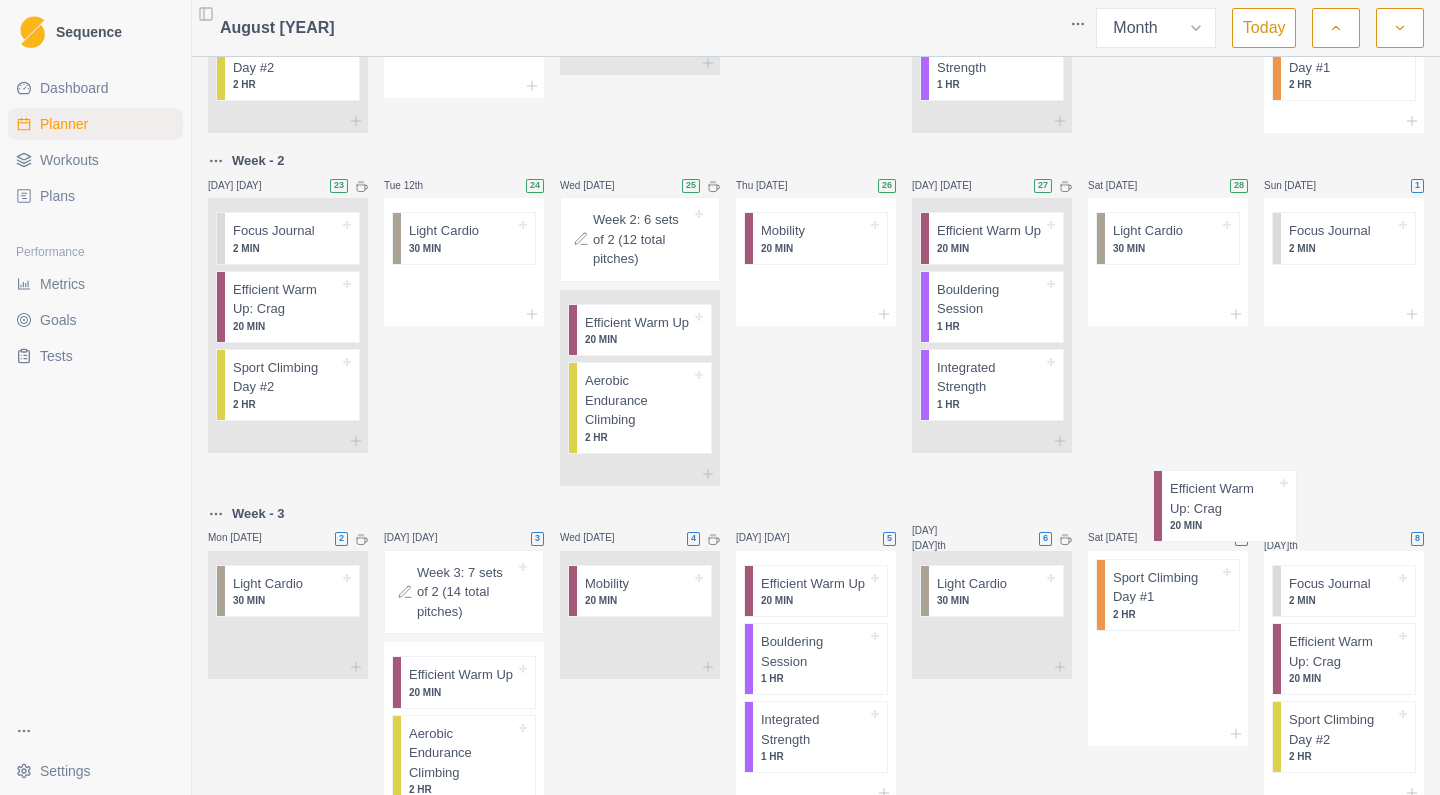 scroll, scrollTop: 596, scrollLeft: 0, axis: vertical 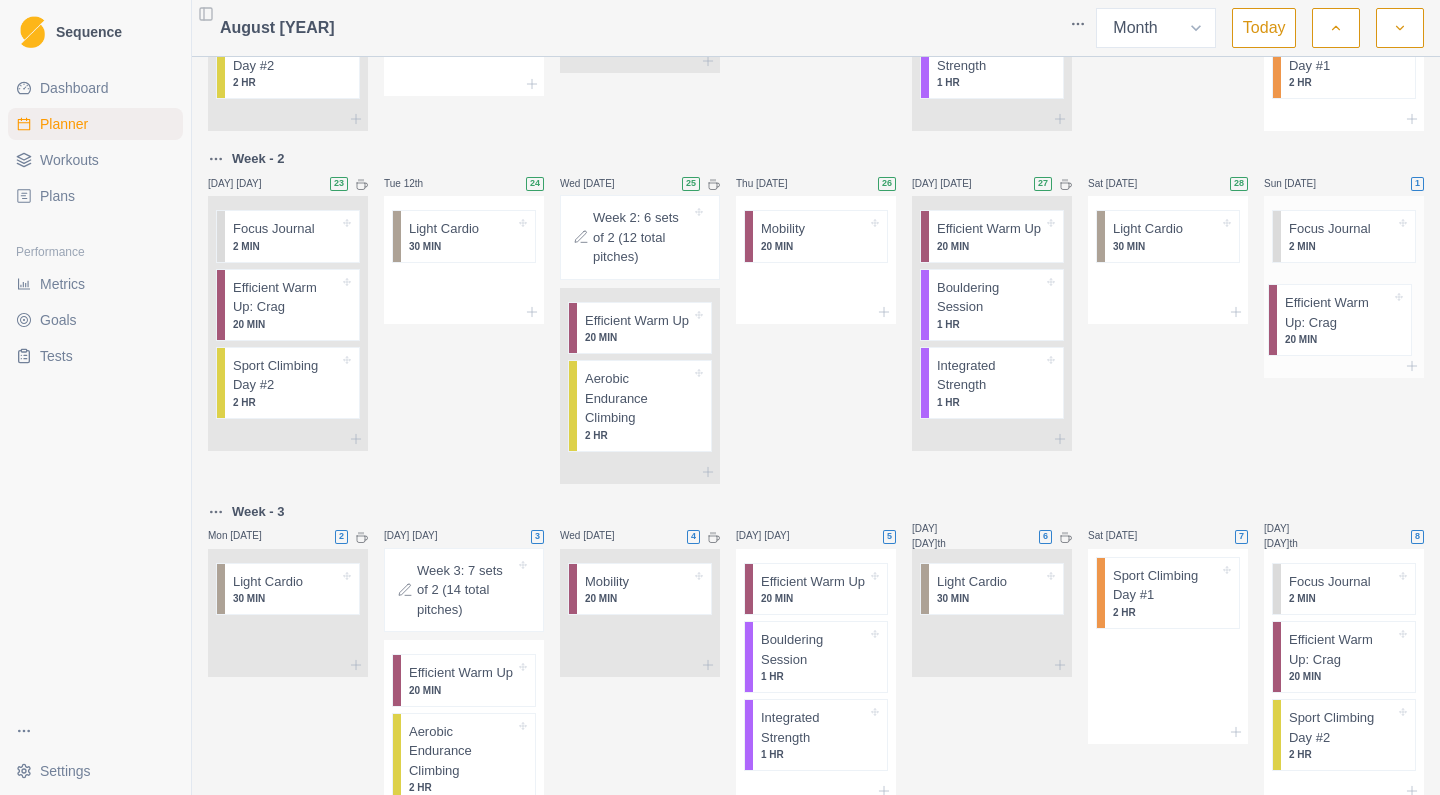 drag, startPoint x: 1153, startPoint y: 626, endPoint x: 1330, endPoint y: 305, distance: 366.56512 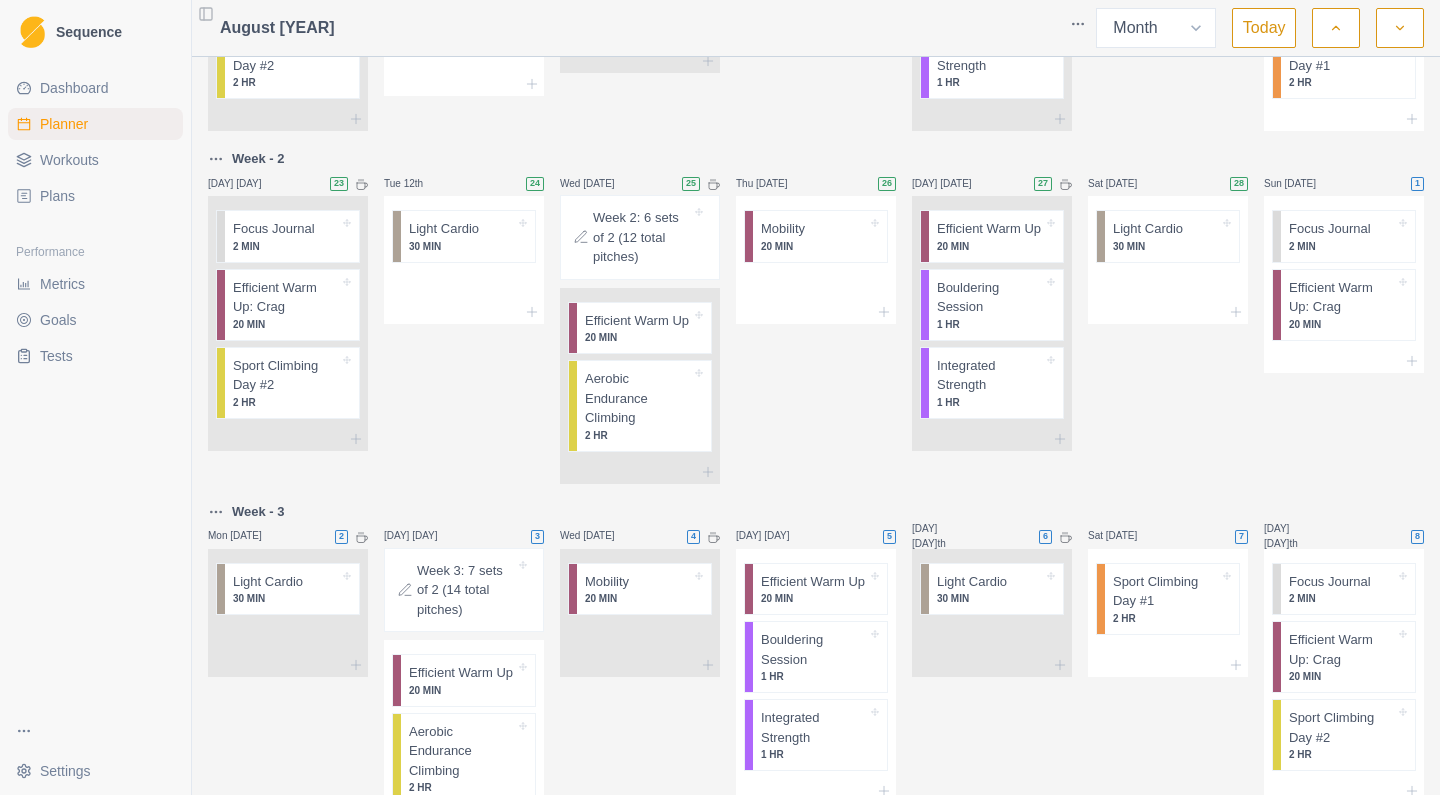 scroll, scrollTop: 598, scrollLeft: 0, axis: vertical 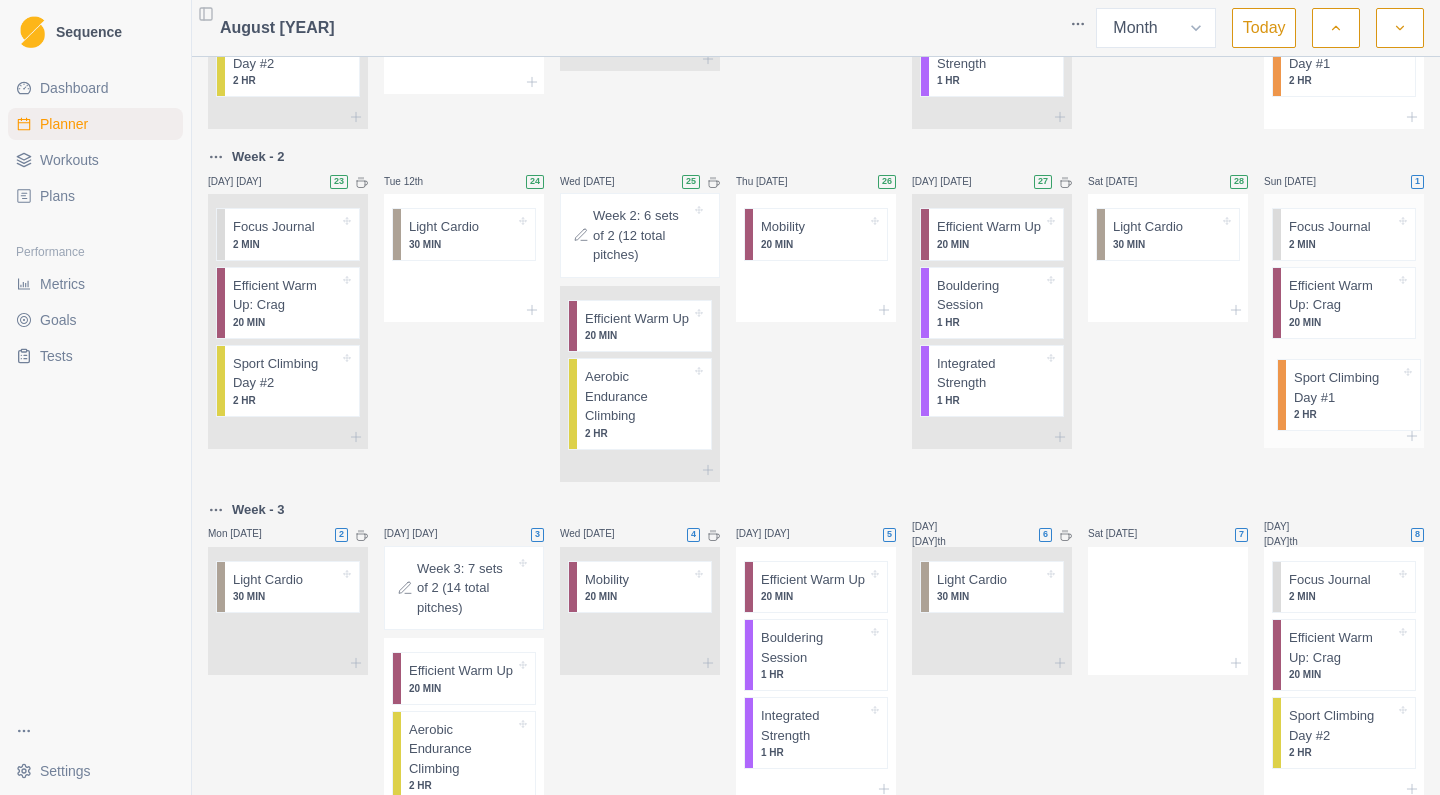 drag, startPoint x: 1145, startPoint y: 634, endPoint x: 1330, endPoint y: 396, distance: 301.44485 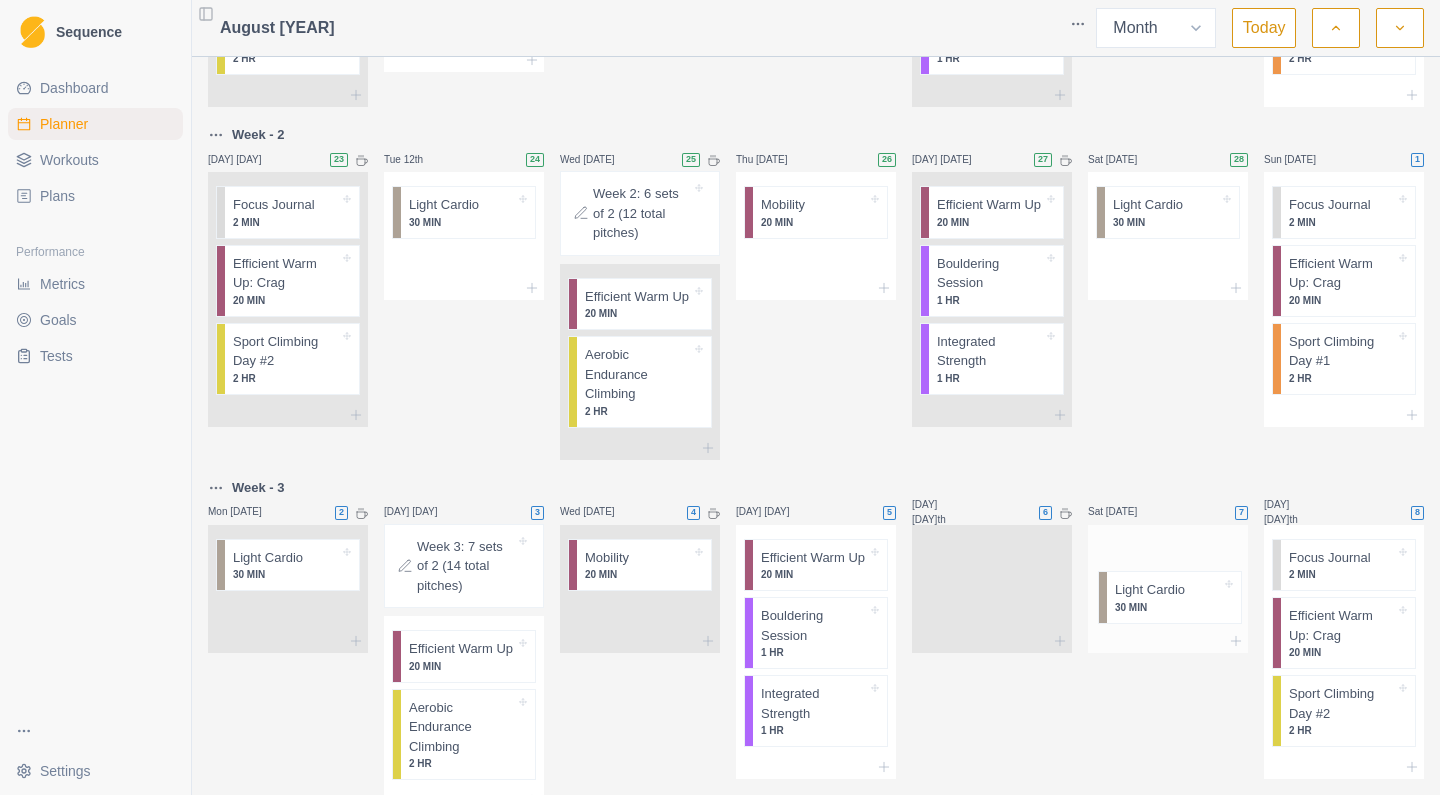 scroll, scrollTop: 626, scrollLeft: 0, axis: vertical 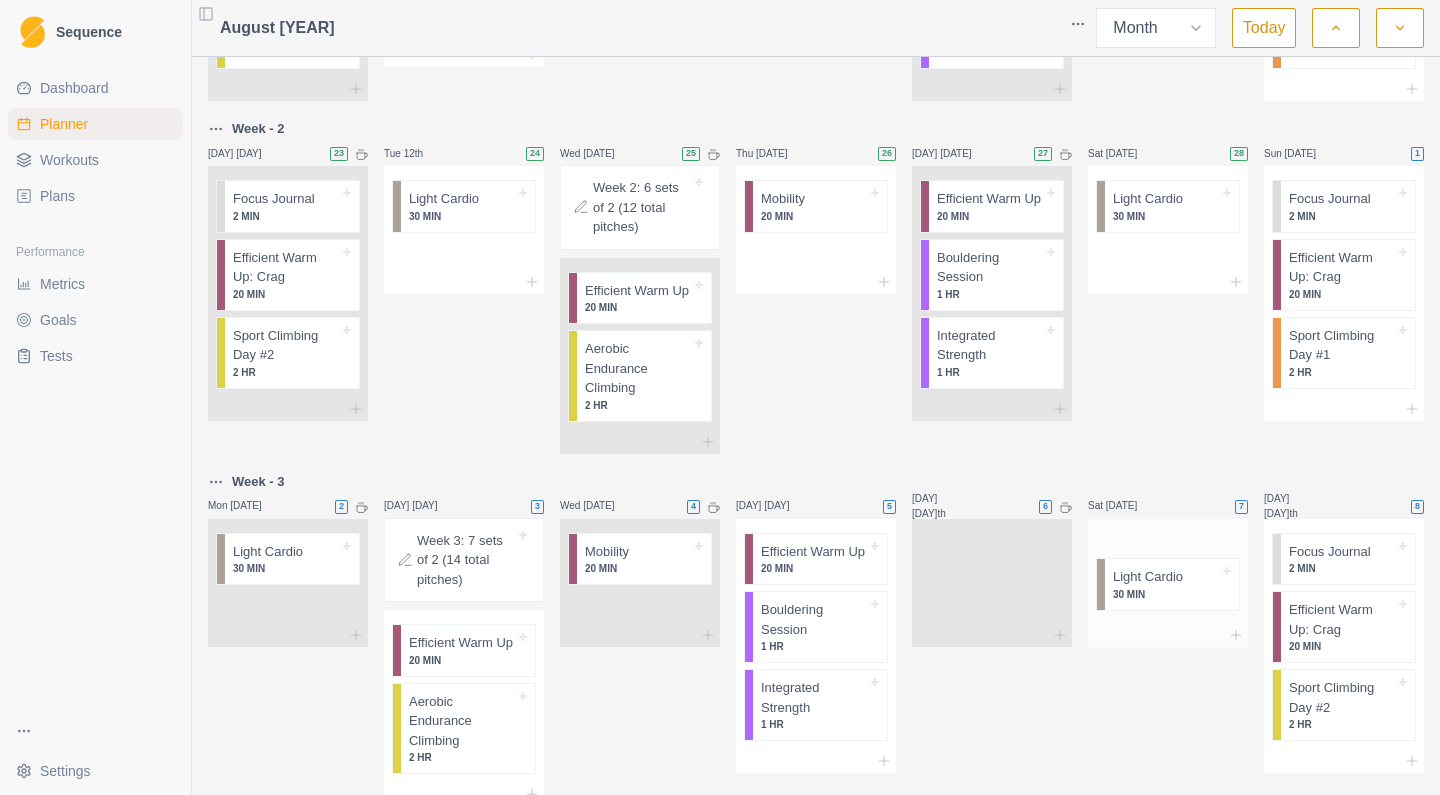 drag, startPoint x: 983, startPoint y: 625, endPoint x: 1165, endPoint y: 593, distance: 184.79178 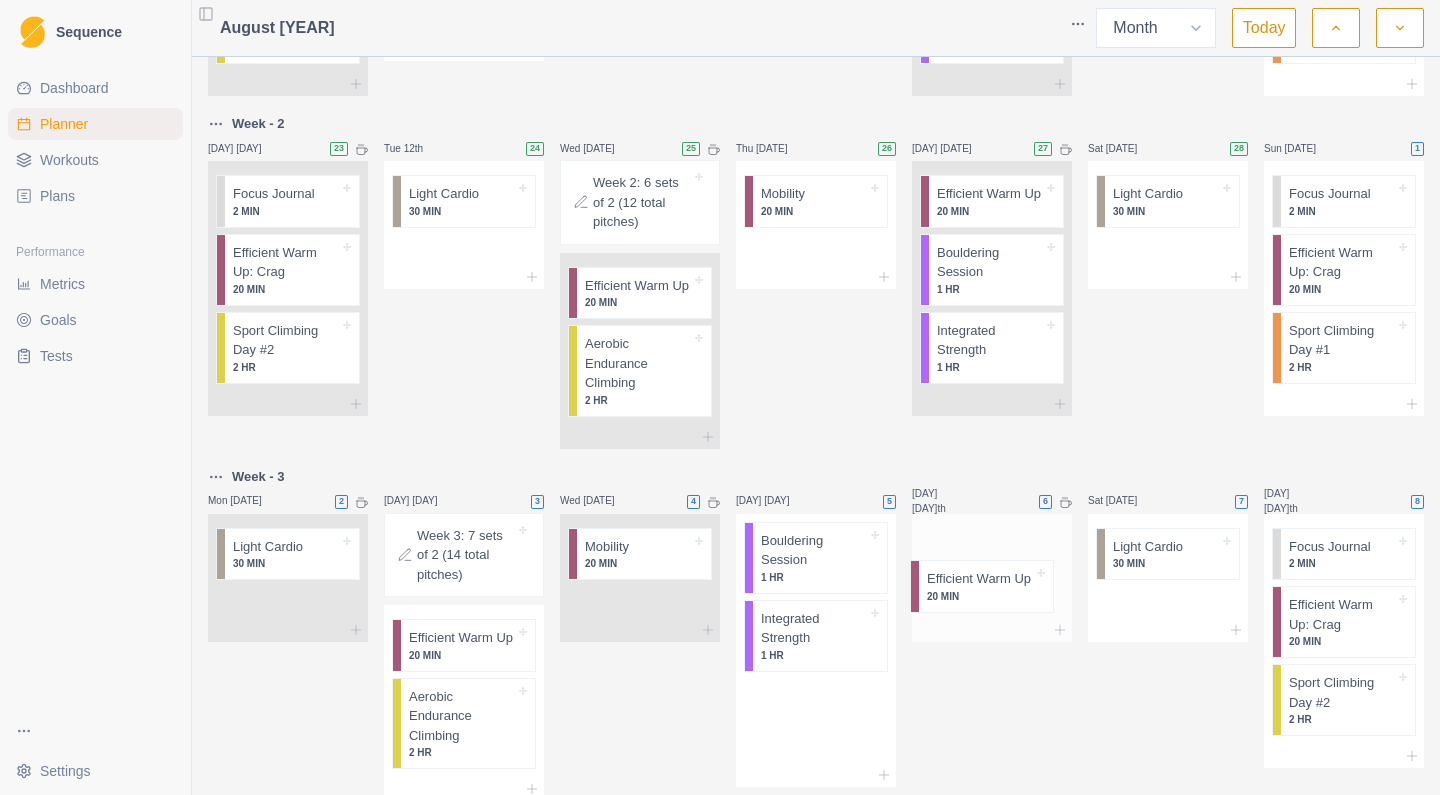 drag, startPoint x: 825, startPoint y: 607, endPoint x: 1006, endPoint y: 606, distance: 181.00276 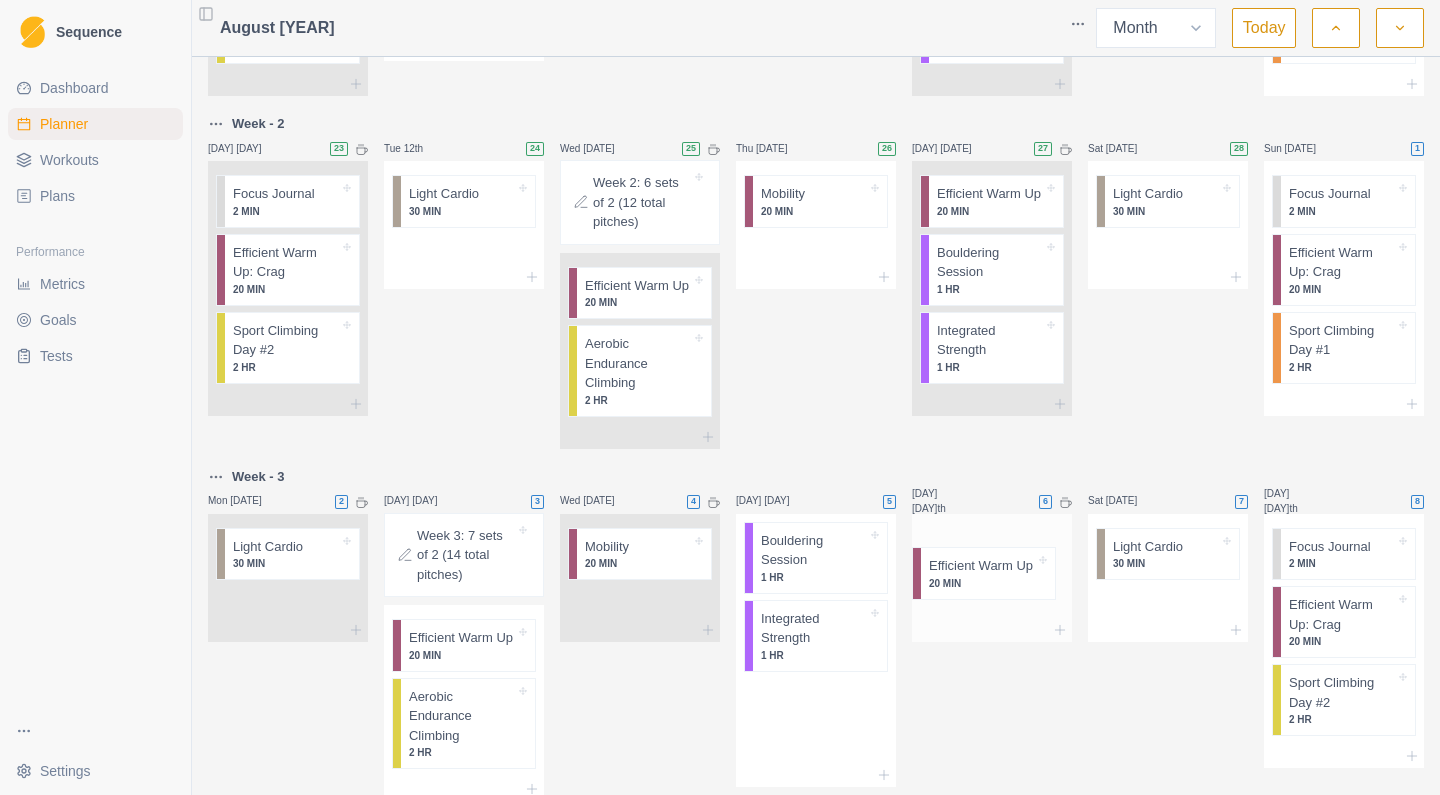scroll, scrollTop: 633, scrollLeft: 0, axis: vertical 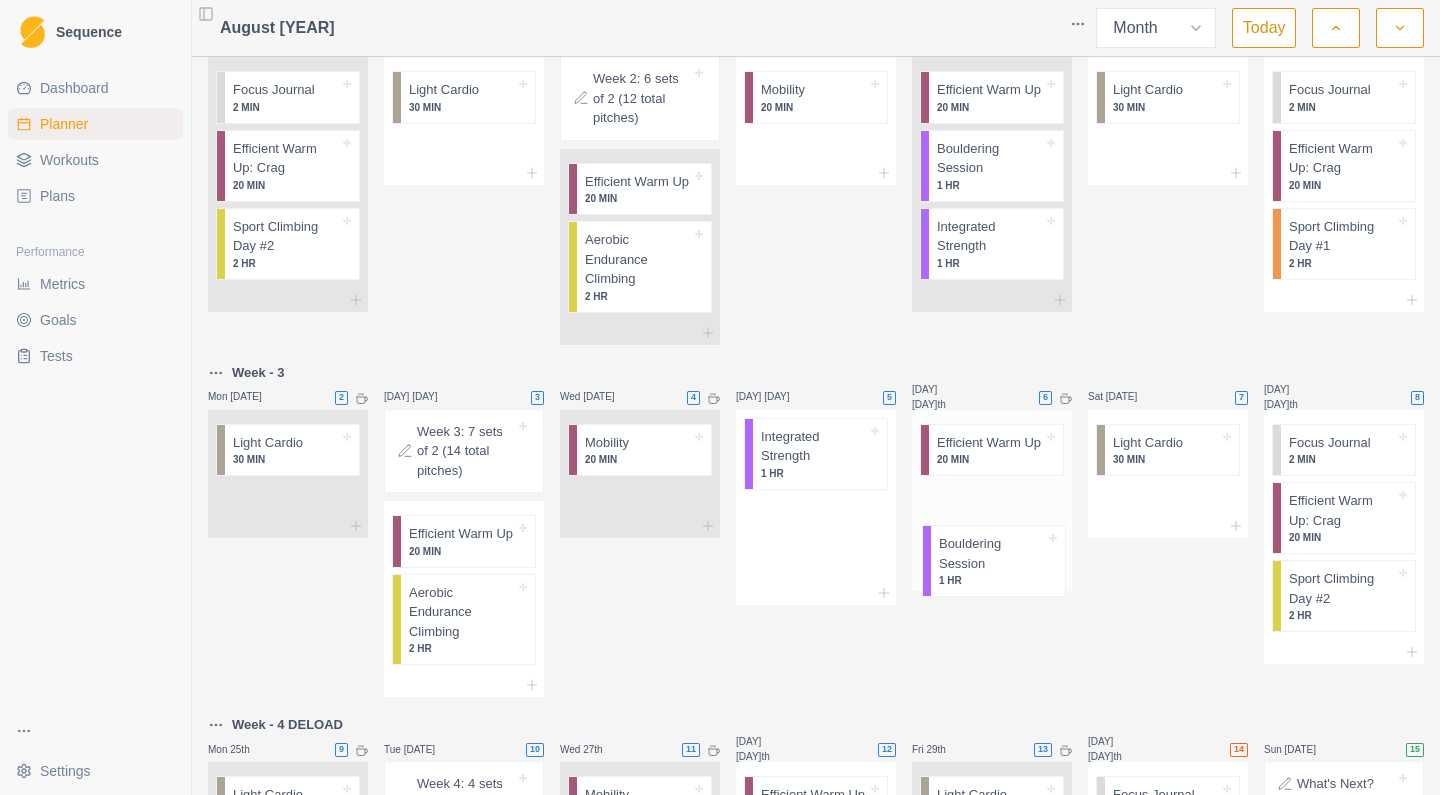 drag, startPoint x: 799, startPoint y: 587, endPoint x: 988, endPoint y: 557, distance: 191.36613 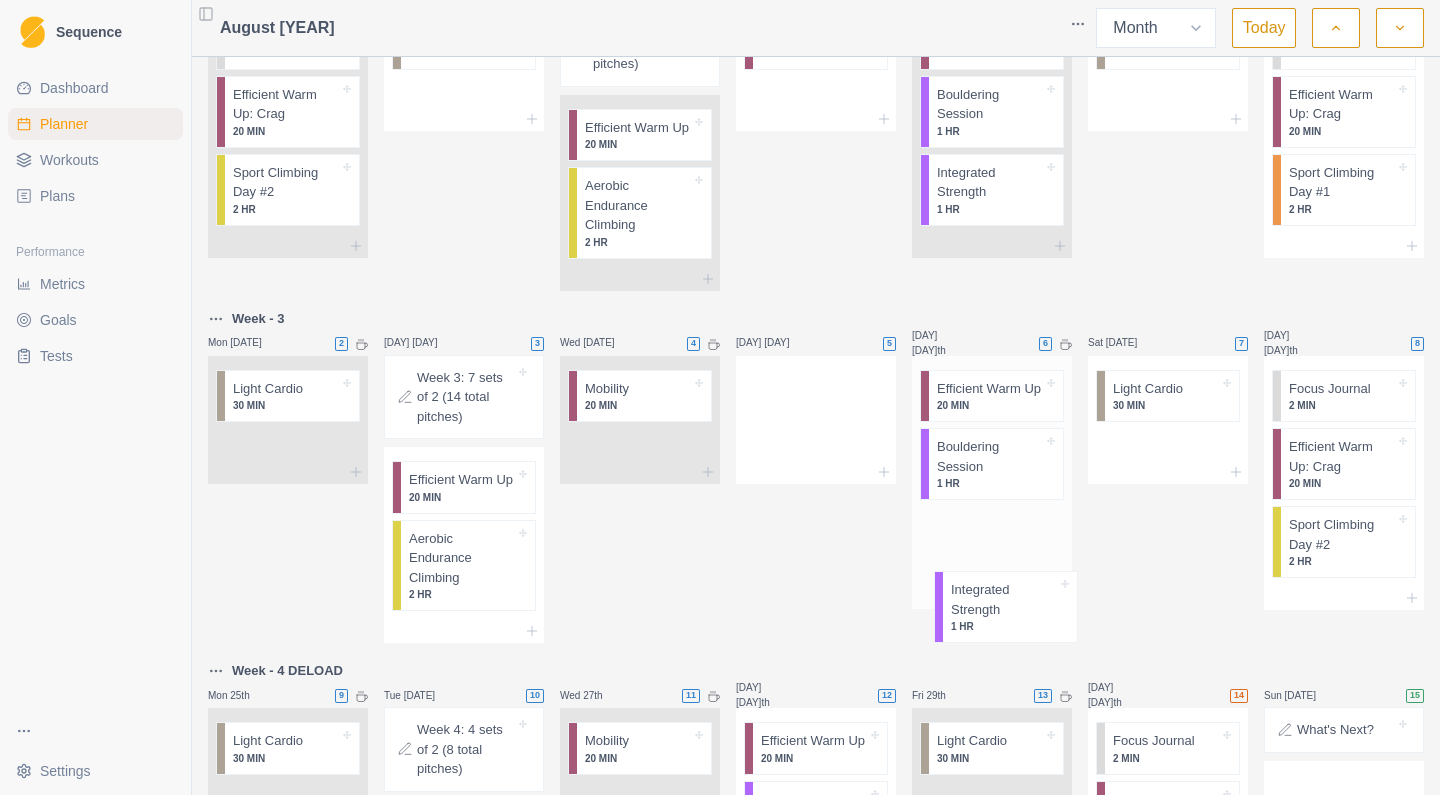 scroll, scrollTop: 793, scrollLeft: 0, axis: vertical 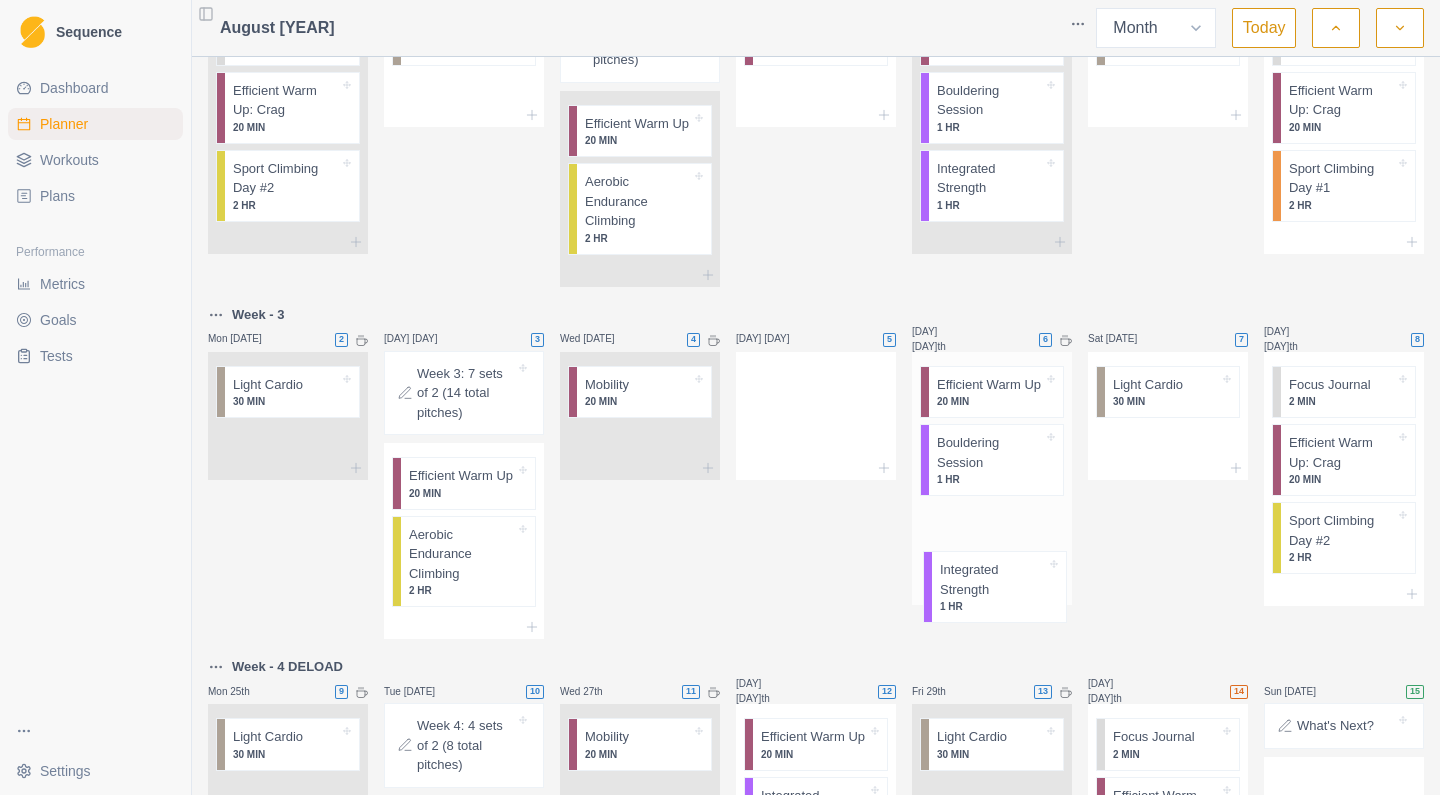 drag, startPoint x: 785, startPoint y: 488, endPoint x: 970, endPoint y: 591, distance: 211.7404 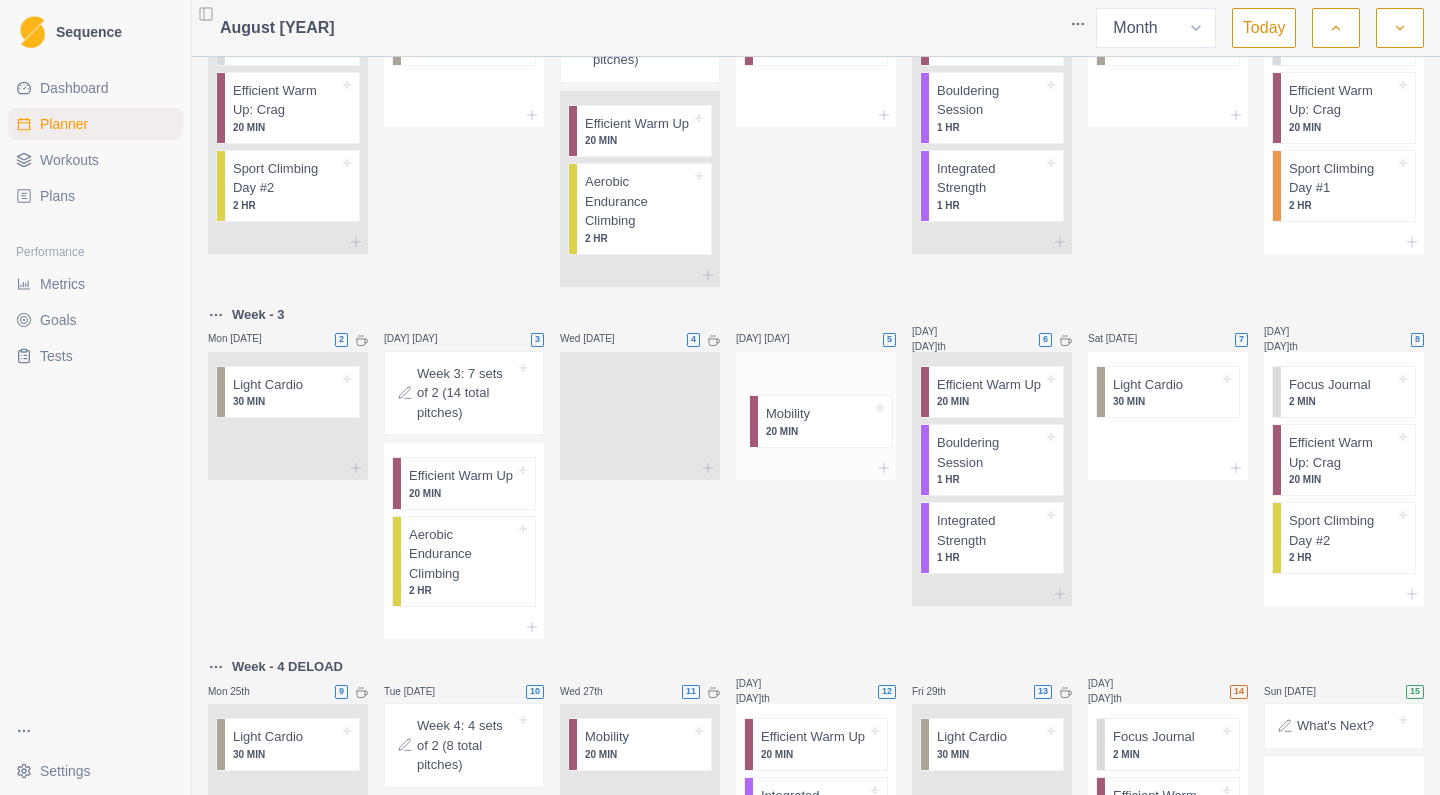 drag, startPoint x: 604, startPoint y: 419, endPoint x: 790, endPoint y: 419, distance: 186 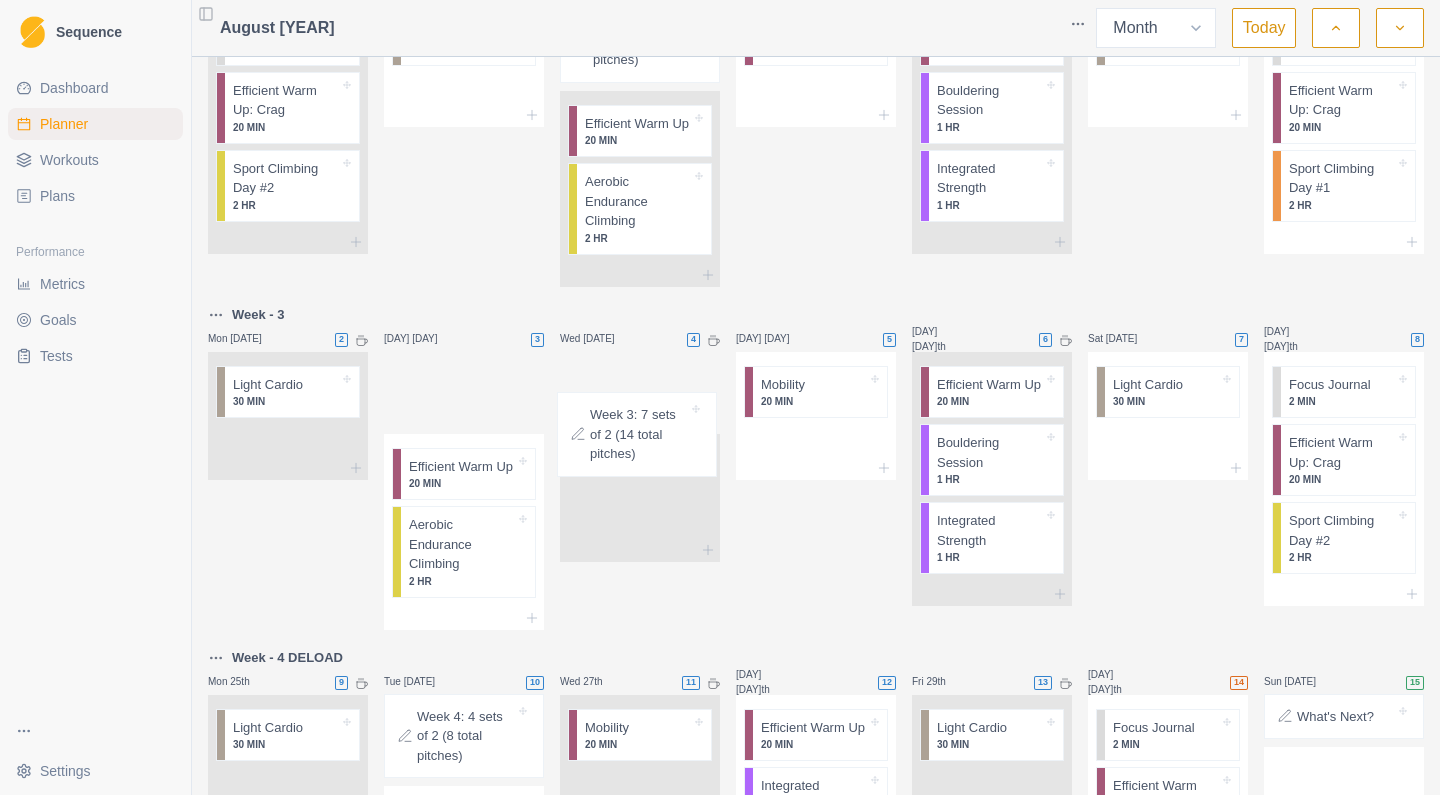 drag, startPoint x: 462, startPoint y: 430, endPoint x: 647, endPoint y: 442, distance: 185.38878 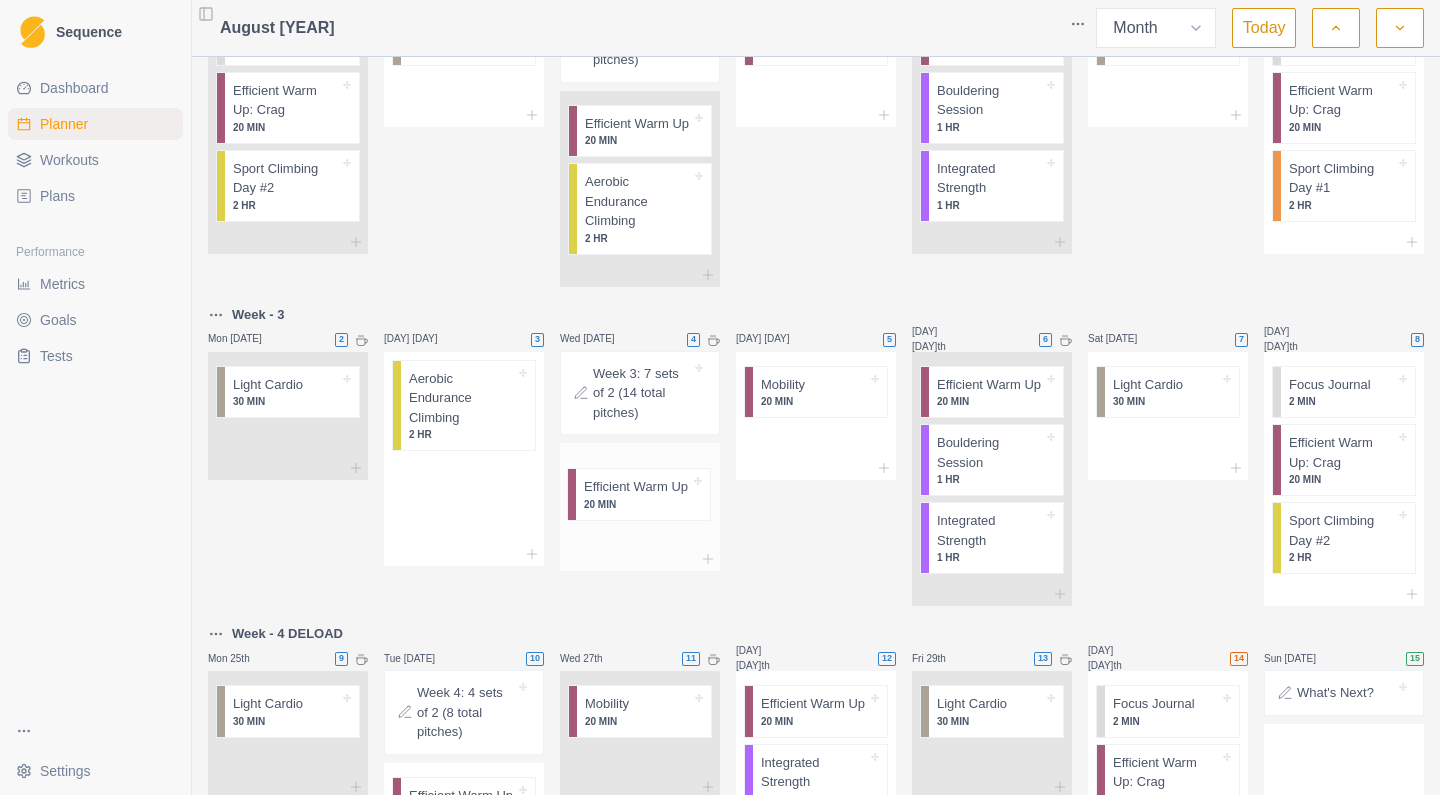 drag, startPoint x: 438, startPoint y: 433, endPoint x: 626, endPoint y: 506, distance: 201.67548 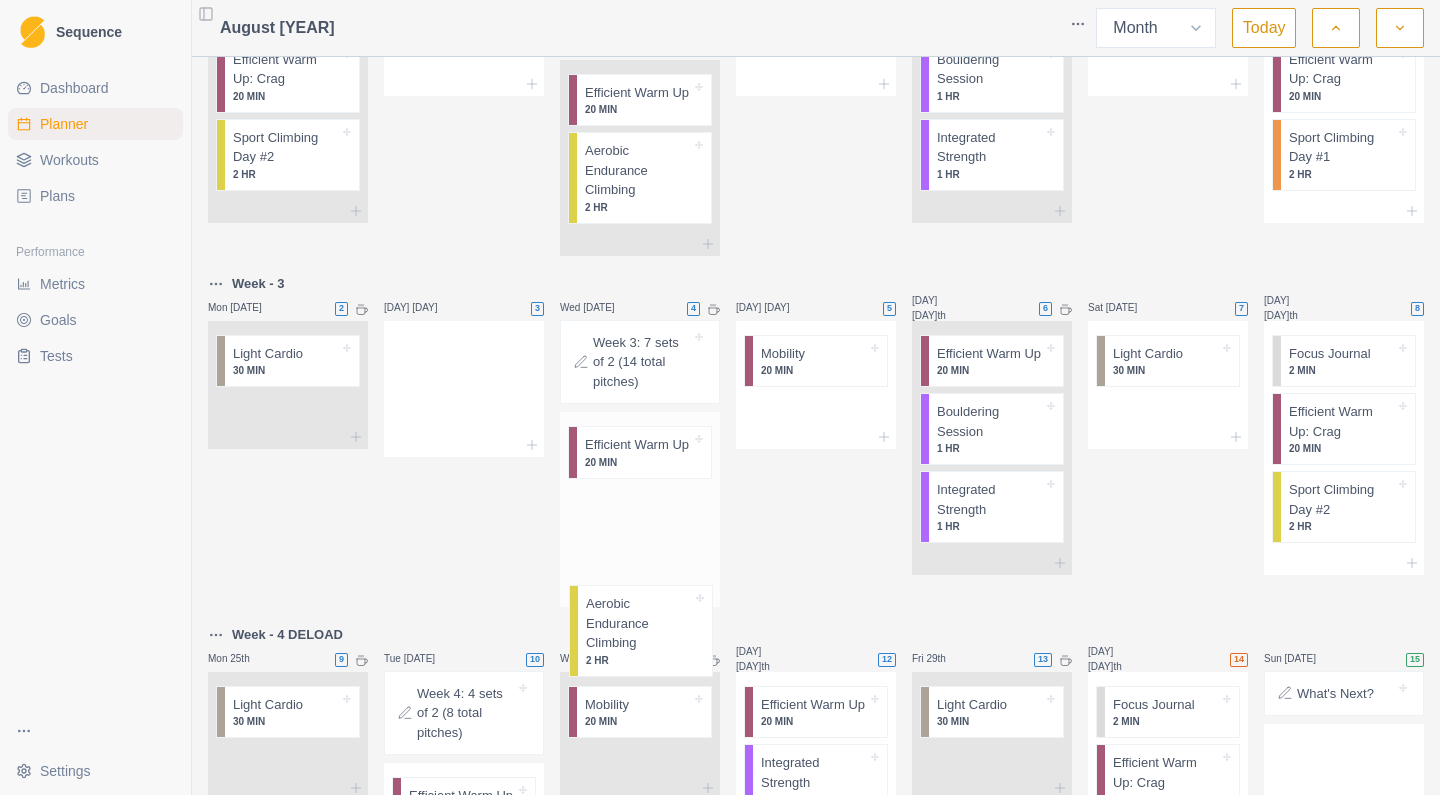 scroll, scrollTop: 830, scrollLeft: 0, axis: vertical 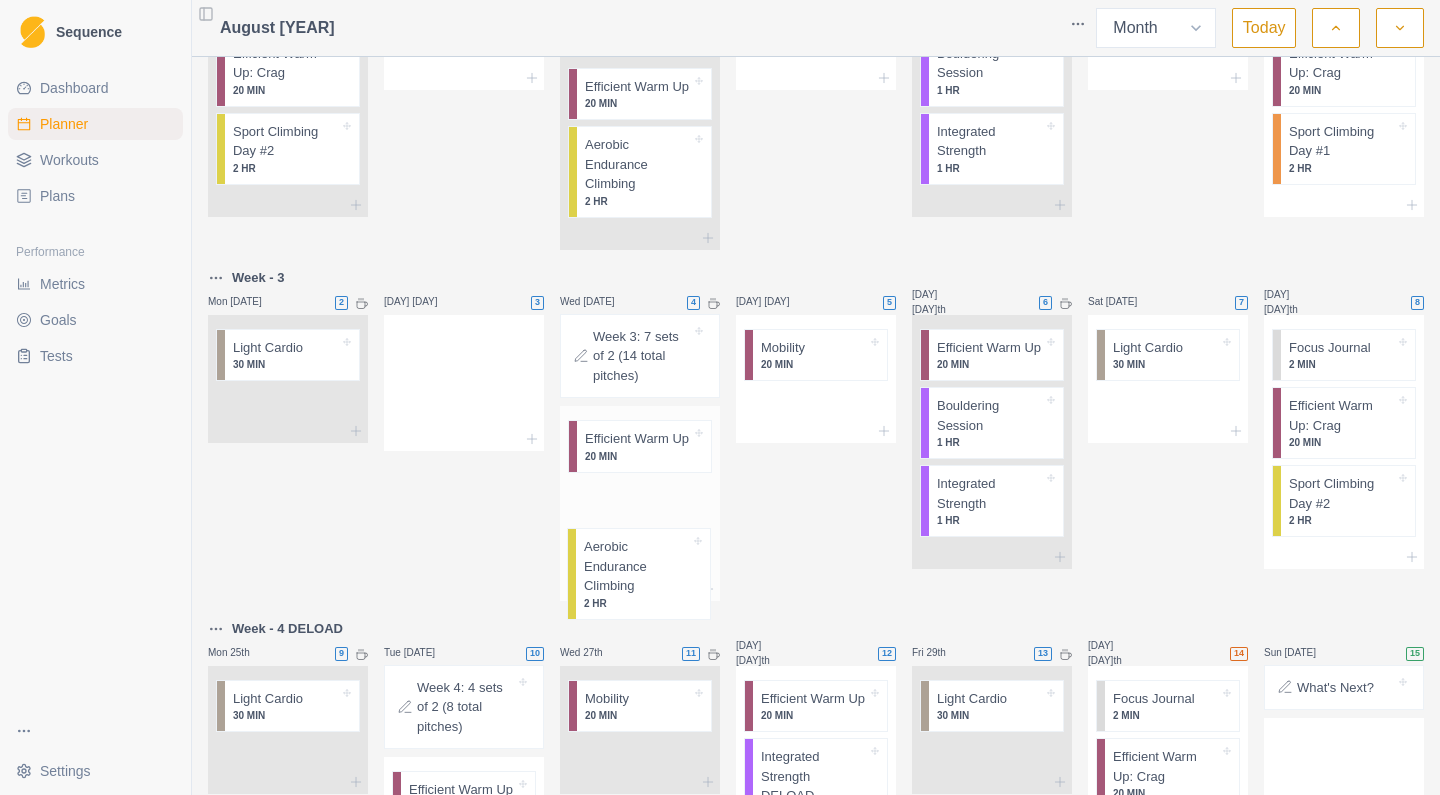 drag, startPoint x: 415, startPoint y: 434, endPoint x: 596, endPoint y: 573, distance: 228.21481 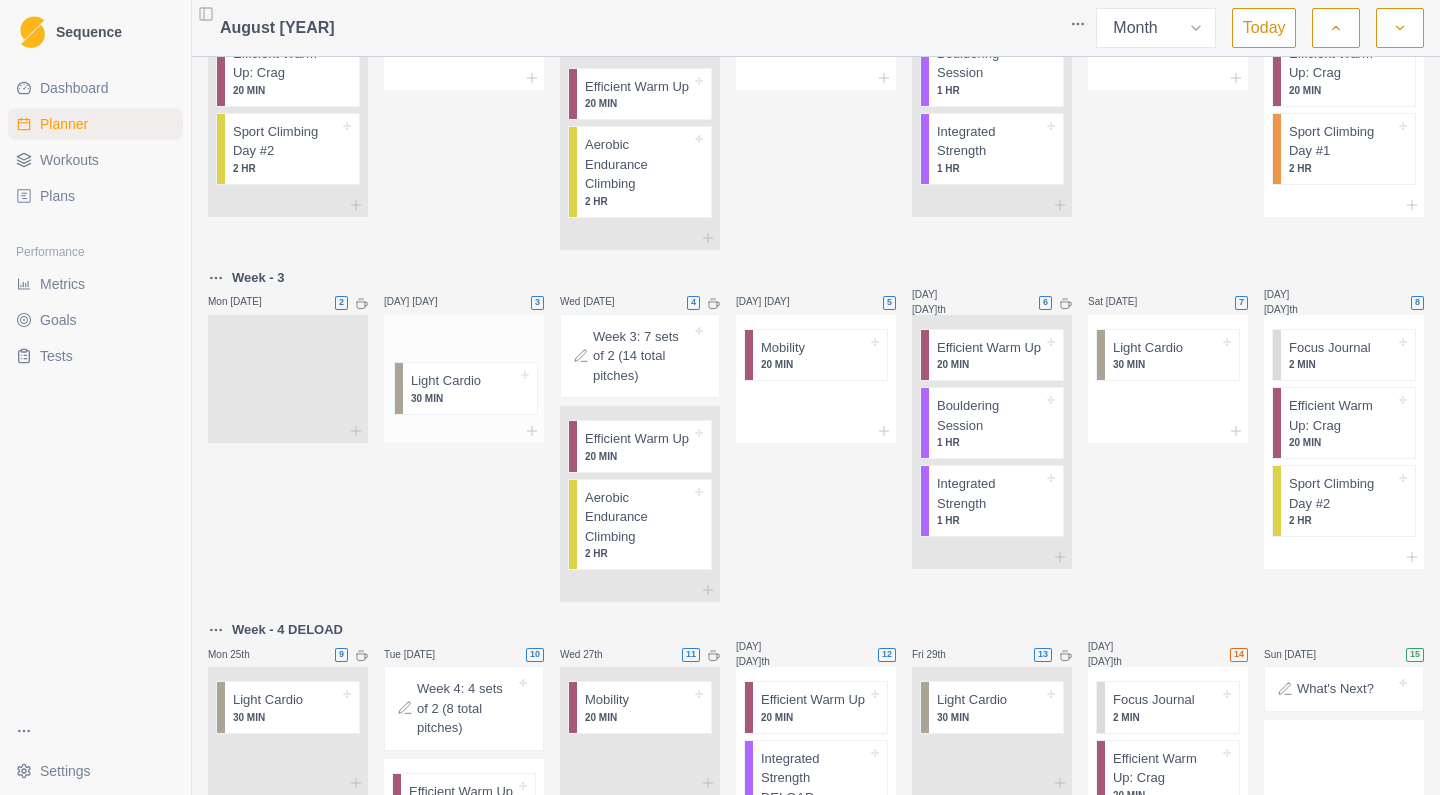 drag, startPoint x: 258, startPoint y: 394, endPoint x: 448, endPoint y: 398, distance: 190.0421 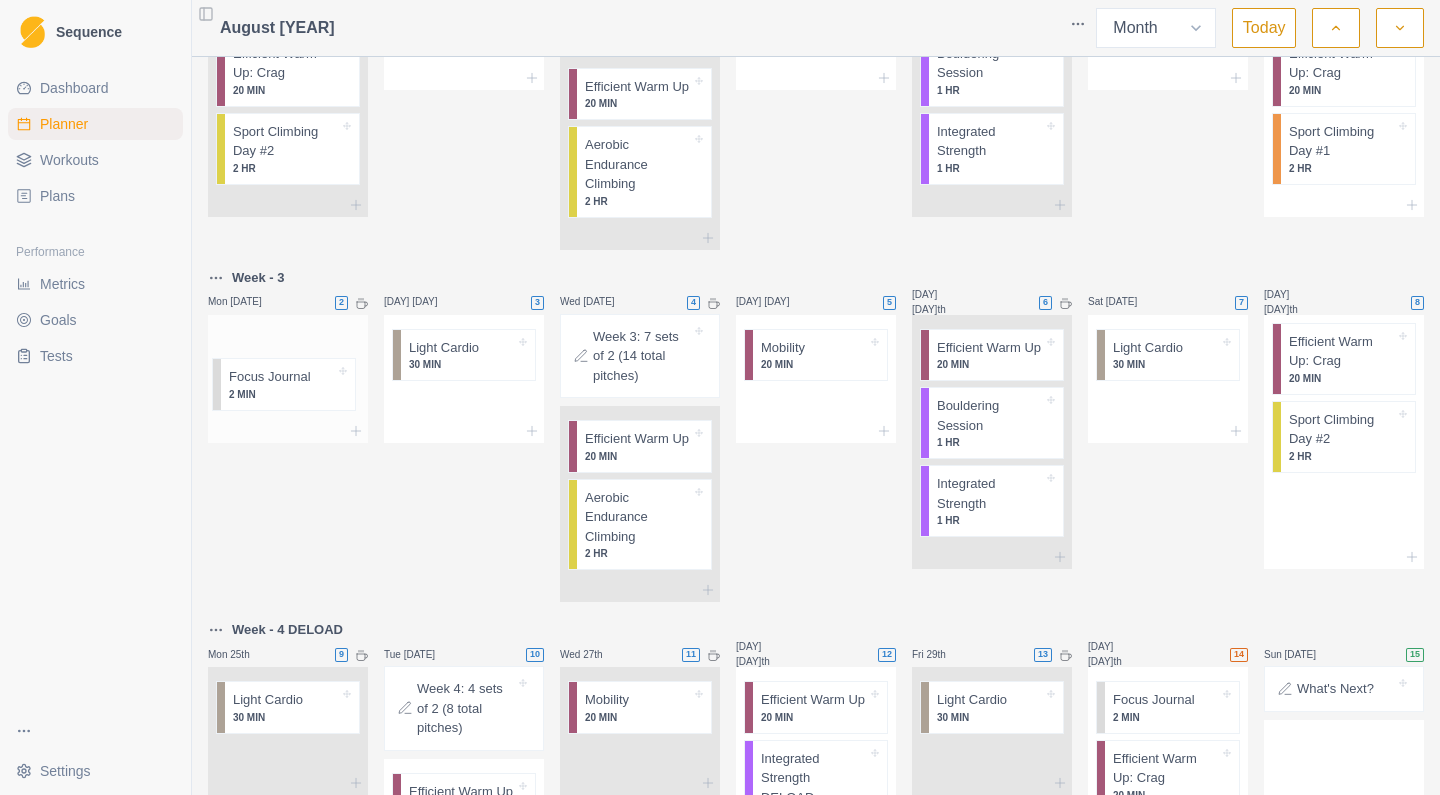 drag, startPoint x: 1329, startPoint y: 390, endPoint x: 259, endPoint y: 390, distance: 1070 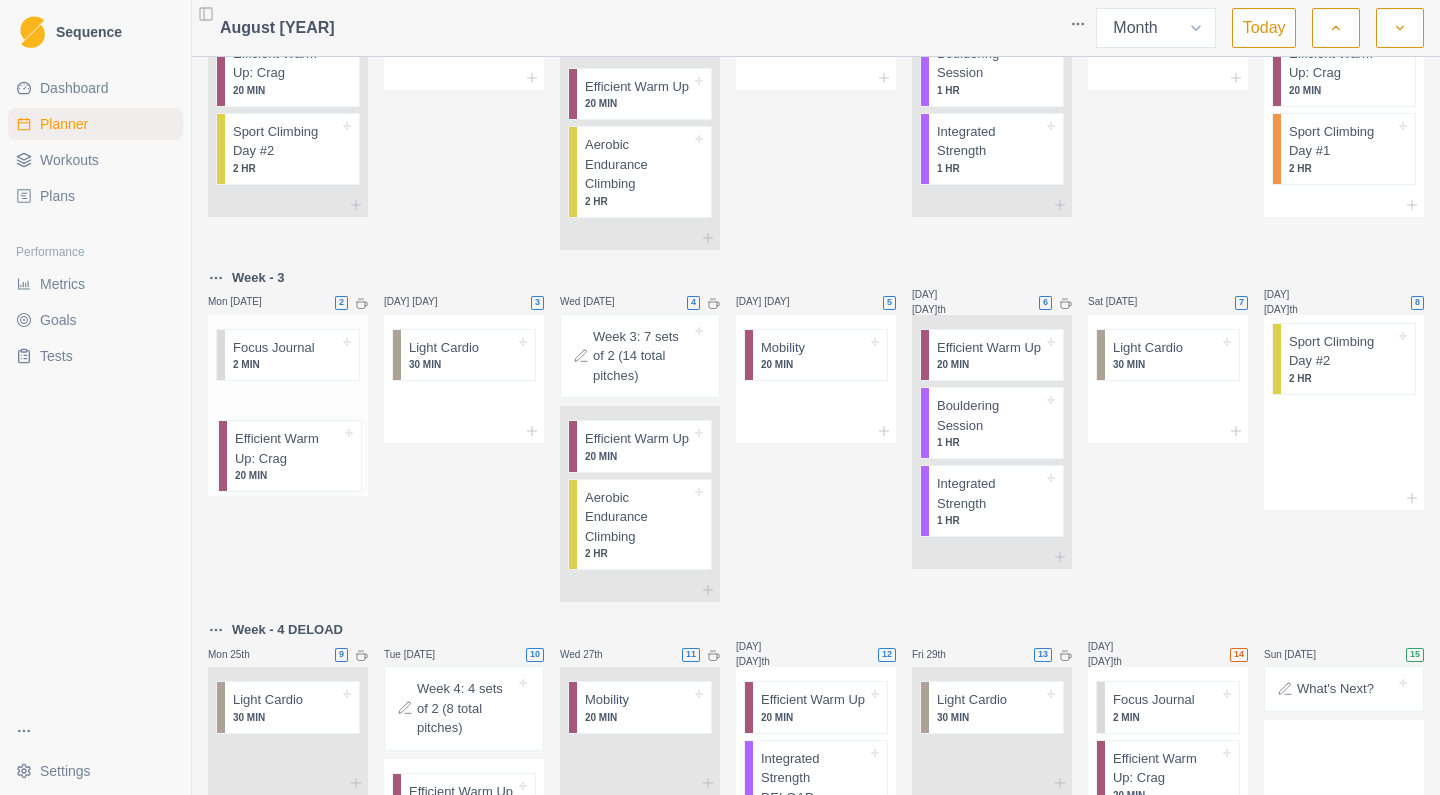 drag, startPoint x: 1341, startPoint y: 400, endPoint x: 268, endPoint y: 462, distance: 1074.7898 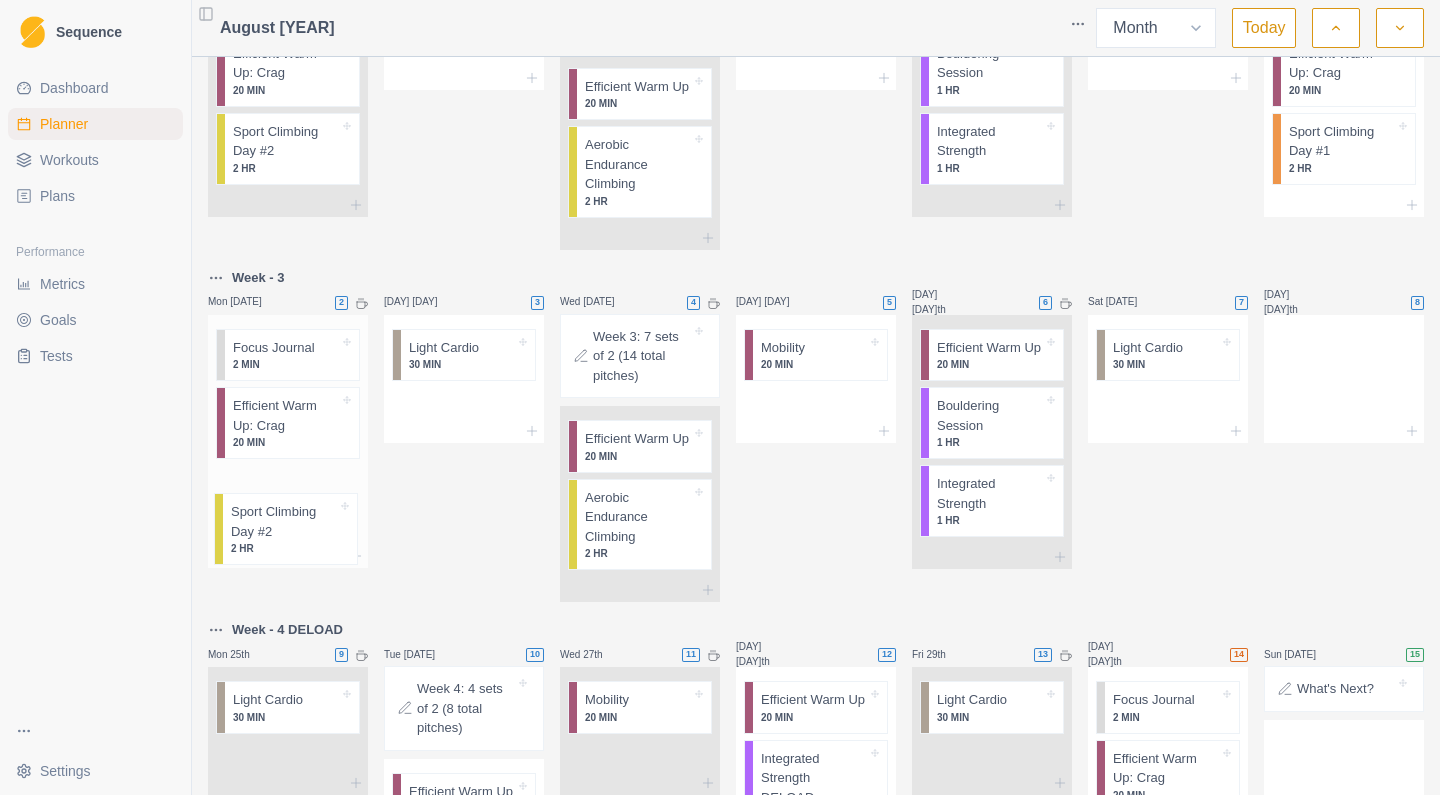 drag, startPoint x: 1349, startPoint y: 407, endPoint x: 278, endPoint y: 542, distance: 1079.4749 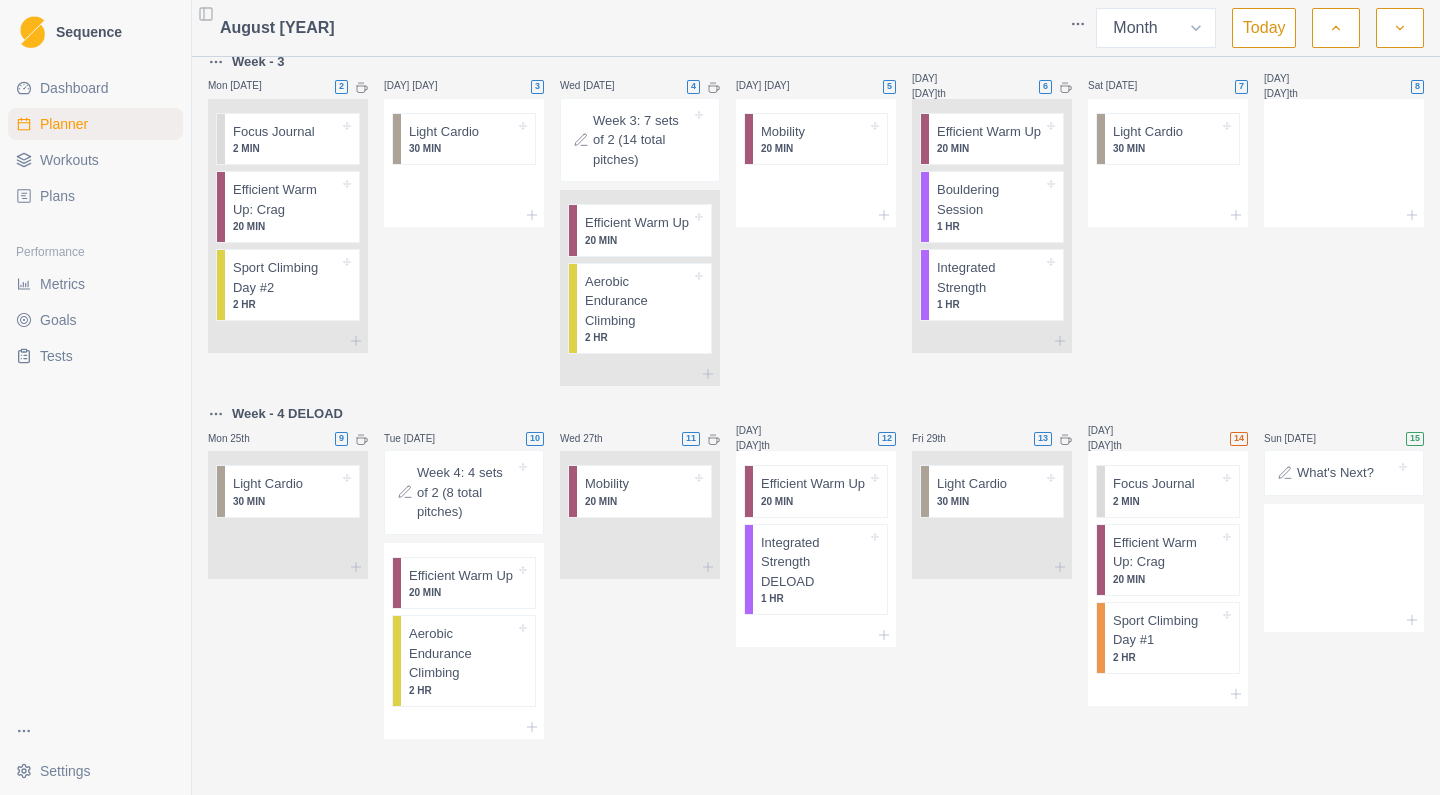 scroll, scrollTop: 1106, scrollLeft: 0, axis: vertical 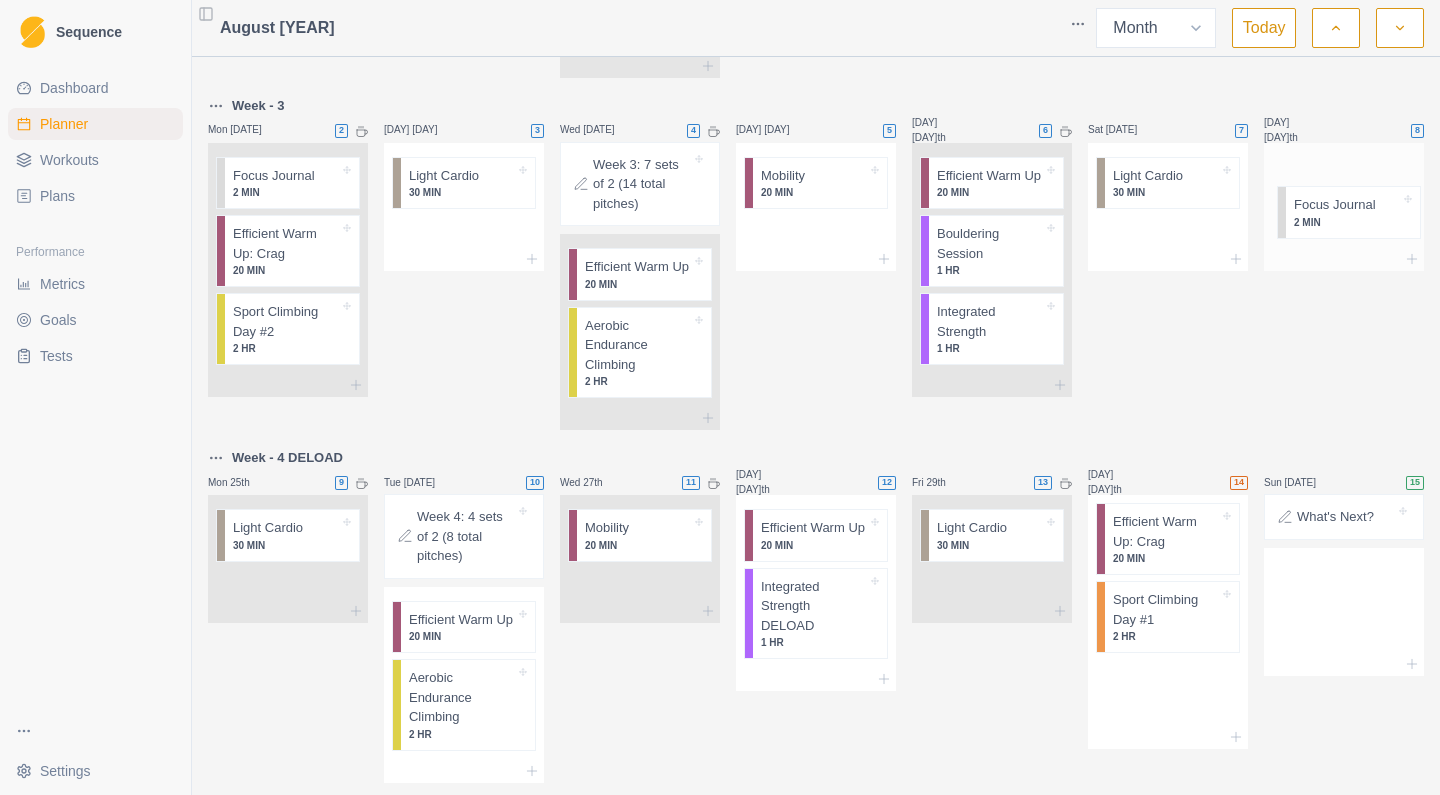 drag, startPoint x: 1165, startPoint y: 494, endPoint x: 1354, endPoint y: 221, distance: 332.03915 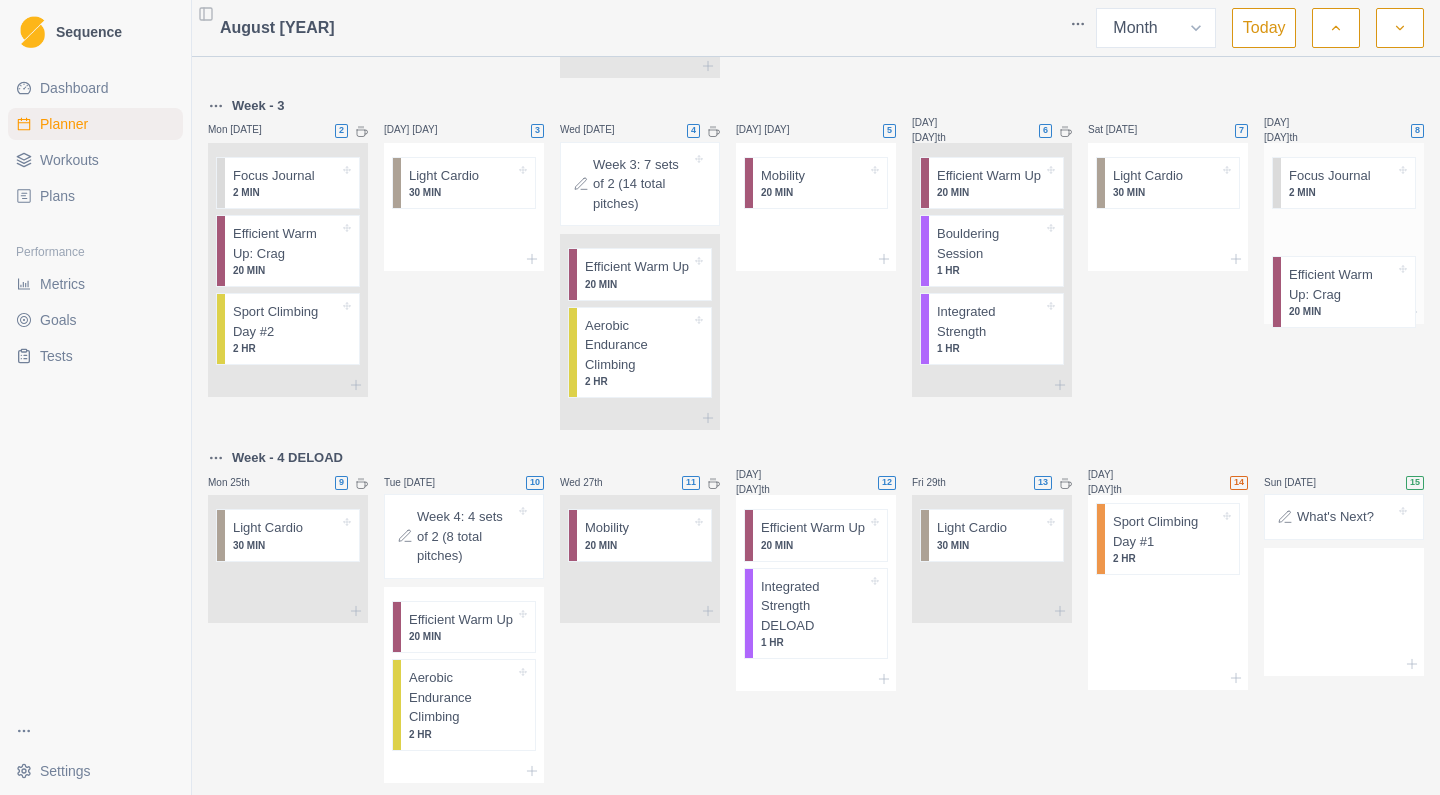drag, startPoint x: 1132, startPoint y: 598, endPoint x: 1311, endPoint y: 293, distance: 353.64673 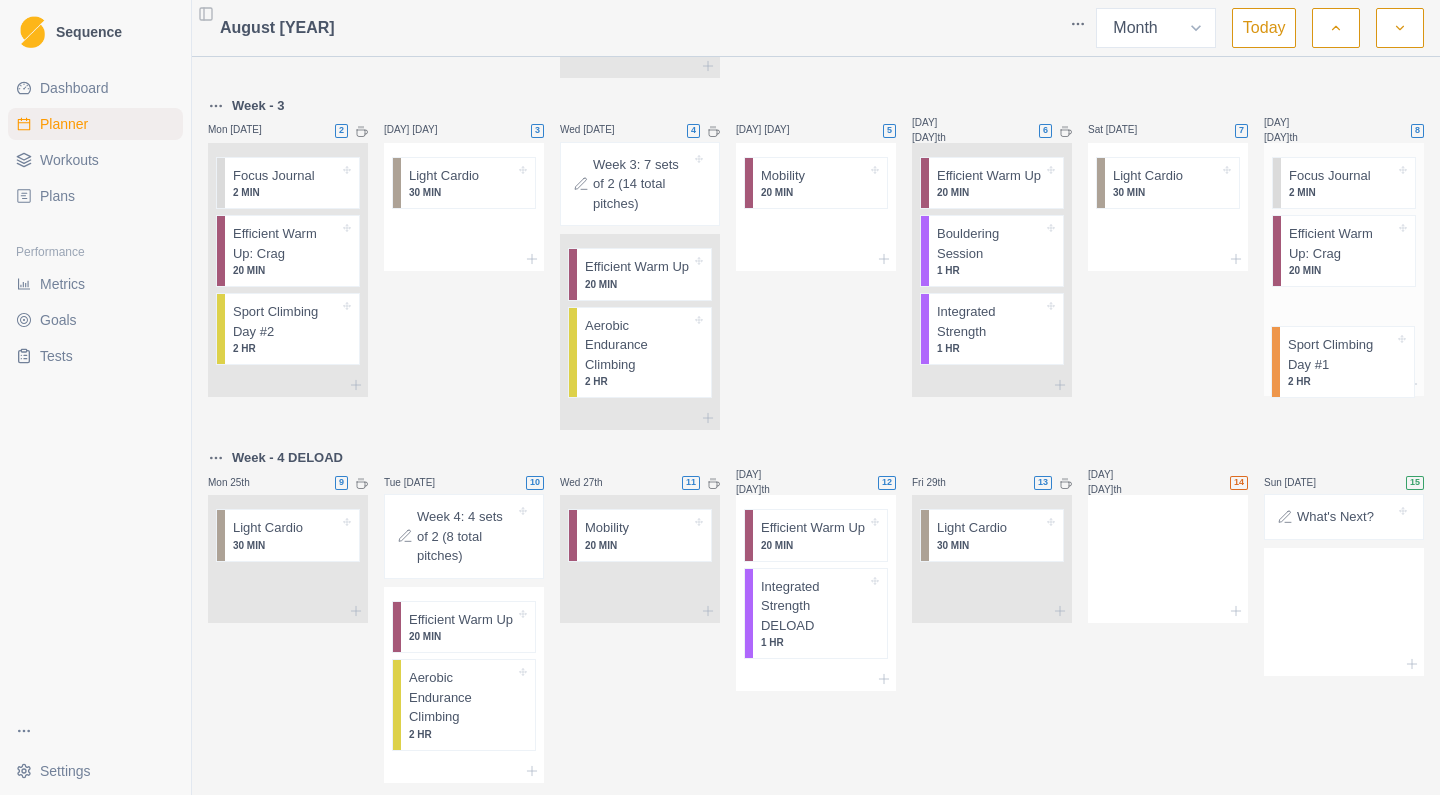 drag, startPoint x: 1131, startPoint y: 606, endPoint x: 1318, endPoint y: 364, distance: 305.83167 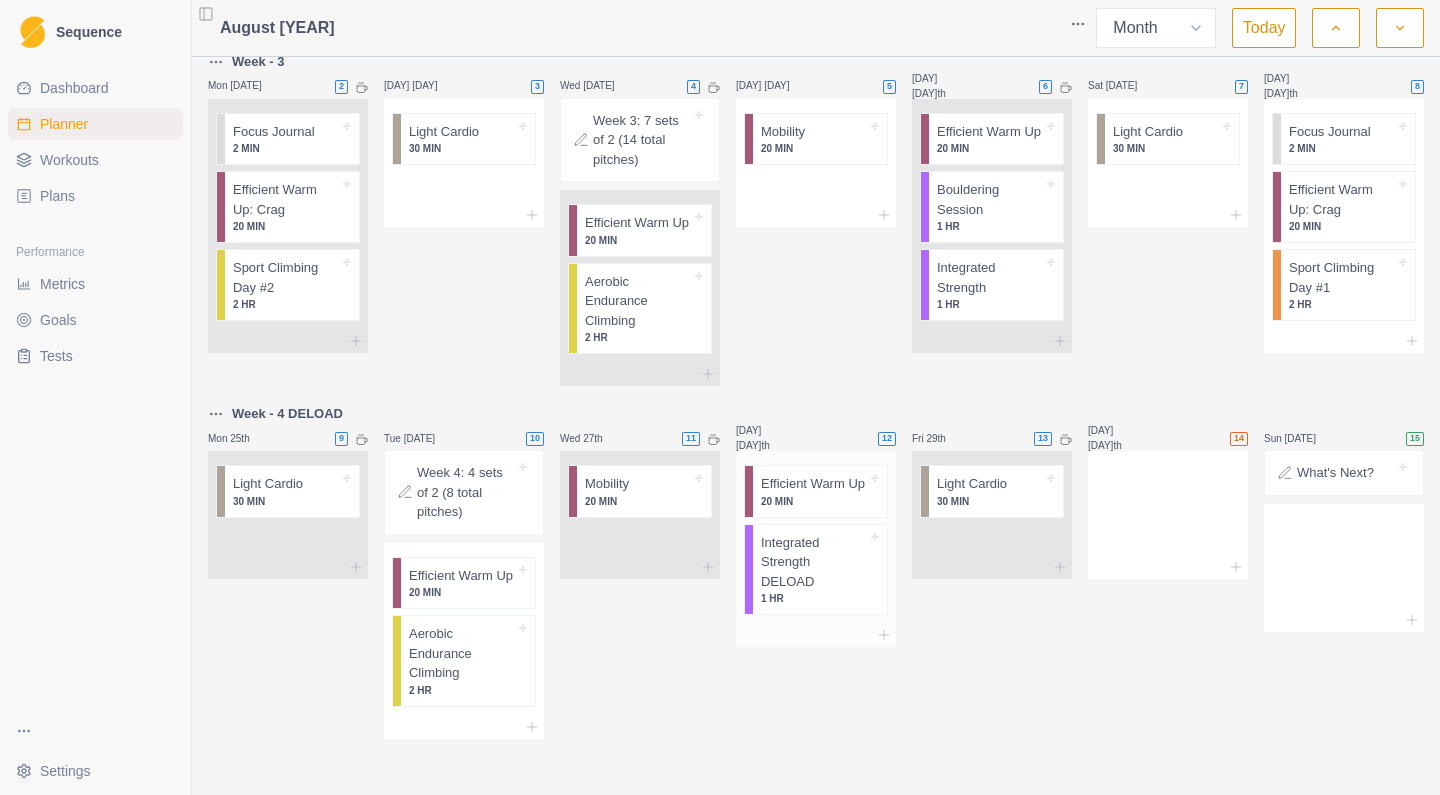 scroll, scrollTop: 1106, scrollLeft: 0, axis: vertical 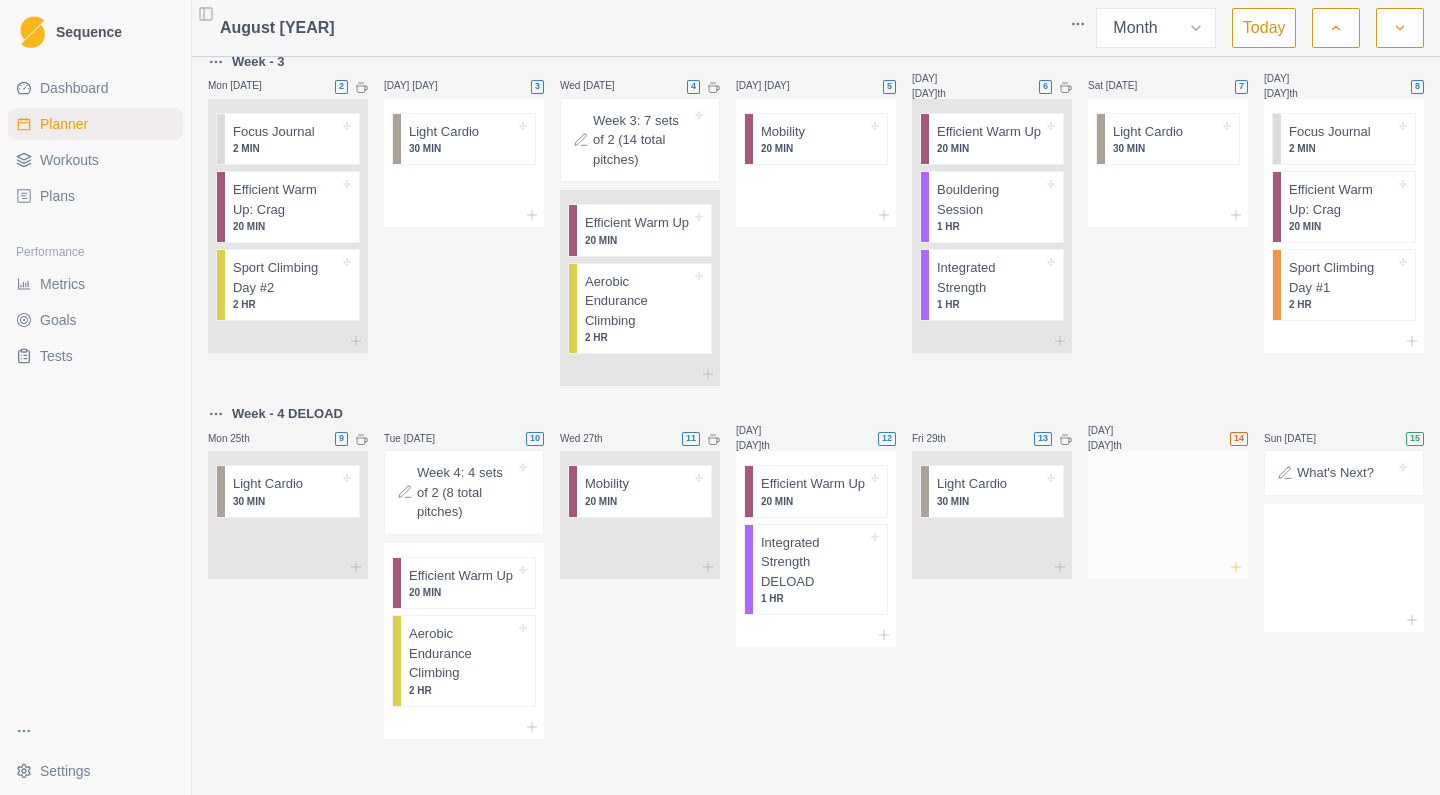 click 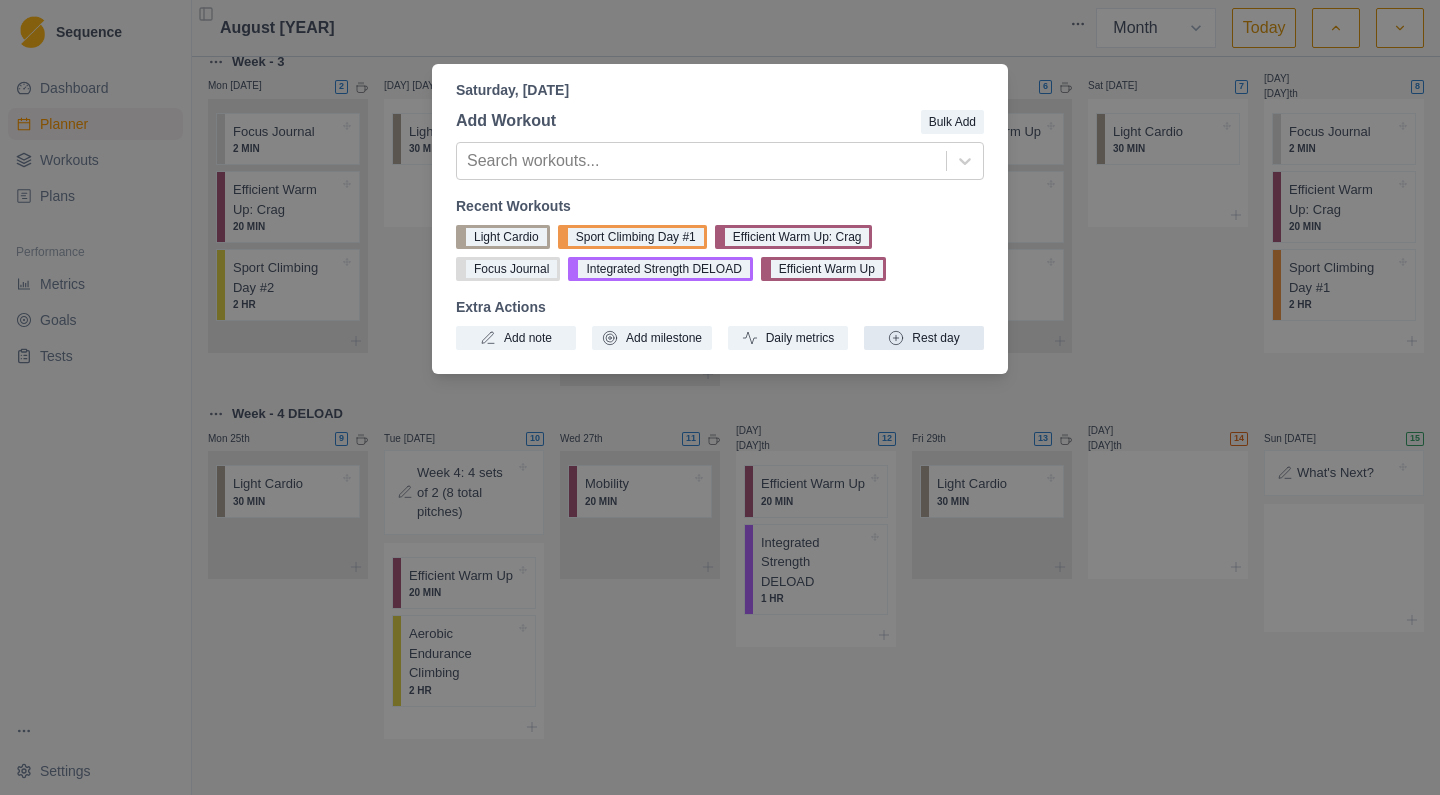 click on "Rest day" at bounding box center [924, 338] 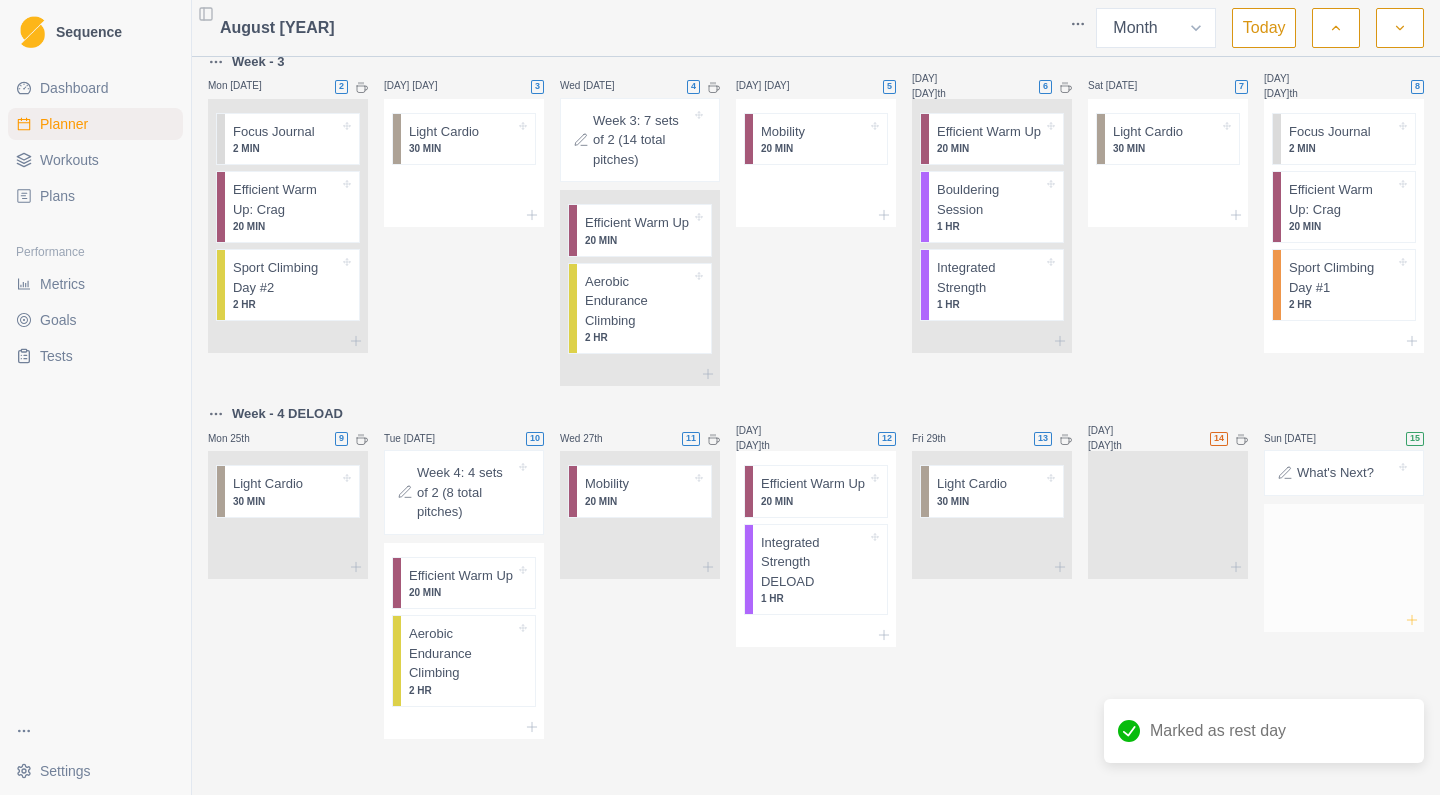 click 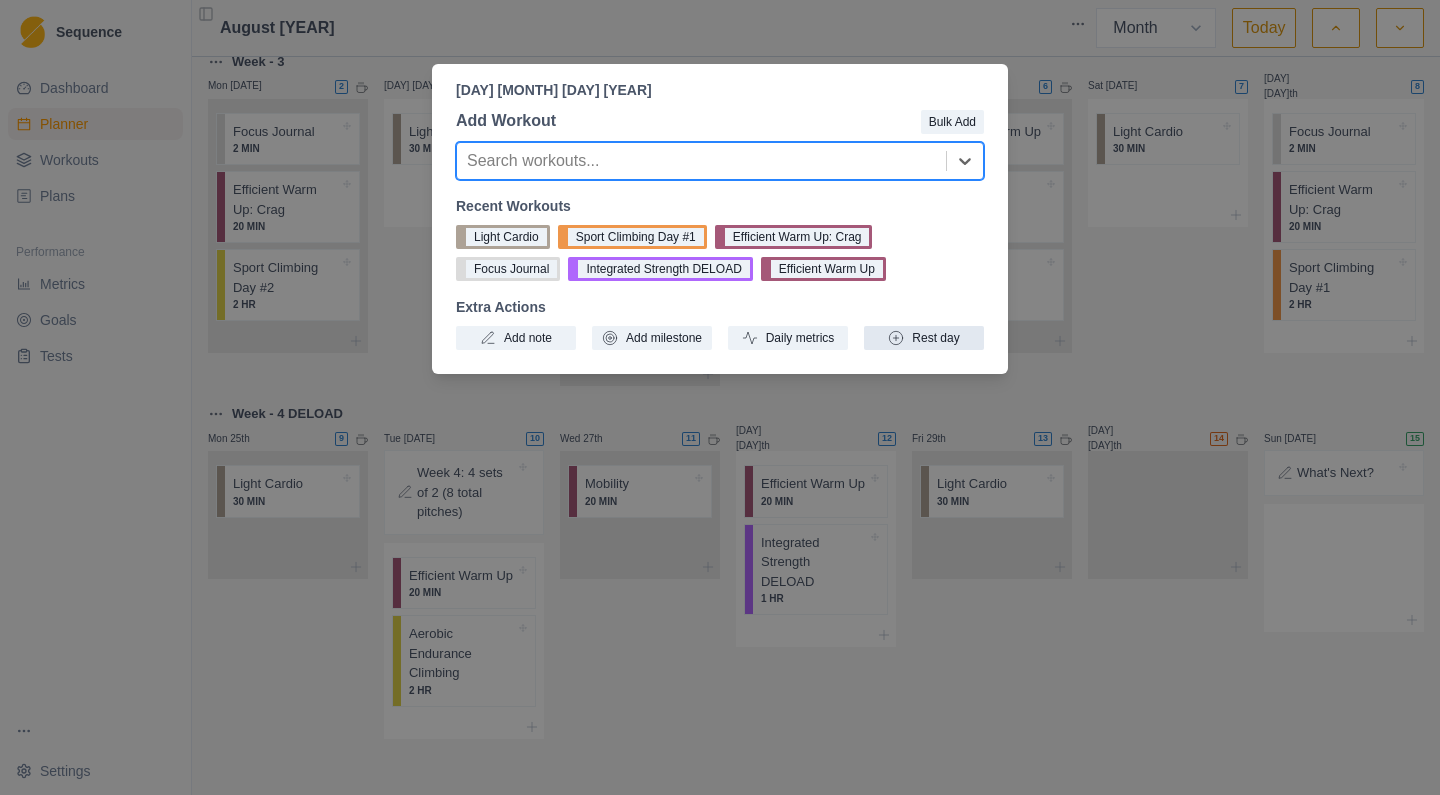 click on "Rest day" at bounding box center (924, 338) 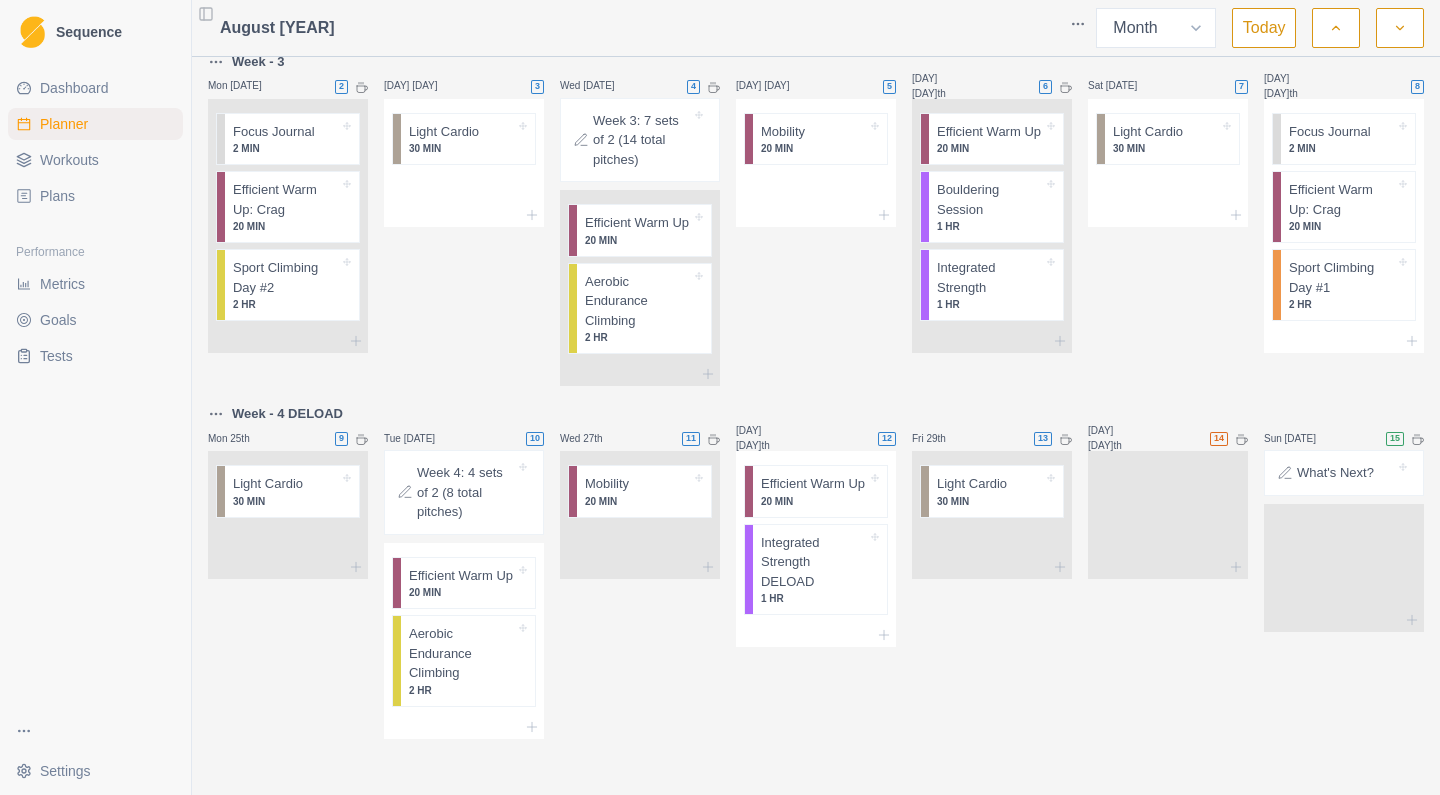 scroll, scrollTop: 0, scrollLeft: 0, axis: both 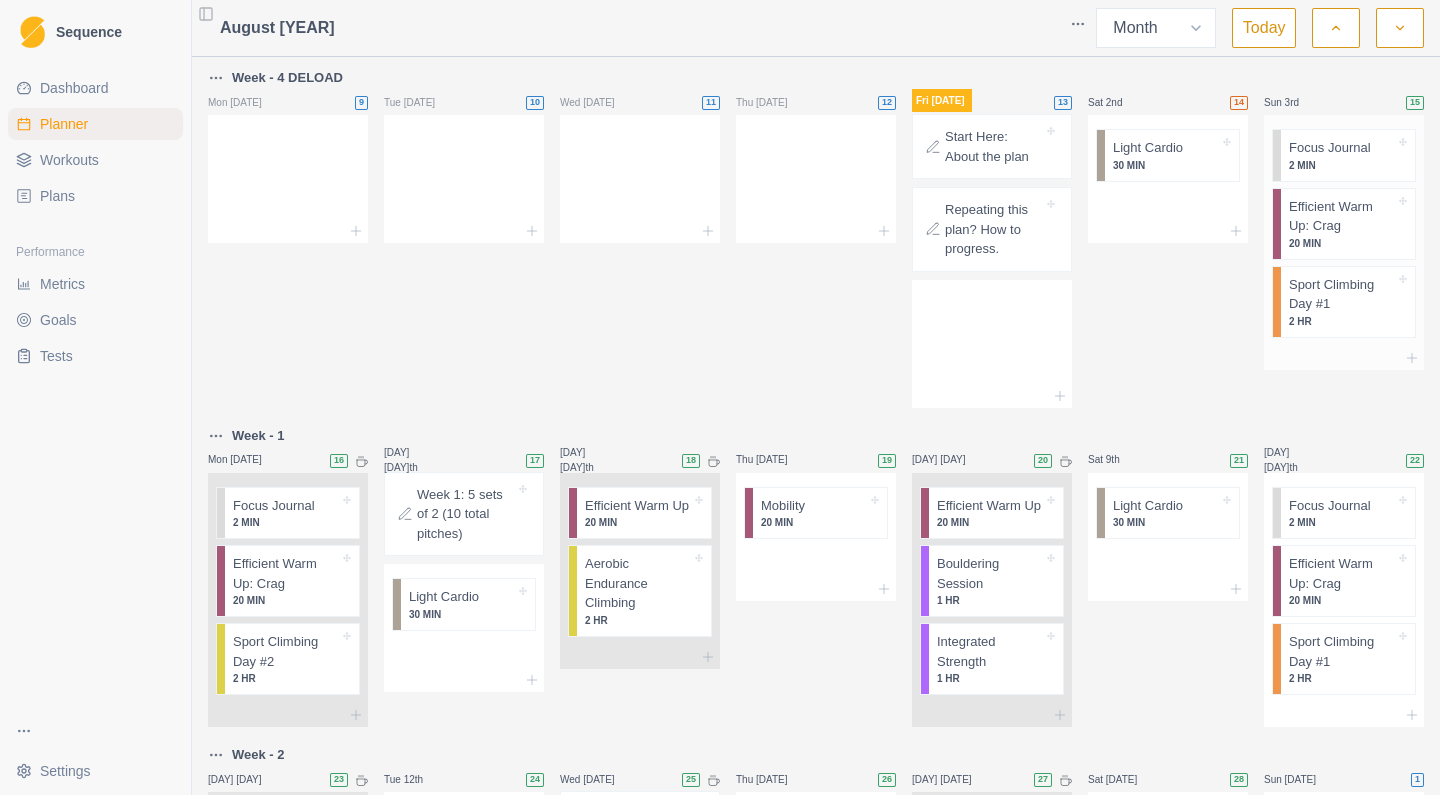 click on "2 MIN" at bounding box center [1342, 165] 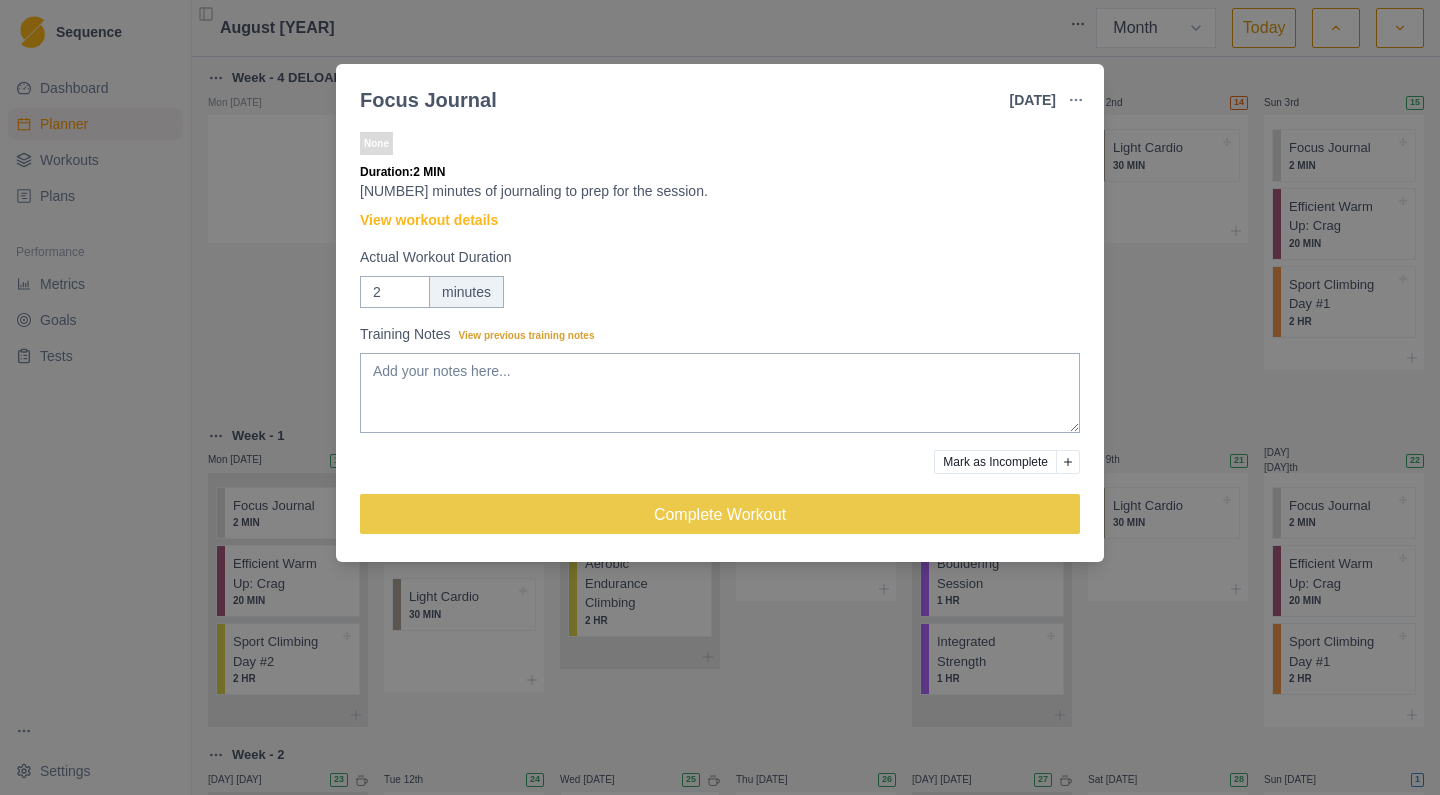 click on "Focus Journal 3 Aug 2025 Link To Goal View Workout Metrics Edit Original Workout Reschedule Workout Remove From Schedule None Duration:  2 MIN 2 minutes of journaling to prep for the session. View workout details Actual Workout Duration 2 minutes Training Notes View previous training notes Mark as Incomplete Complete Workout" at bounding box center [720, 397] 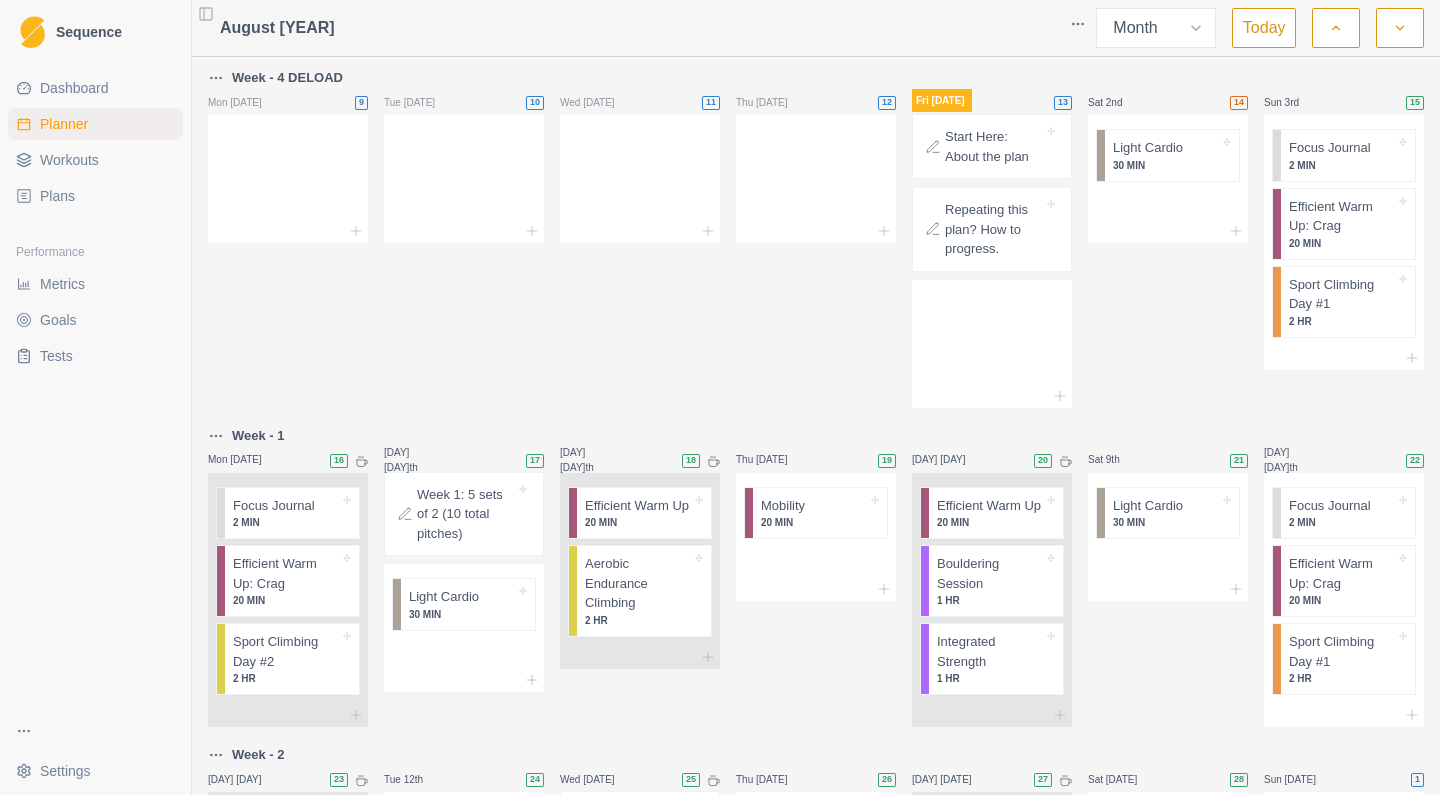 scroll, scrollTop: 0, scrollLeft: 0, axis: both 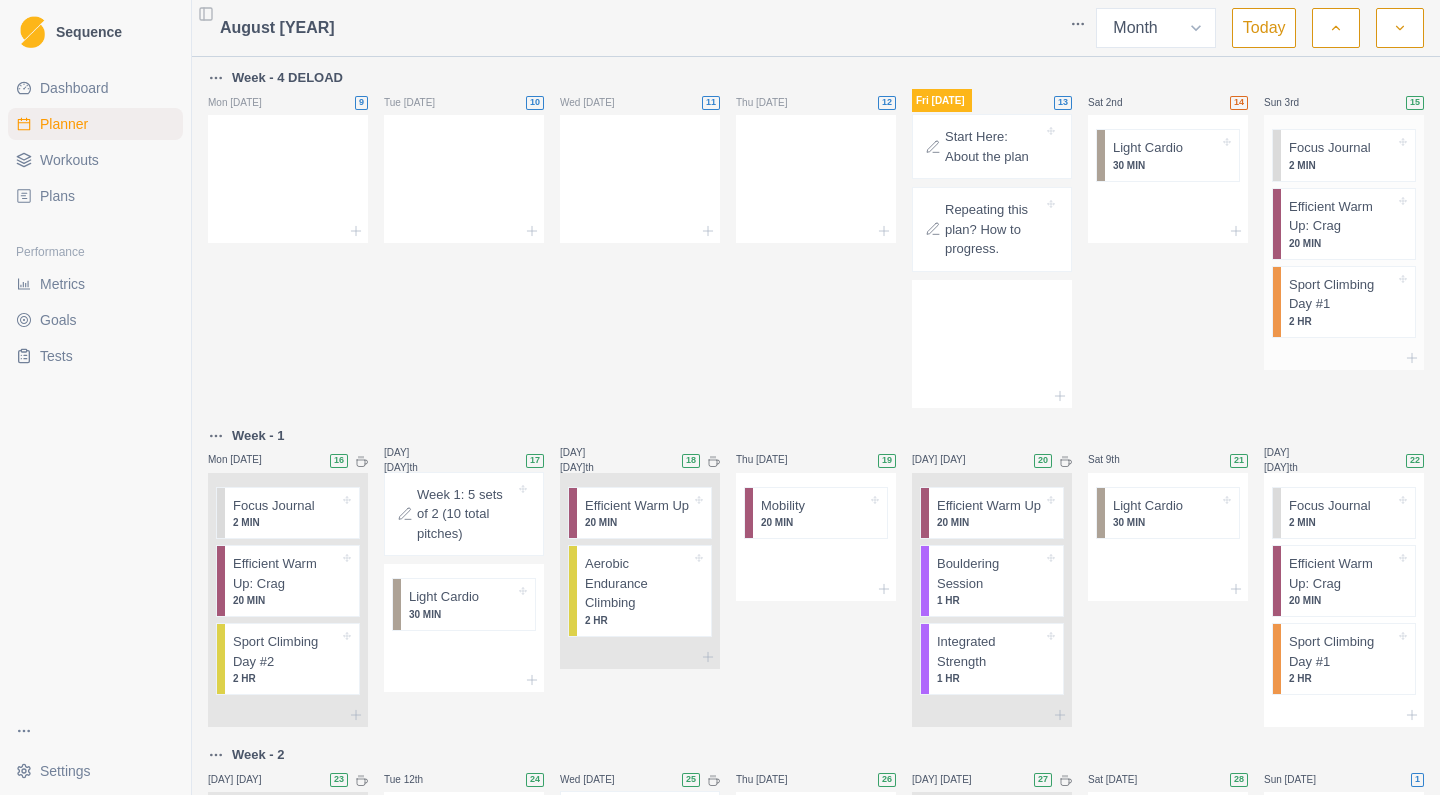 click on "Efficient Warm Up: Crag" at bounding box center [1342, 216] 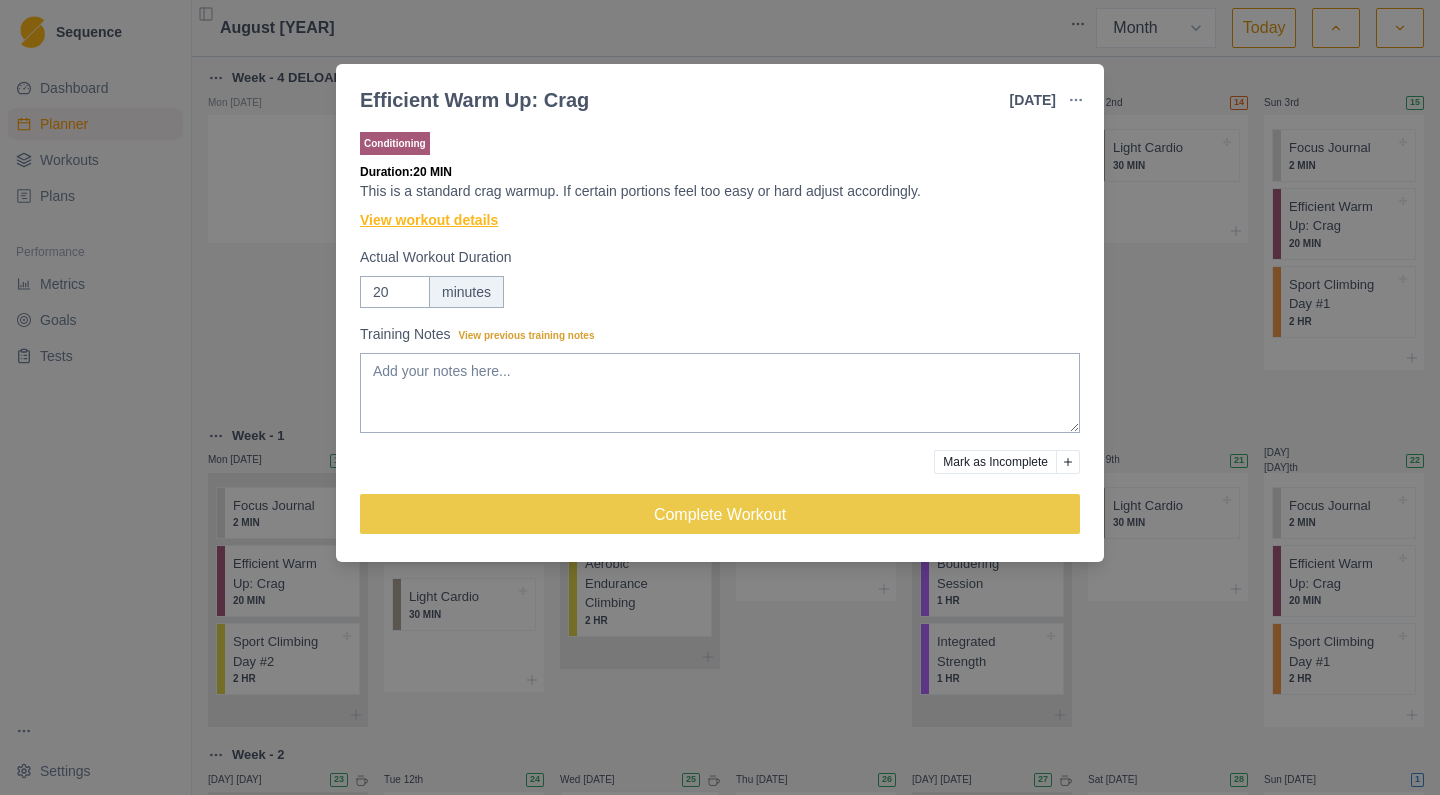 click on "View workout details" at bounding box center [429, 220] 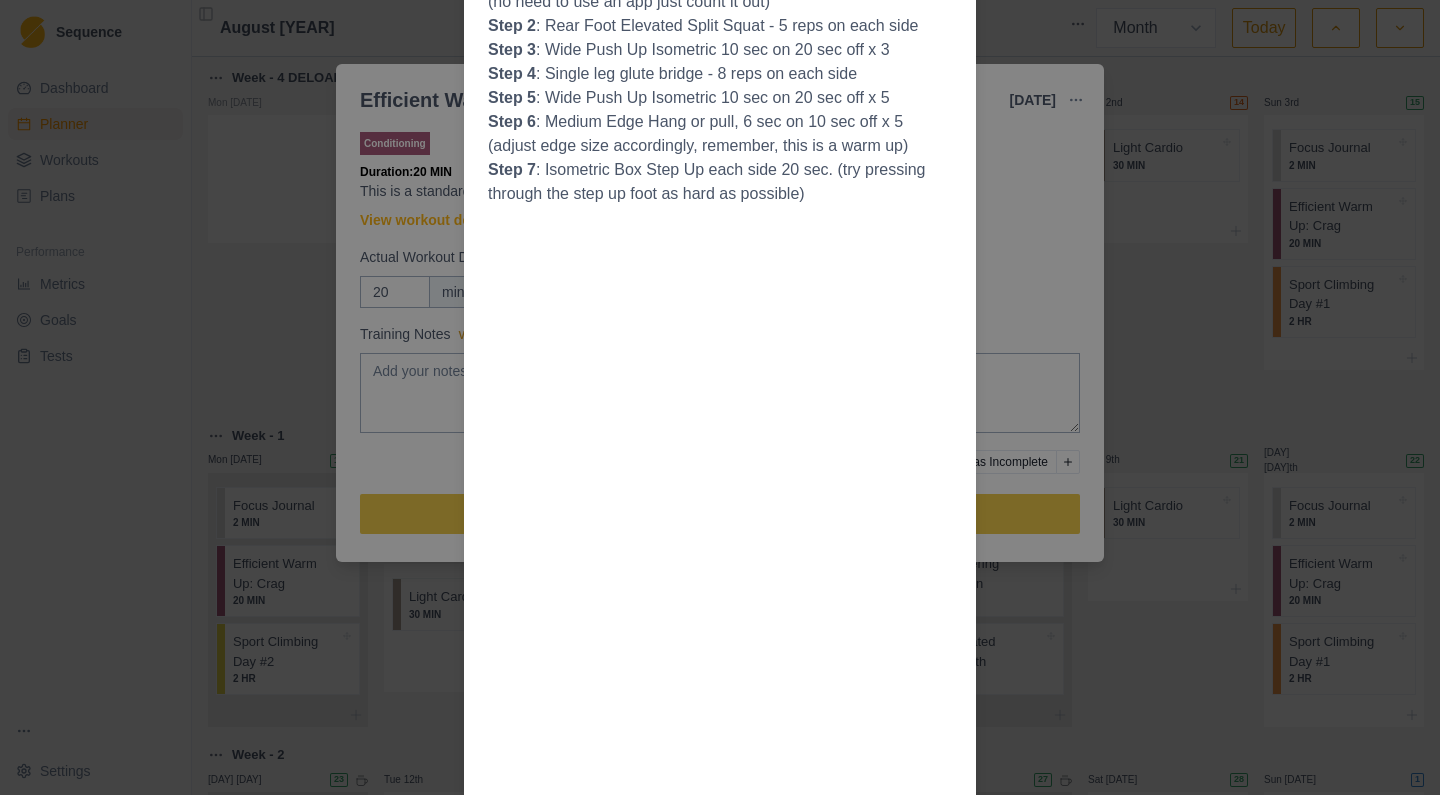 scroll, scrollTop: 0, scrollLeft: 0, axis: both 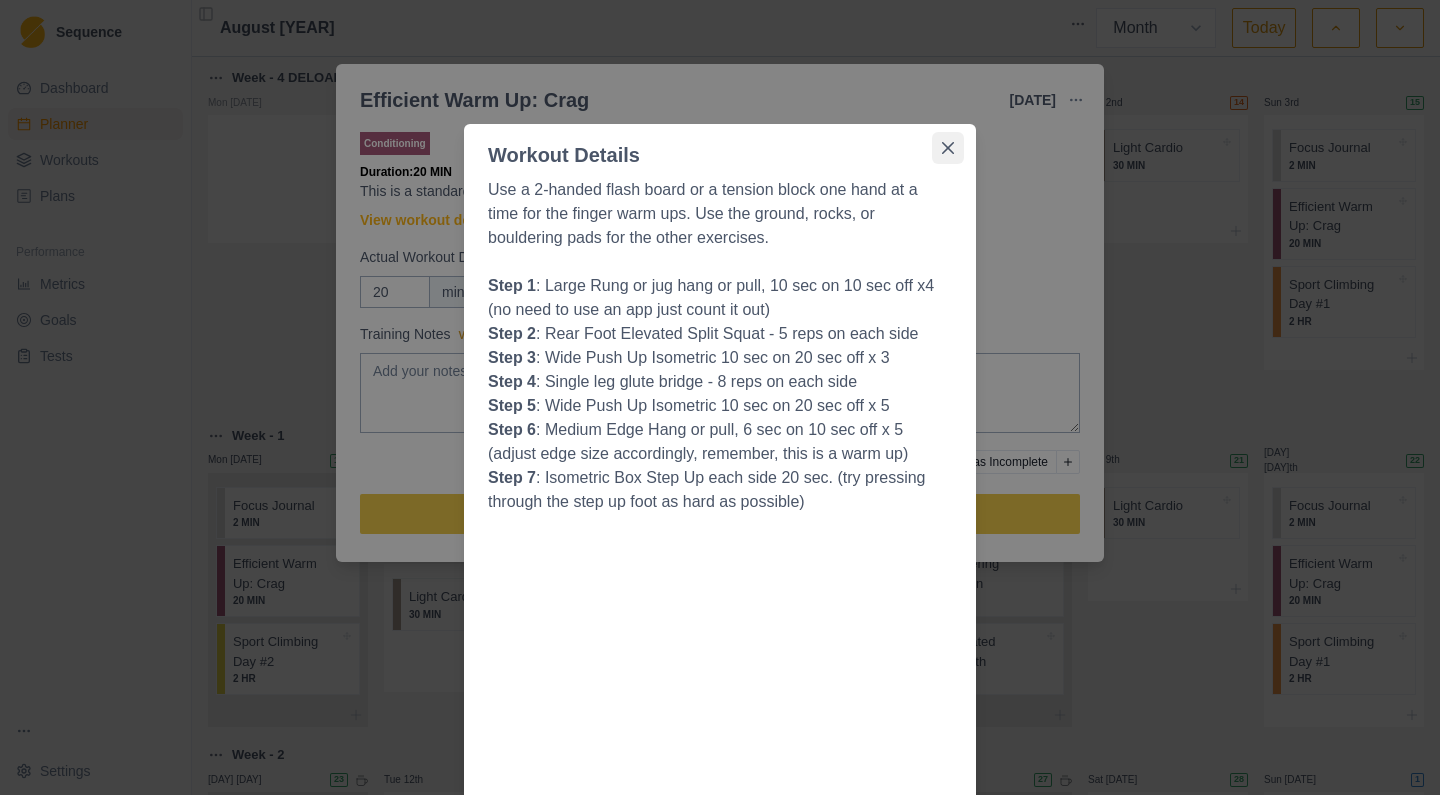 click at bounding box center (948, 148) 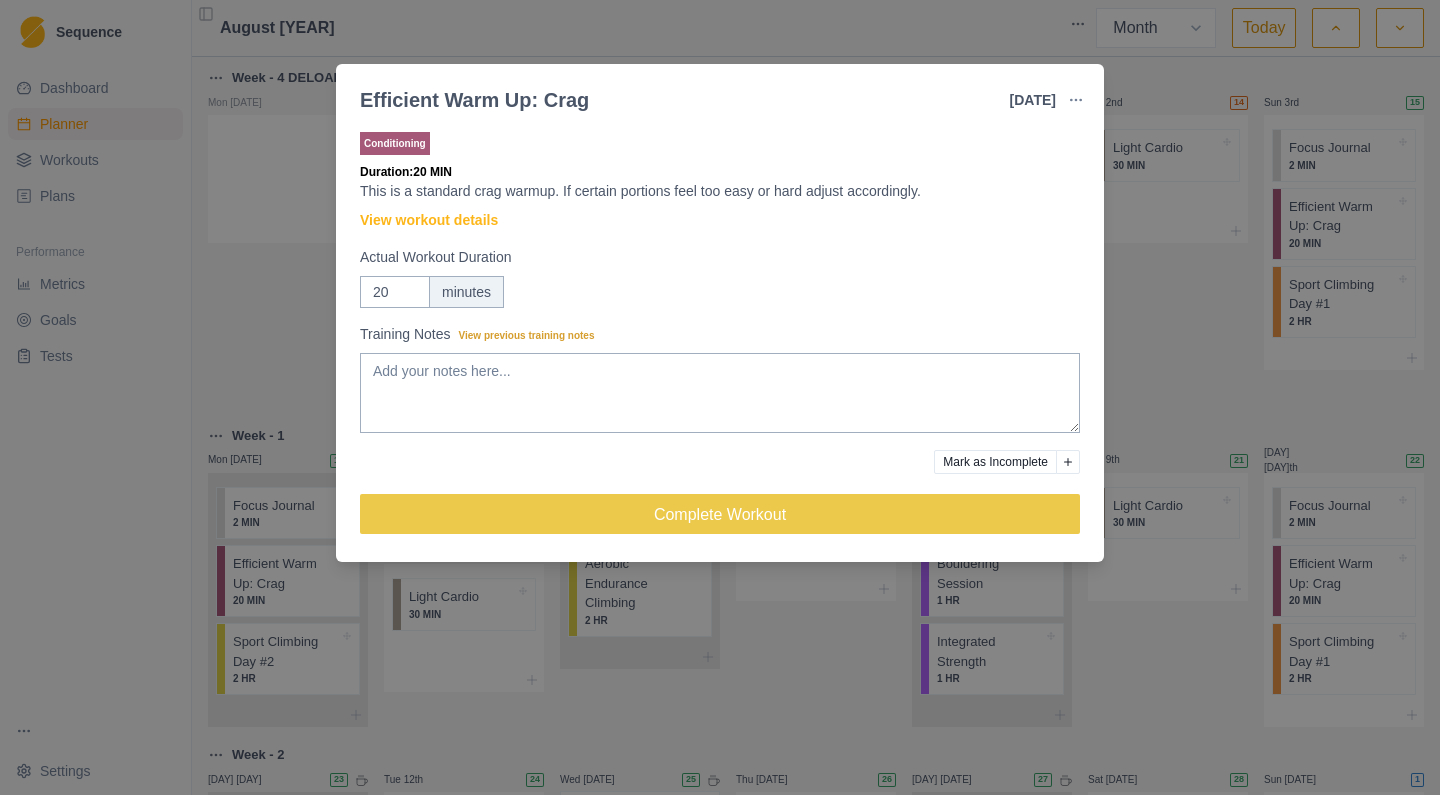 click on "Efficient Warm Up: Crag 3 Aug 2025 Link To Goal View Workout Metrics Edit Original Workout Reschedule Workout Remove From Schedule Conditioning Duration:  20 MIN This is a standard crag warmup. If certain portions feel too easy or hard adjust accordingly. View workout details Actual Workout Duration 20 minutes Training Notes View previous training notes Mark as Incomplete Complete Workout" at bounding box center (720, 397) 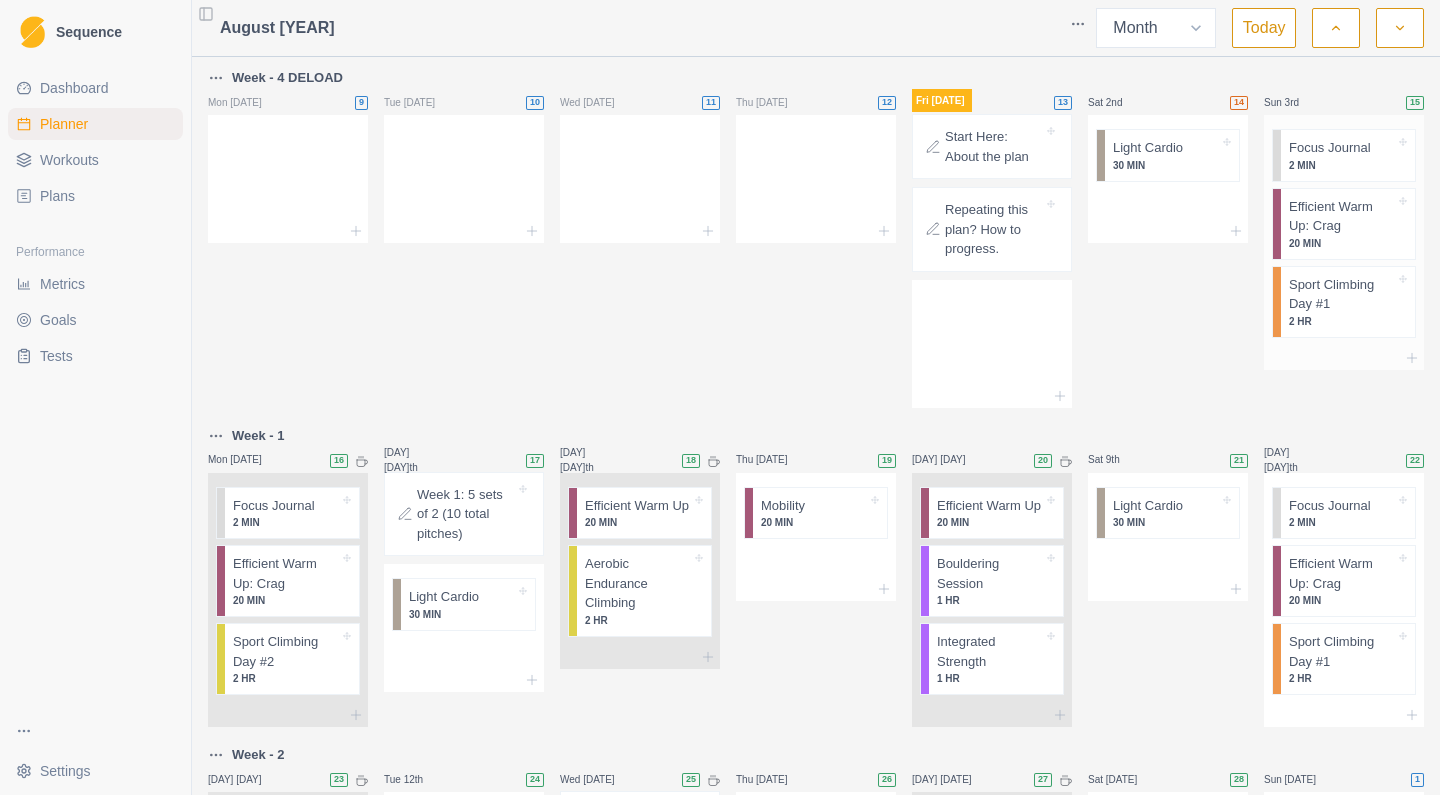click on "2 HR" at bounding box center [1342, 321] 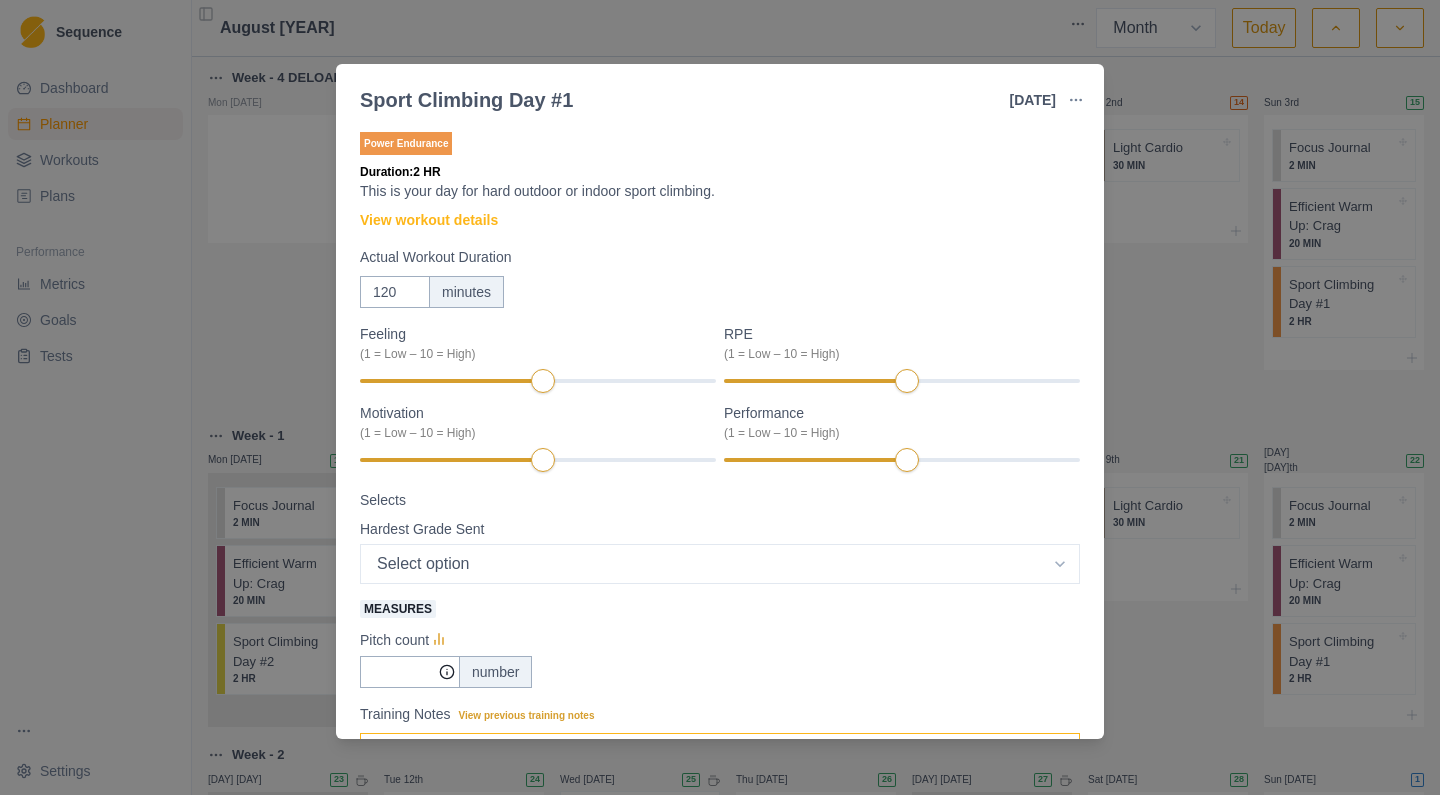 scroll, scrollTop: 0, scrollLeft: 0, axis: both 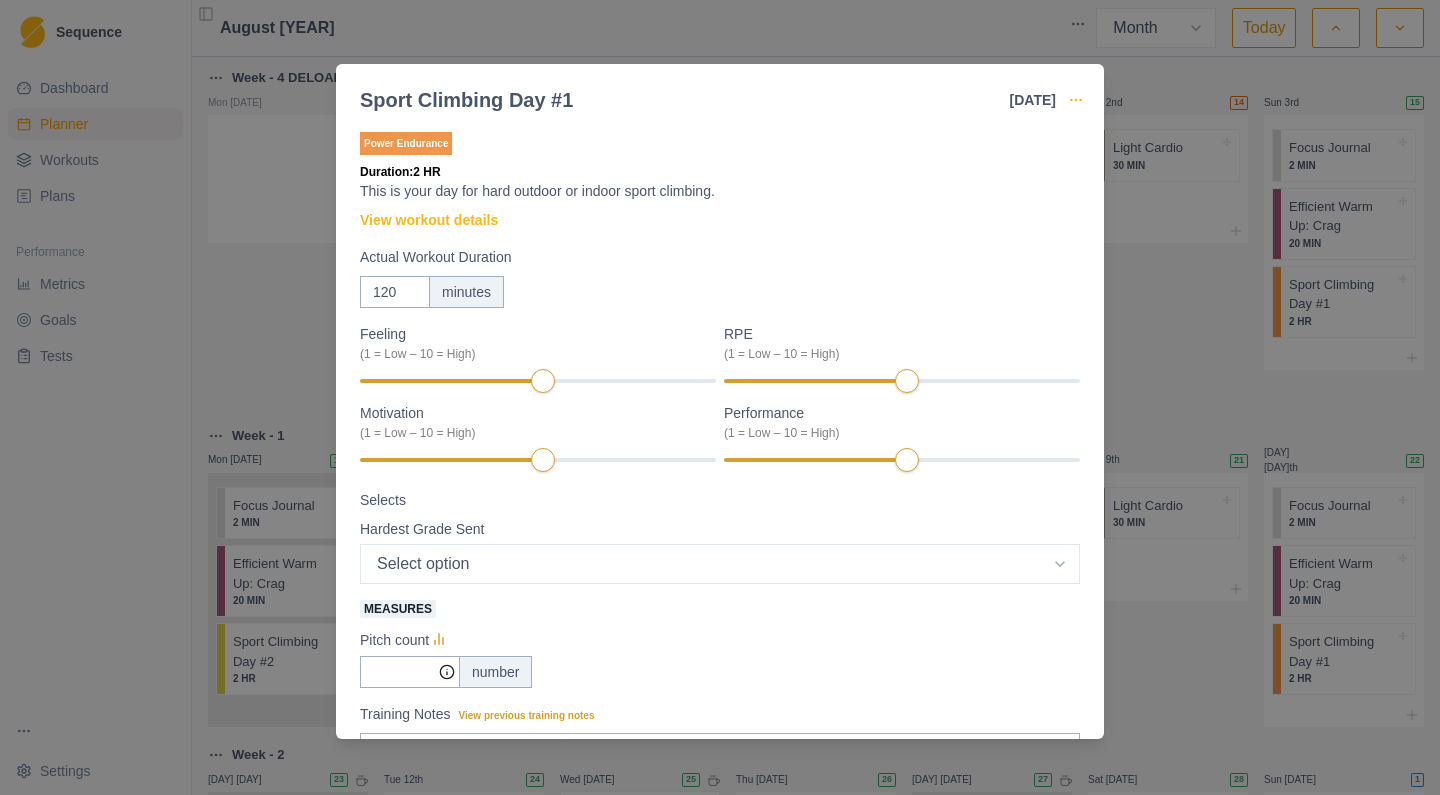 click 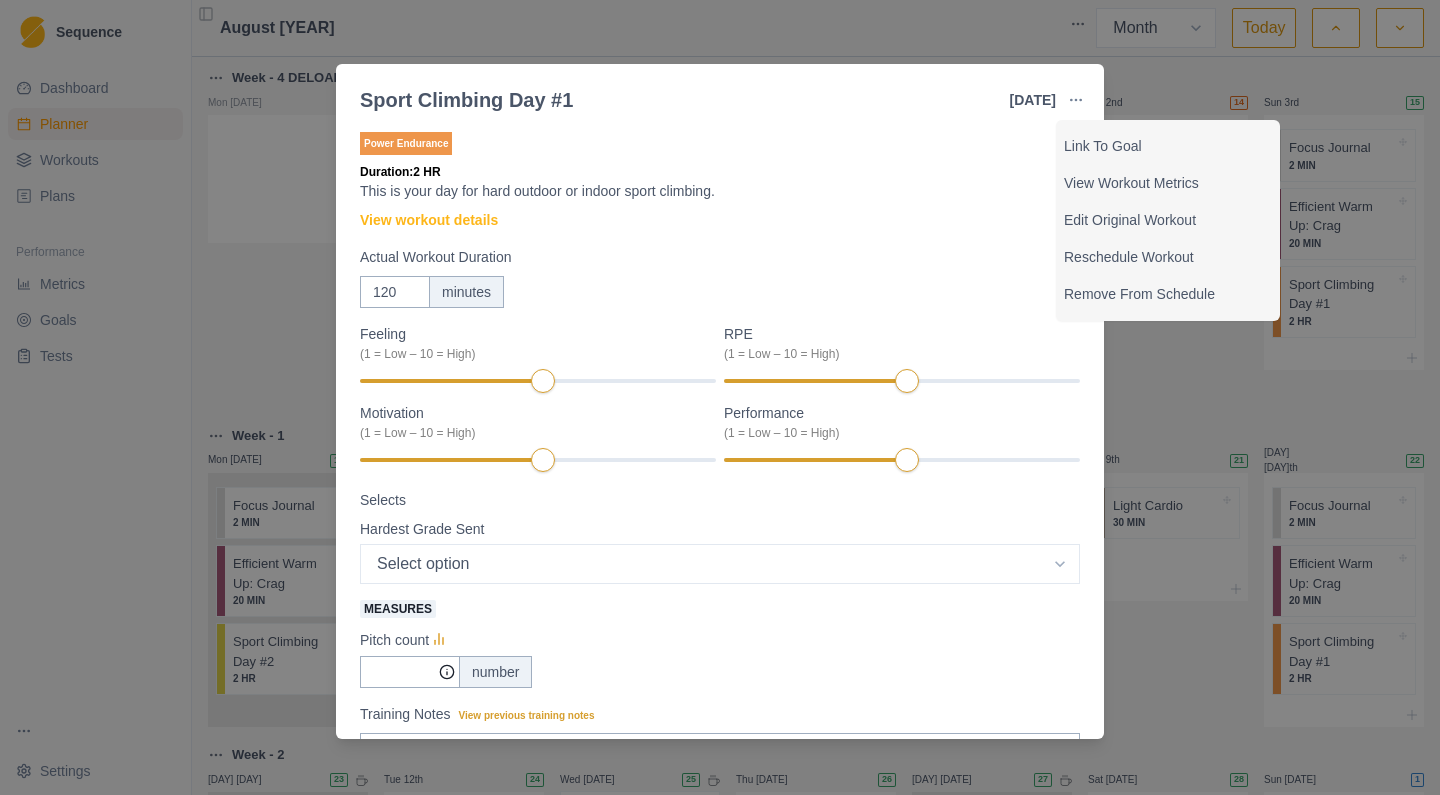 click on "Sport Climbing Day #1 3 Aug 2025 Link To Goal View Workout Metrics Edit Original Workout Reschedule Workout Remove From Schedule Power Endurance Duration:  2 HR This is your day for hard outdoor or indoor sport climbing. View workout details Actual Workout Duration 120 minutes Feeling (1 = Low – 10 = High) RPE (1 = Low – 10 = High) Motivation (1 = Low – 10 = High) Performance (1 = Low – 10 = High) Selects Hardest Grade Sent Select option 5.4 5.5 5.6 5.7 5.8 5.9 5.10a 5.10b 5.10c 5.10d 5.11a 5.11b 5.11c 5.11d 5.12a 5.12b 5.12c 5.12d 5.13a 5.13b 5.13c 5.13d 5.14a 5.14b 5.14c 5.14d 5.15a 5.15b 5.15c 5.15d Measures Pitch count number Training Notes View previous training notes On Rock Mark as Incomplete Complete Workout" at bounding box center (720, 397) 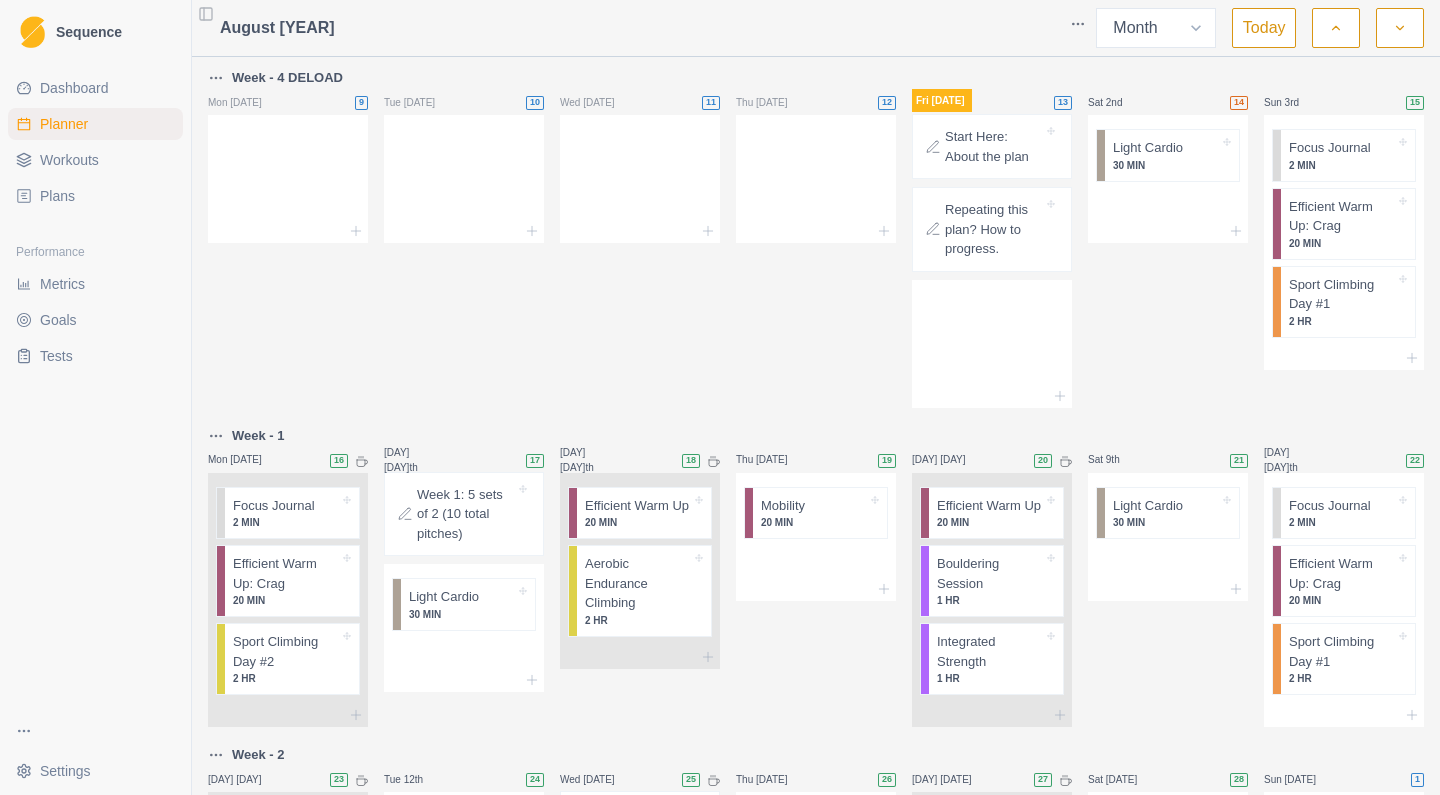 scroll, scrollTop: 0, scrollLeft: 0, axis: both 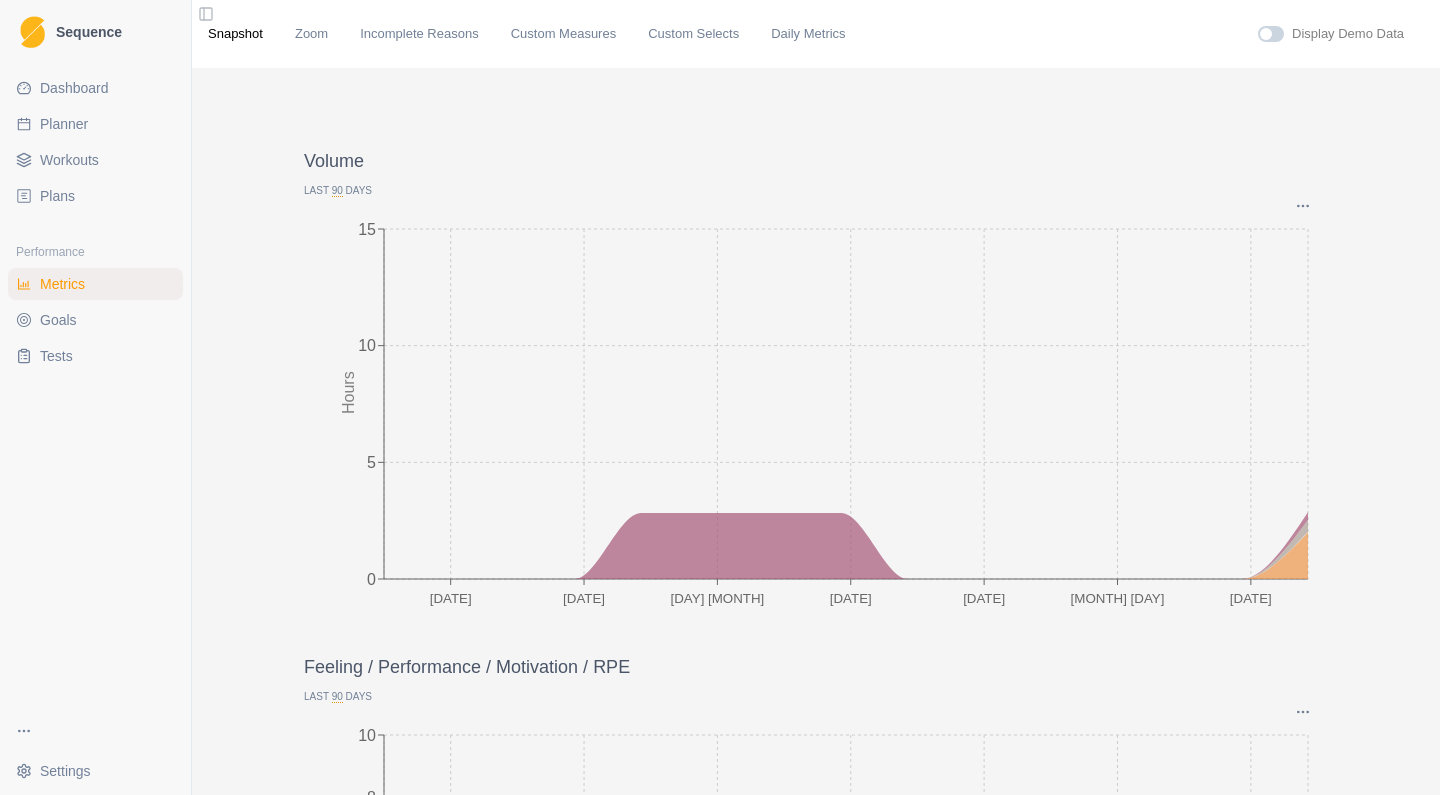click on "Goals" at bounding box center (58, 320) 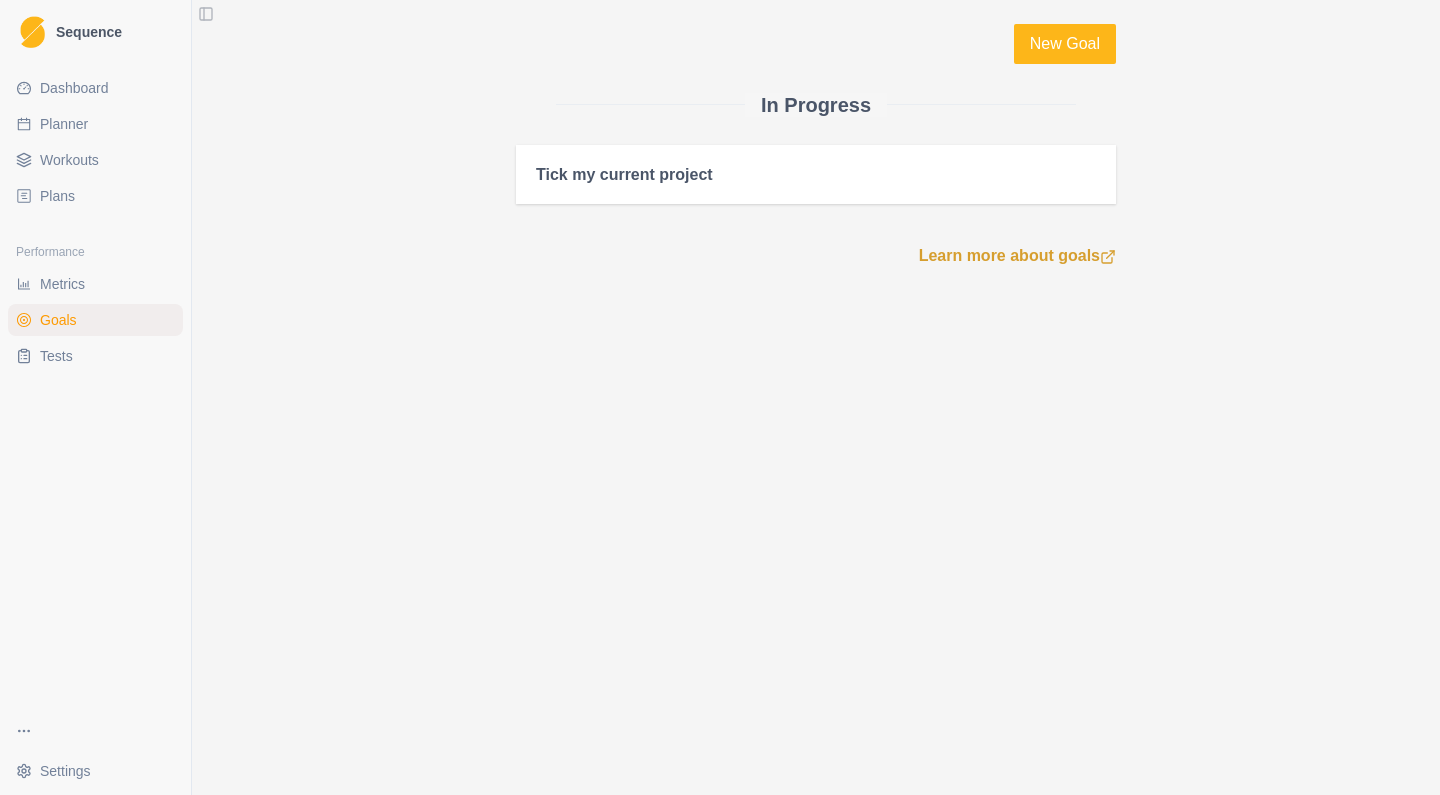 click on "Tick my current project" at bounding box center (816, 174) 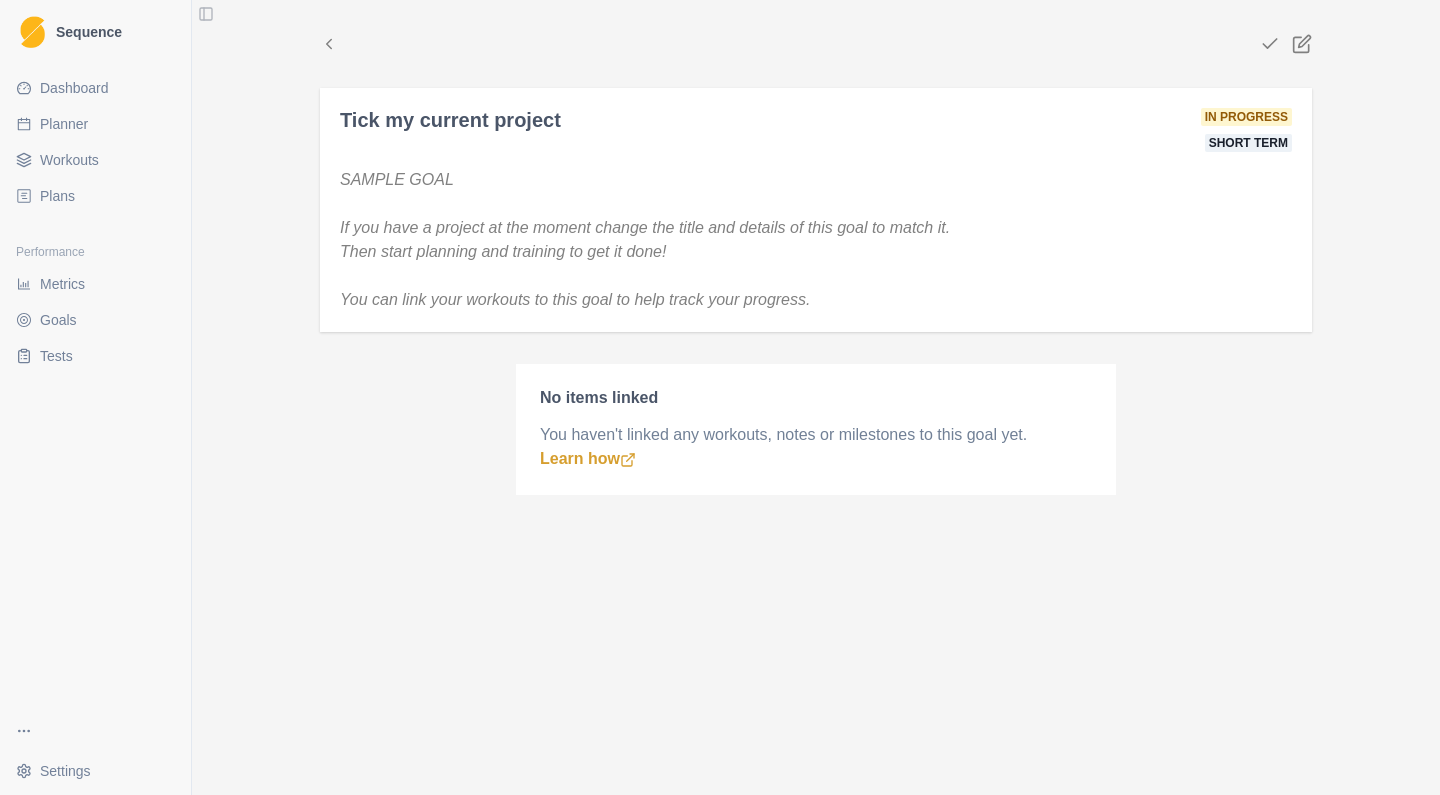 click on "Tick my current project In progress Short term" at bounding box center (816, 130) 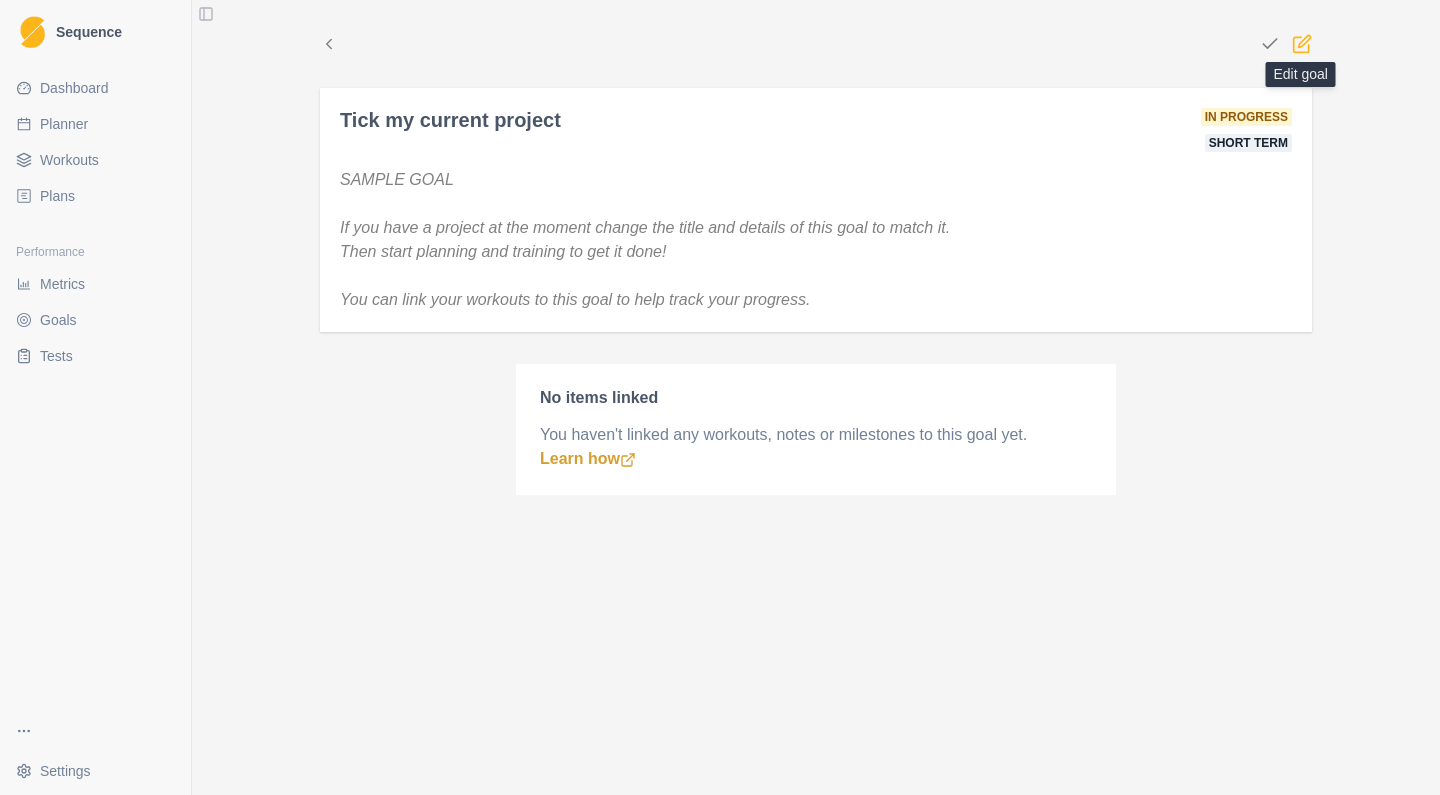 click 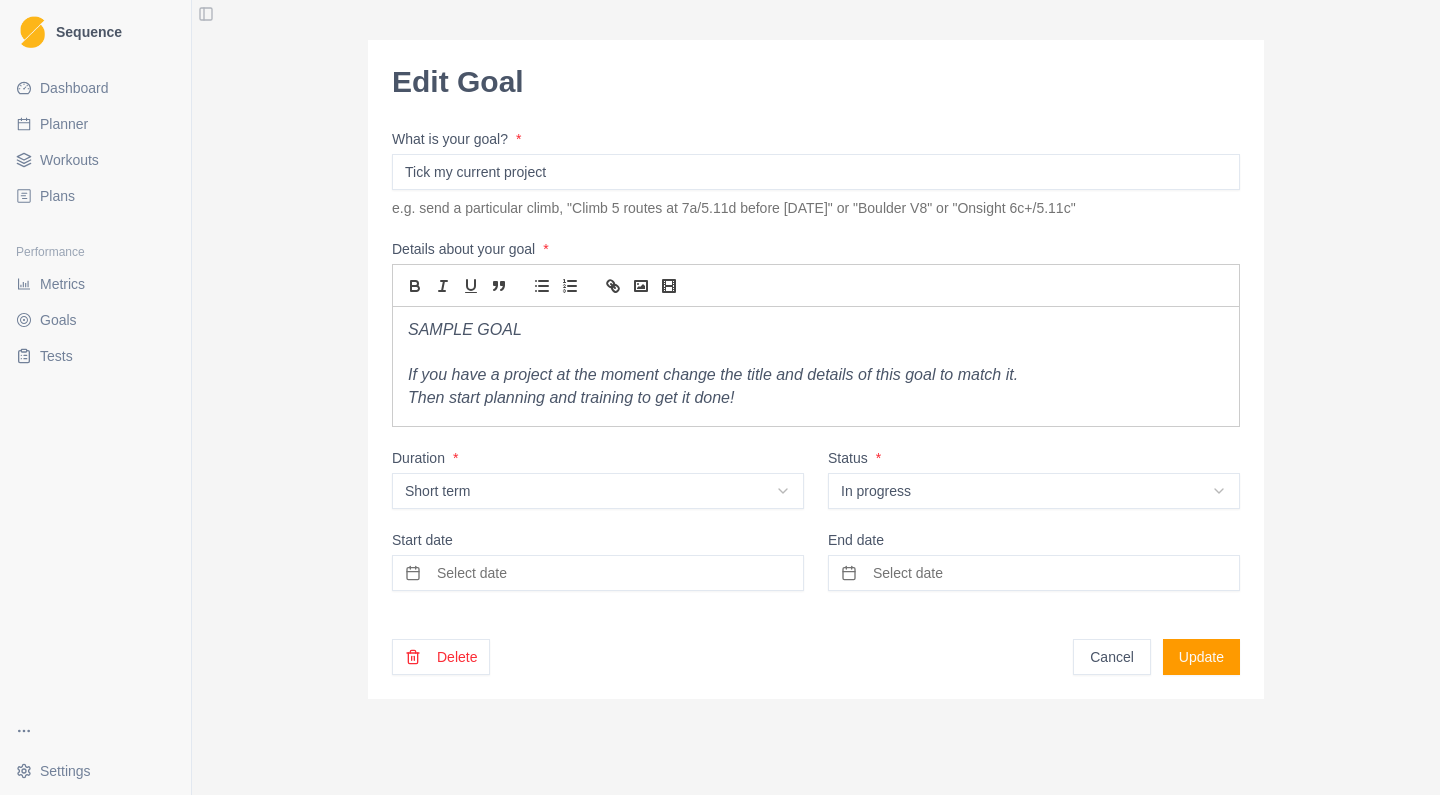 click on "Tick my current project" at bounding box center (816, 172) 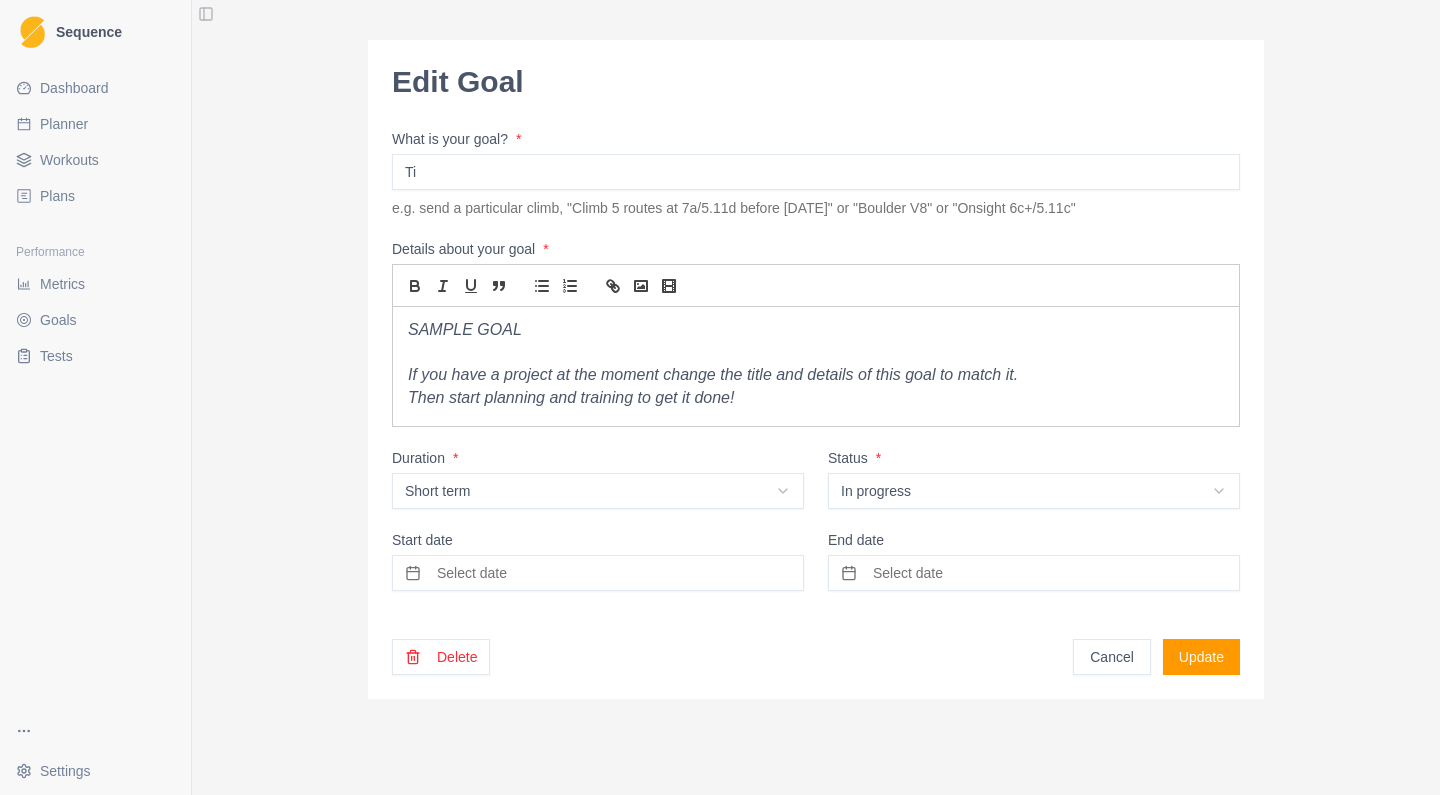 type on "T" 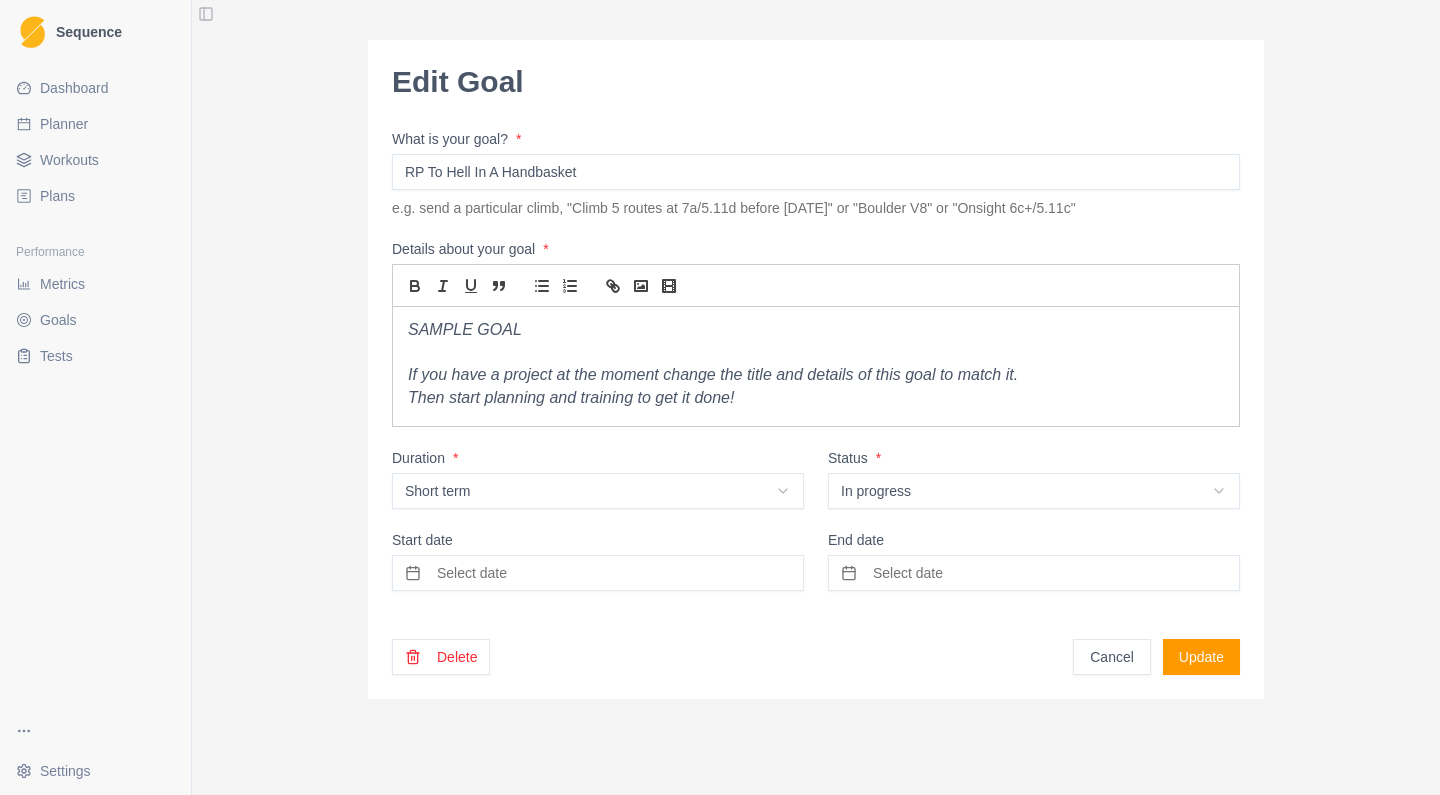 type on "RP To Hell In A Handbasket" 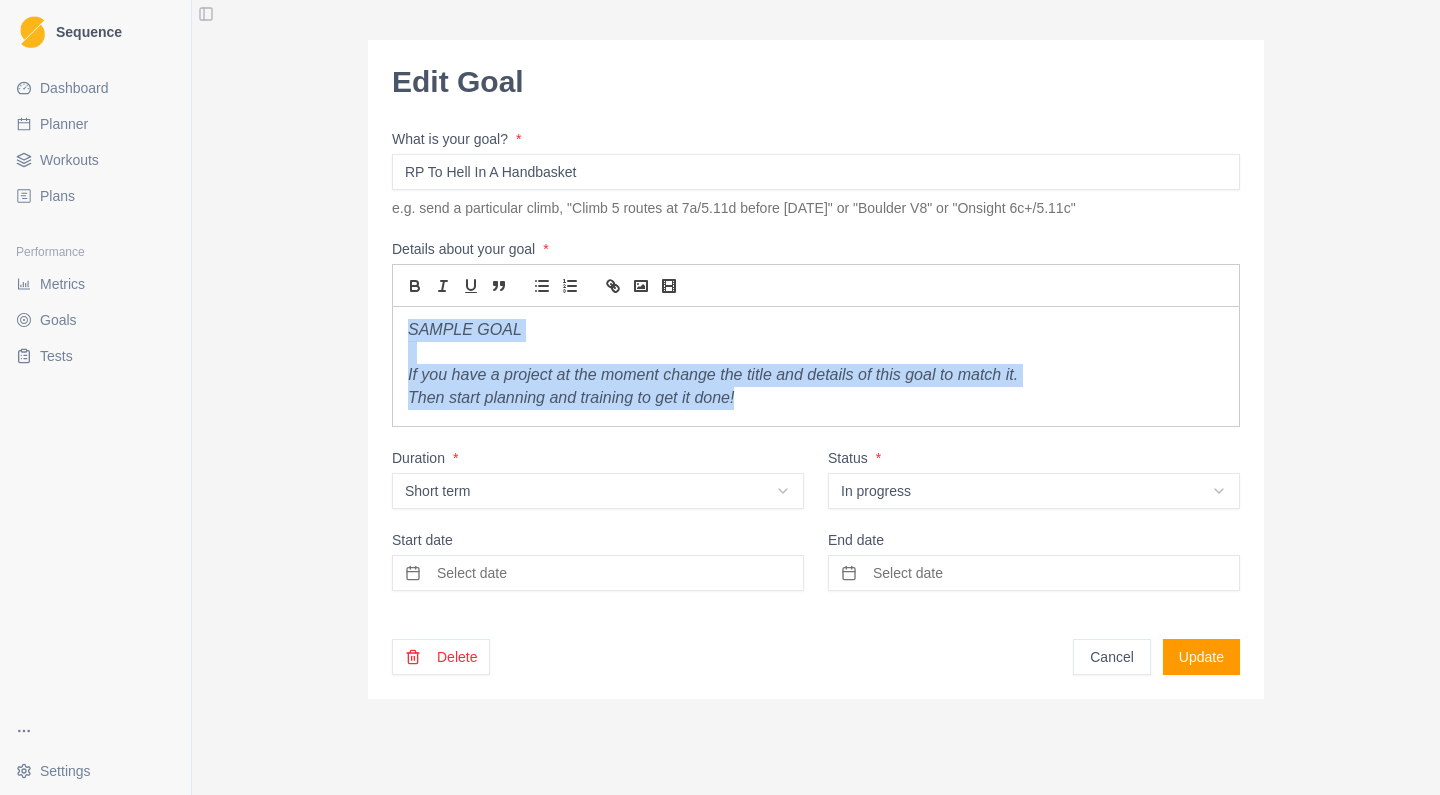 drag, startPoint x: 776, startPoint y: 396, endPoint x: 354, endPoint y: 326, distance: 427.7663 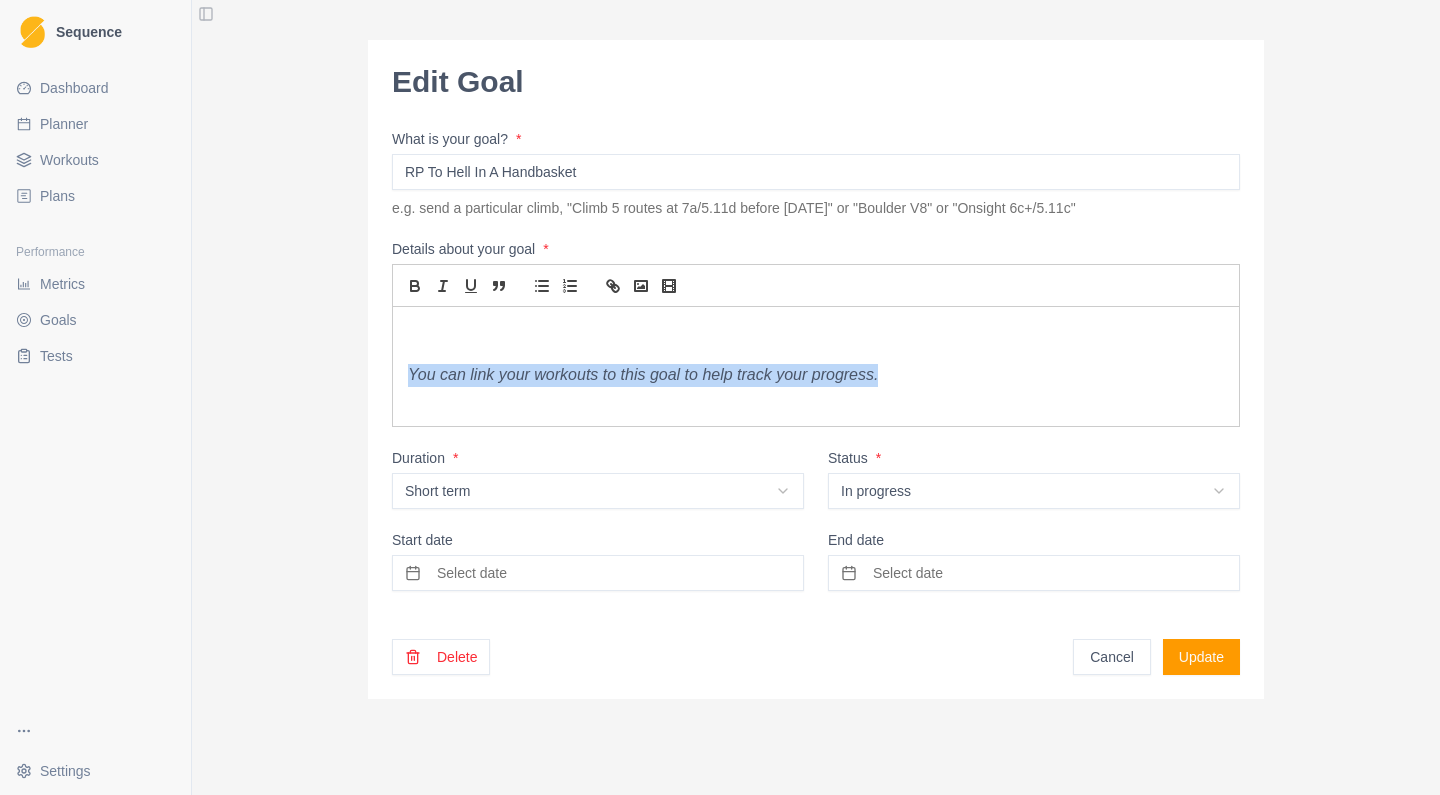 drag, startPoint x: 890, startPoint y: 377, endPoint x: 285, endPoint y: 368, distance: 605.06696 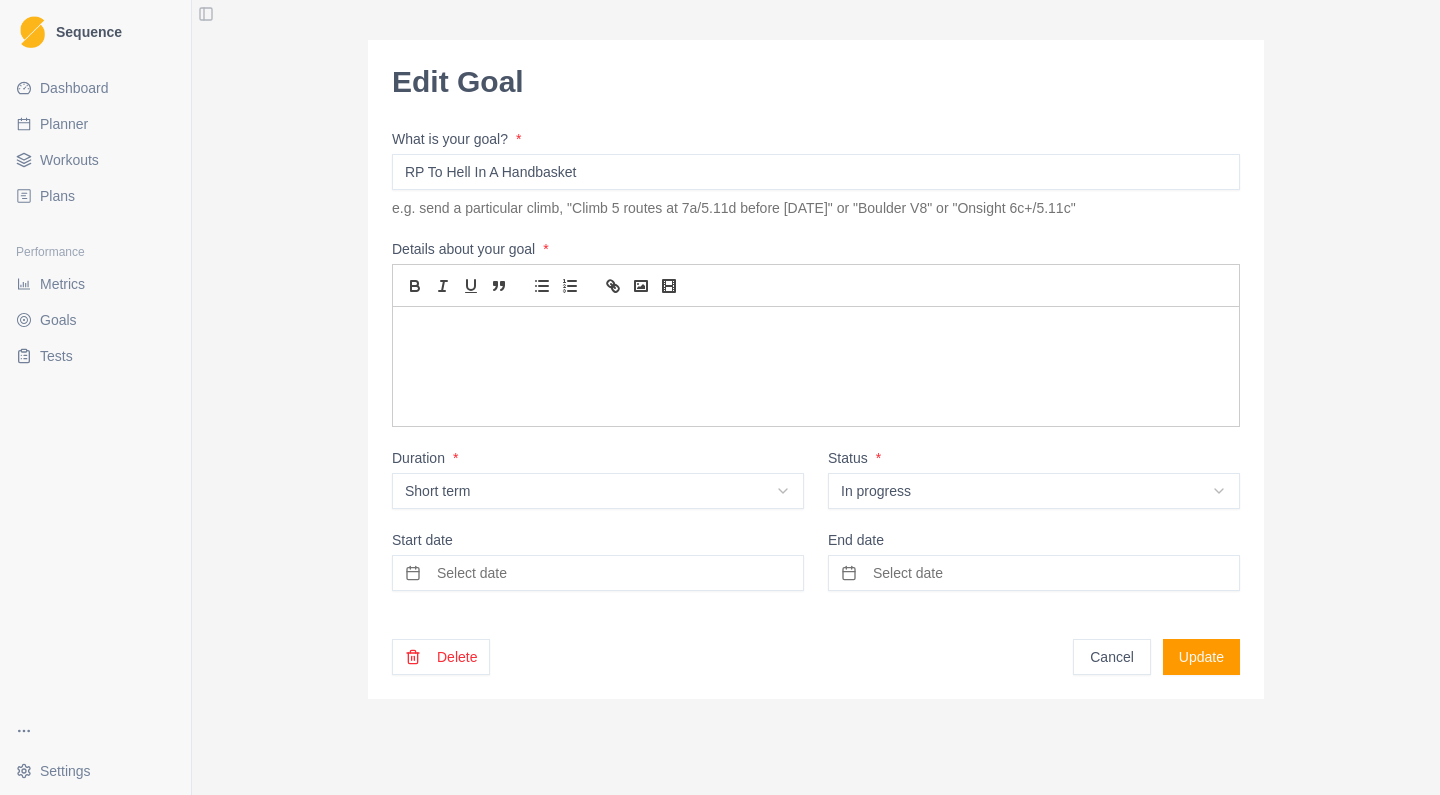 click at bounding box center [816, 330] 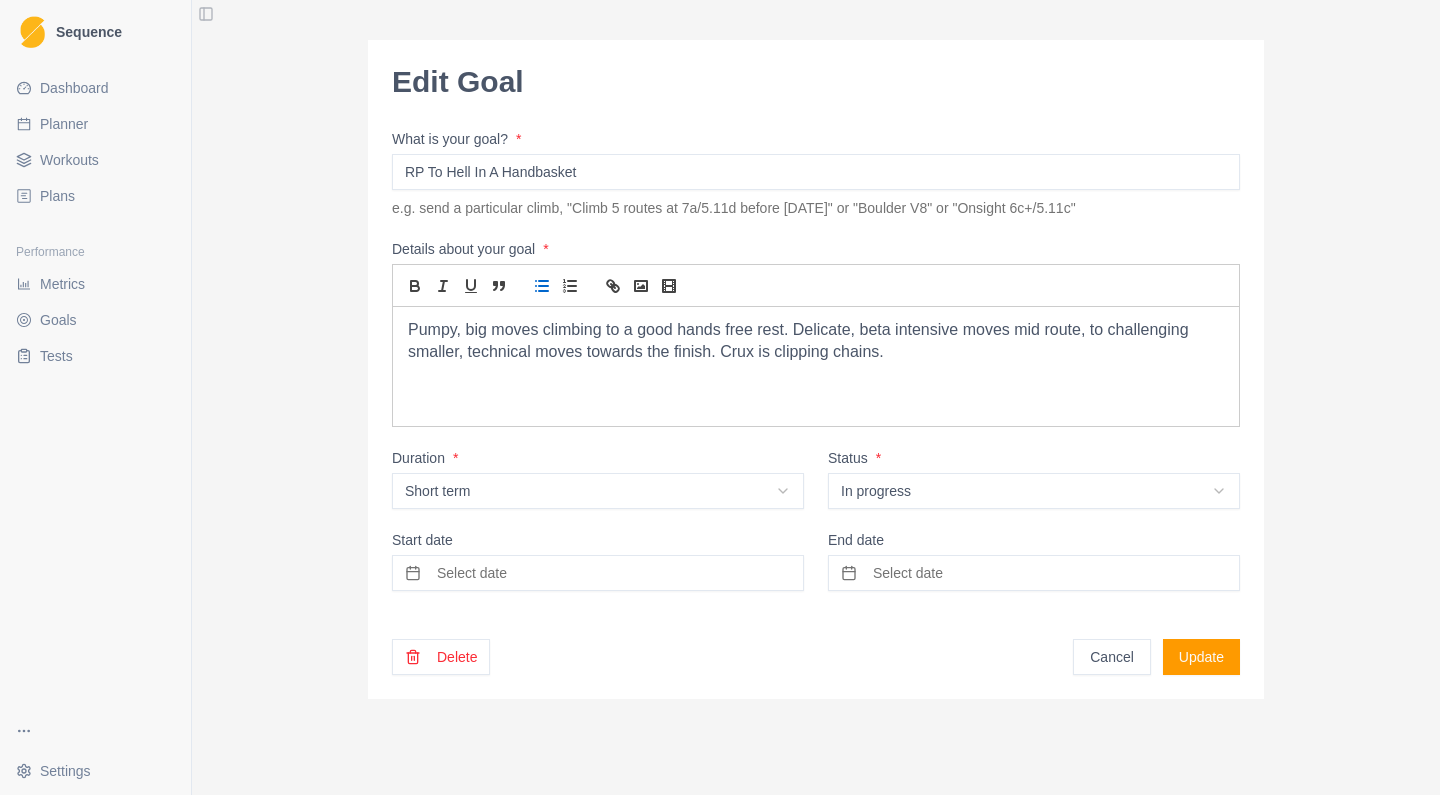 click 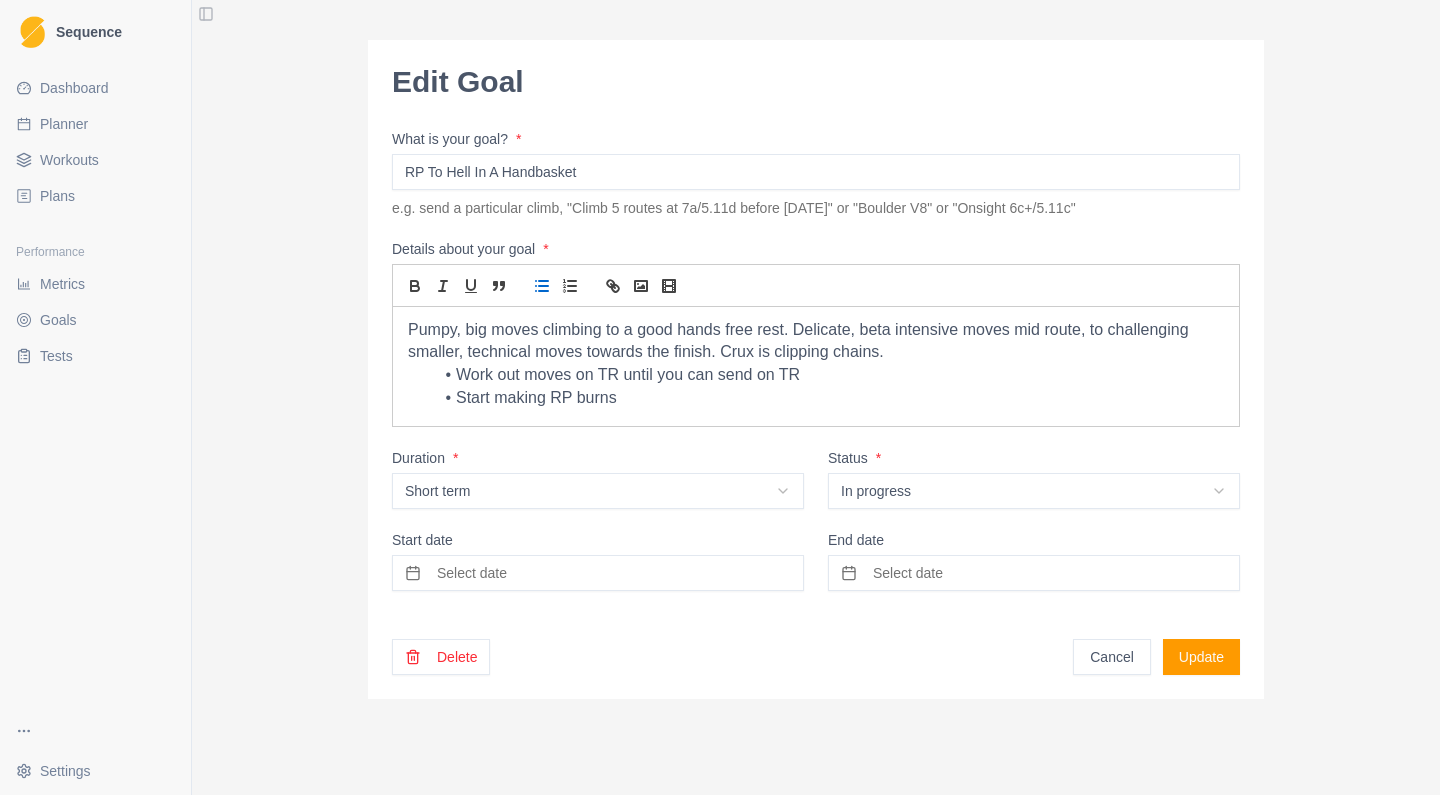 click on "Sequence Dashboard Planner Workouts Plans Performance Metrics Goals Tests Settings Toggle Sidebar Edit Goal What is your goal?  * RP To Hell In A Handbasket e.g. send a particular climb, "Climb 5 routes at 7a/5.11d before Easter" or "Boulder V8" or "Onsight 6c+/5.11c" Details about your goal  * Pumpy, big moves climbing to a good hands free rest. Delicate, beta intensive moves mid route, to challenging smaller, technical moves towards the finish. Crux is clipping chains. Work out moves on TR until you can send on TR Start making RP burns Duration  * Short term N/A Short term Medium term Long term Project Status  * In progress In progress Idea Complete Cancelled On hold Start date Select date End date Select date Delete Cancel Update
15" at bounding box center (720, 397) 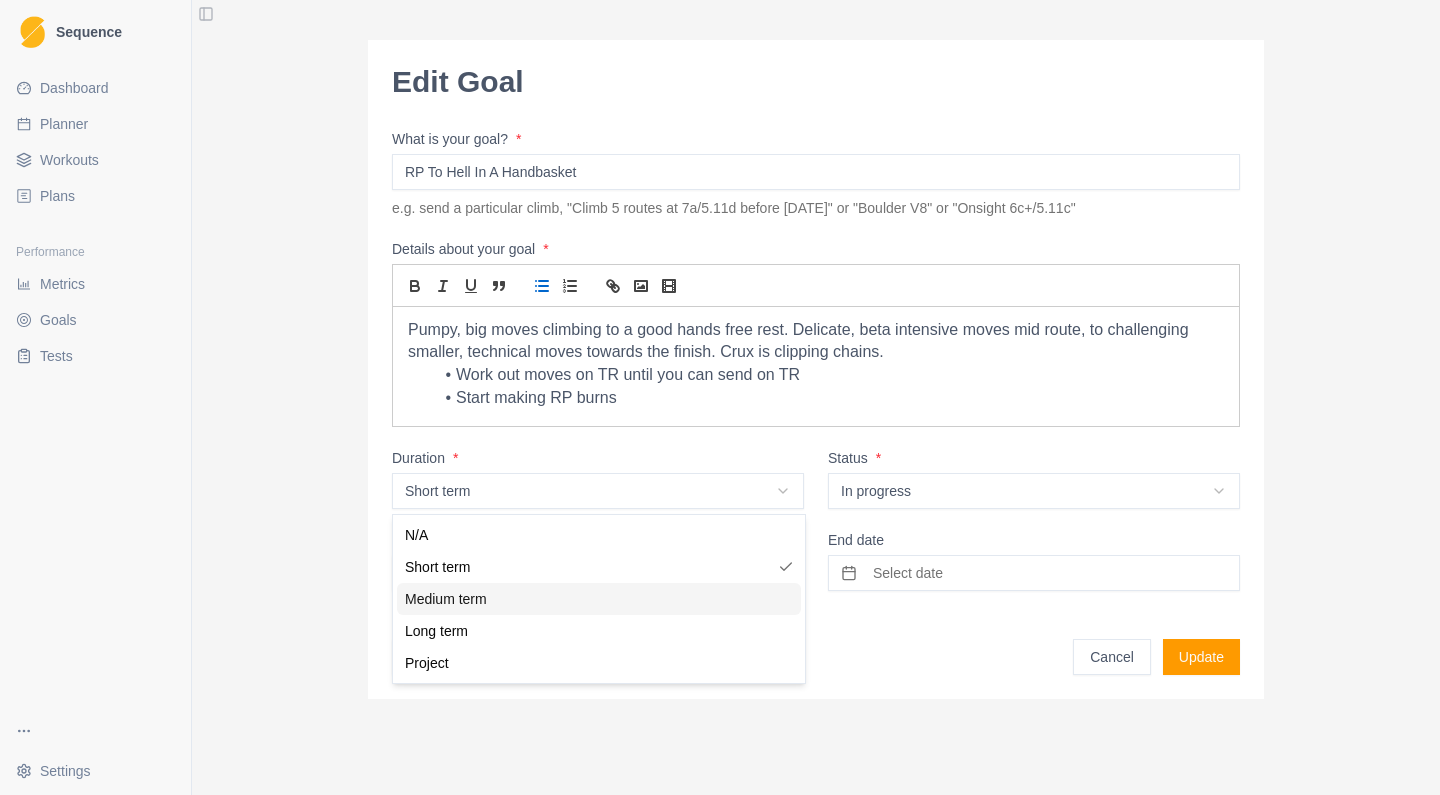 select on "medium_term" 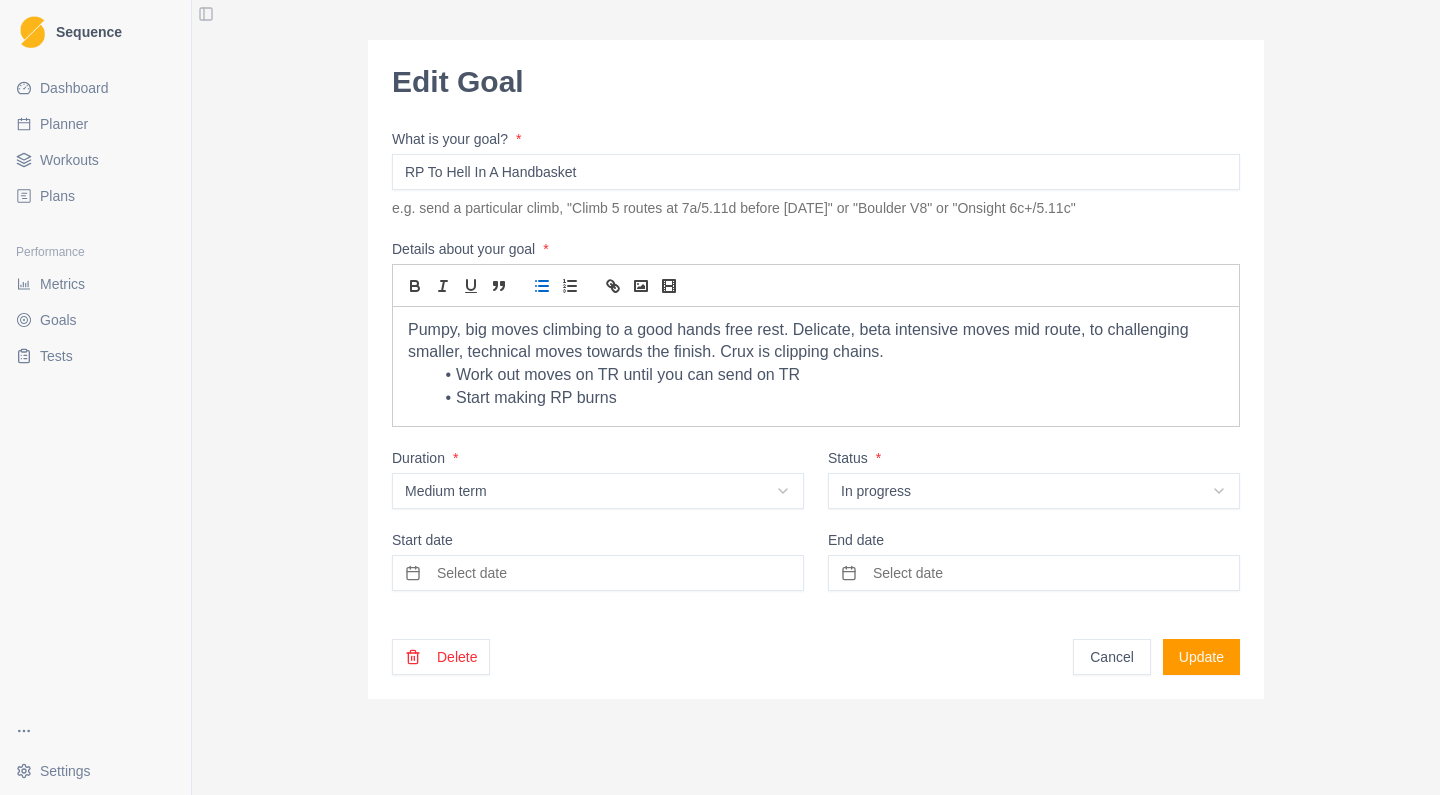 click on "Select date" at bounding box center (598, 573) 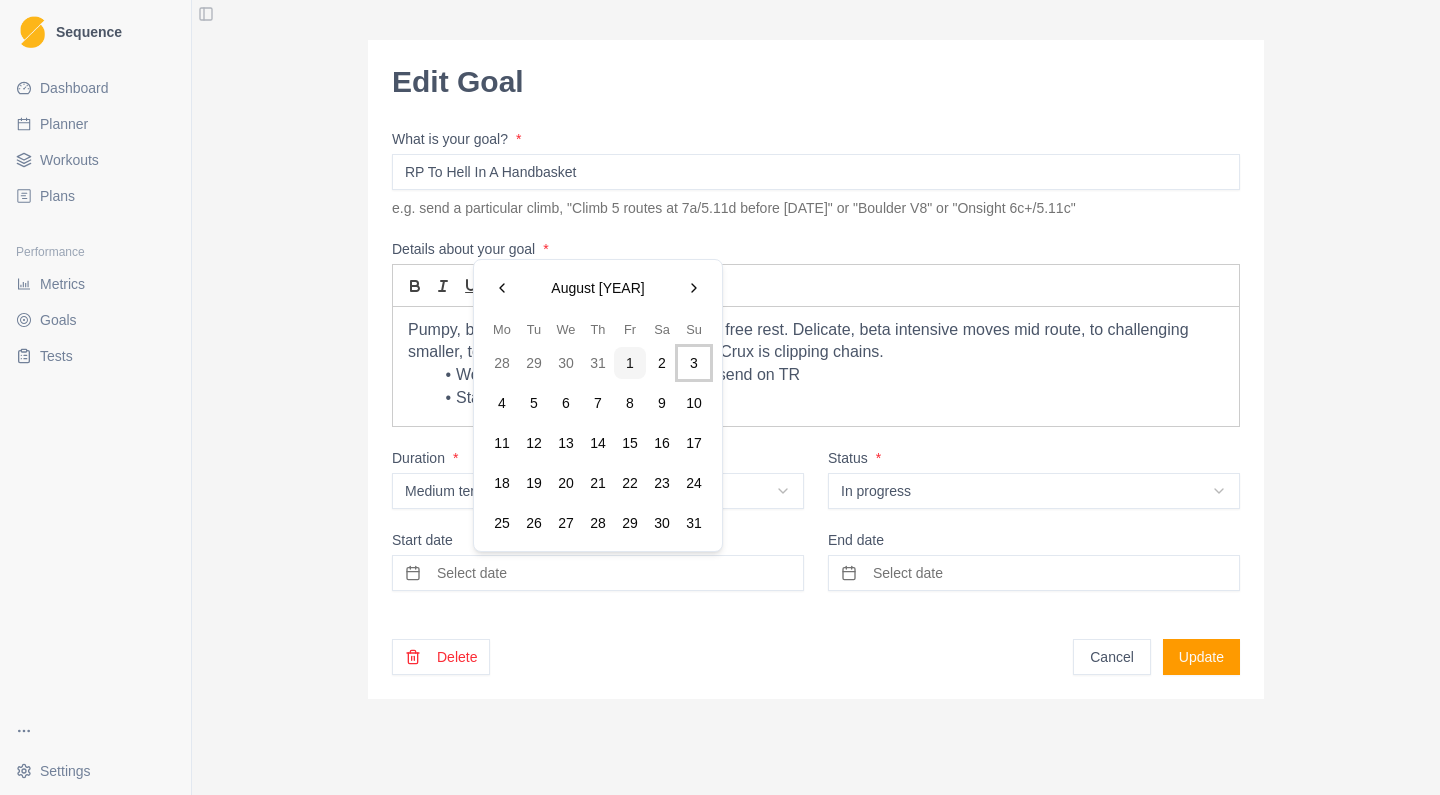 click on "3" at bounding box center (694, 363) 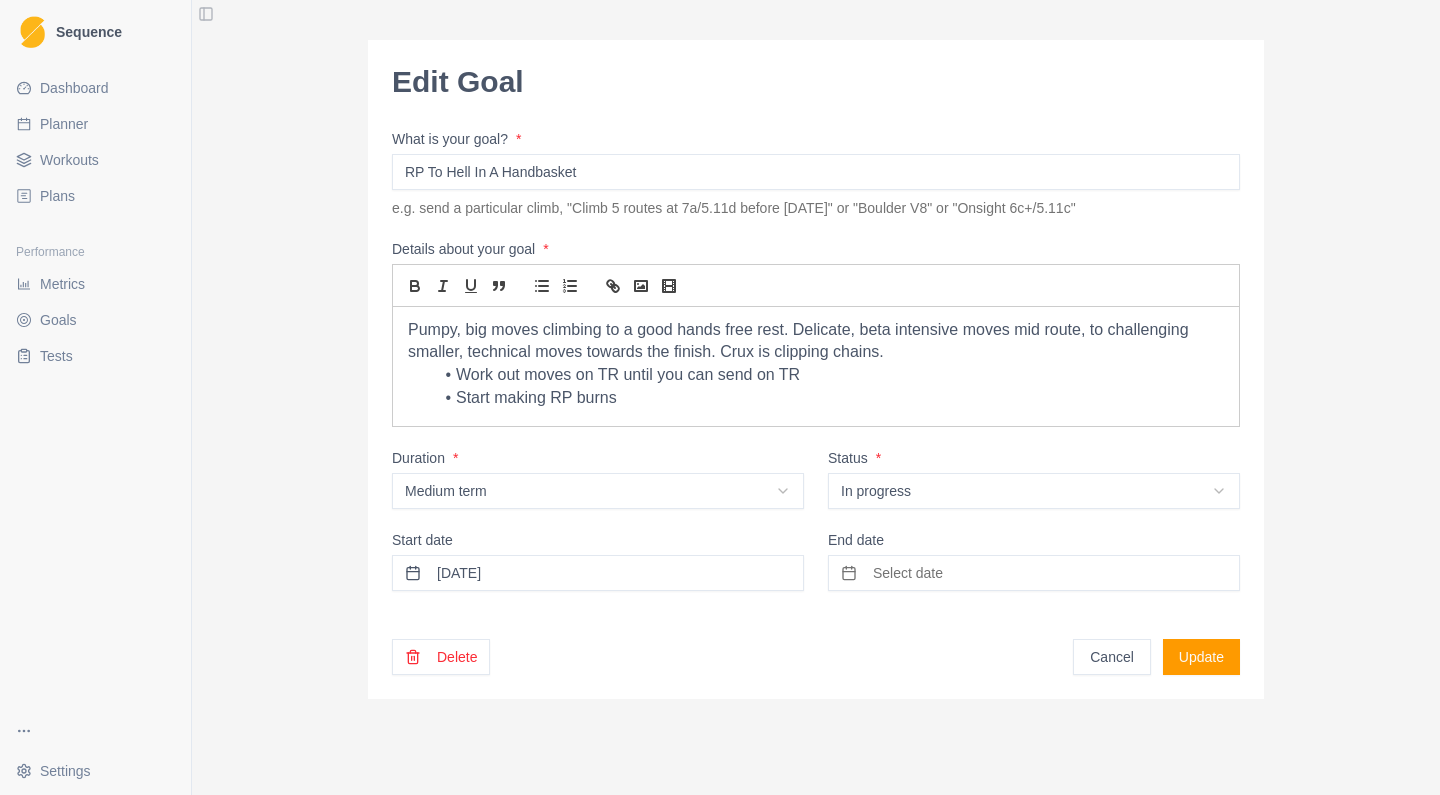 click on "Select date" at bounding box center [1034, 573] 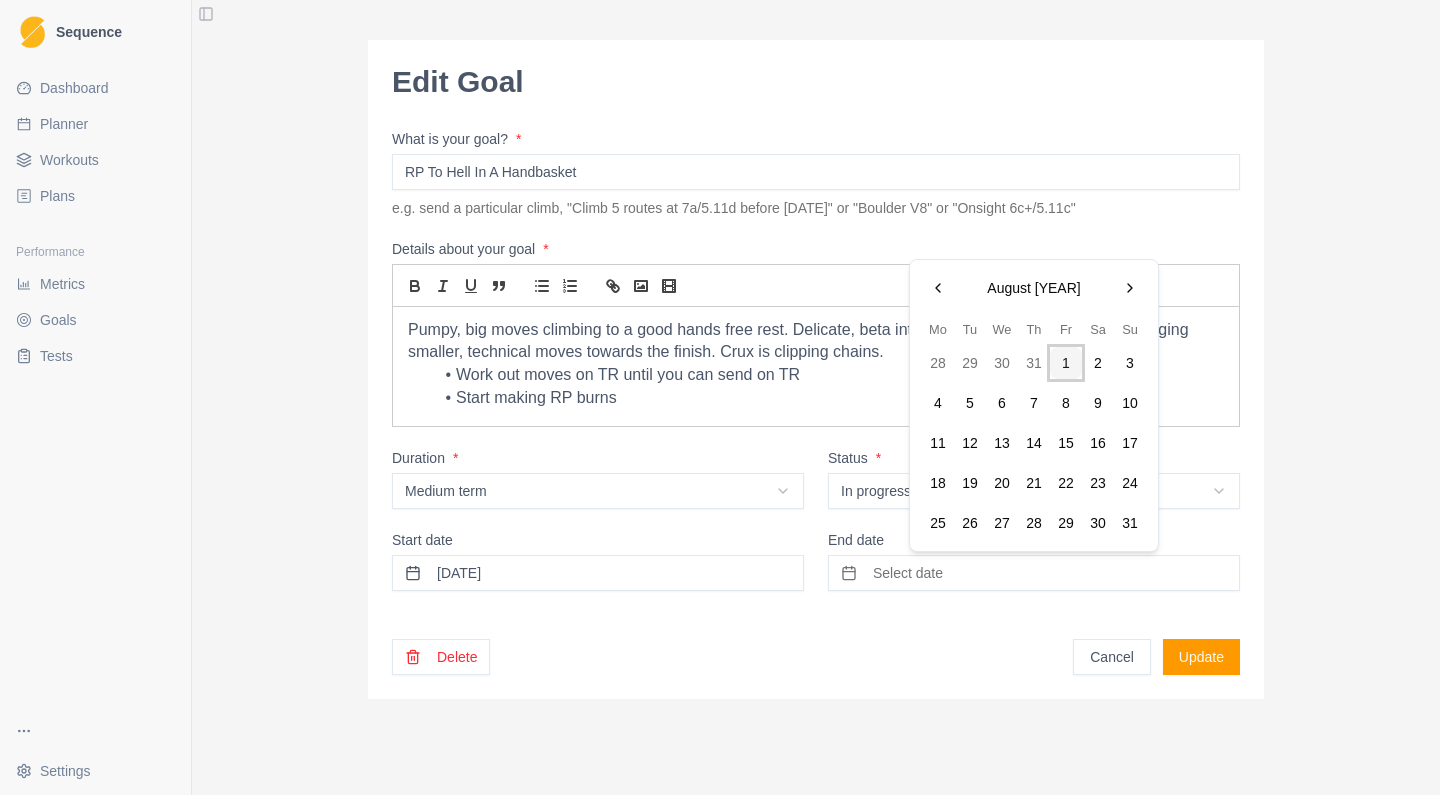 click at bounding box center (1130, 288) 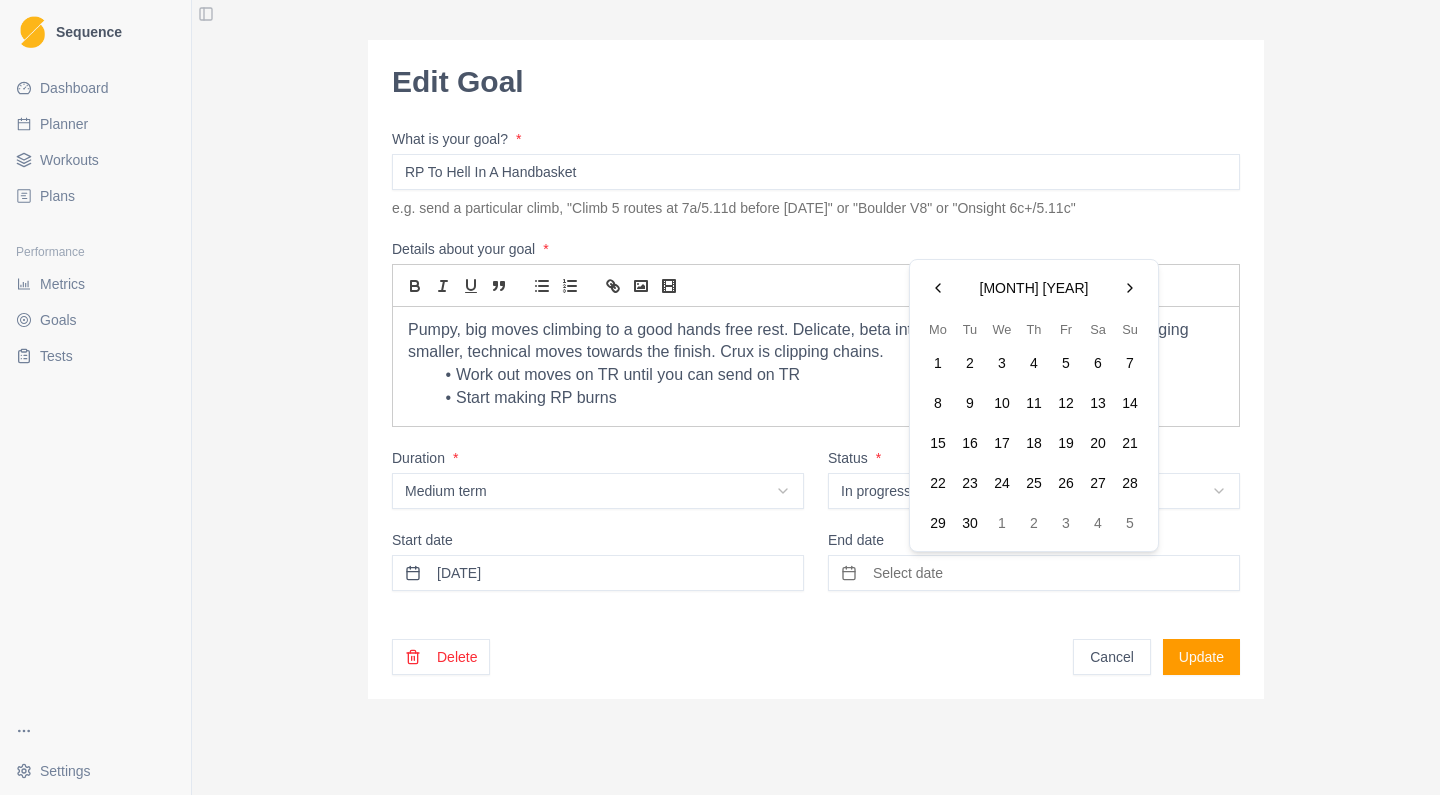 click at bounding box center (1130, 288) 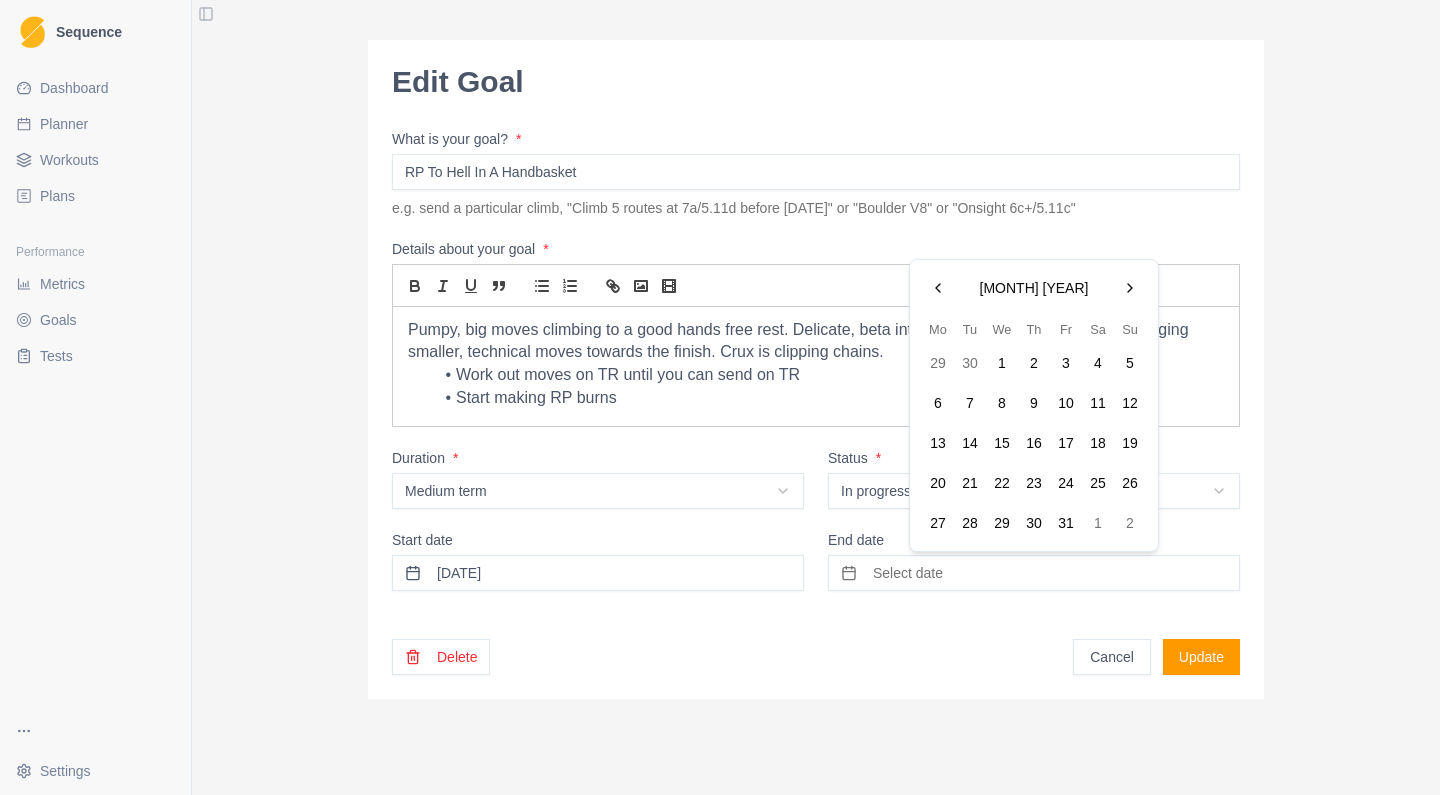 click on "1" at bounding box center [1002, 363] 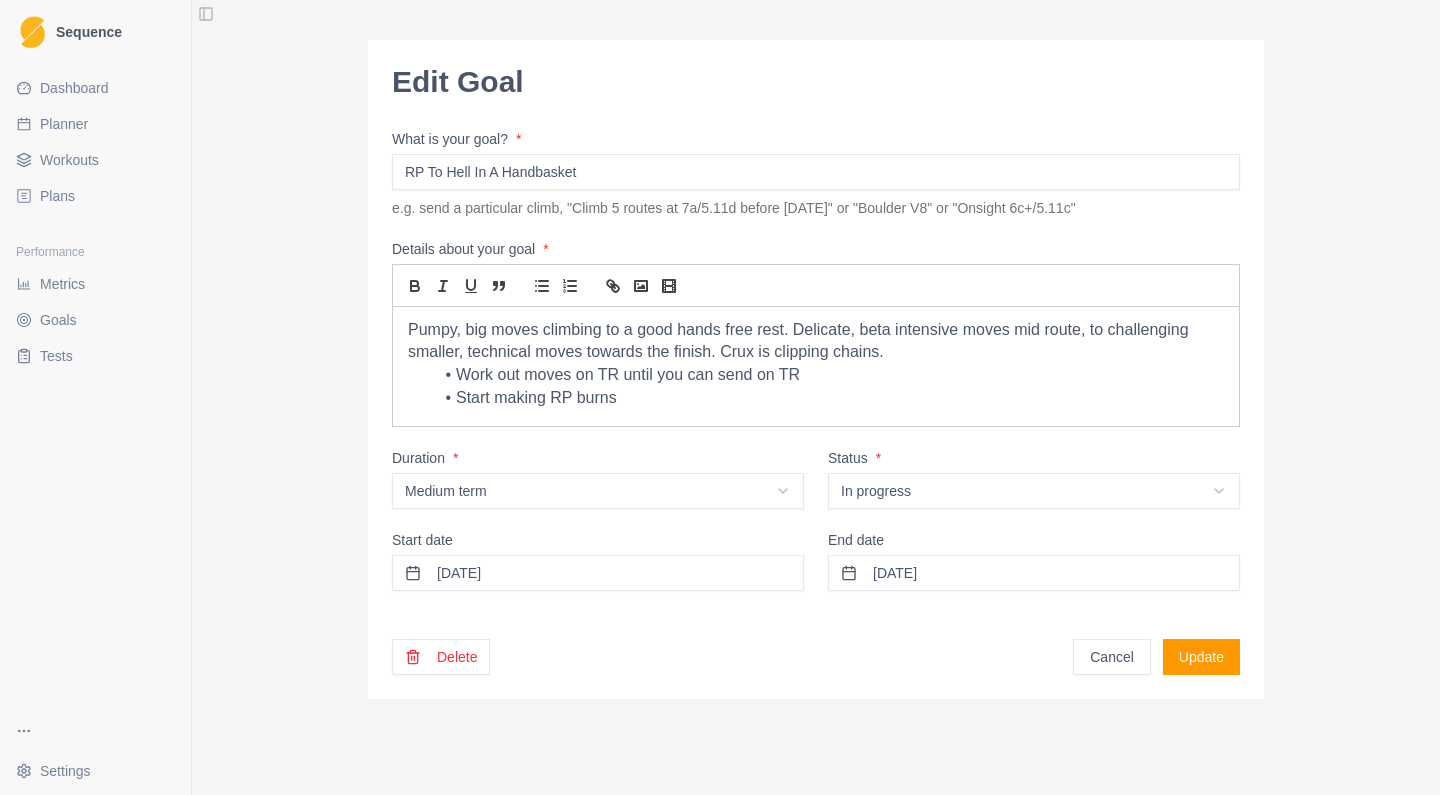 click on "Update" at bounding box center [1201, 657] 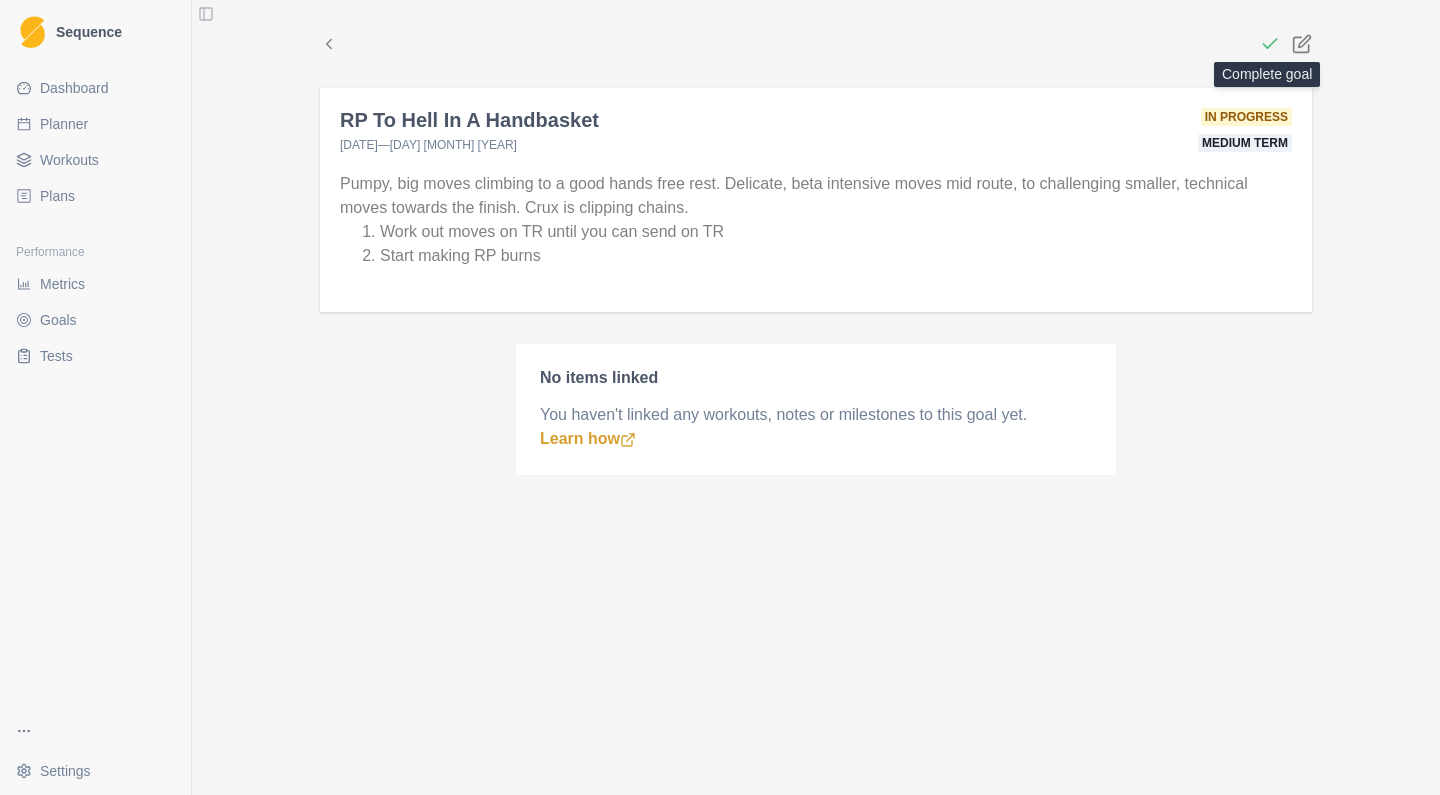 click 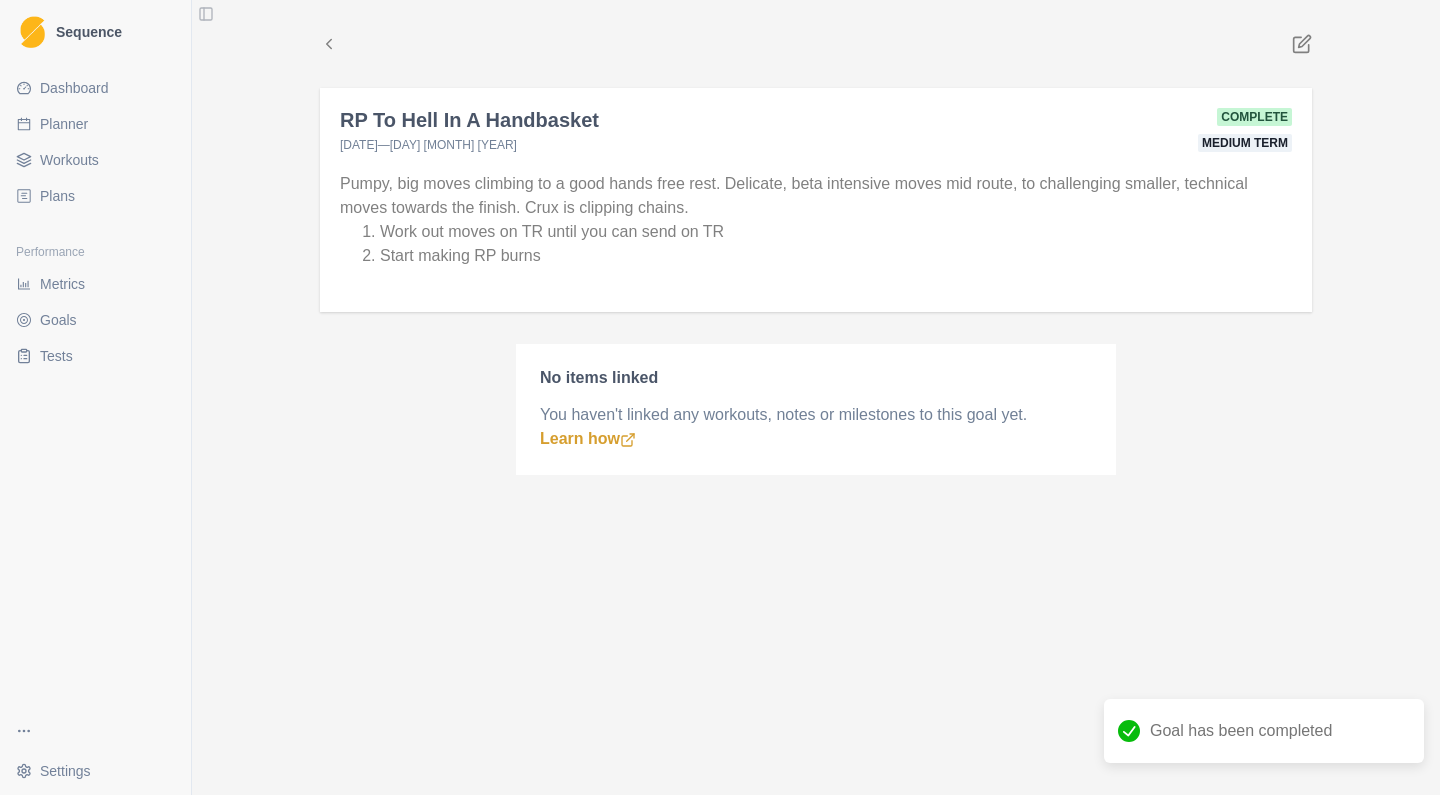 click at bounding box center [815, 44] 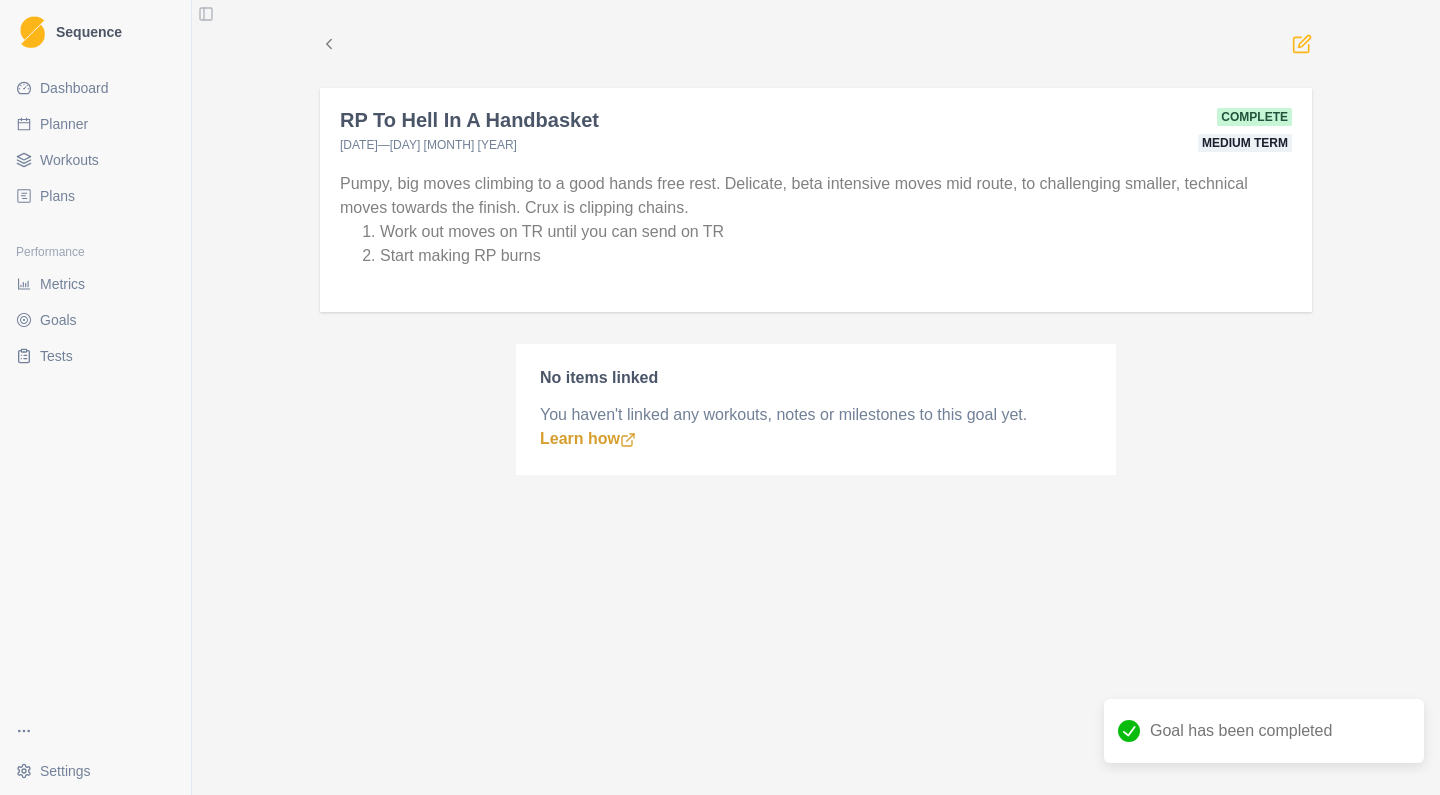 click 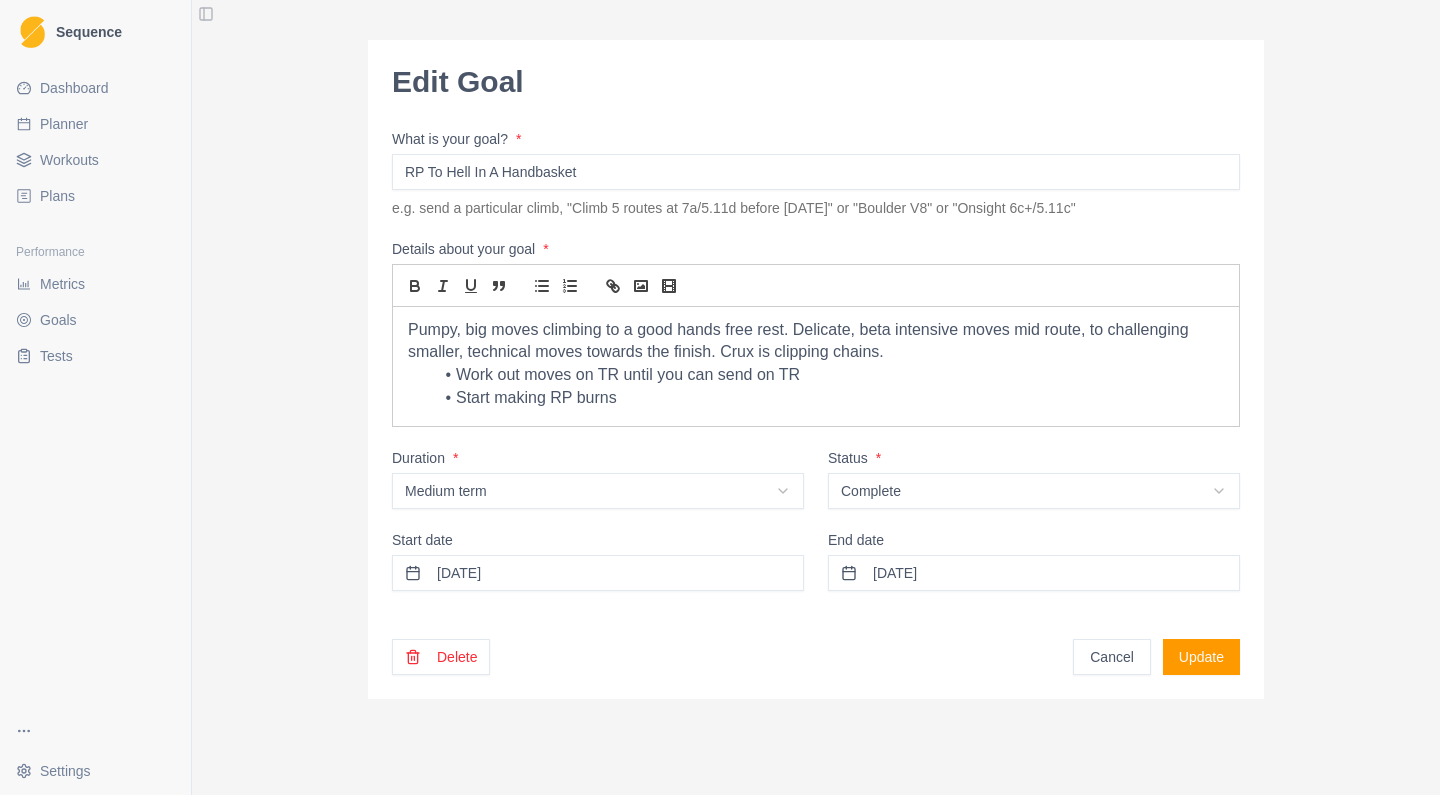 scroll, scrollTop: 0, scrollLeft: 0, axis: both 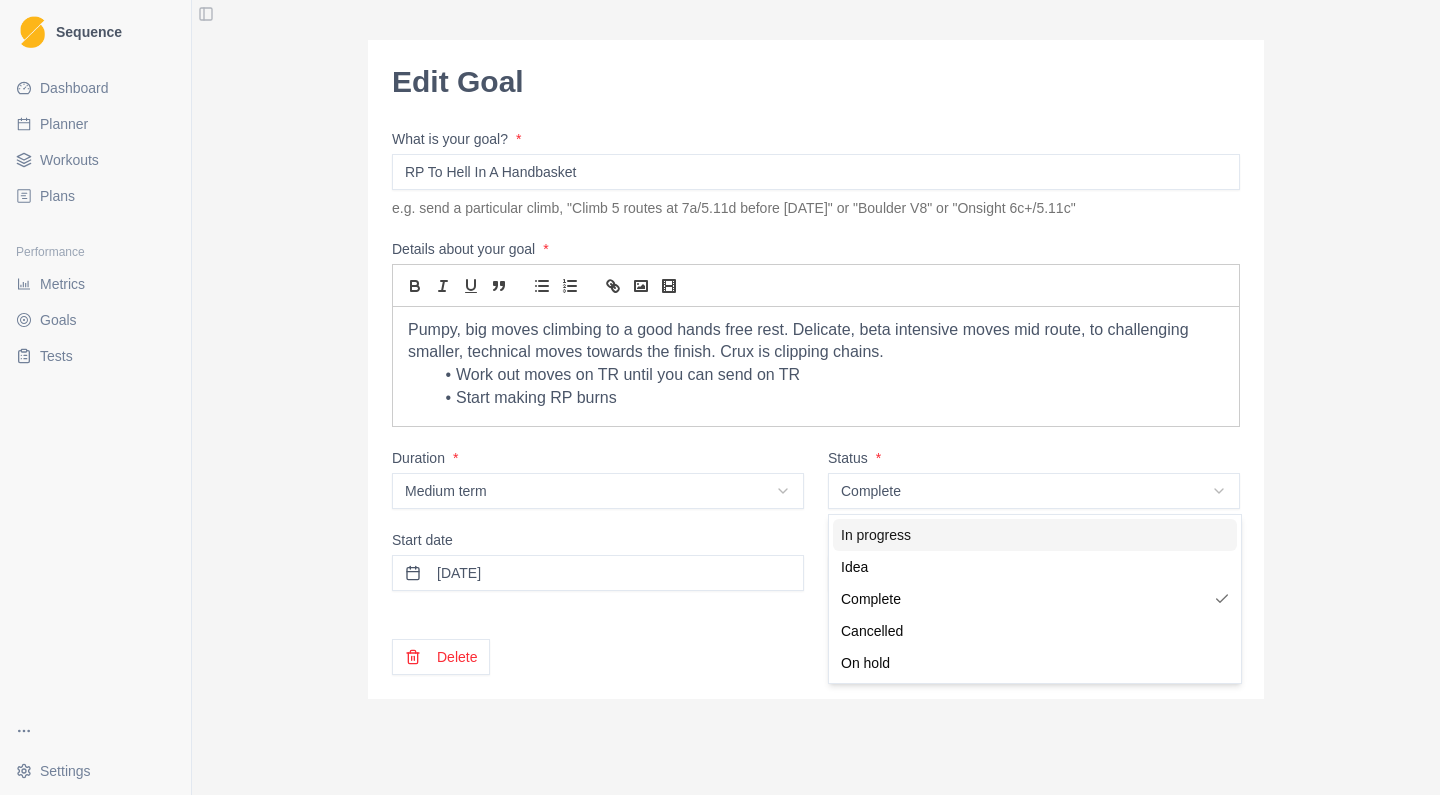 select on "in_progress" 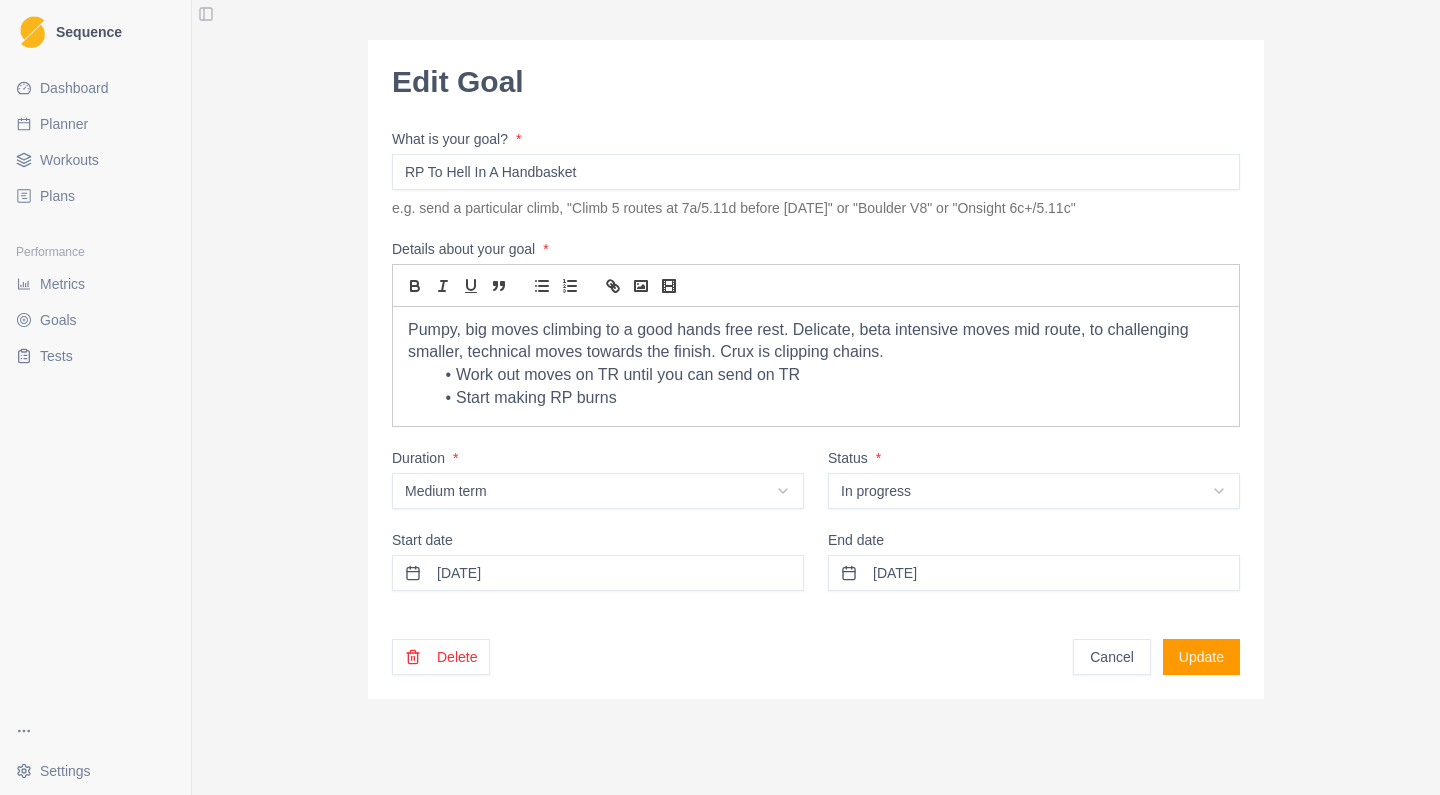 click on "Update" at bounding box center [1201, 657] 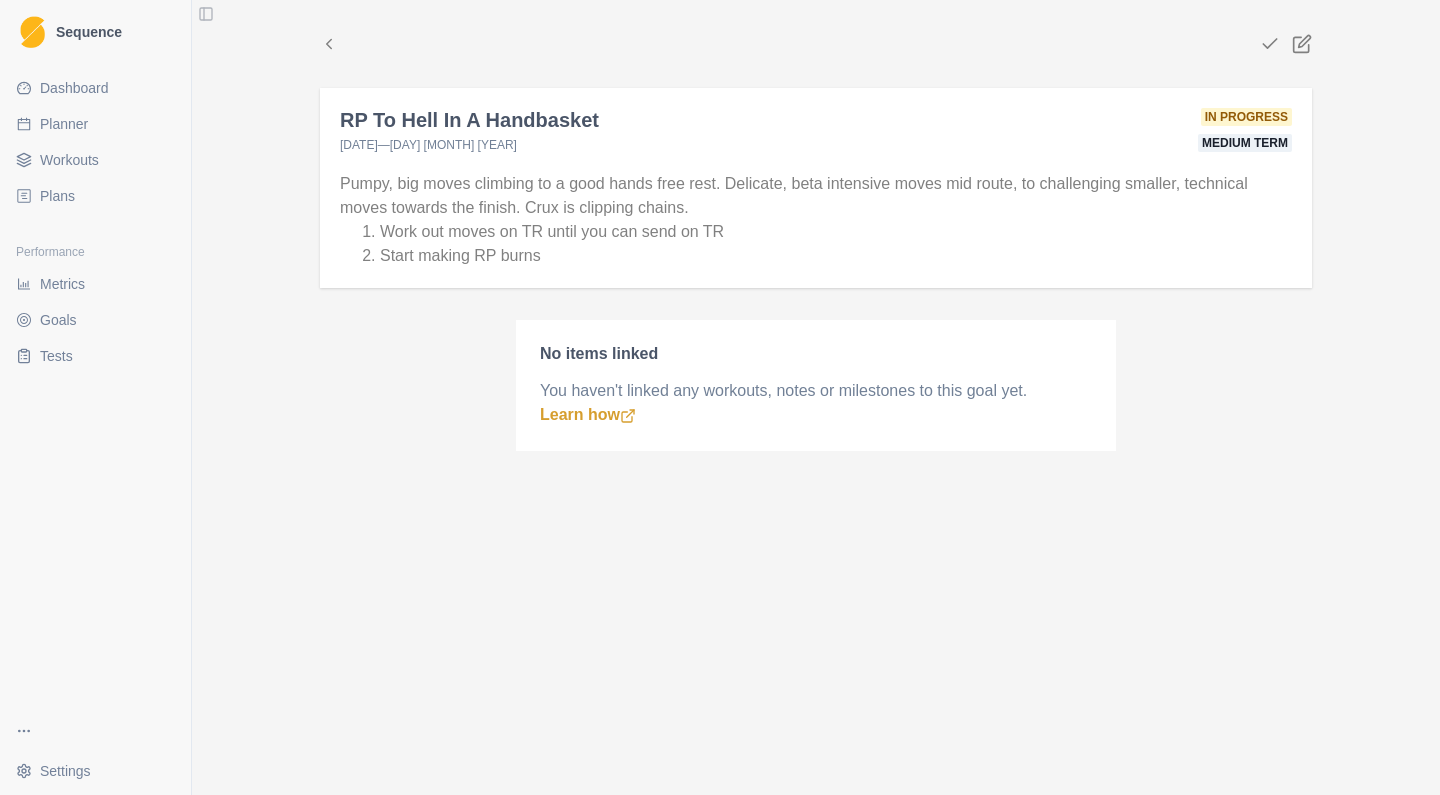 click 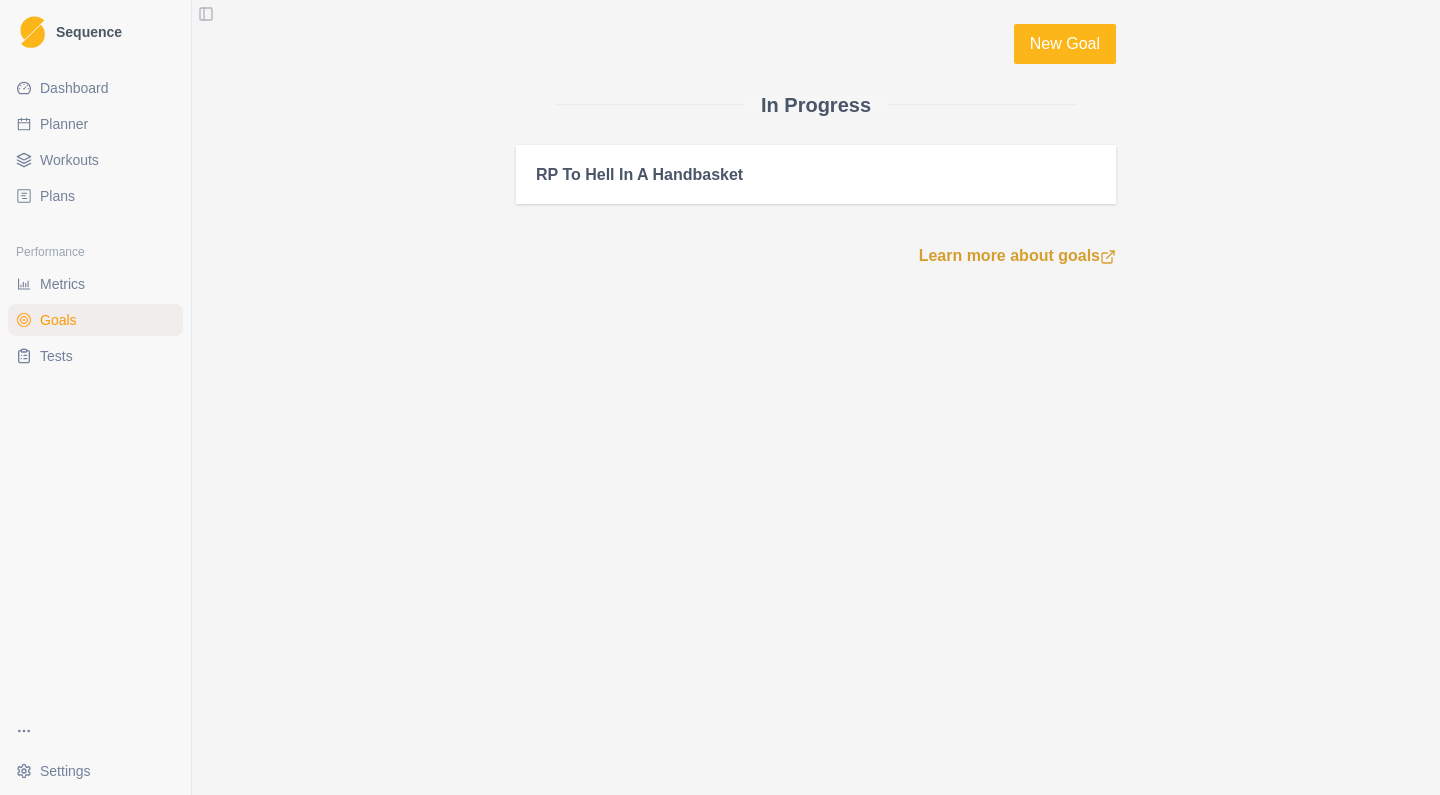 click on "Dashboard" at bounding box center (74, 88) 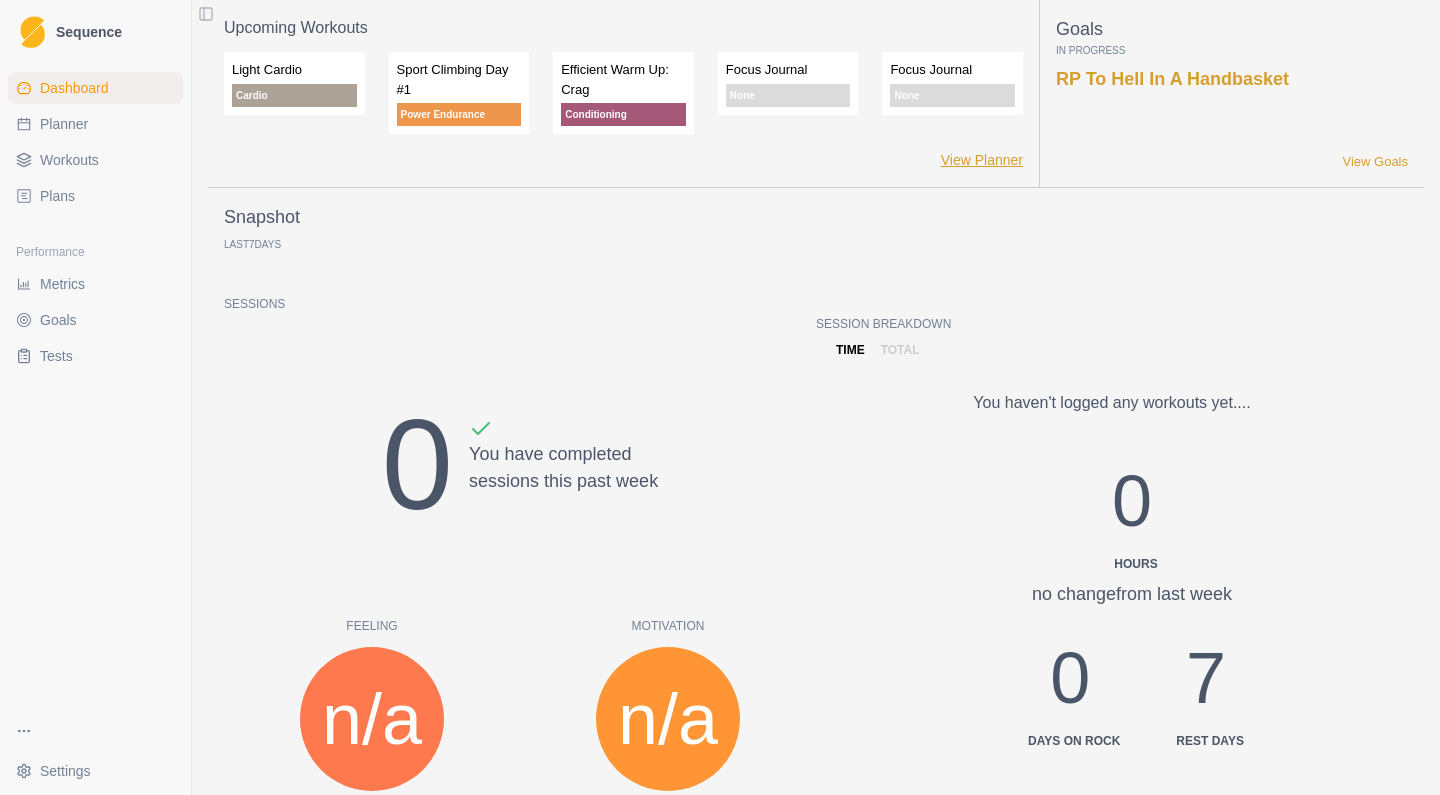 click on "View Planner" at bounding box center (982, 160) 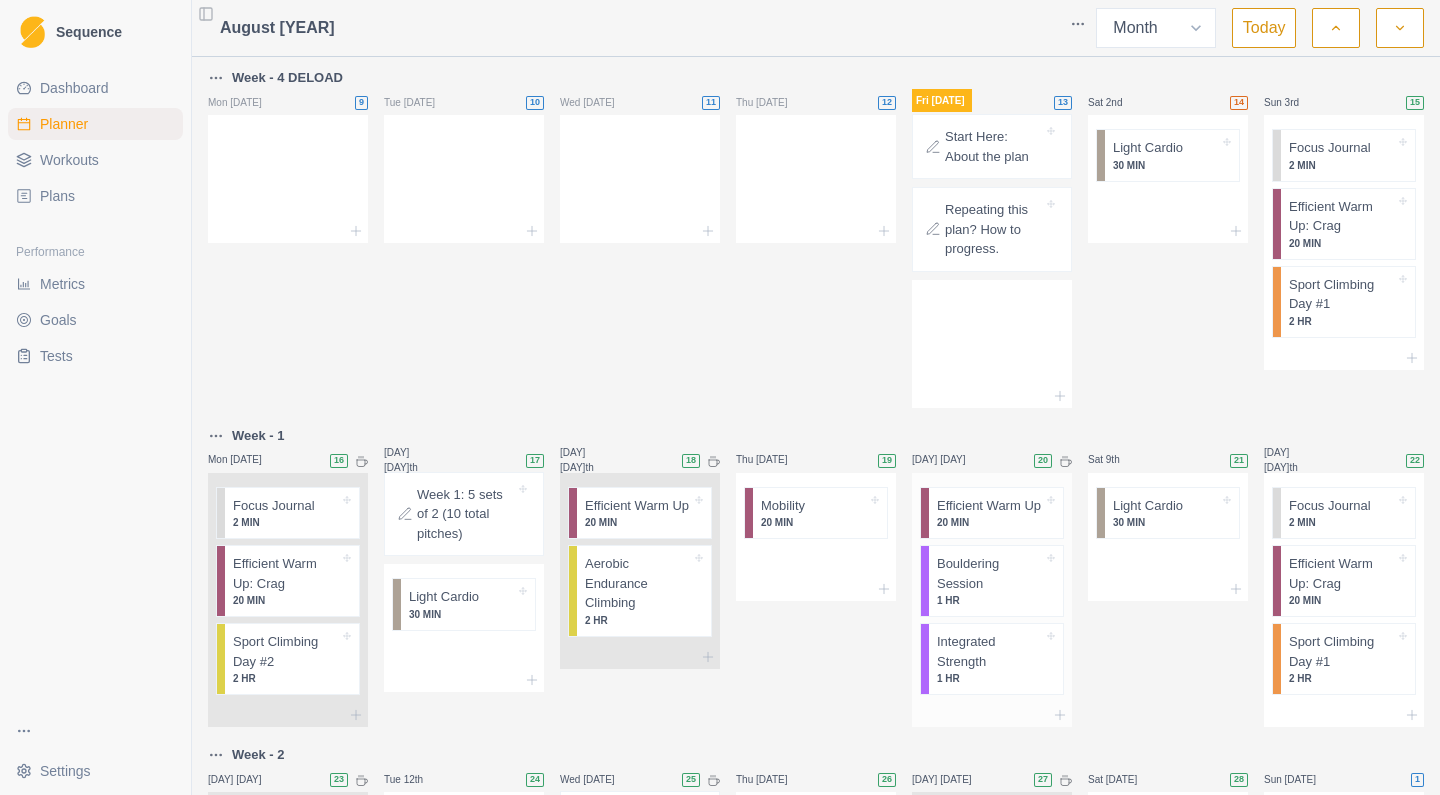 click on "Integrated Strength" at bounding box center (990, 651) 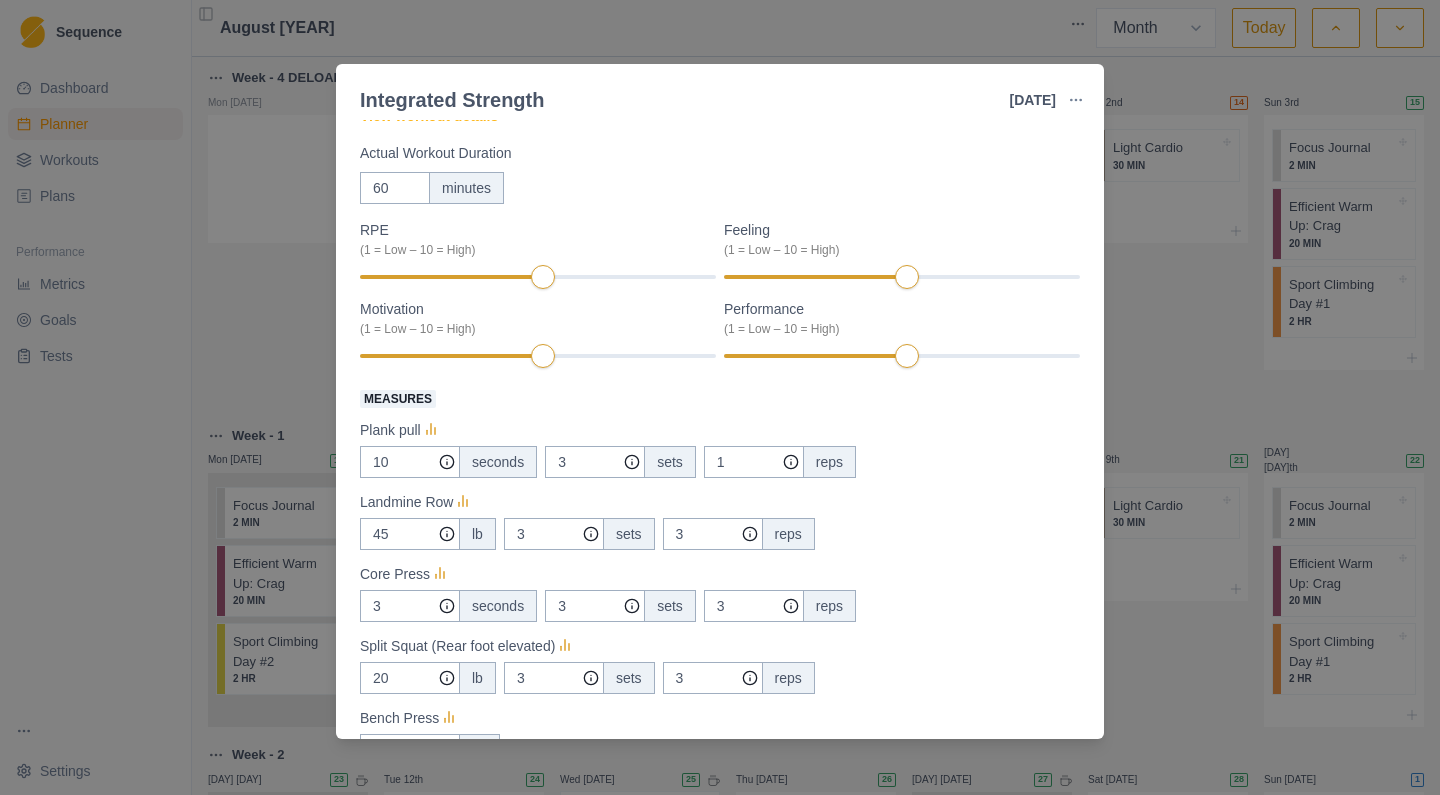 scroll, scrollTop: 92, scrollLeft: 0, axis: vertical 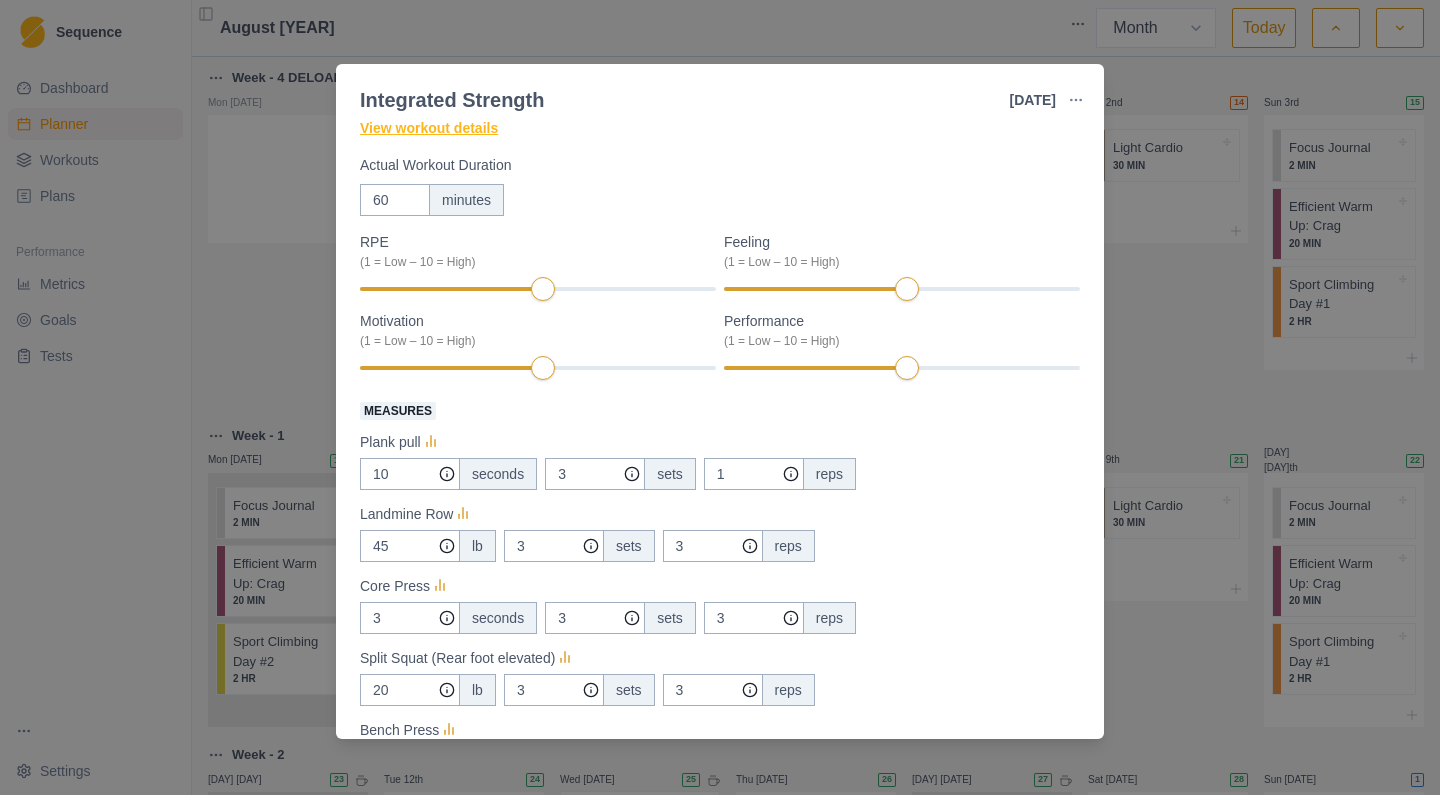 click on "View workout details" at bounding box center (429, 128) 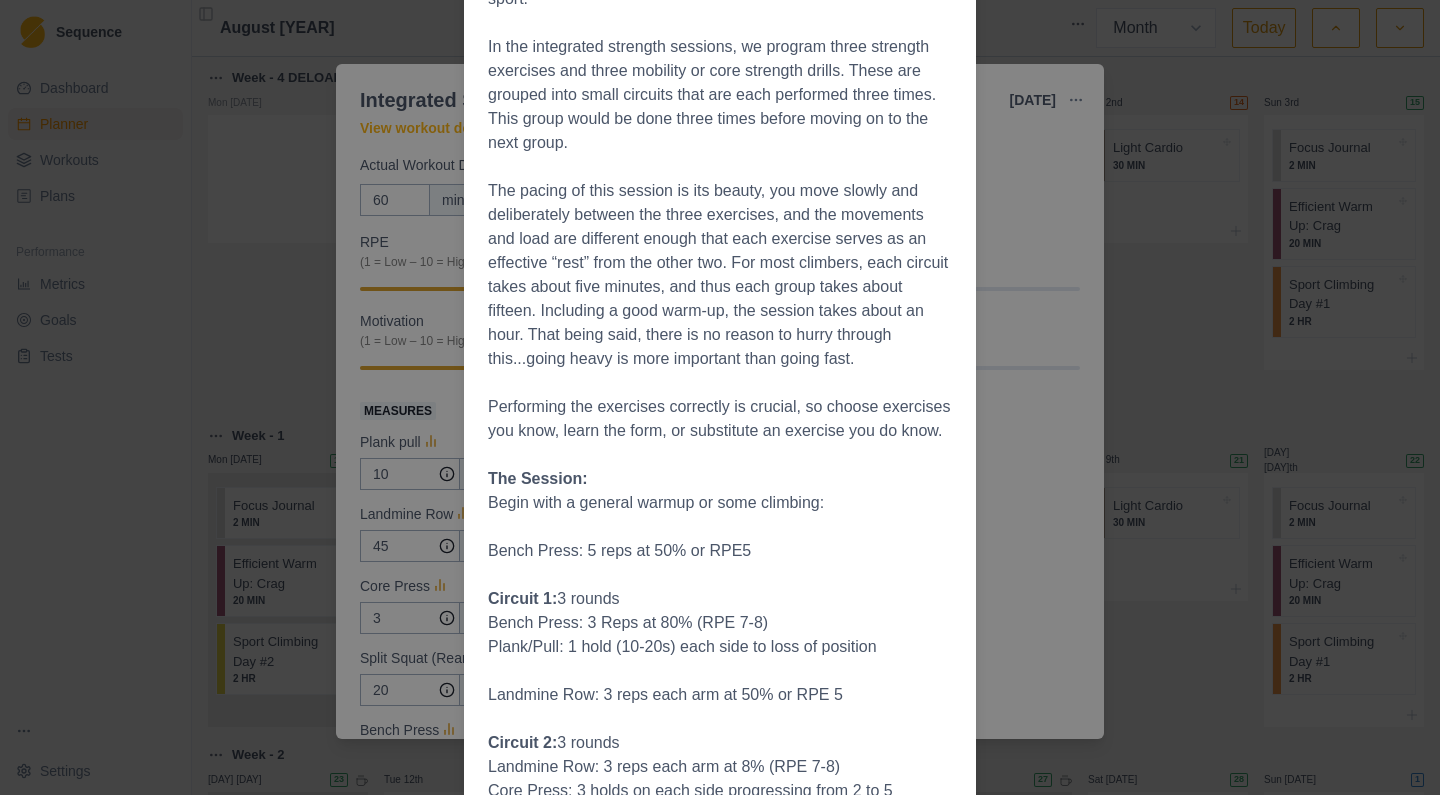 scroll, scrollTop: 0, scrollLeft: 0, axis: both 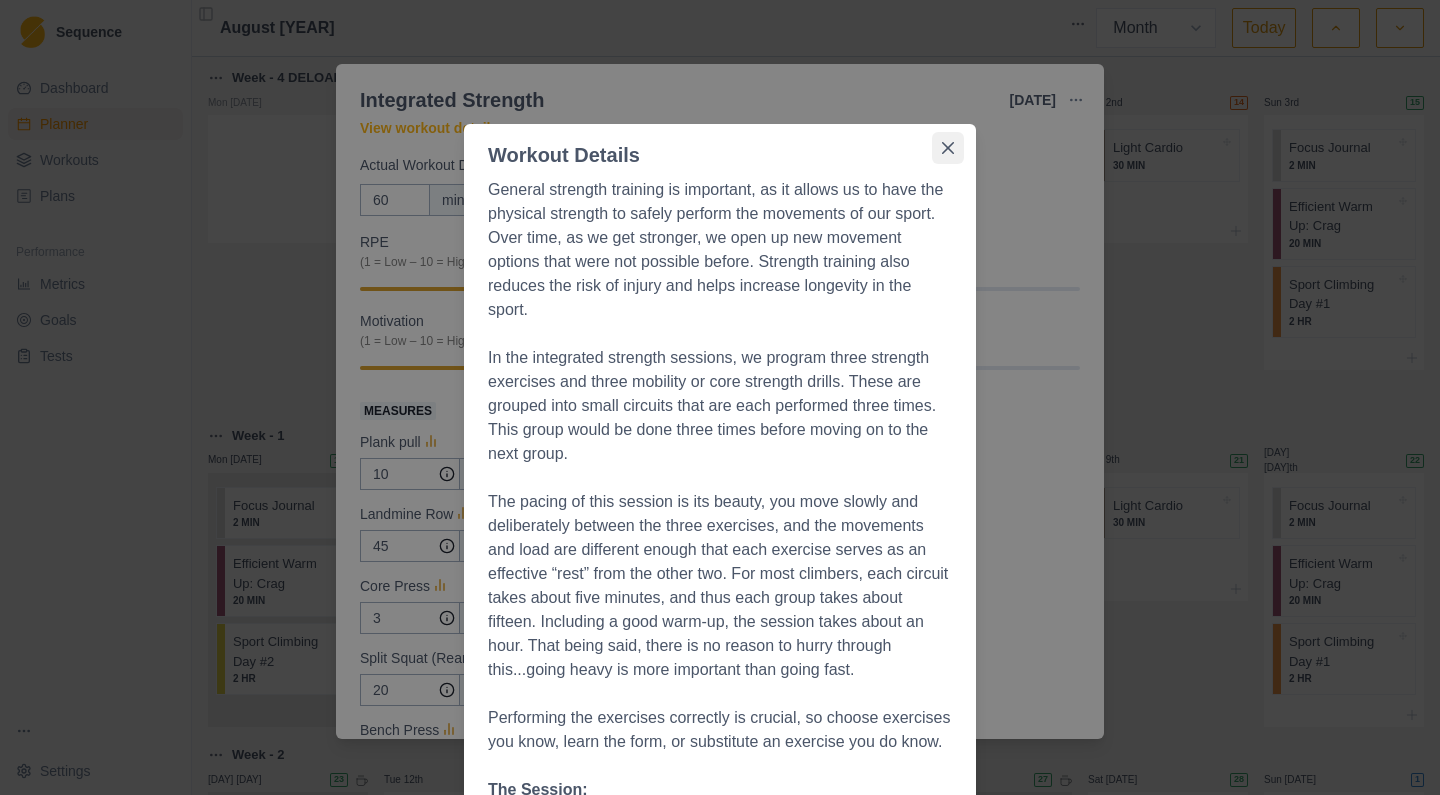 click 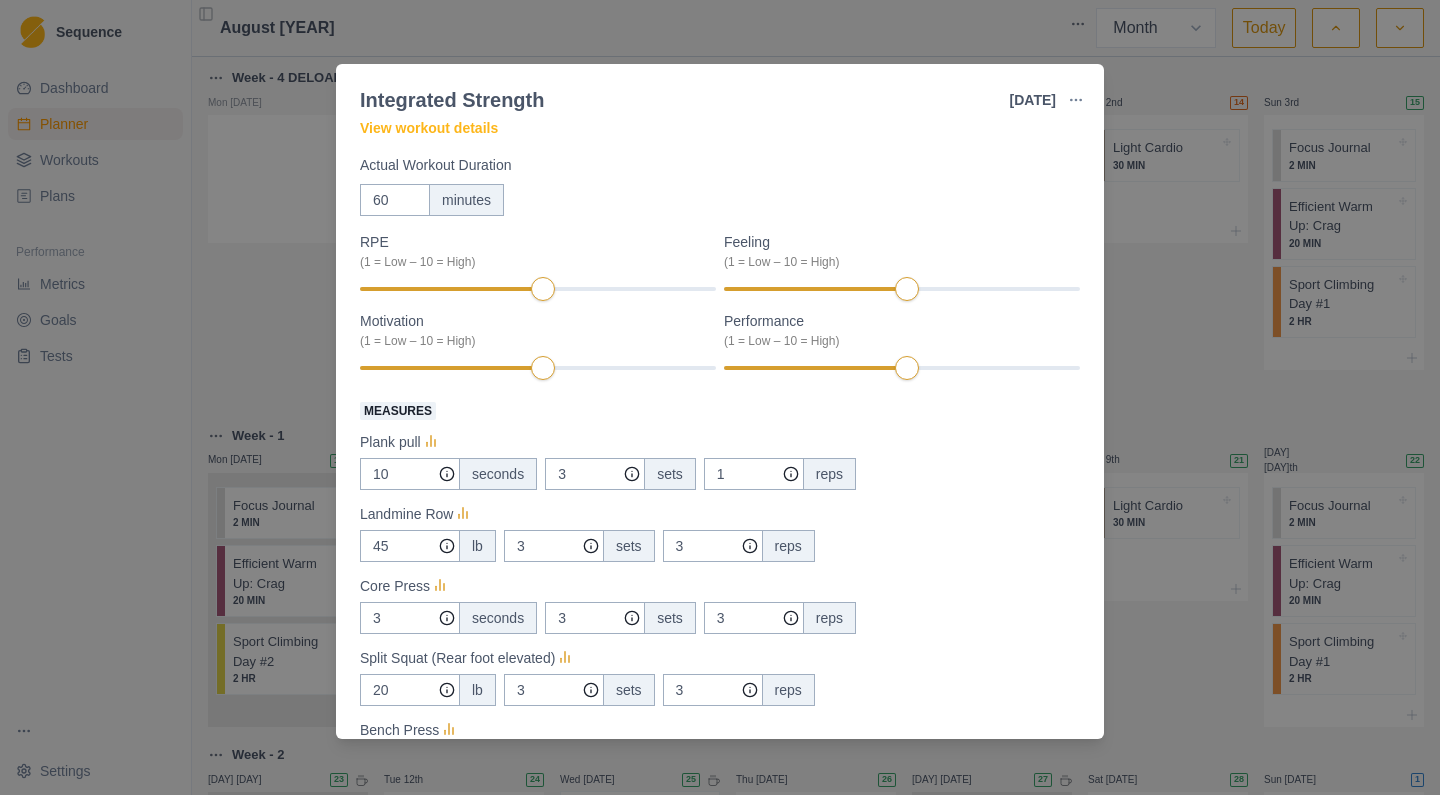click on "Integrated Strength 8 Aug 2025 Link To Goal View Workout Metrics Edit Original Workout Reschedule Workout Remove From Schedule Strength / Power Duration:  1 HR Off-the-wall strength training for 3 sets of each exercise View workout details Actual Workout Duration 60 minutes RPE (1 = Low – 10 = High) Feeling (1 = Low – 10 = High) Motivation (1 = Low – 10 = High) Performance (1 = Low – 10 = High) Measures Plank pull 10 seconds 3 sets 1 reps Landmine Row 45 lb 3 sets 3 reps Core Press 3 seconds 3 sets 3 reps Split Squat (Rear foot elevated) 20 lb 3 sets 3 reps Bench Press kg Training Notes View previous training notes Mark as Incomplete Complete Workout" at bounding box center [720, 397] 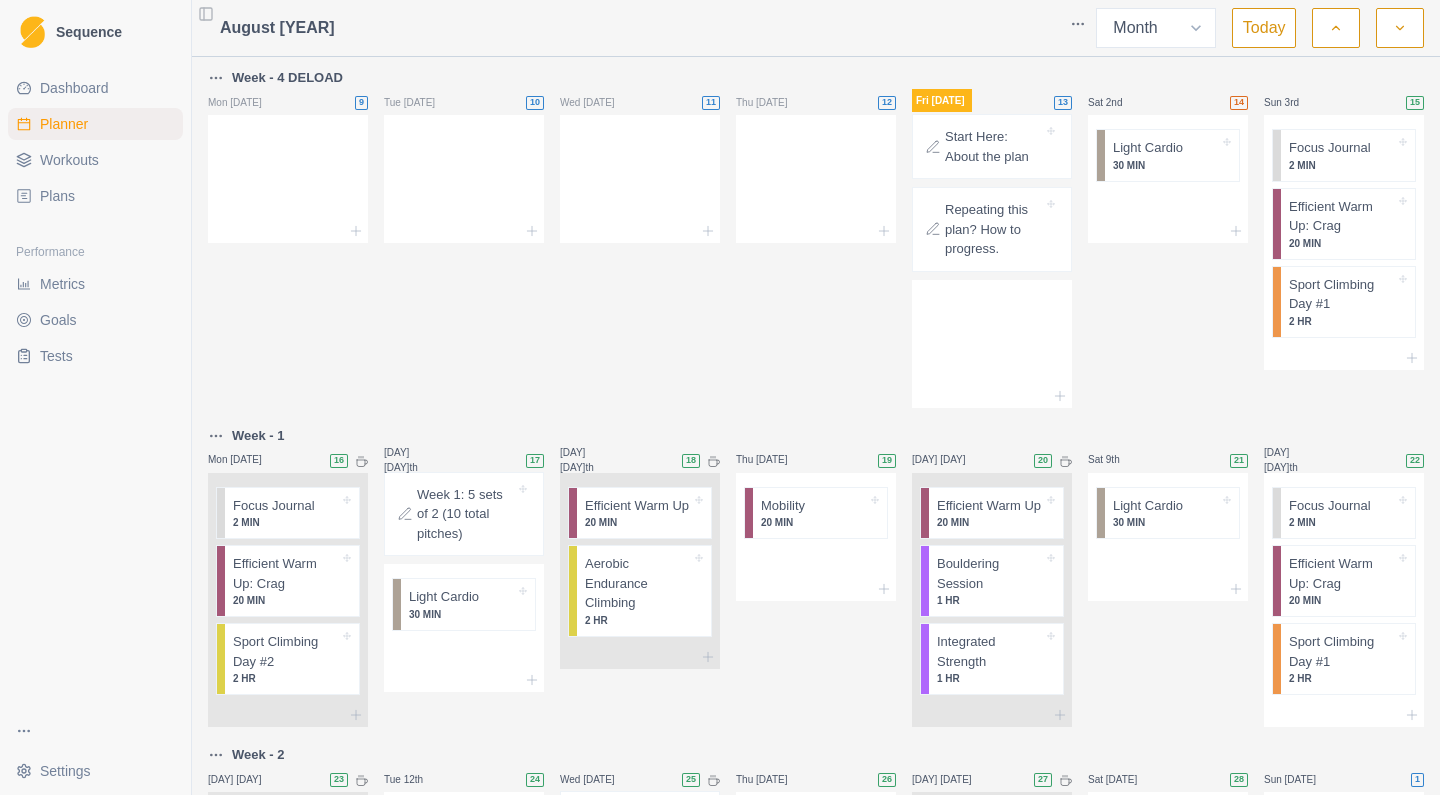 scroll, scrollTop: 0, scrollLeft: 0, axis: both 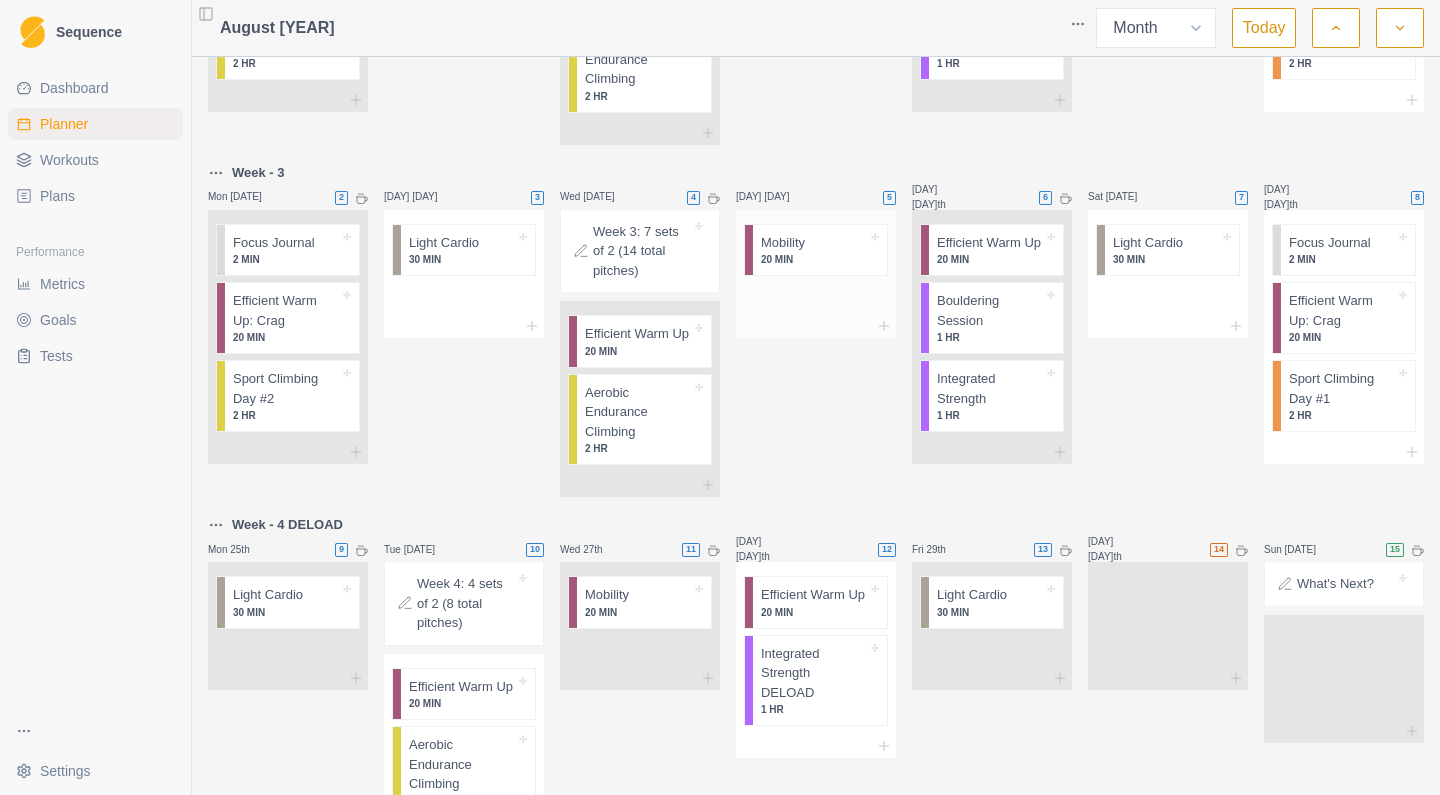 click at bounding box center (836, 243) 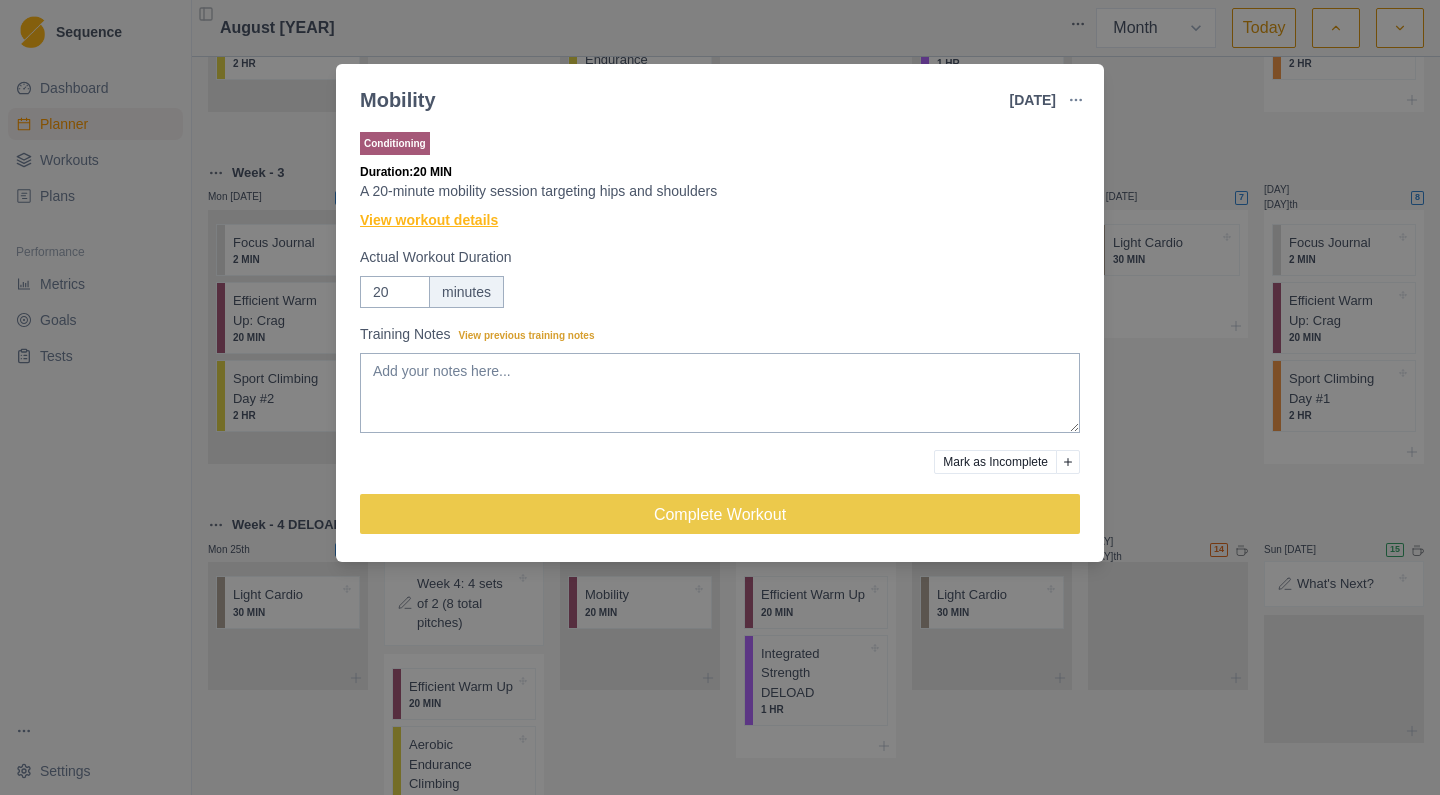 click on "View workout details" at bounding box center [429, 220] 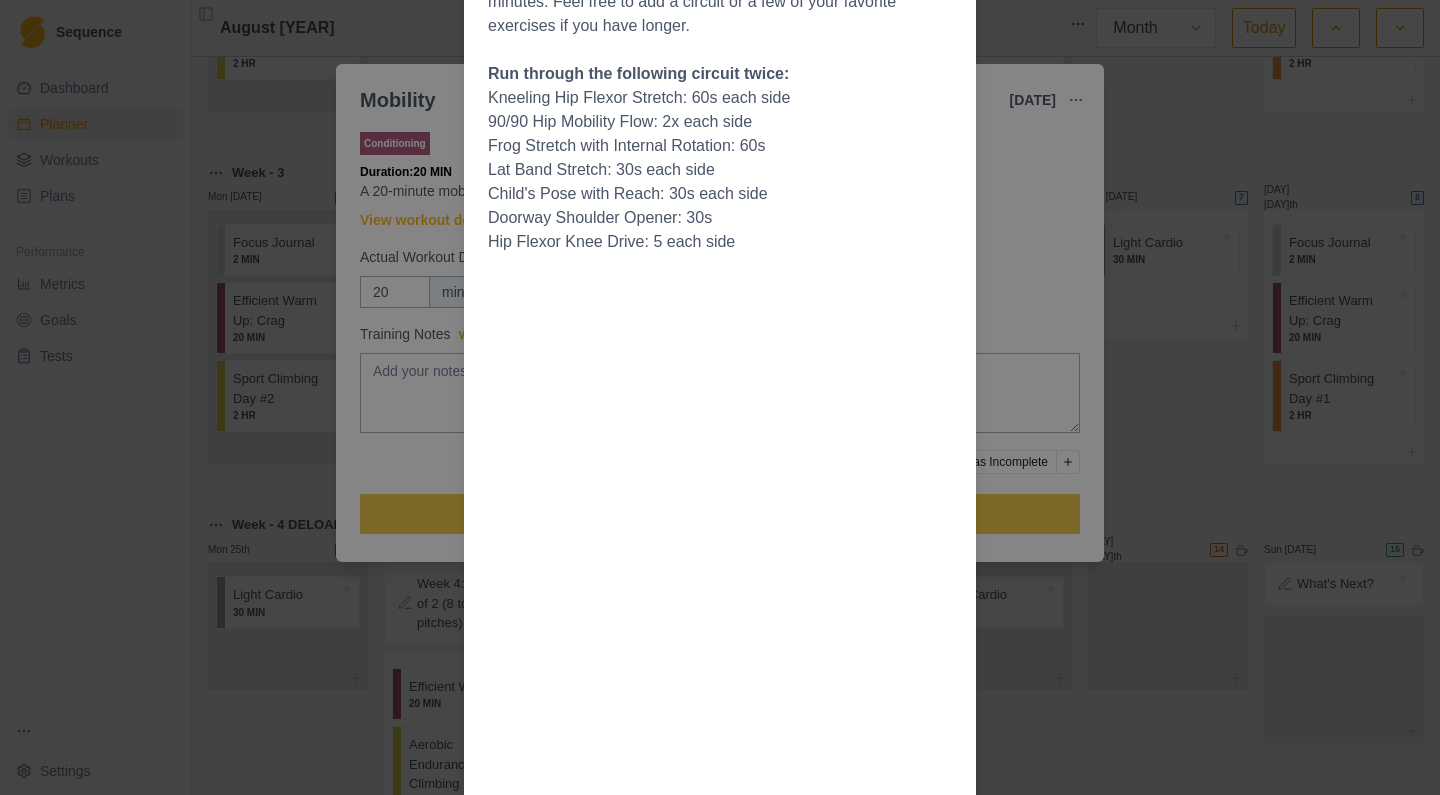 scroll, scrollTop: 0, scrollLeft: 0, axis: both 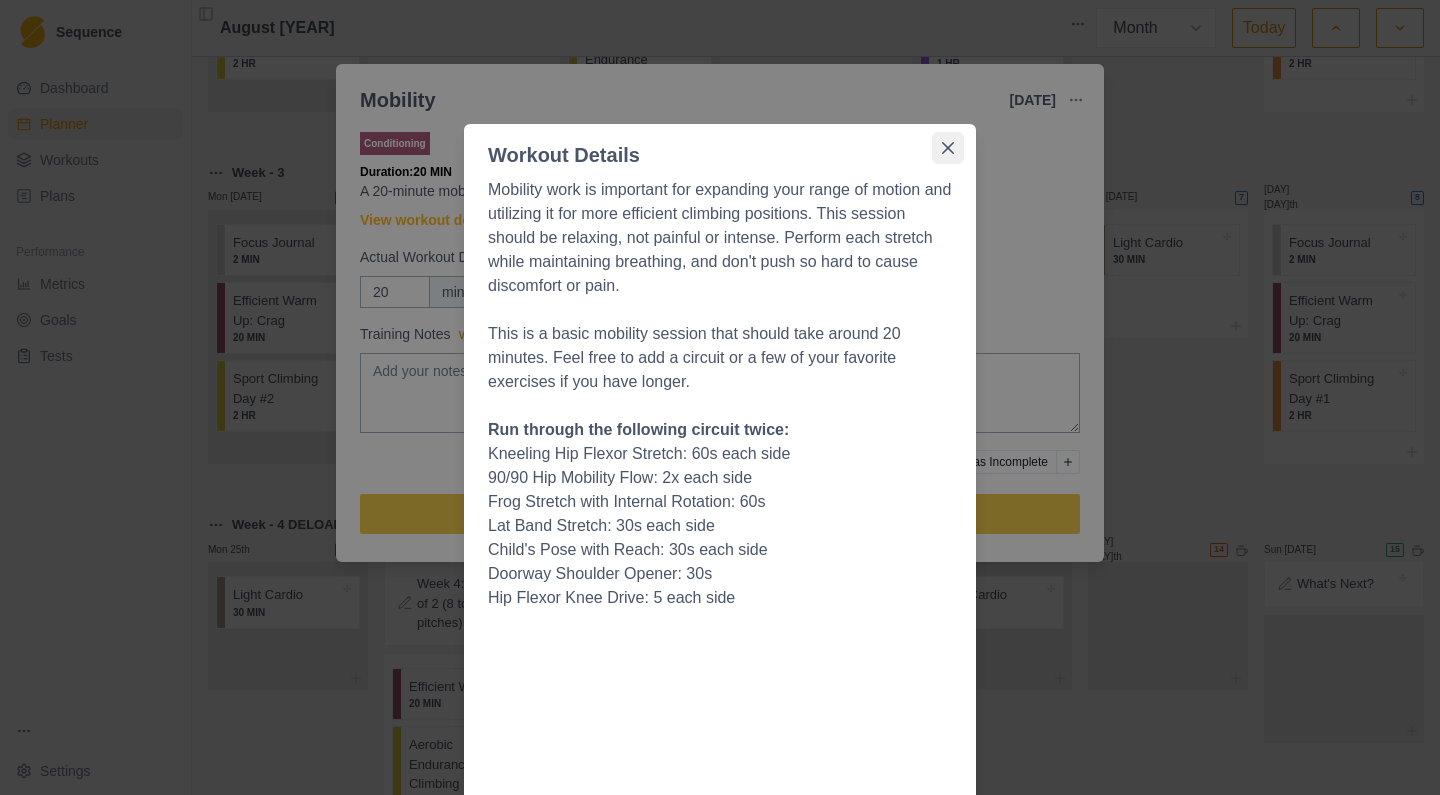 click 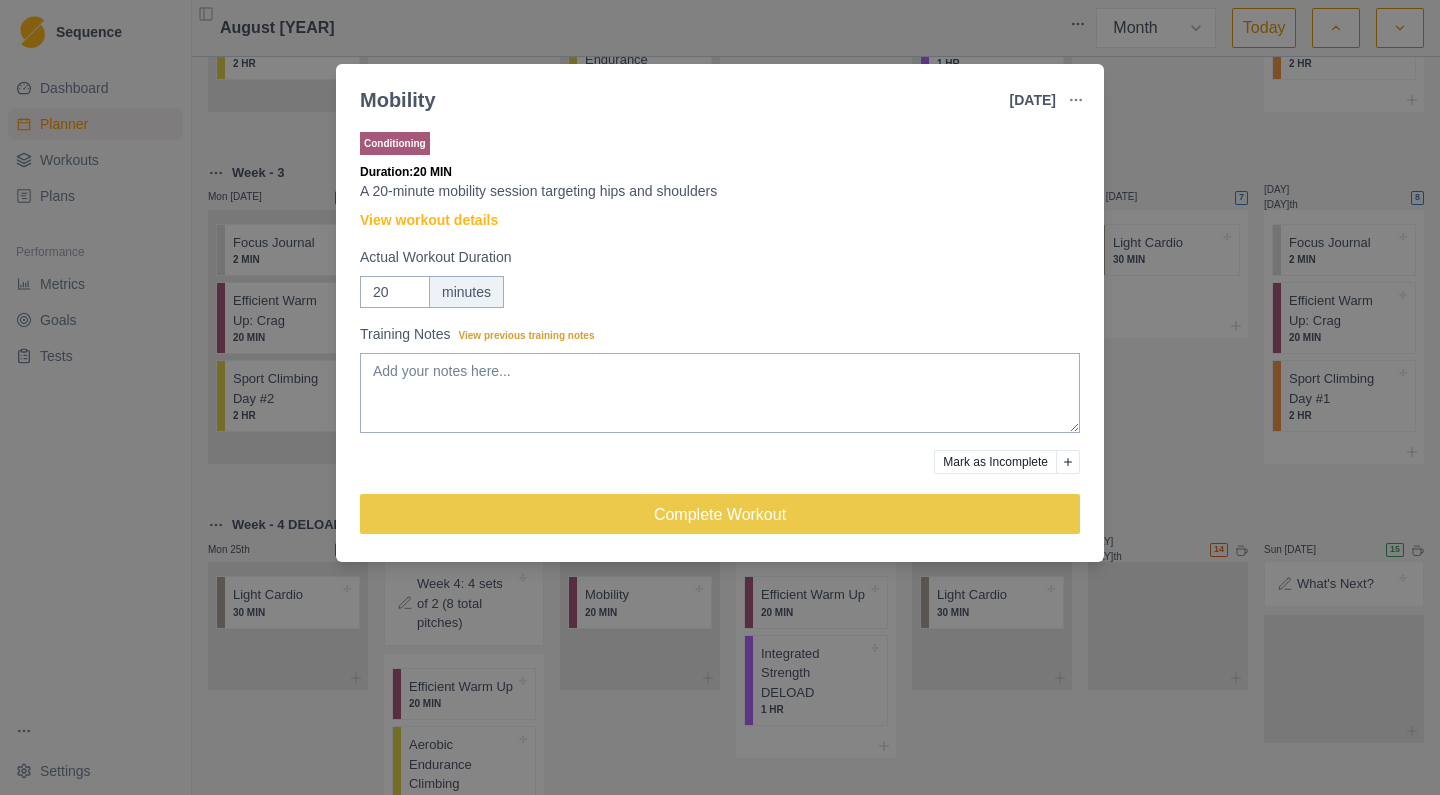 click on "Mobility 21 Aug 2025 Link To Goal View Workout Metrics Edit Original Workout Reschedule Workout Remove From Schedule Conditioning Duration:  20 MIN A 20-minute mobility session targeting hips and shoulders View workout details Actual Workout Duration 20 minutes Training Notes View previous training notes Mark as Incomplete Complete Workout" at bounding box center (720, 397) 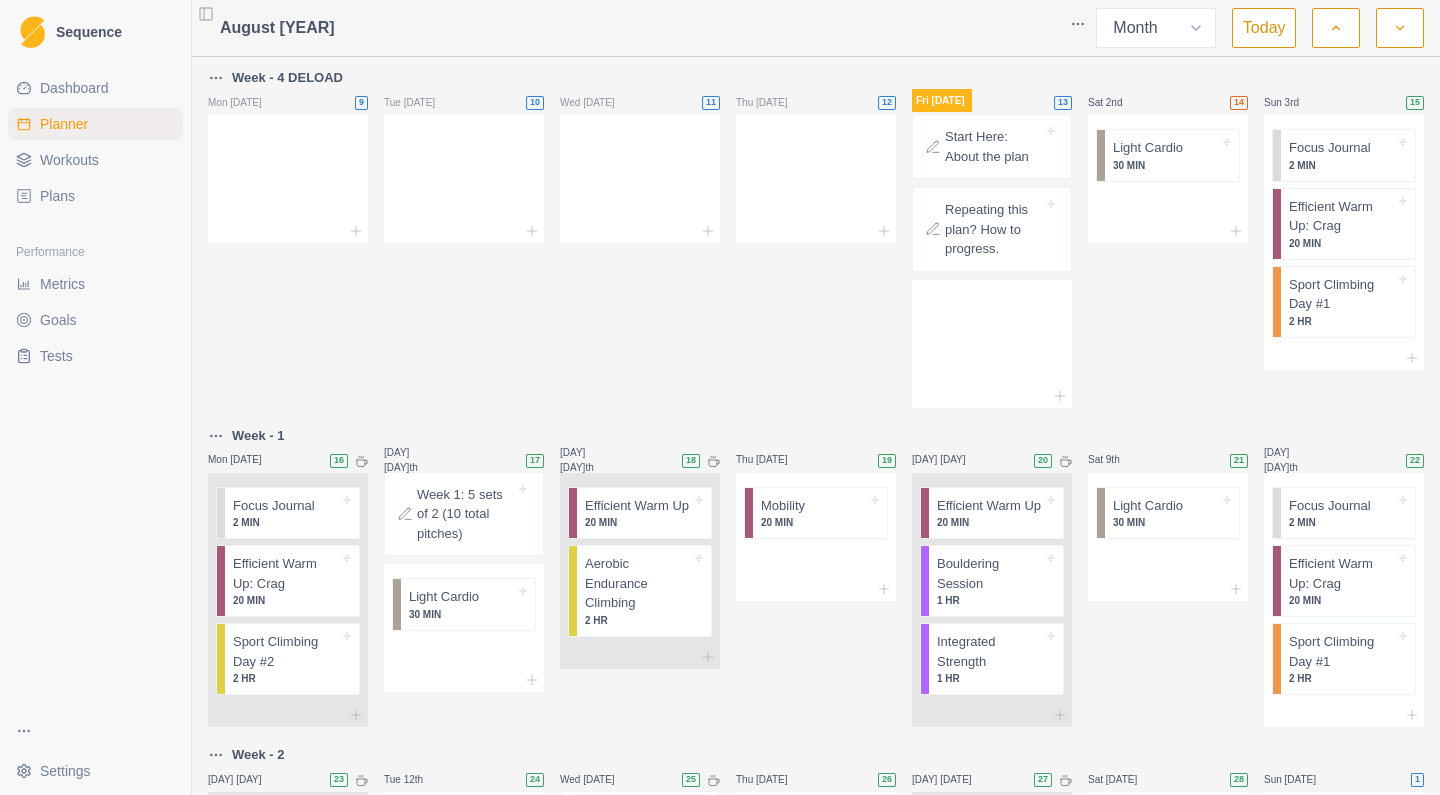 scroll, scrollTop: 0, scrollLeft: 0, axis: both 